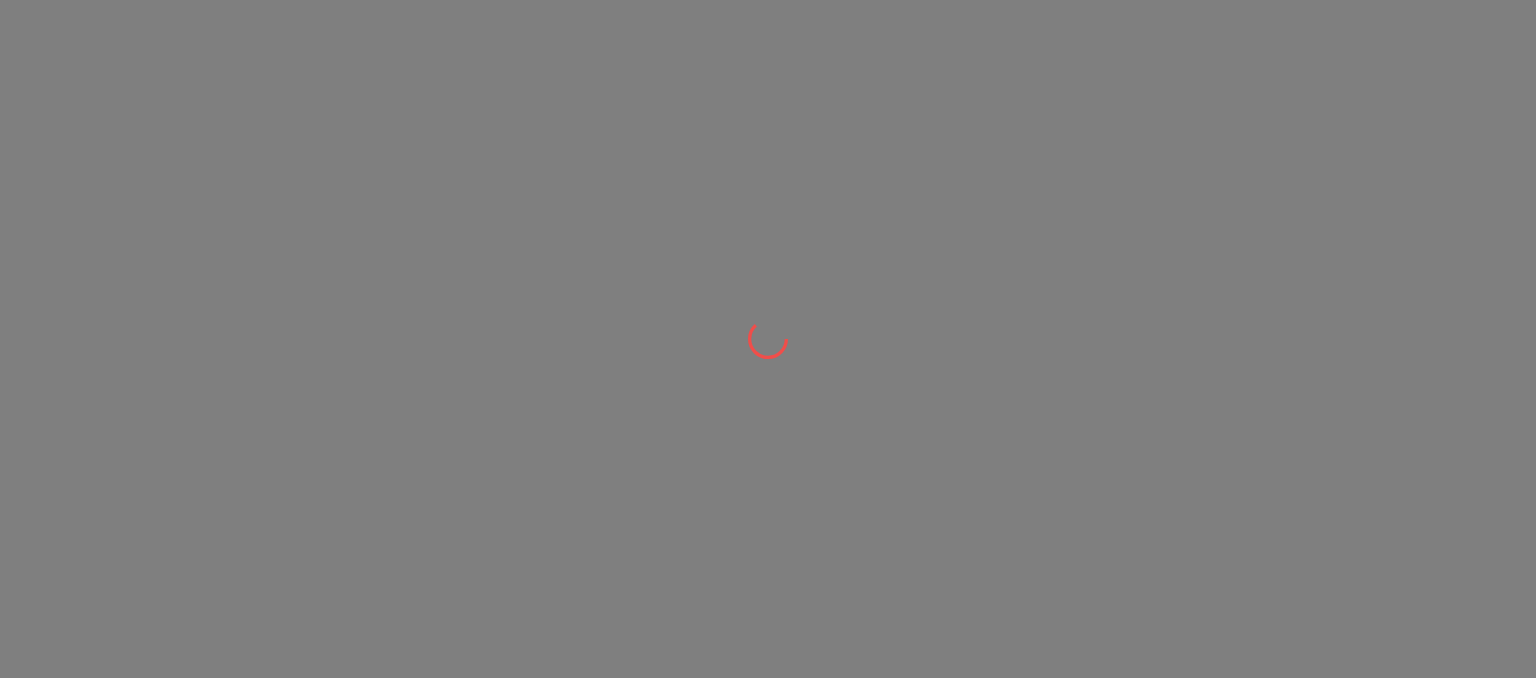 scroll, scrollTop: 0, scrollLeft: 0, axis: both 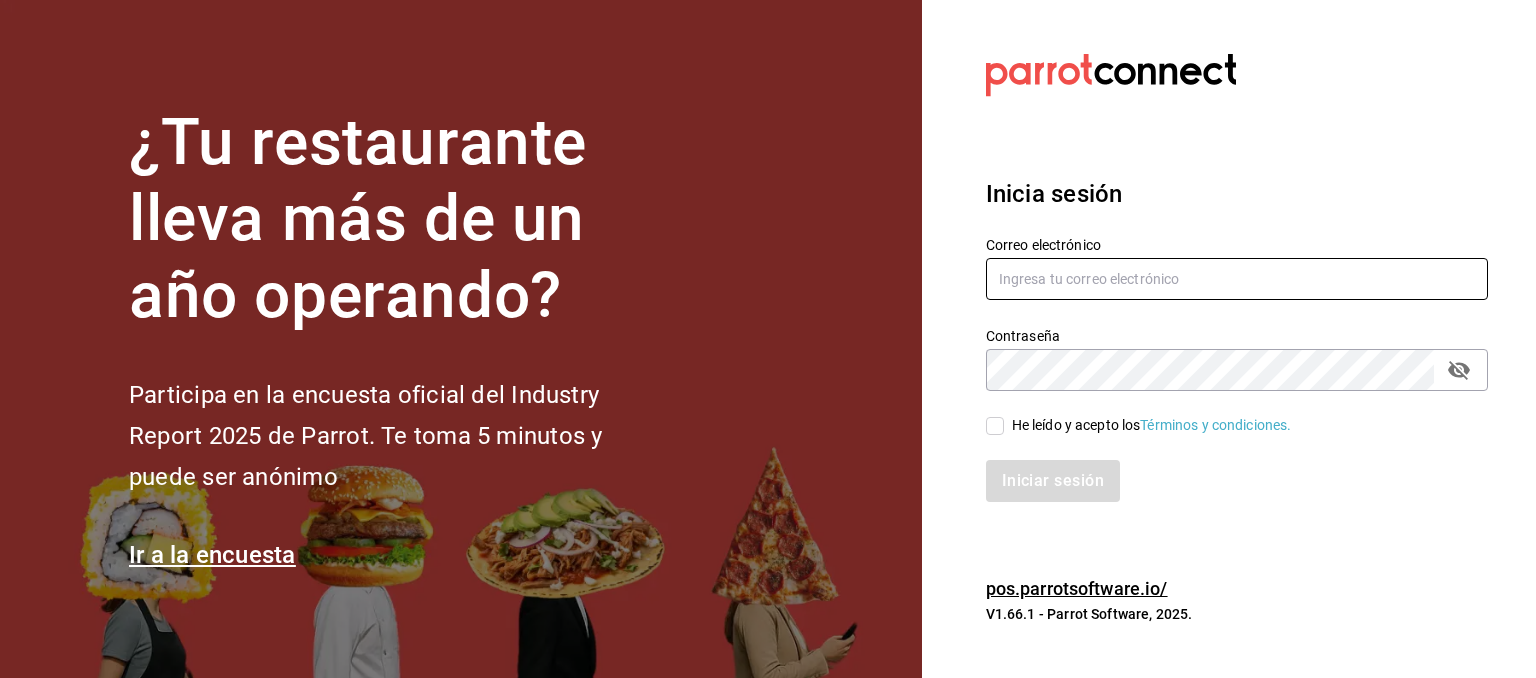 click at bounding box center (1237, 279) 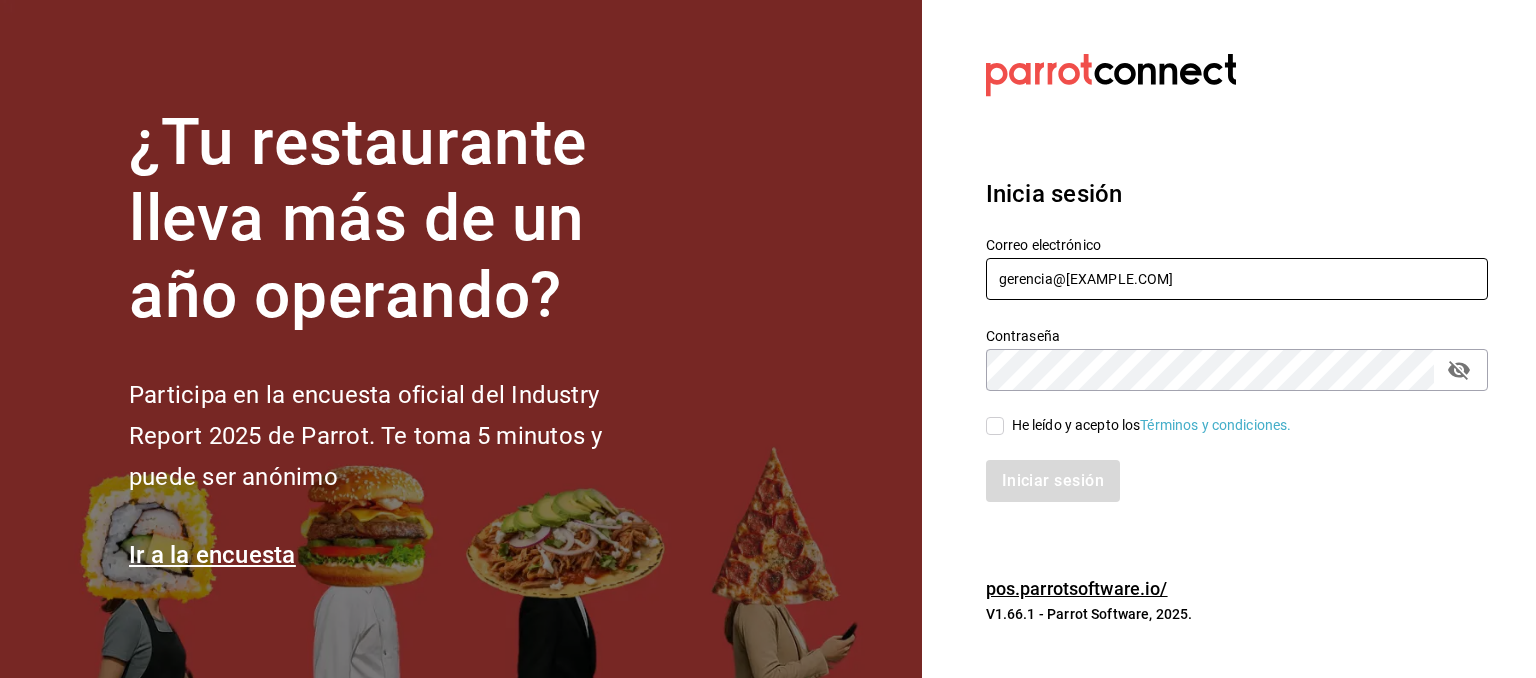 type on "gerencia@[EXAMPLE.COM]" 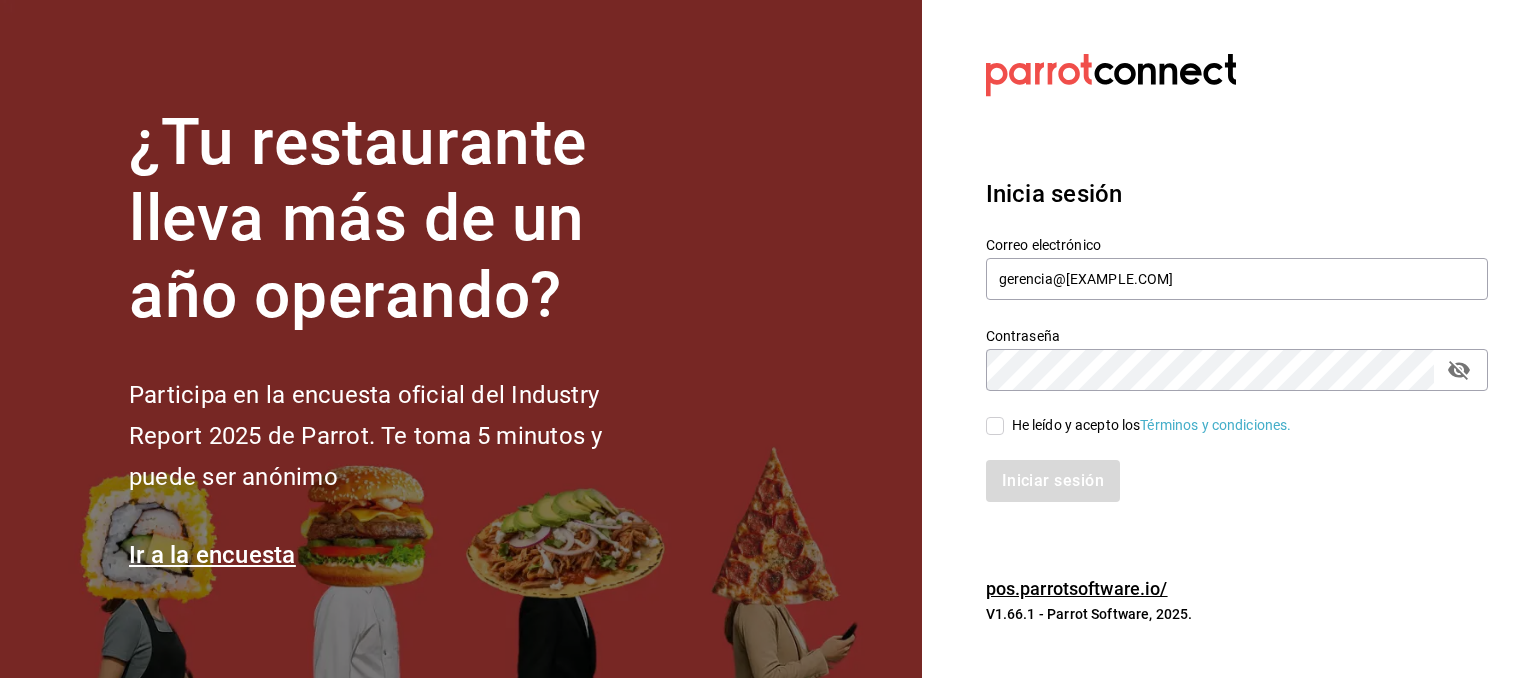 click on "He leído y acepto los  Términos y condiciones." at bounding box center (995, 426) 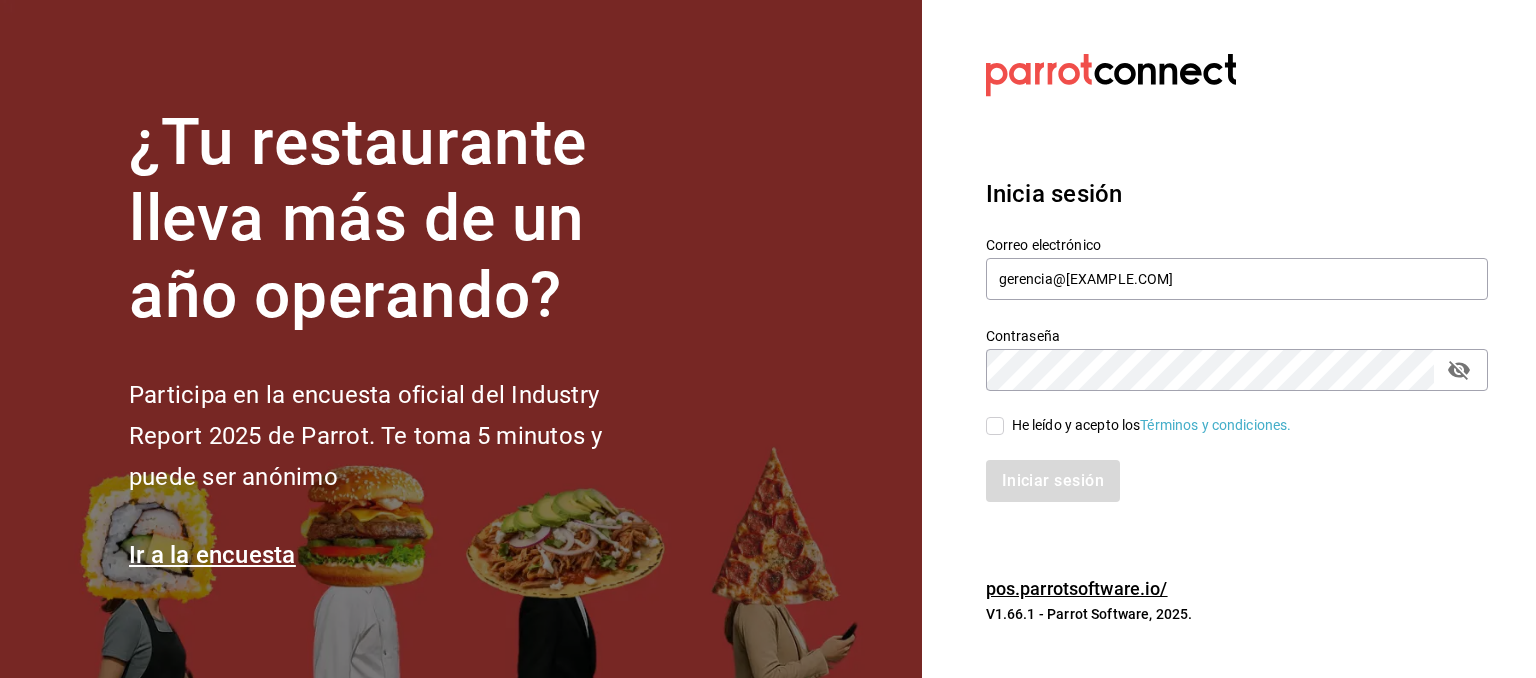 checkbox on "true" 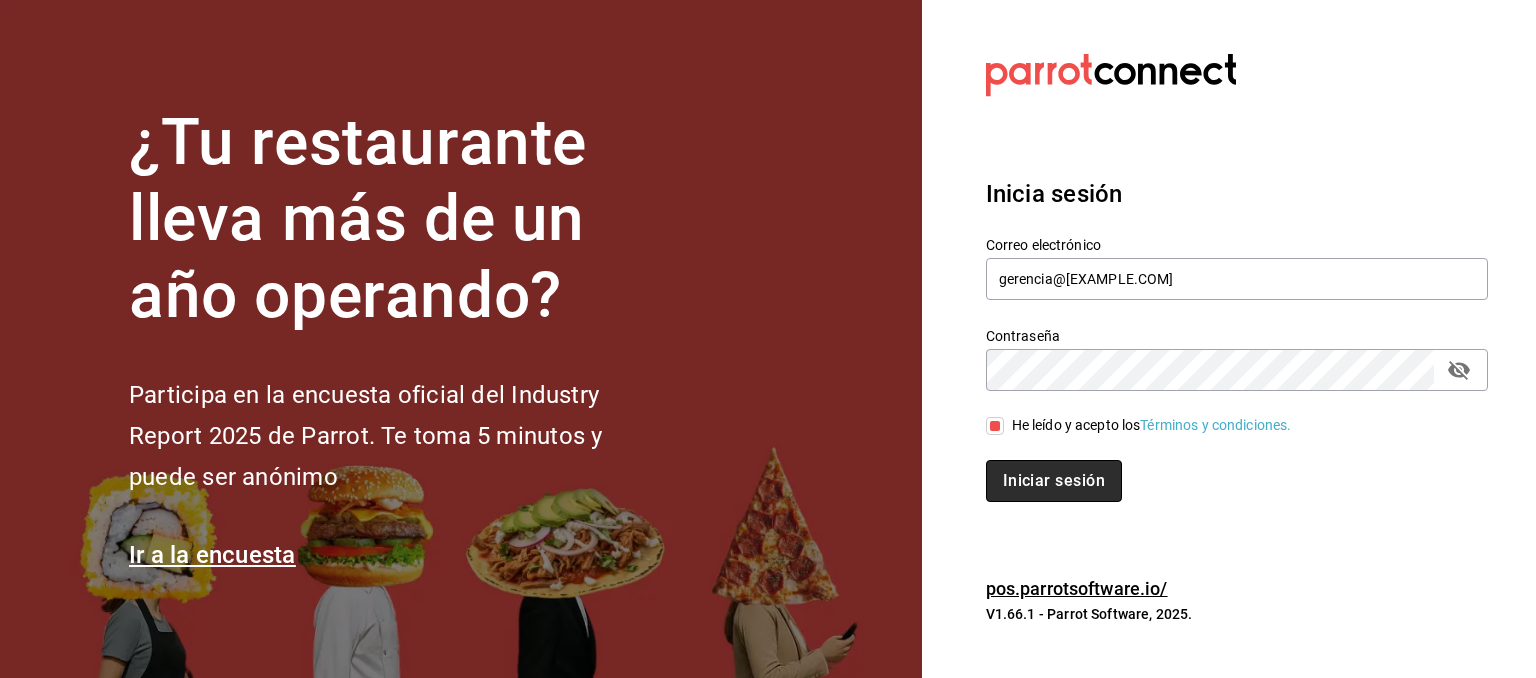 click on "Iniciar sesión" at bounding box center [1054, 481] 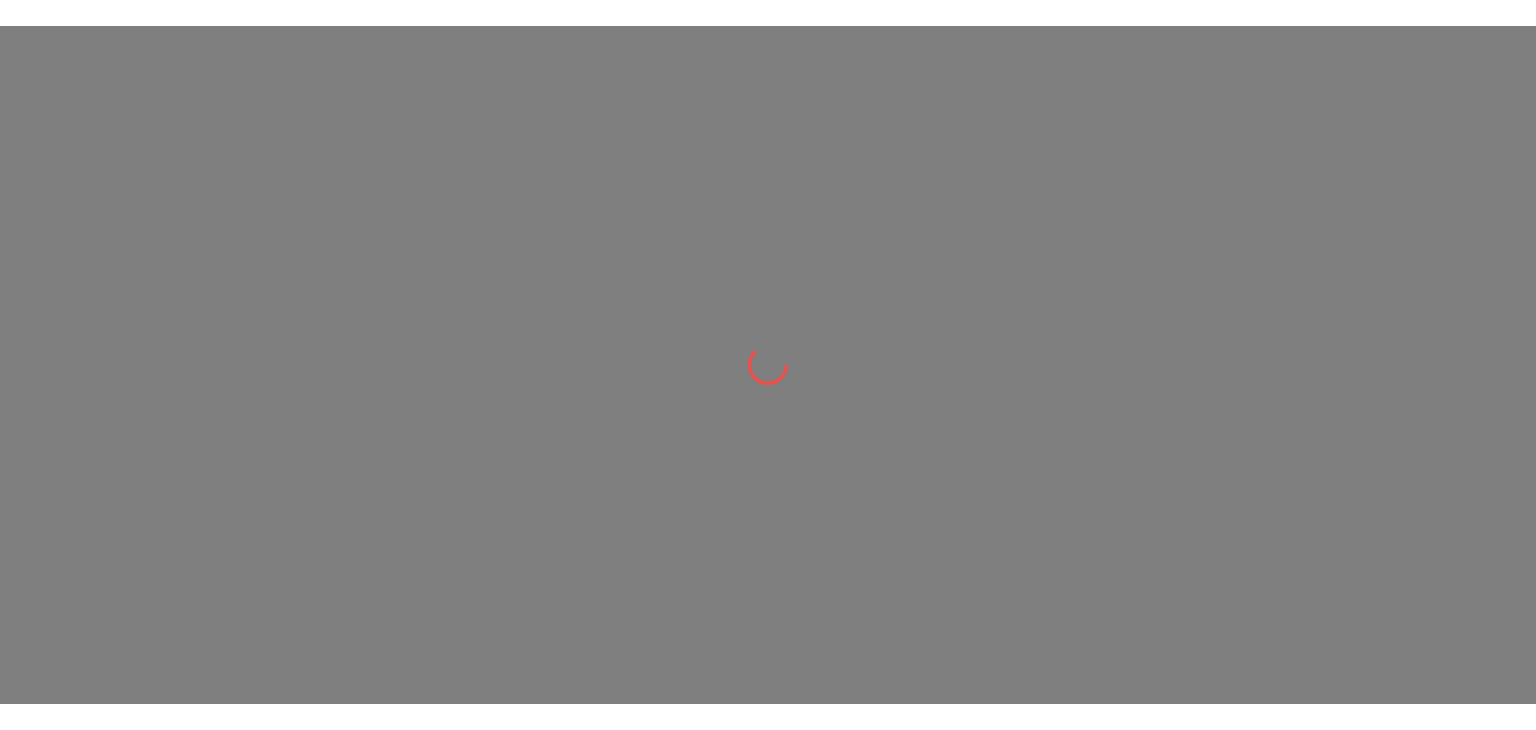 scroll, scrollTop: 0, scrollLeft: 0, axis: both 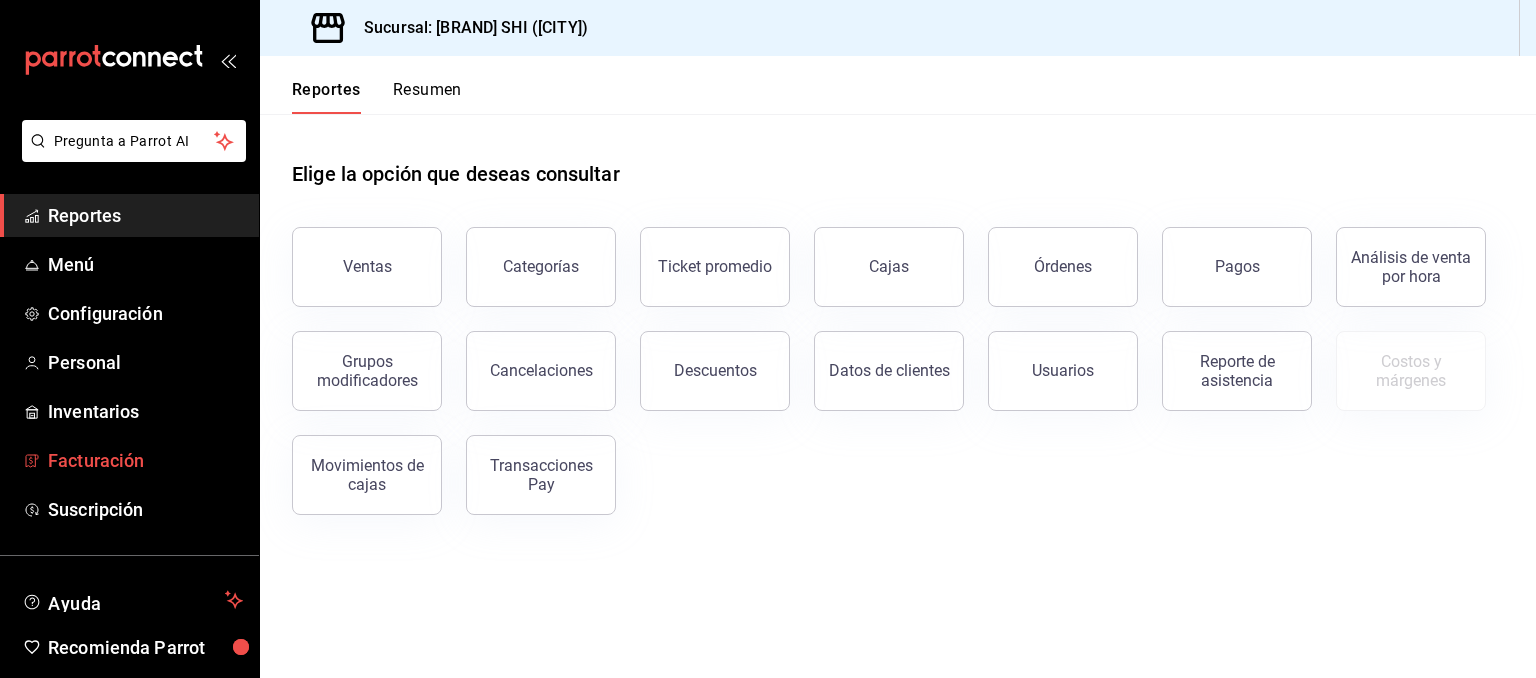 click on "Facturación" at bounding box center [129, 460] 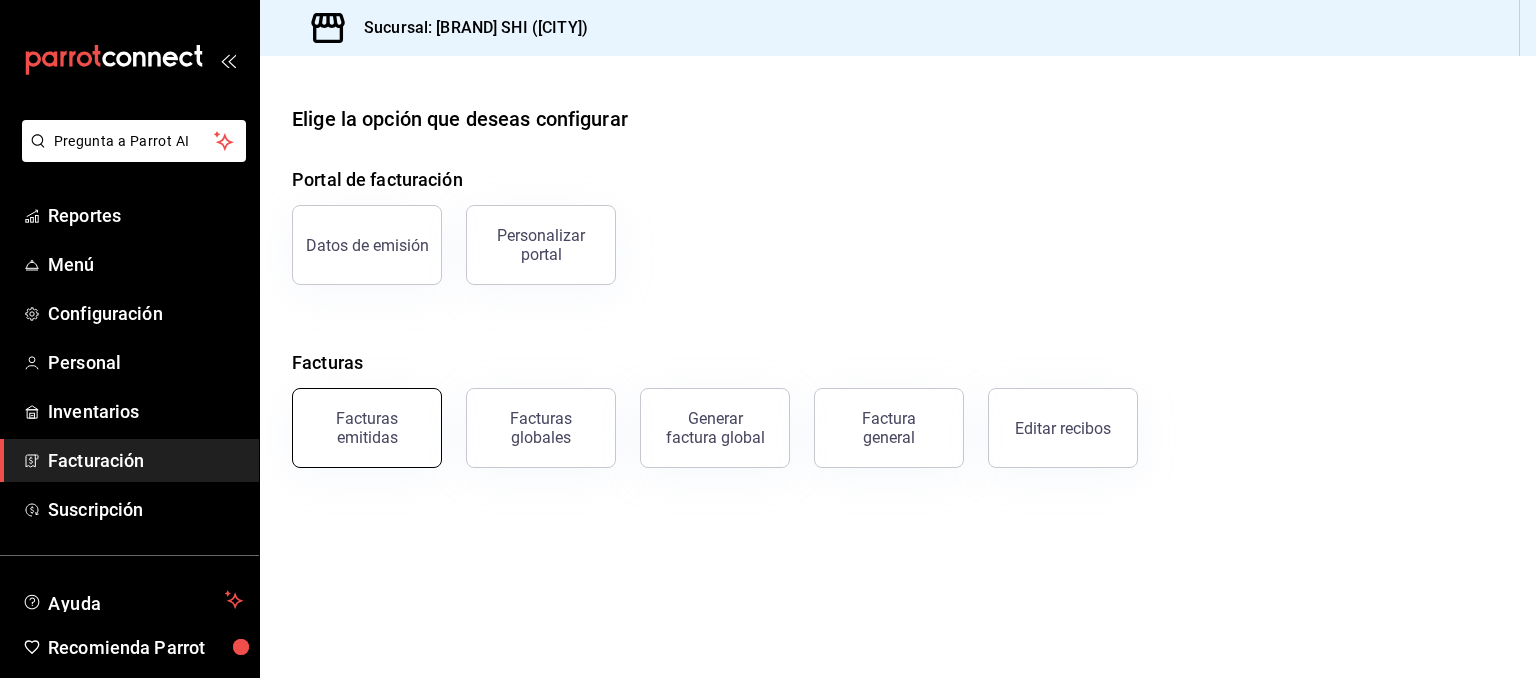 click on "Facturas emitidas" at bounding box center [367, 428] 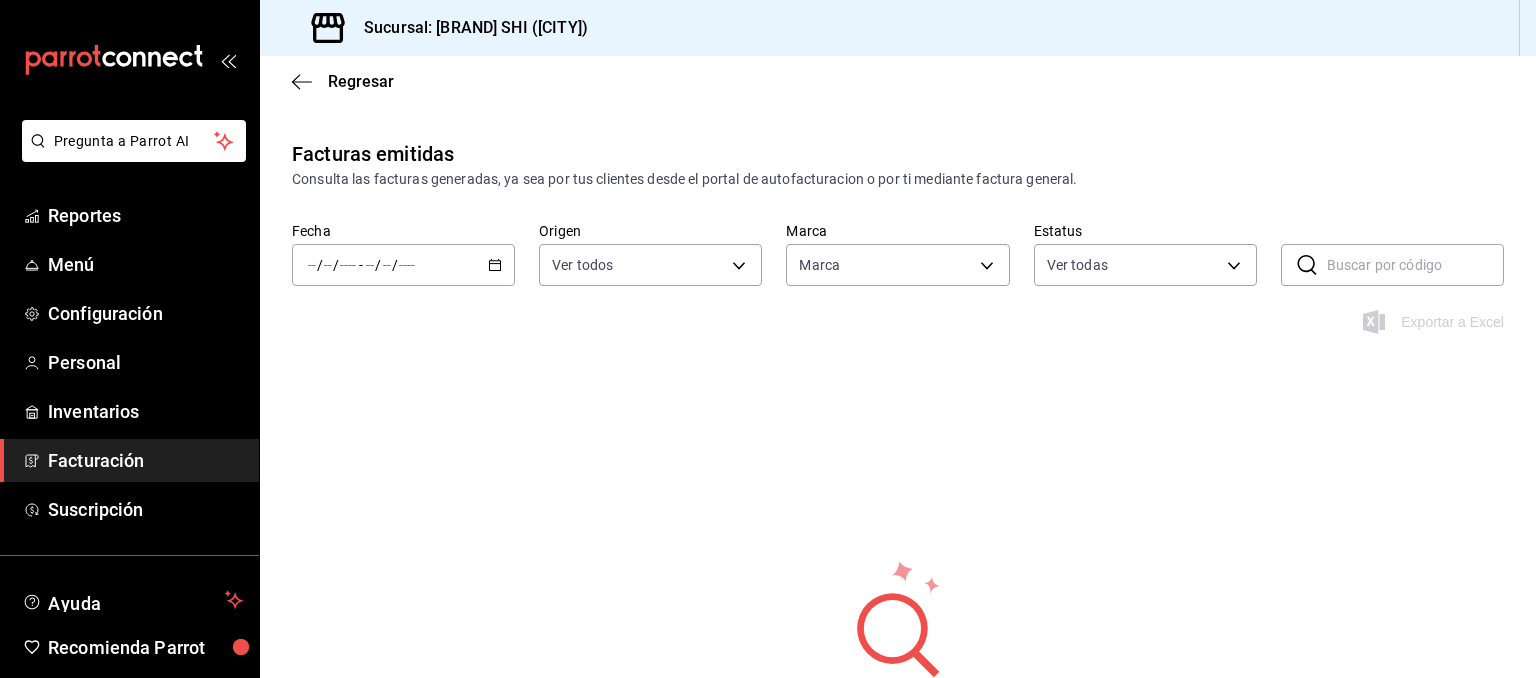 type on "605647f7-5ddc-403a-84da-aa3c8a25865f" 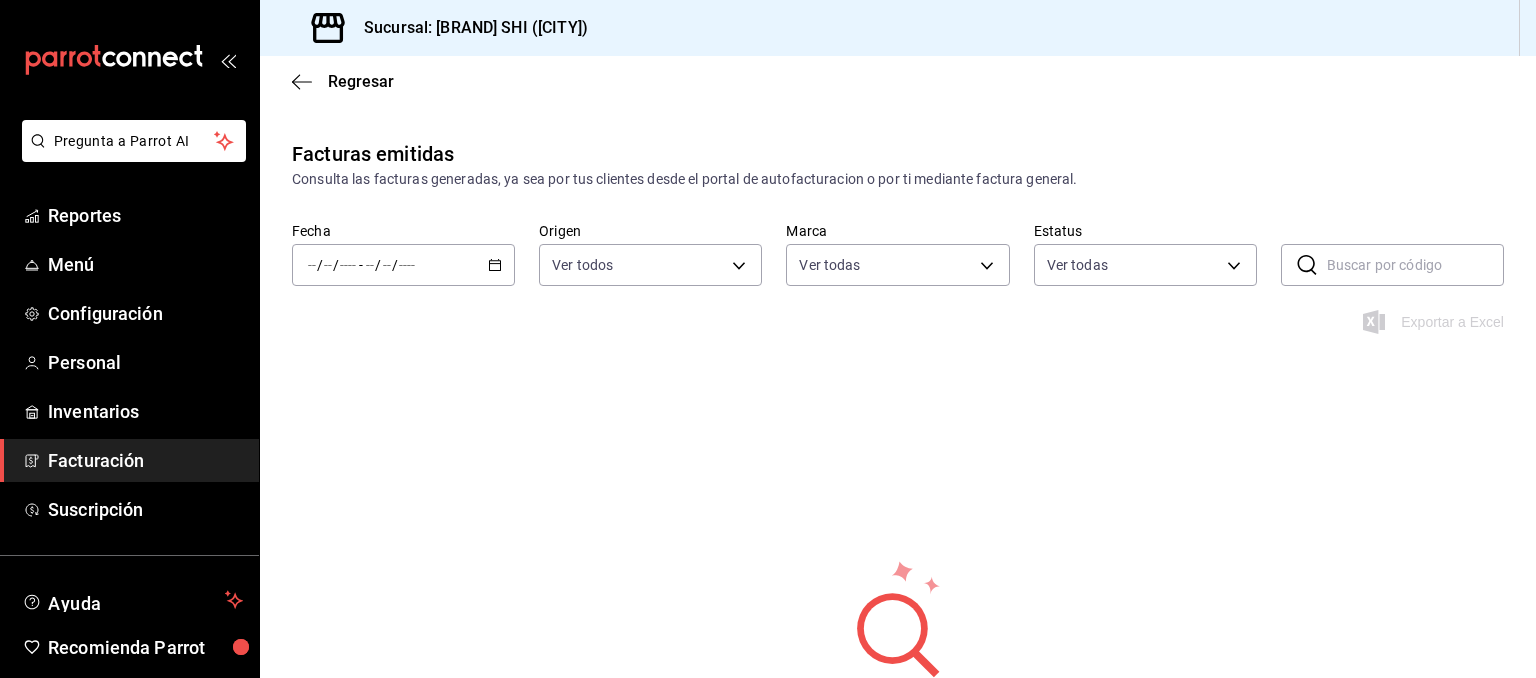 click 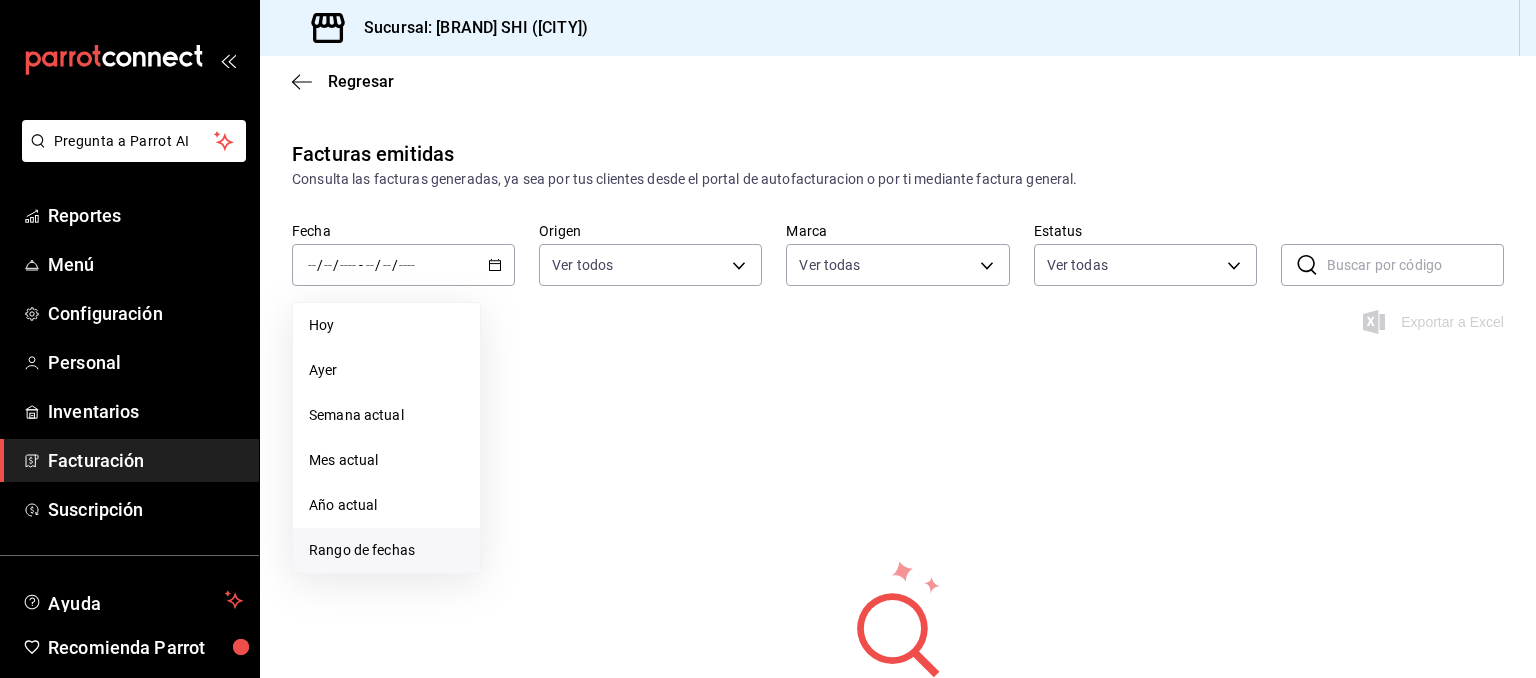 click on "Rango de fechas" at bounding box center [386, 550] 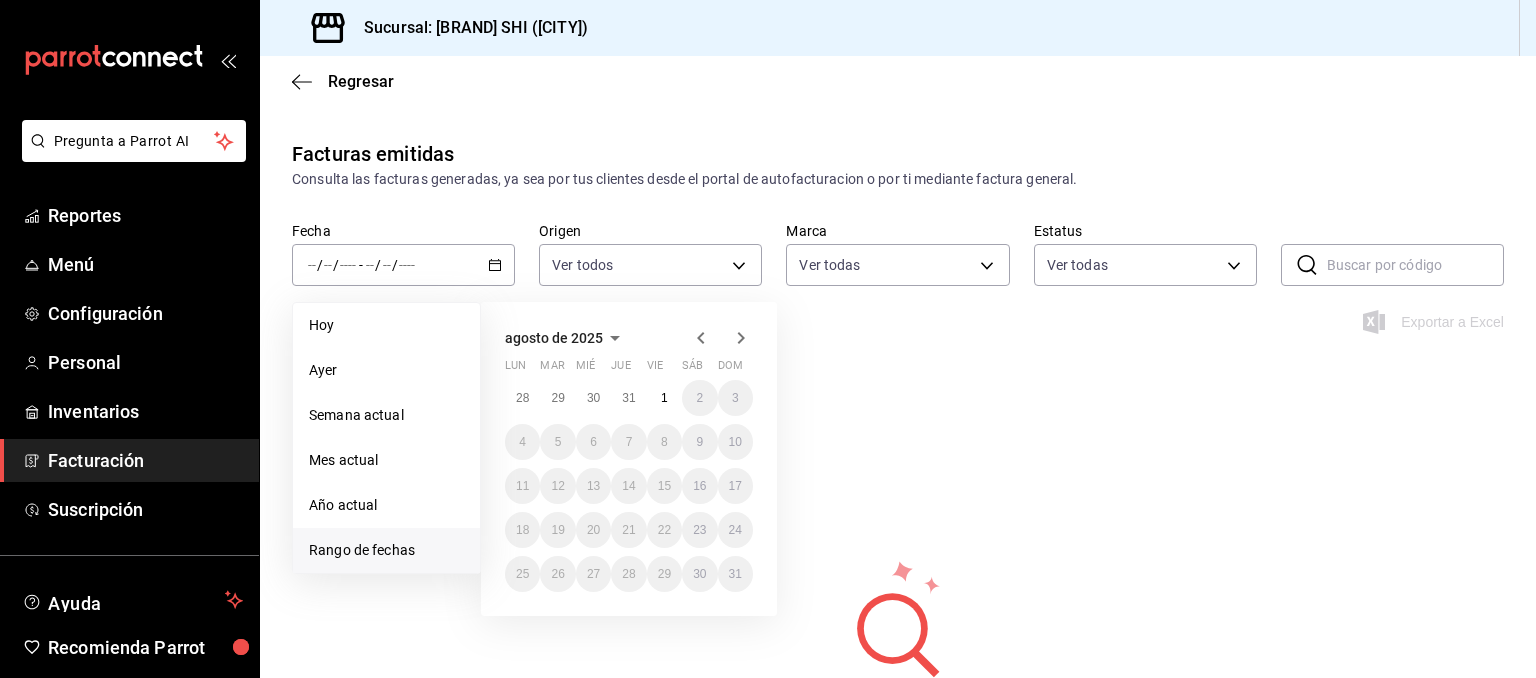 click 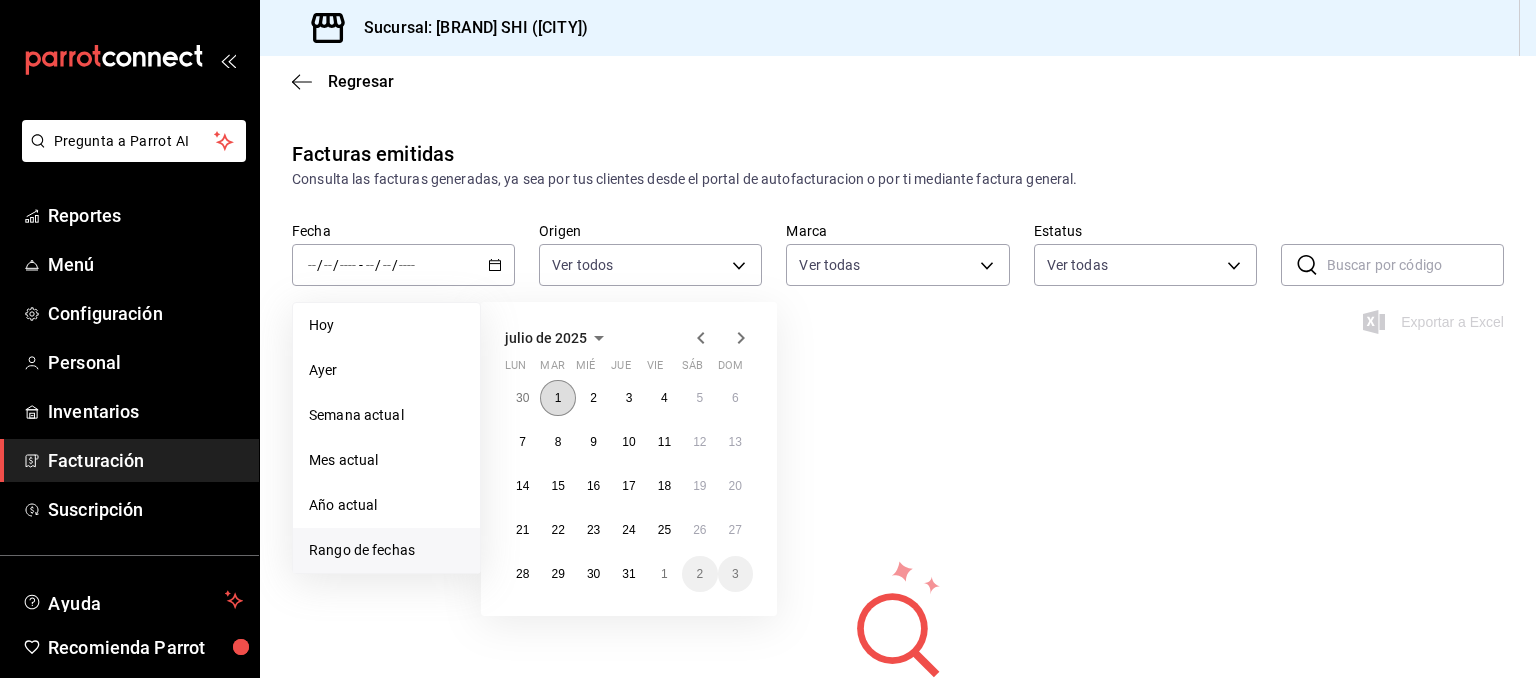 click on "1" at bounding box center (557, 398) 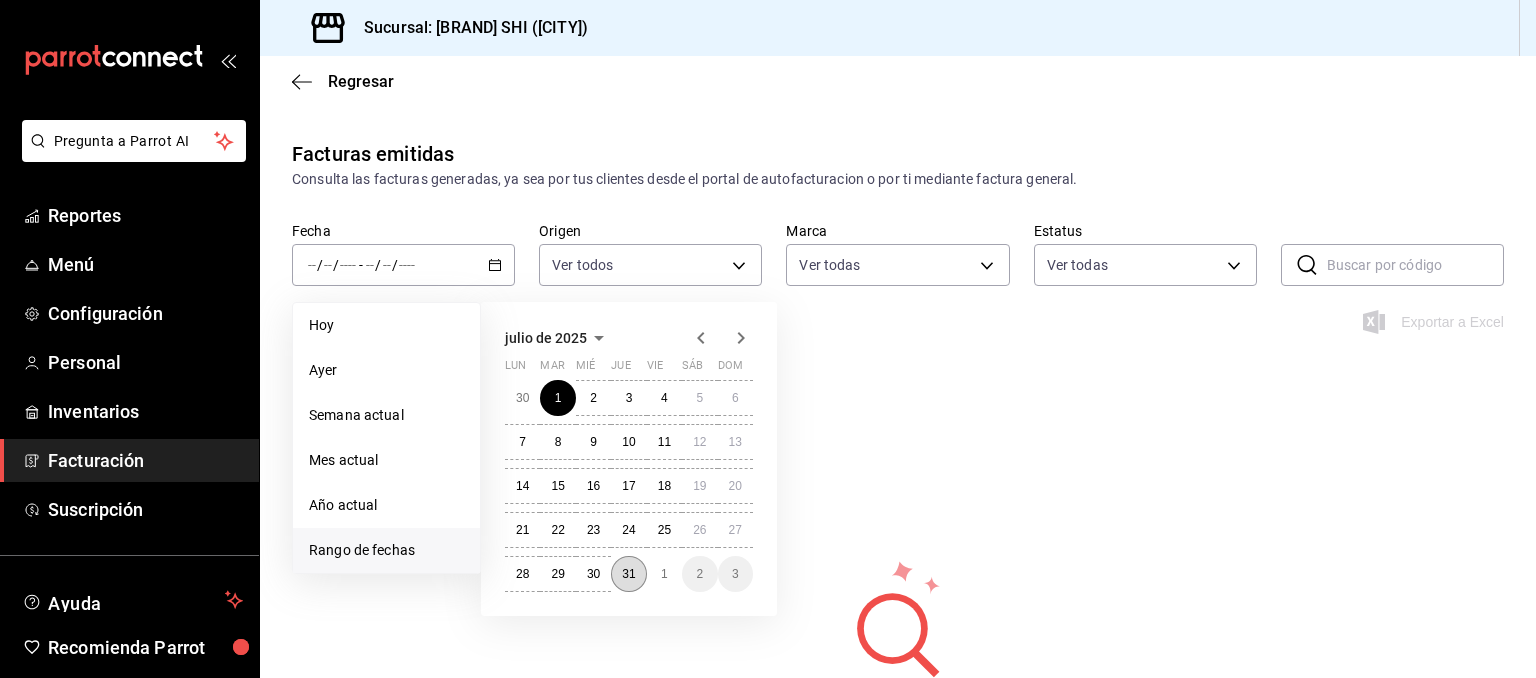 click on "31" at bounding box center [628, 574] 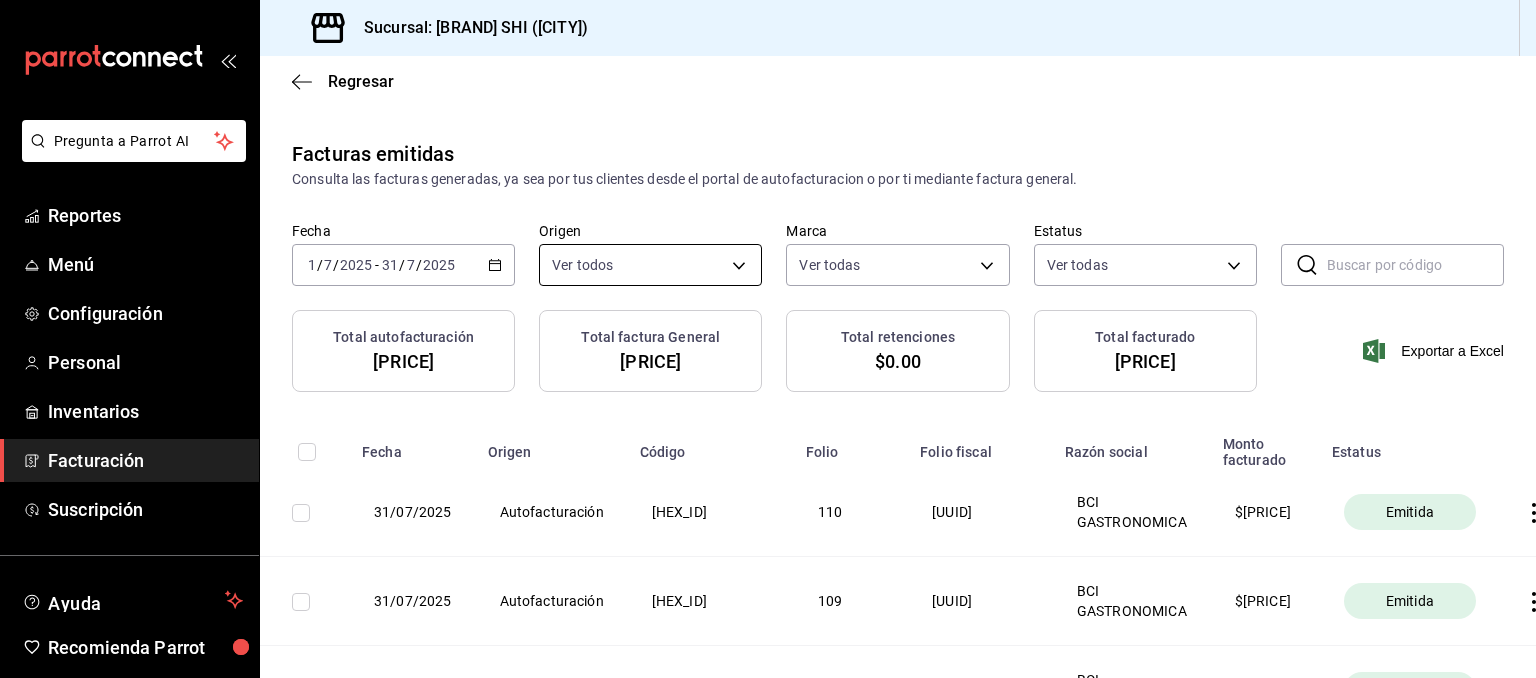 click on "Pregunta a Parrot AI Reportes   Menú   Configuración   Personal   Inventarios   Facturación   Suscripción   Ayuda Recomienda Parrot   [FIRST] [LAST]   Sugerir nueva función   Sucursal: Beef Capital SHI (Irapuato) Regresar Facturas emitidas Consulta las facturas generadas, ya sea por tus clientes desde el portal de autofacturacion o por ti mediante factura general. Fecha [DATE] [DATE] [DATE] - [DATE] [DATE] Origen Ver todos ORDER_INVOICE,GENERAL_INVOICE Marca Ver todas [UUID] Estatus Ver todas ACTIVE,PENDING_CANCELLATION,CANCELLED,PRE_CANCELLED ​ ​ Total autofacturación $225,724.00 Total factura General $15,445.00 Total retenciones $0.00 Total facturado $241,169.00 Exportar a Excel Fecha Origen Código Folio Folio fiscal Razón social Monto facturado Estatus 31/07/2025 Autofacturación [ALPHANUMERIC] [NUMBER] [UUID] BCI GASTRONOMICA $ 1070.00 Emitida 31/07/2025 Autofacturación [ALPHANUMERIC] [NUMBER] BCI GASTRONOMICA $ 4907.00 108 $" at bounding box center (768, 339) 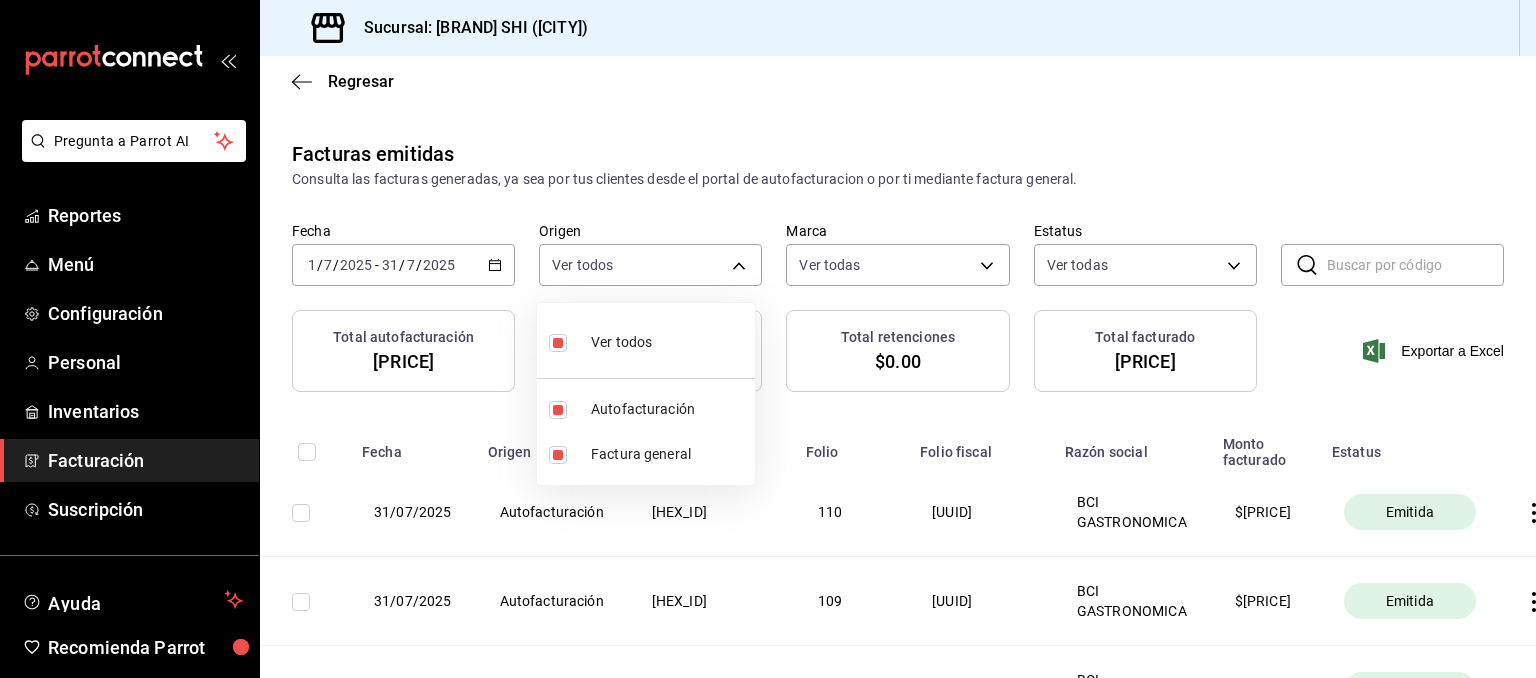 click at bounding box center (768, 339) 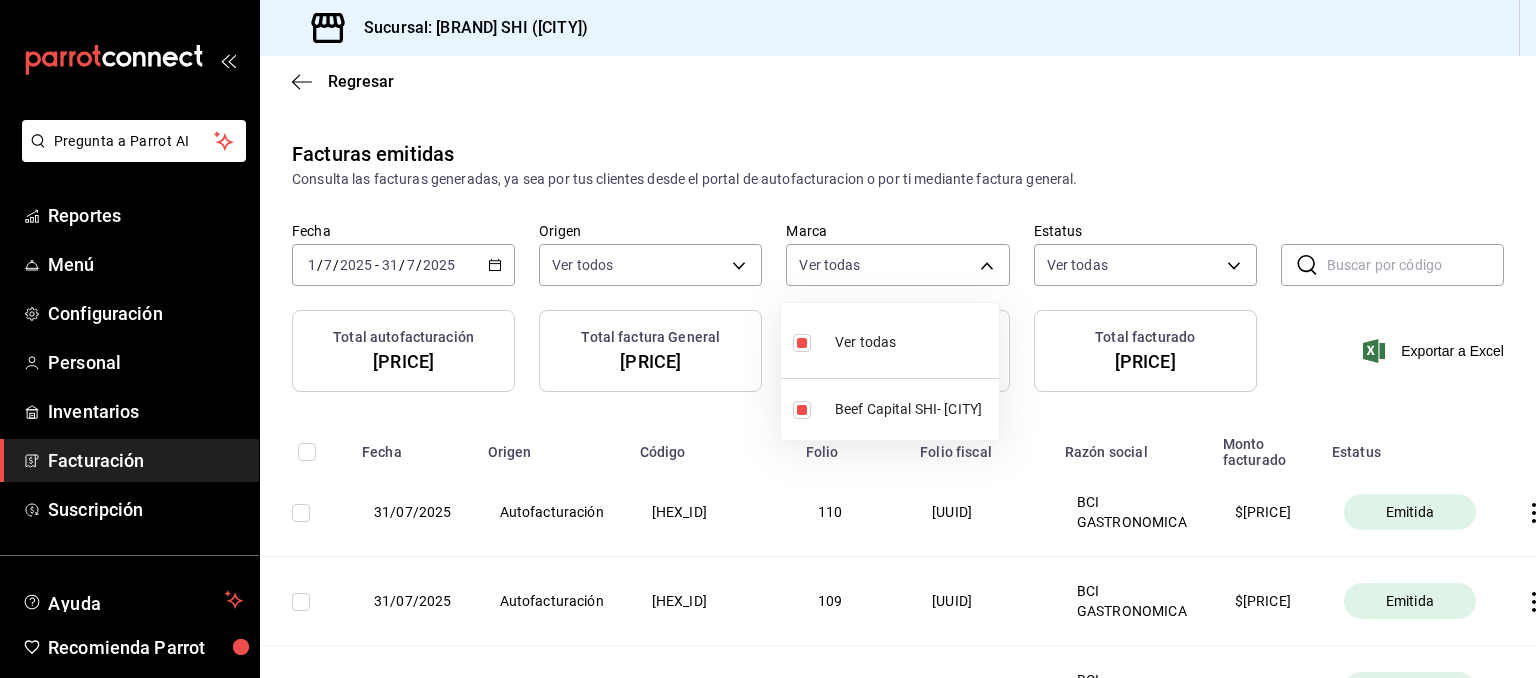 click on "Pregunta a Parrot AI Reportes   Menú   Configuración   Personal   Inventarios   Facturación   Suscripción   Ayuda Recomienda Parrot   Georgina Manrique   Sugerir nueva función   Sucursal: Beef Capital SHI (Irapuato) Regresar Facturas emitidas Consulta las facturas generadas, ya sea por tus clientes desde el portal de autofacturacion o por ti mediante factura general. Fecha 2025-07-01 1 / 7 / 2025 - 2025-07-31 31 / 7 / 2025 Origen Ver todos ORDER_INVOICE,GENERAL_INVOICE Marca Ver todas 605647f7-5ddc-403a-84da-aa3c8a25865f Estatus Ver todas ACTIVE,PENDING_CANCELLATION,CANCELLED,PRE_CANCELLED ​ ​ Total autofacturación $225,724.00 Total factura General $15,445.00 Total retenciones $0.00 Total facturado $241,169.00 Exportar a Excel Fecha Origen Código Folio Folio fiscal Razón social Monto facturado Estatus 31/07/2025 Autofacturación D7F150725D590E 110 534042f1-335a-4e4f-83e5-ba4f56757ffa BCI GASTRONOMICA $ 1070.00 Emitida 31/07/2025 Autofacturación 233220725470EC 109 BCI GASTRONOMICA $ 4907.00 108 $" at bounding box center (768, 339) 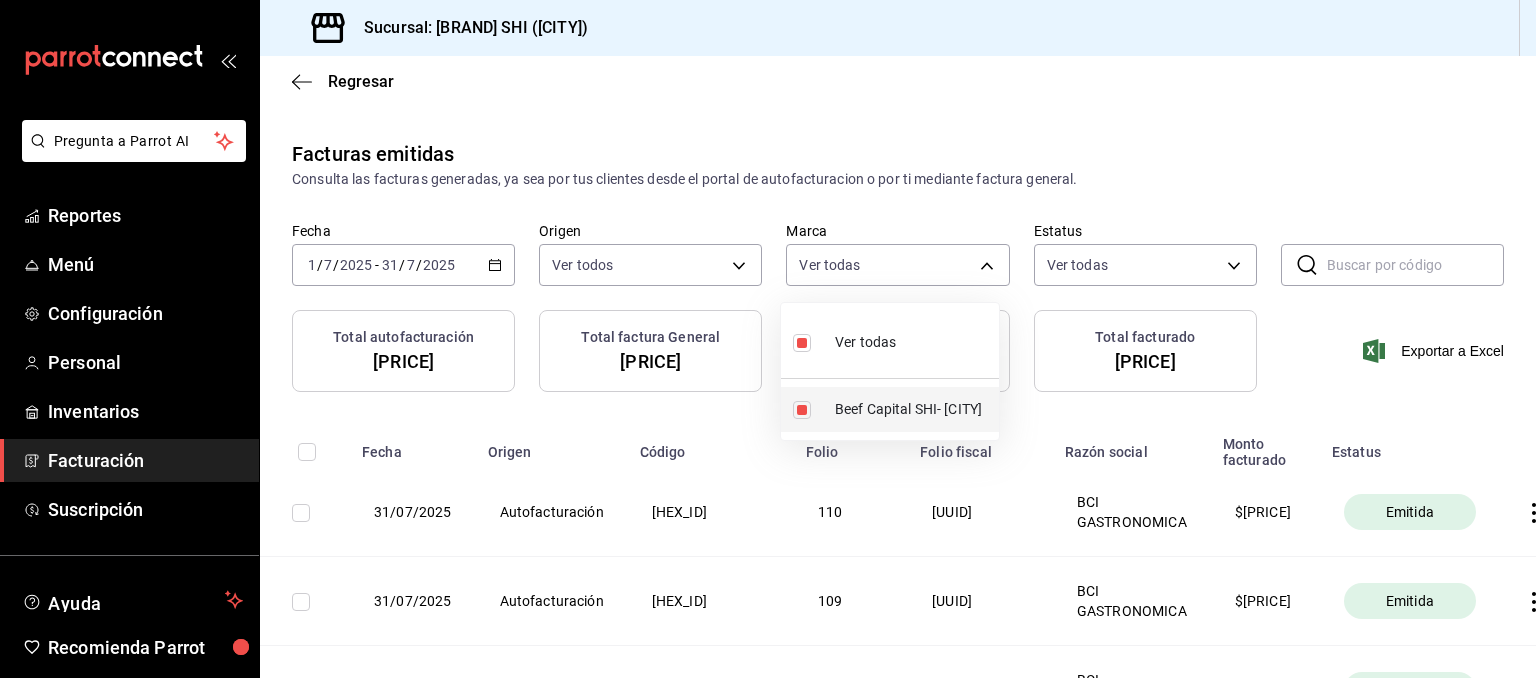 click on "Beef Capital SHI- [CITY]" at bounding box center (890, 409) 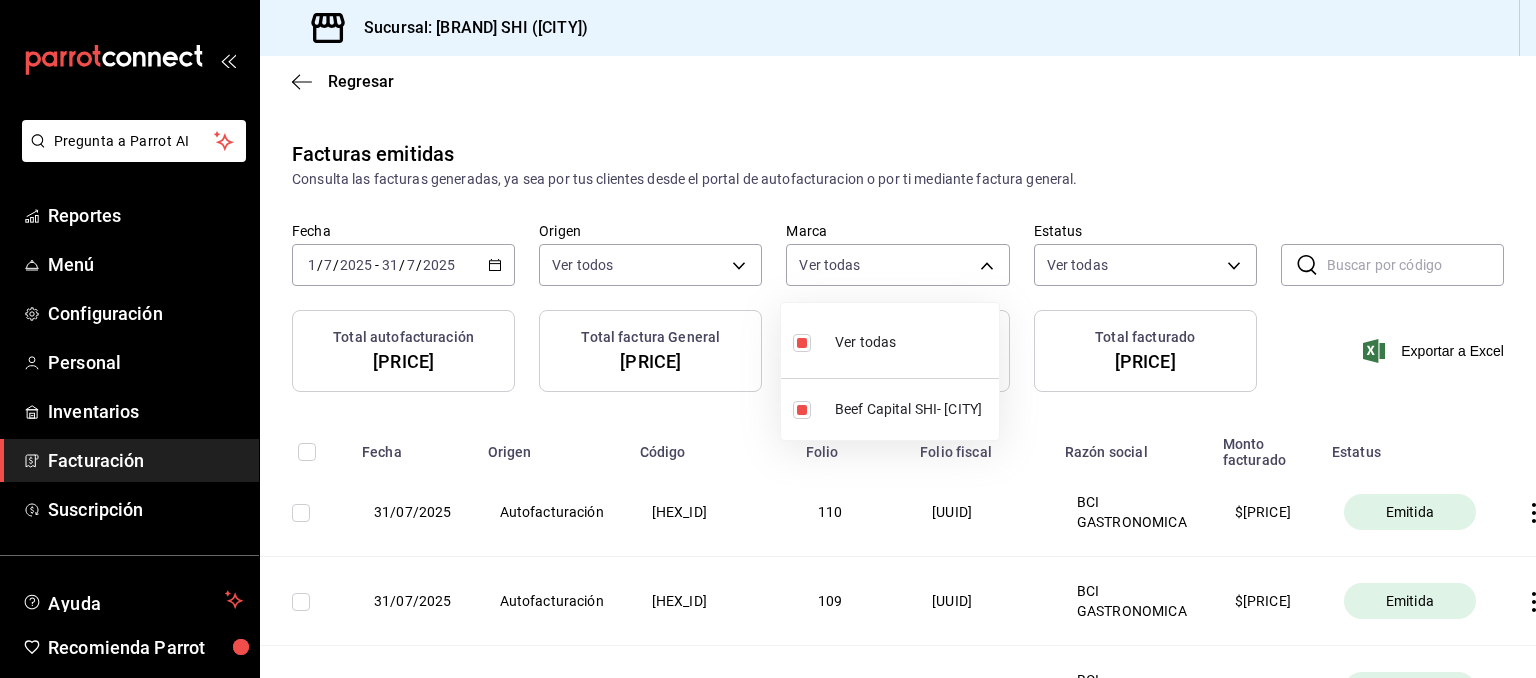 type 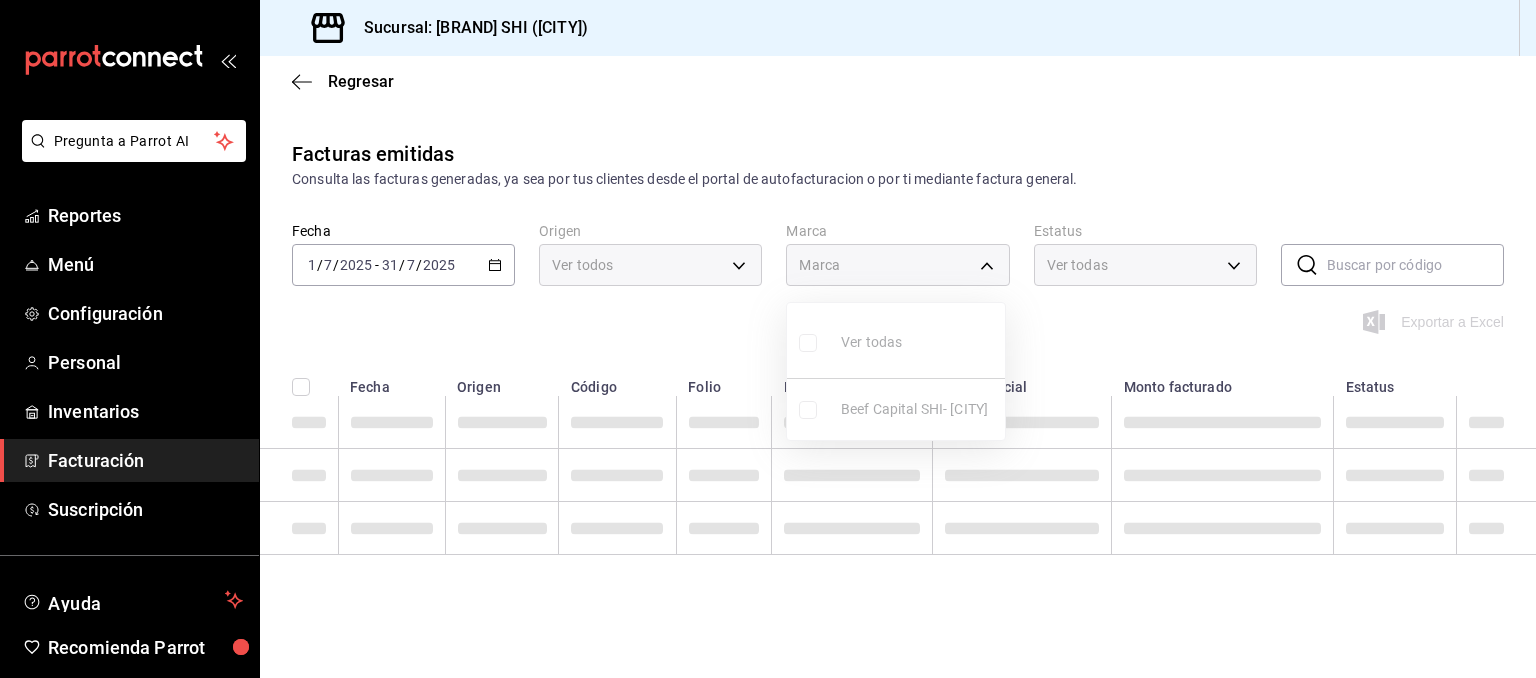 click at bounding box center (768, 339) 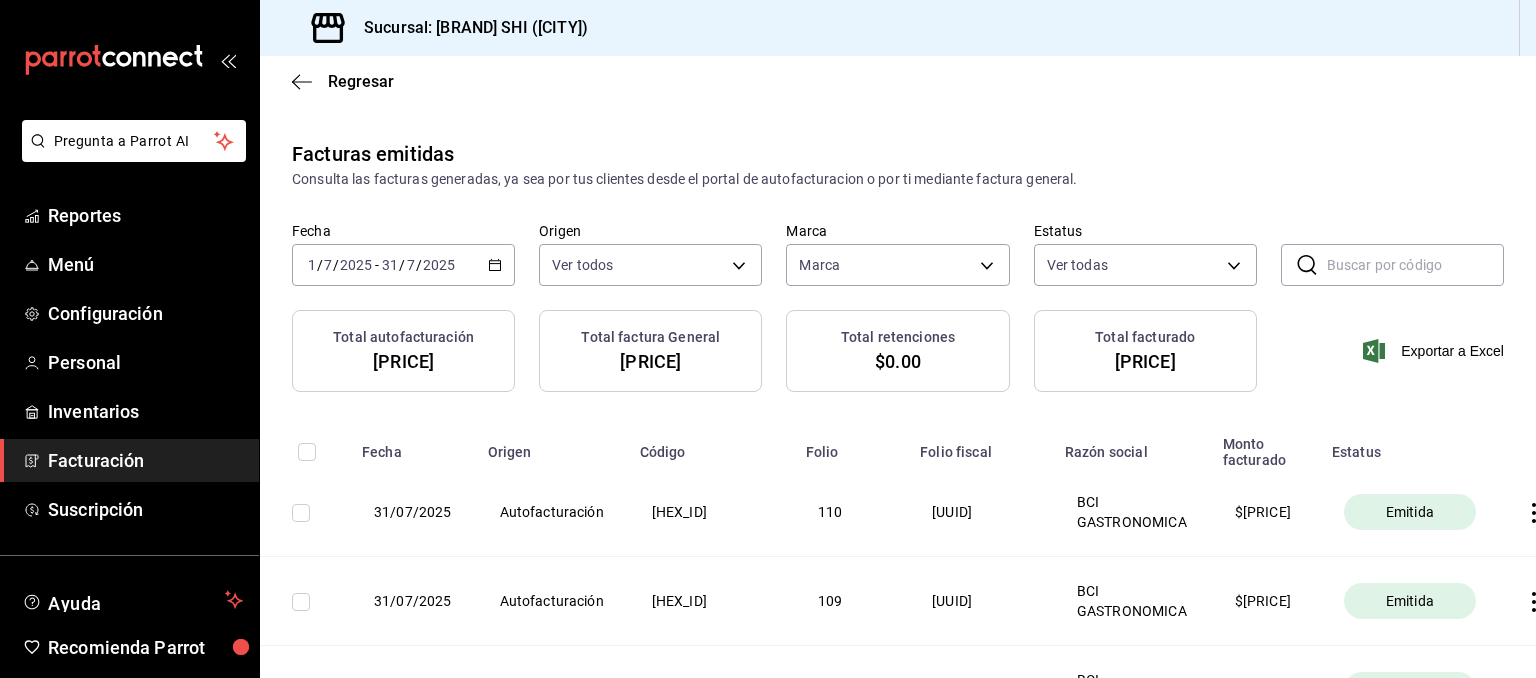 click on "Facturación" at bounding box center [145, 460] 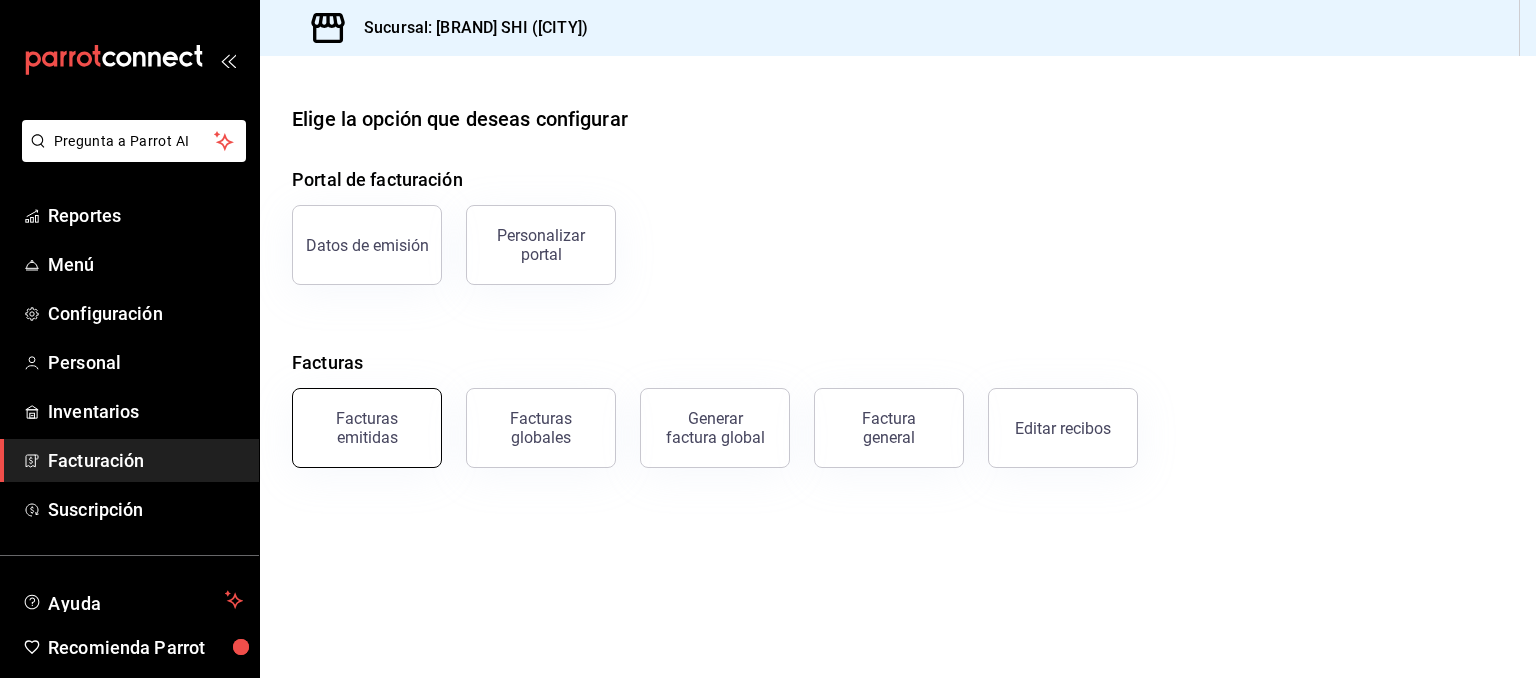 click on "Facturas emitidas" at bounding box center (367, 428) 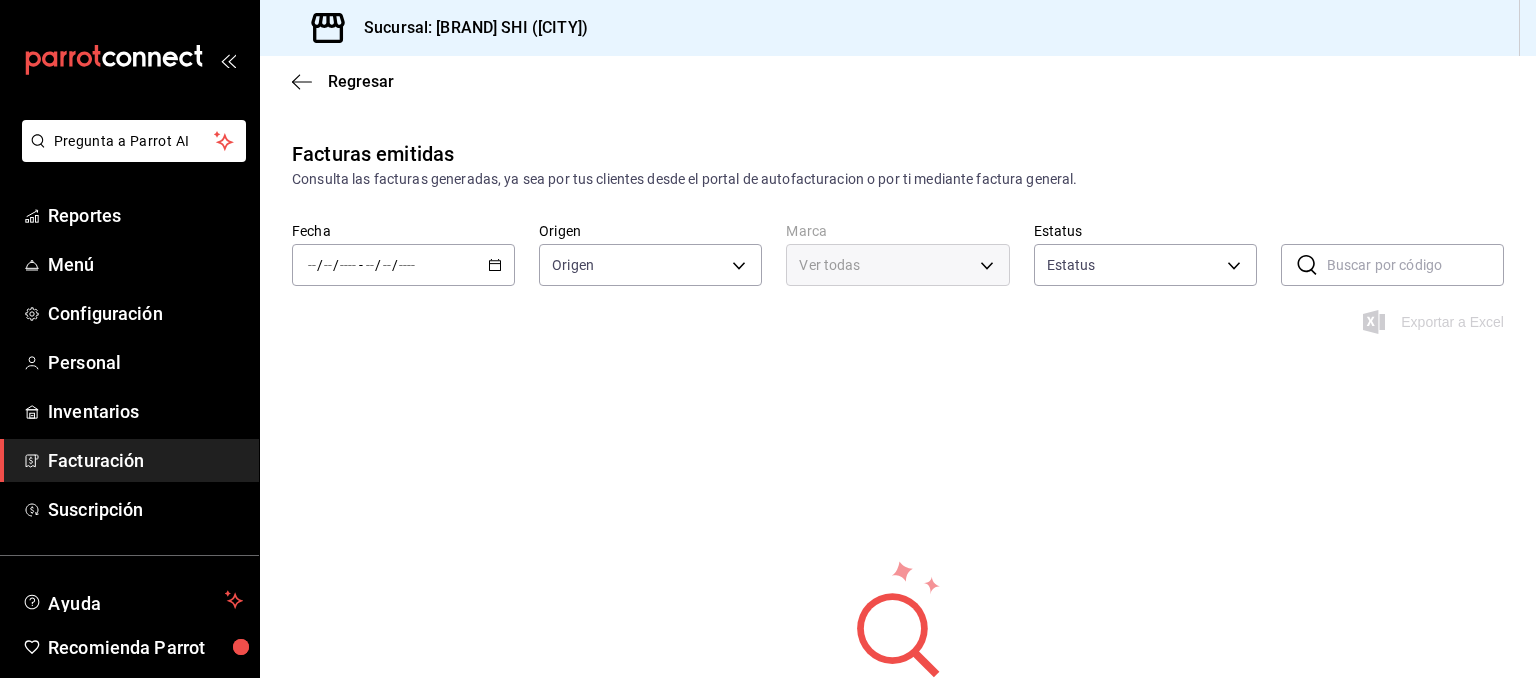 type on "ORDER_INVOICE,GENERAL_INVOICE" 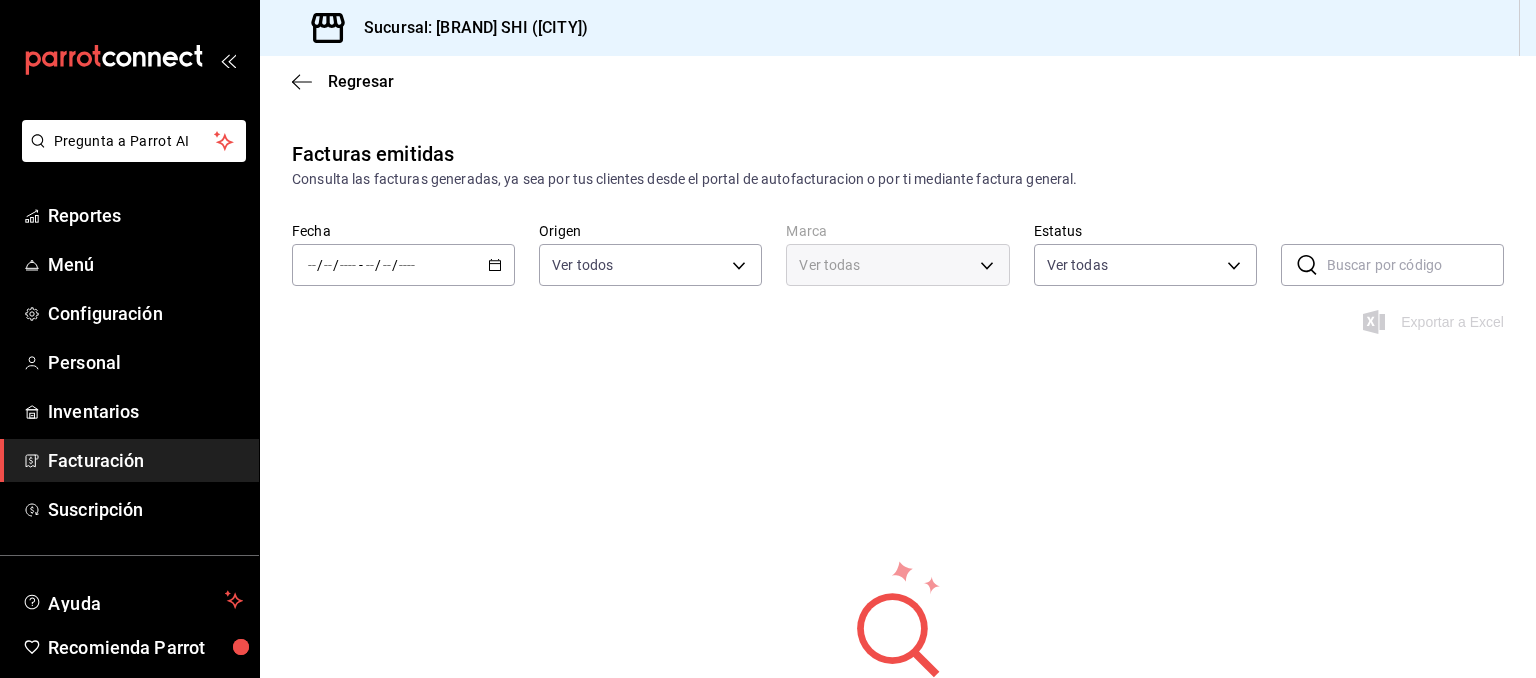 click on "Facturación" at bounding box center [145, 460] 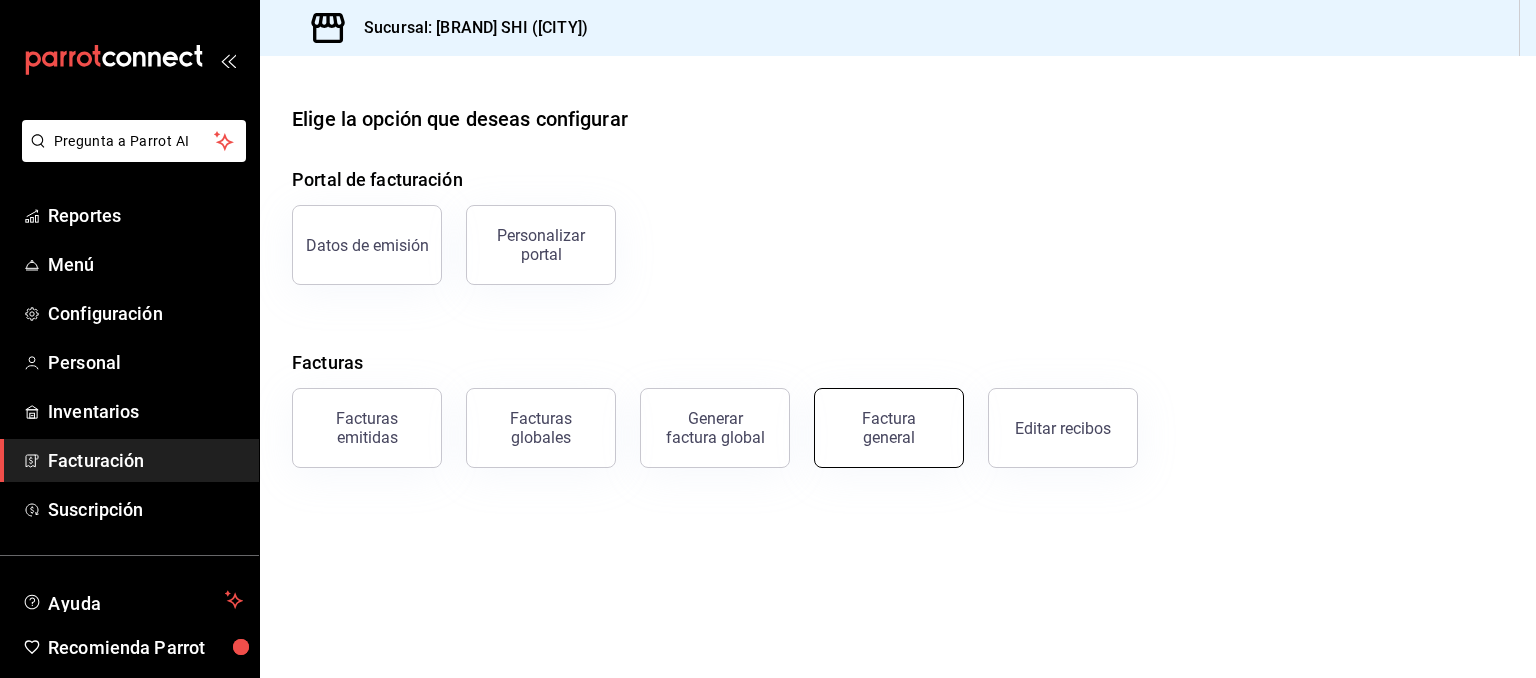 click on "Factura general" at bounding box center (889, 428) 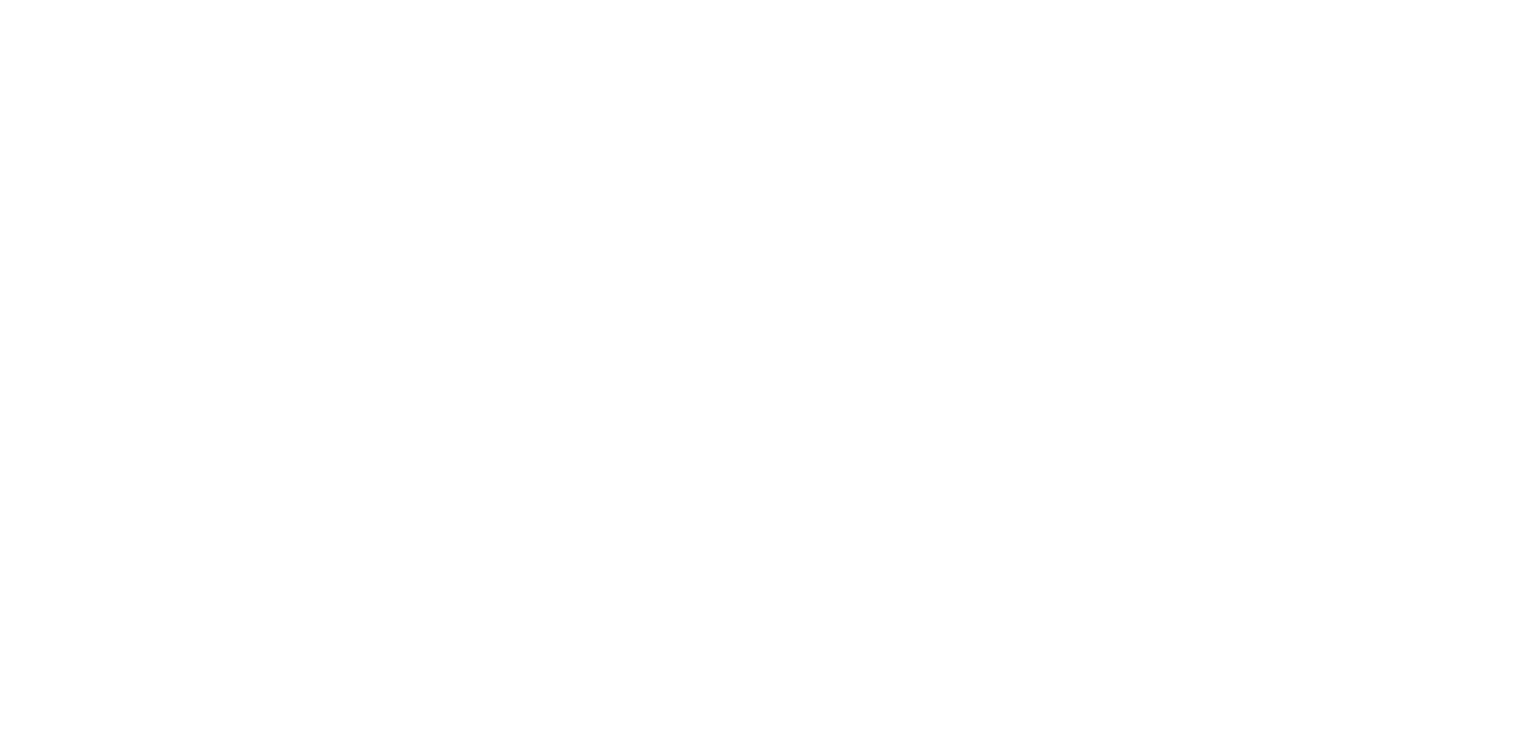 click at bounding box center [768, 4] 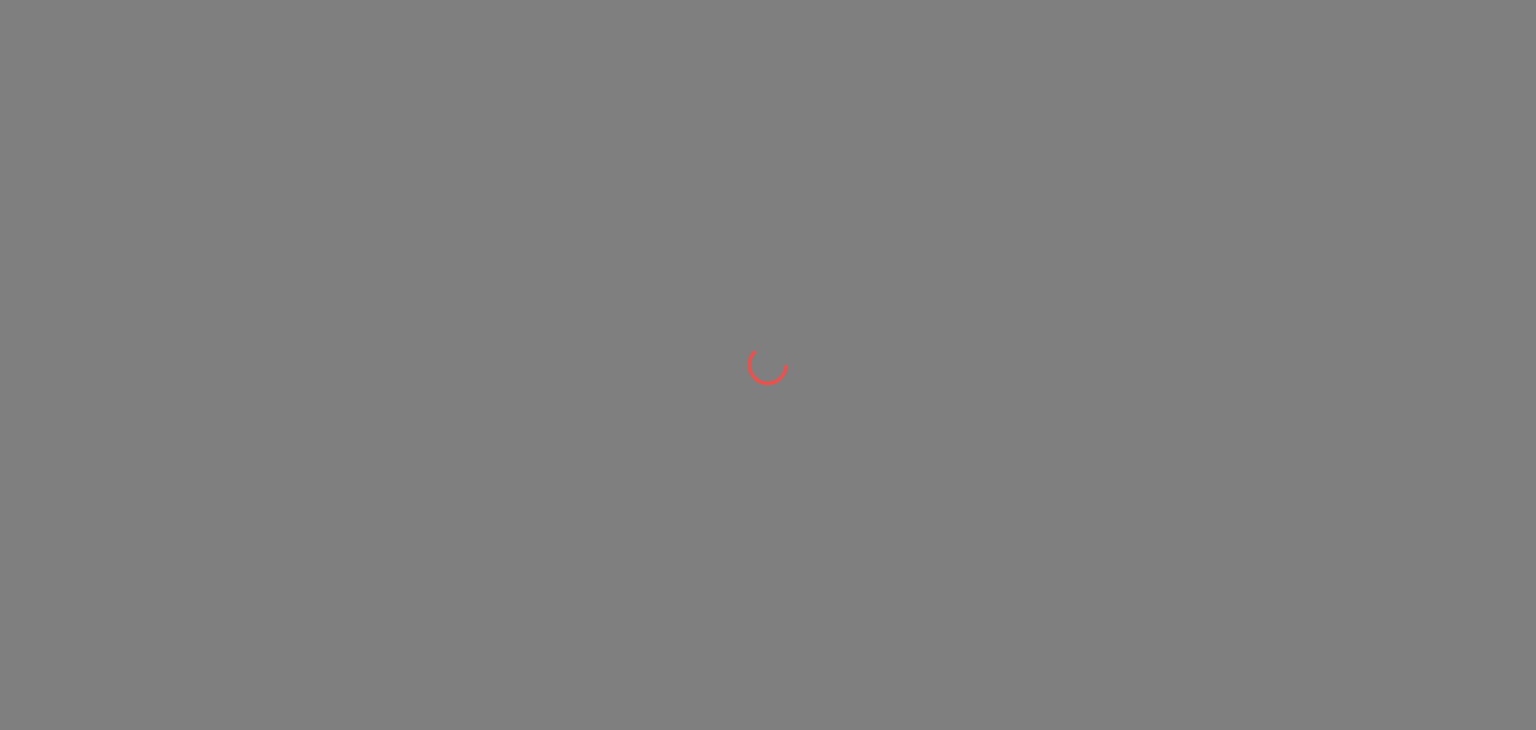 scroll, scrollTop: 0, scrollLeft: 0, axis: both 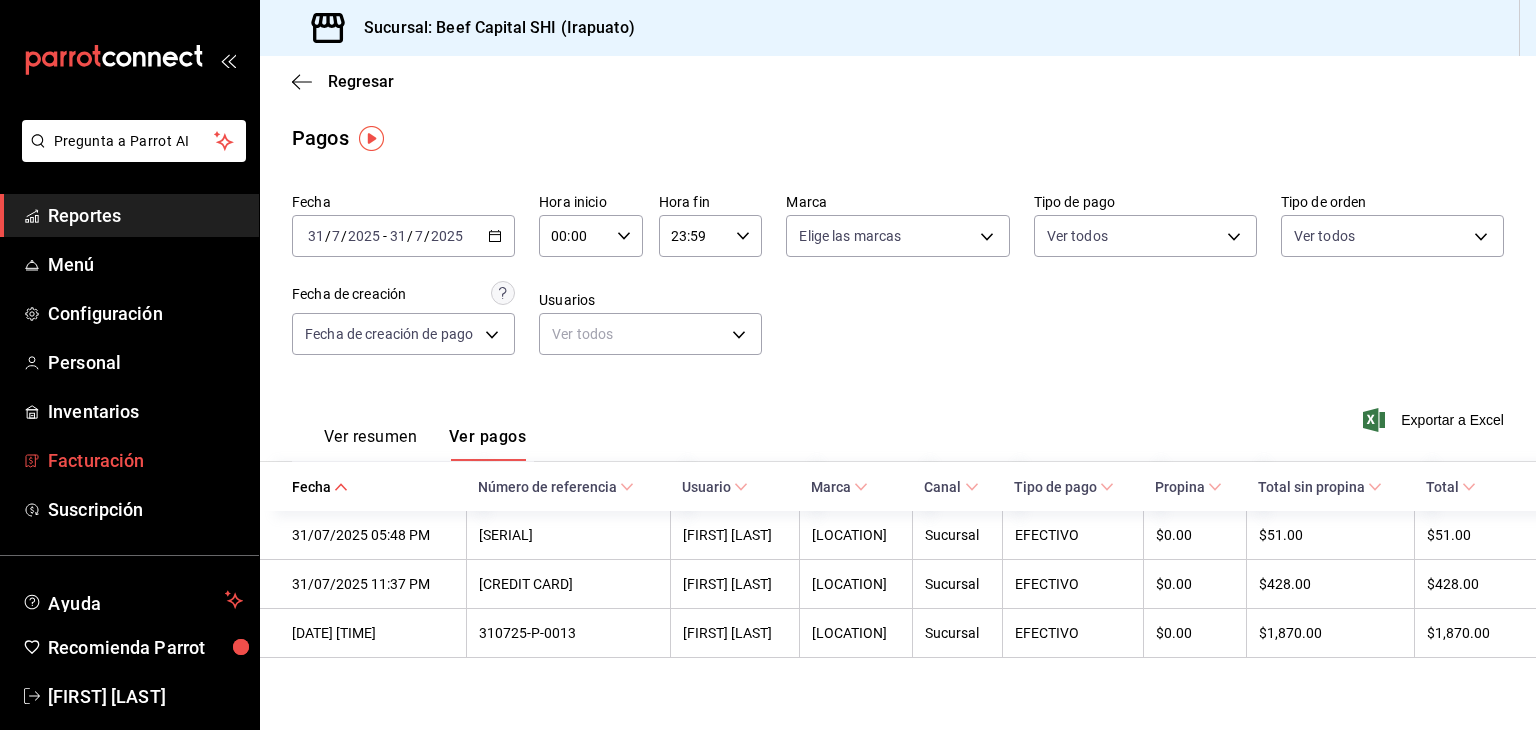 click on "Facturación" at bounding box center (145, 460) 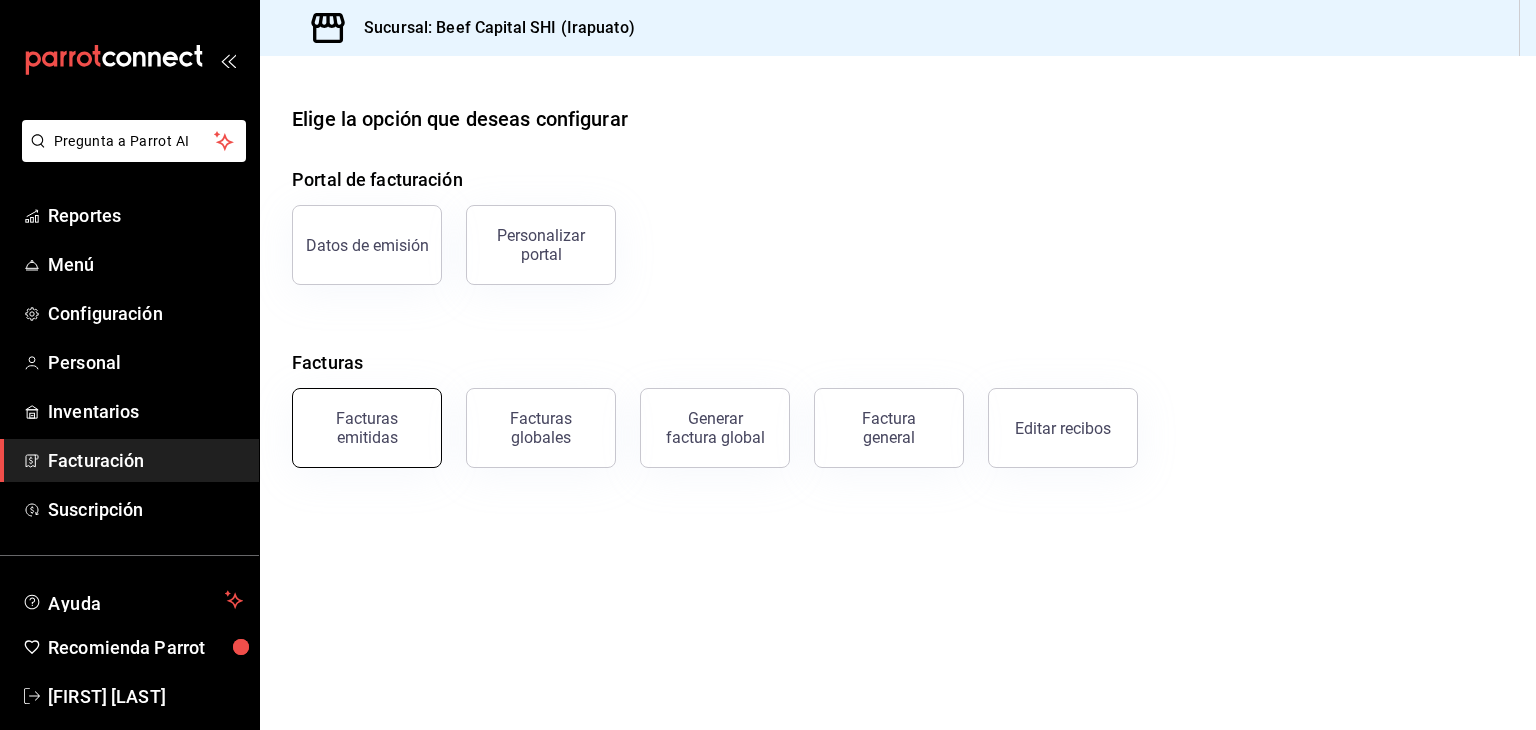 click on "Facturas emitidas" at bounding box center (367, 428) 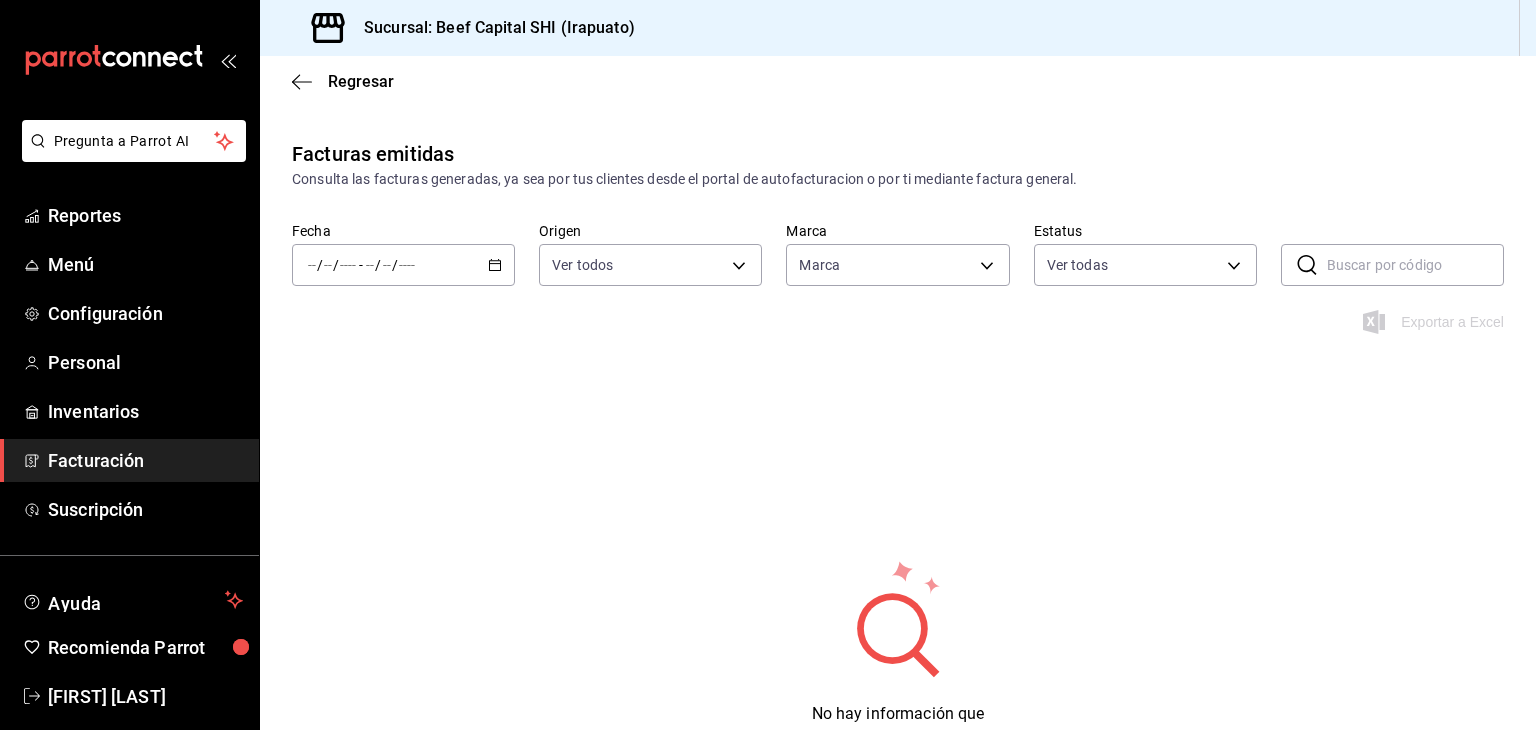 type on "605647f7-5ddc-403a-84da-aa3c8a25865f" 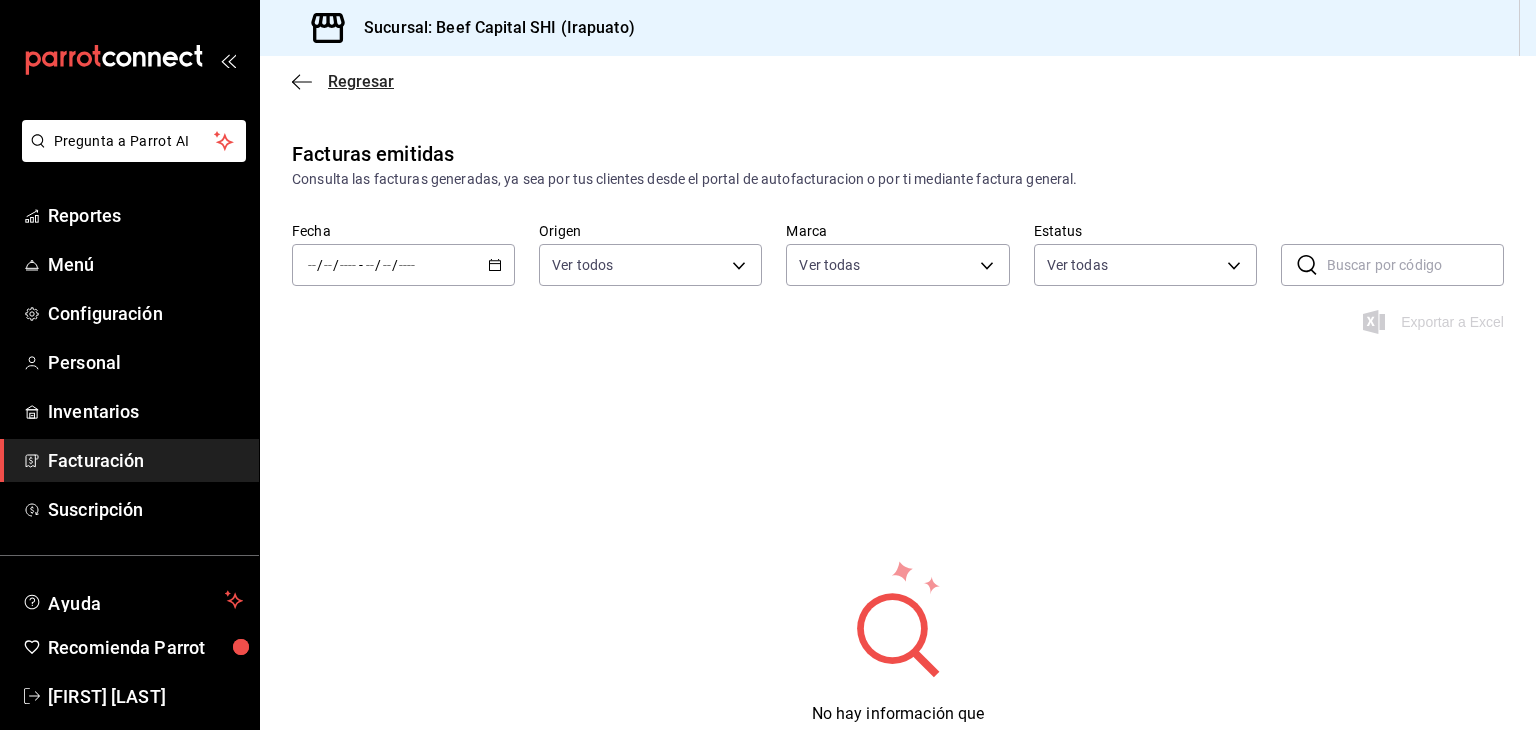 click 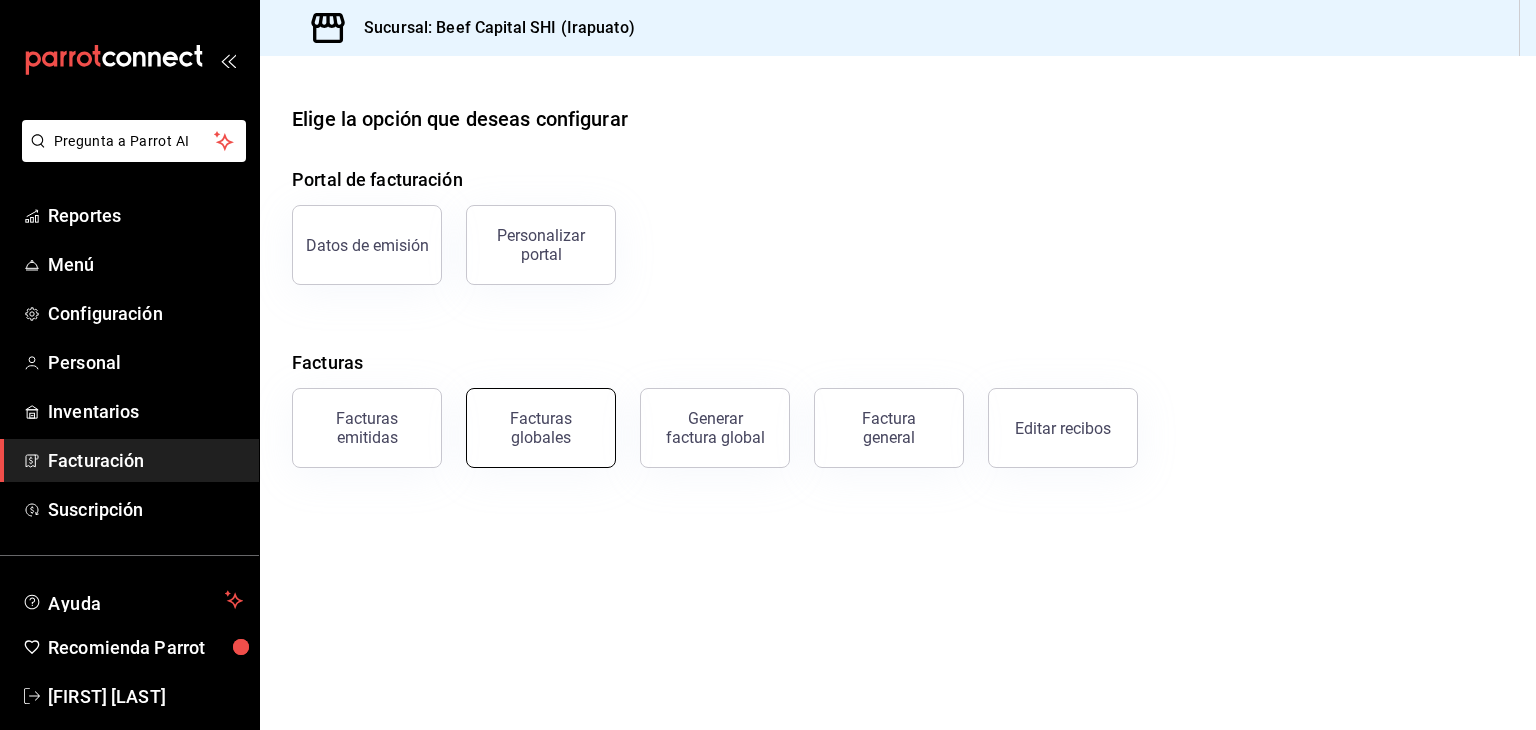 click on "Facturas globales" at bounding box center (541, 428) 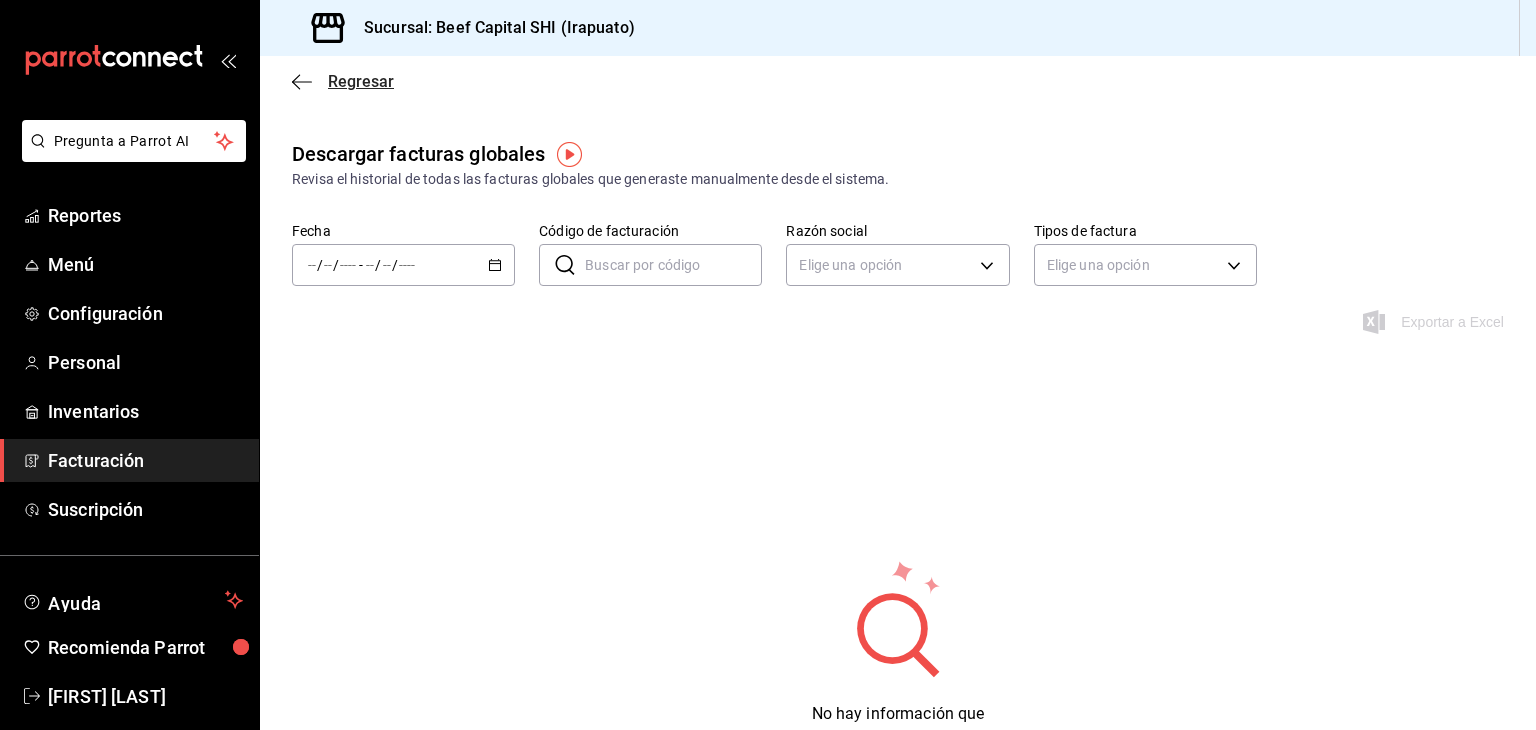 click 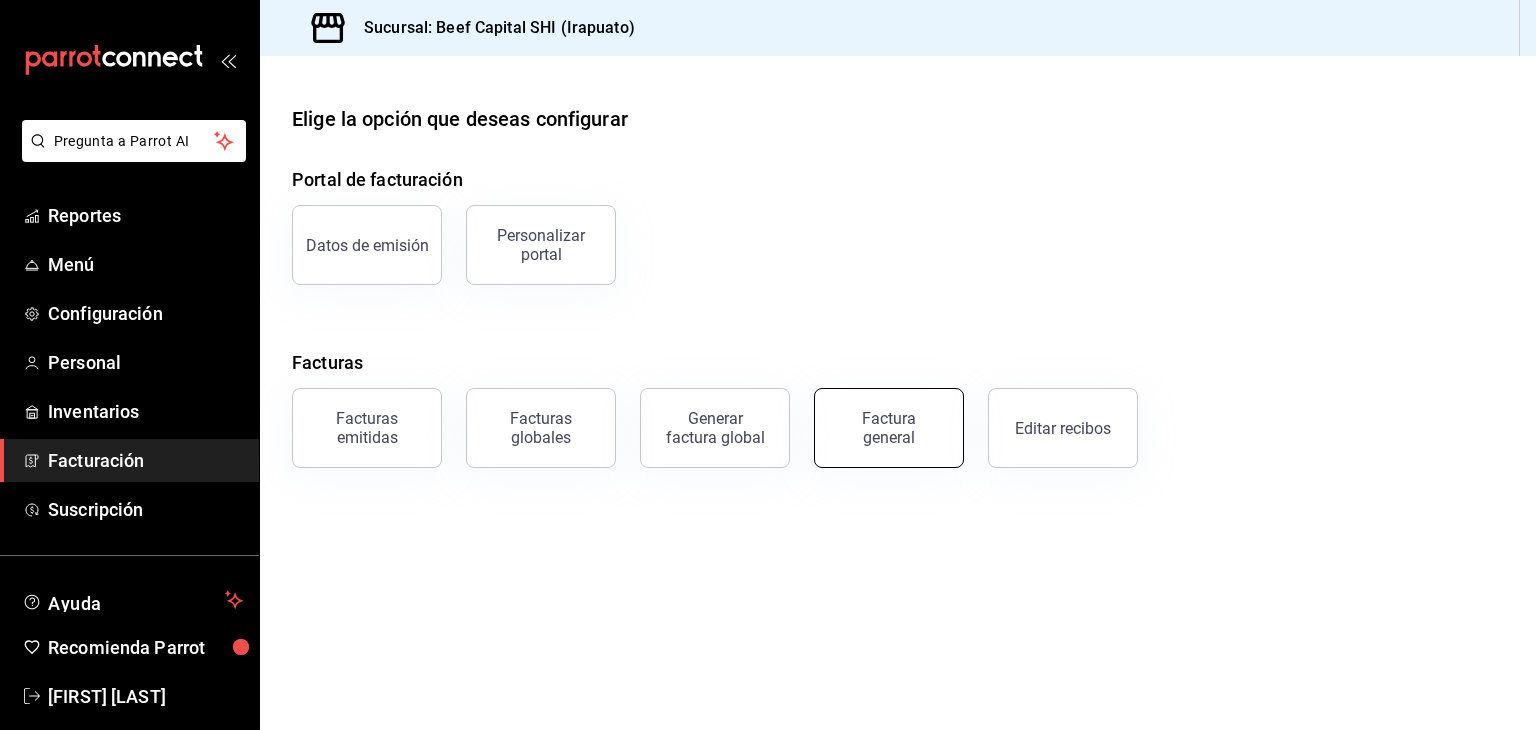 click on "Factura general" at bounding box center [889, 428] 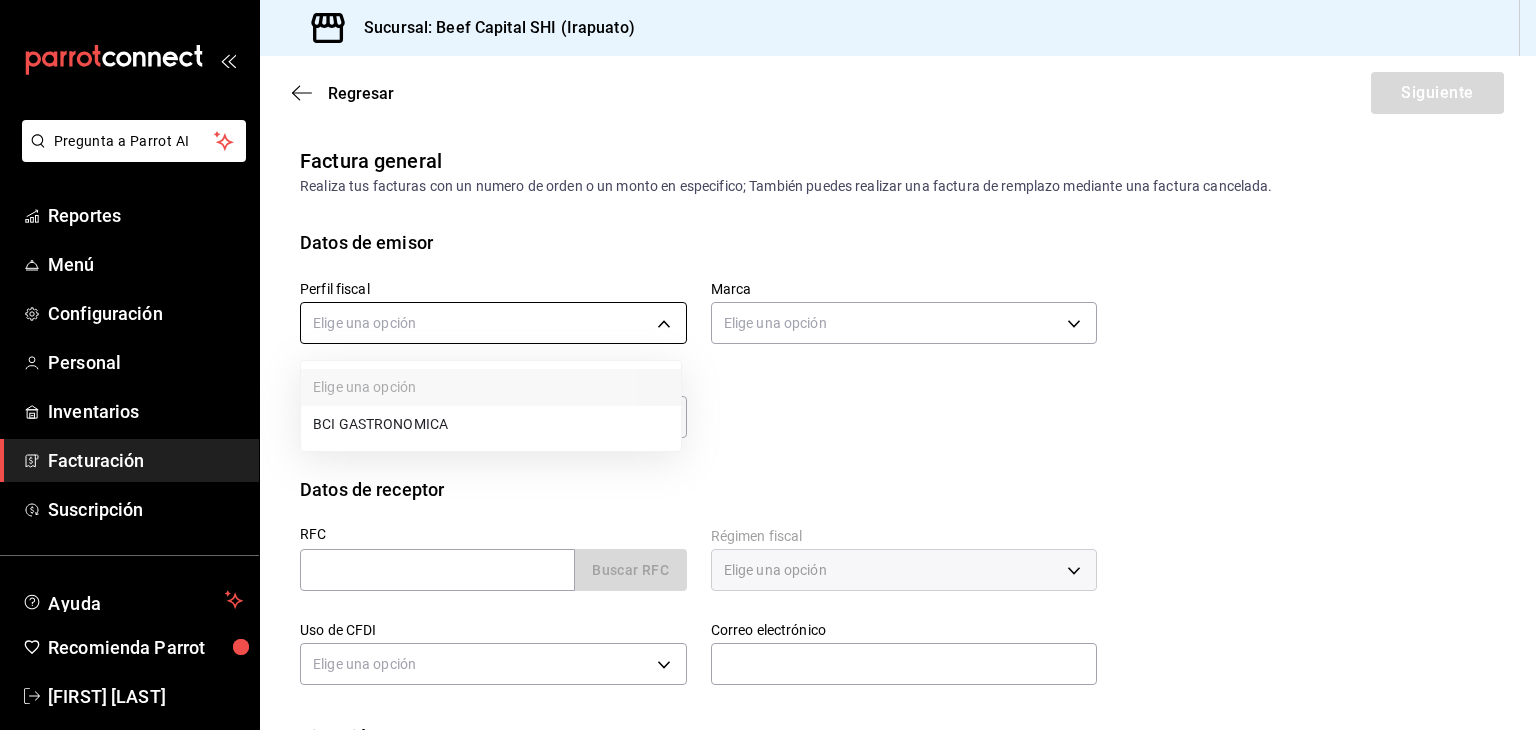click on "Pregunta a Parrot AI Reportes   Menú   Configuración   Personal   Inventarios   Facturación   Suscripción   Ayuda Recomienda Parrot   Georgina Manrique   Sugerir nueva función   Sucursal: Beef Capital SHI (Irapuato) Regresar Siguiente Factura general Realiza tus facturas con un numero de orden o un monto en especifico; También puedes realizar una factura de remplazo mediante una factura cancelada. Datos de emisor Perfil fiscal Elige una opción Marca Elige una opción Tipo de comprobante Ingreso I Datos de receptor RFC Buscar RFC Régimen fiscal Elige una opción Uso de CFDI Elige una opción Correo electrónico Dirección Calle # exterior # interior Código postal Estado ​ Municipio ​ Colonia ​ País México GANA 1 MES GRATIS EN TU SUSCRIPCIÓN AQUÍ Pregunta a Parrot AI Reportes   Menú   Configuración   Personal   Inventarios   Facturación   Suscripción   Ayuda Recomienda Parrot   Georgina Manrique   Sugerir nueva función   Visitar centro de ayuda (81) 2046 6363 soporte@parrotsoftware.io" at bounding box center (768, 365) 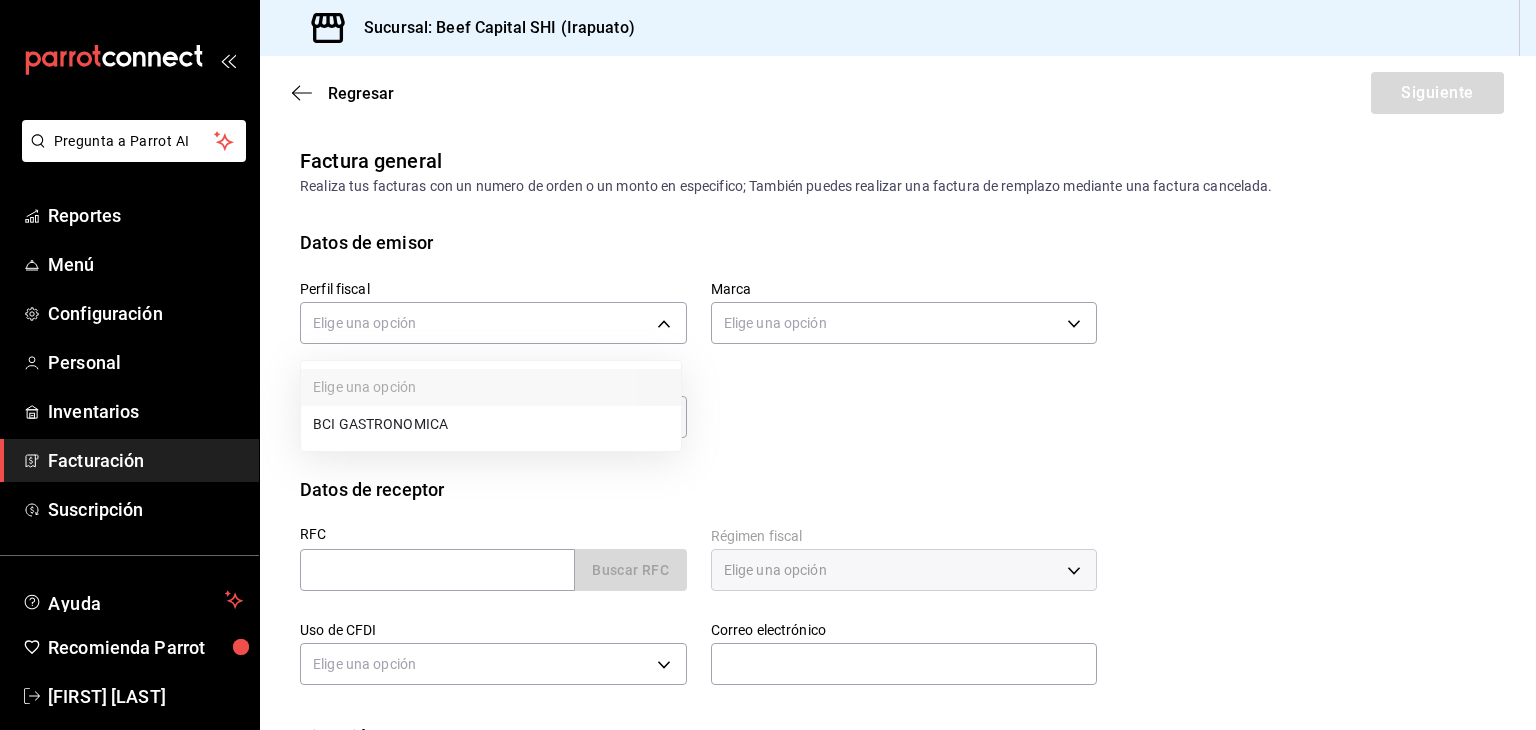 click on "BCI GASTRONOMICA" at bounding box center [491, 424] 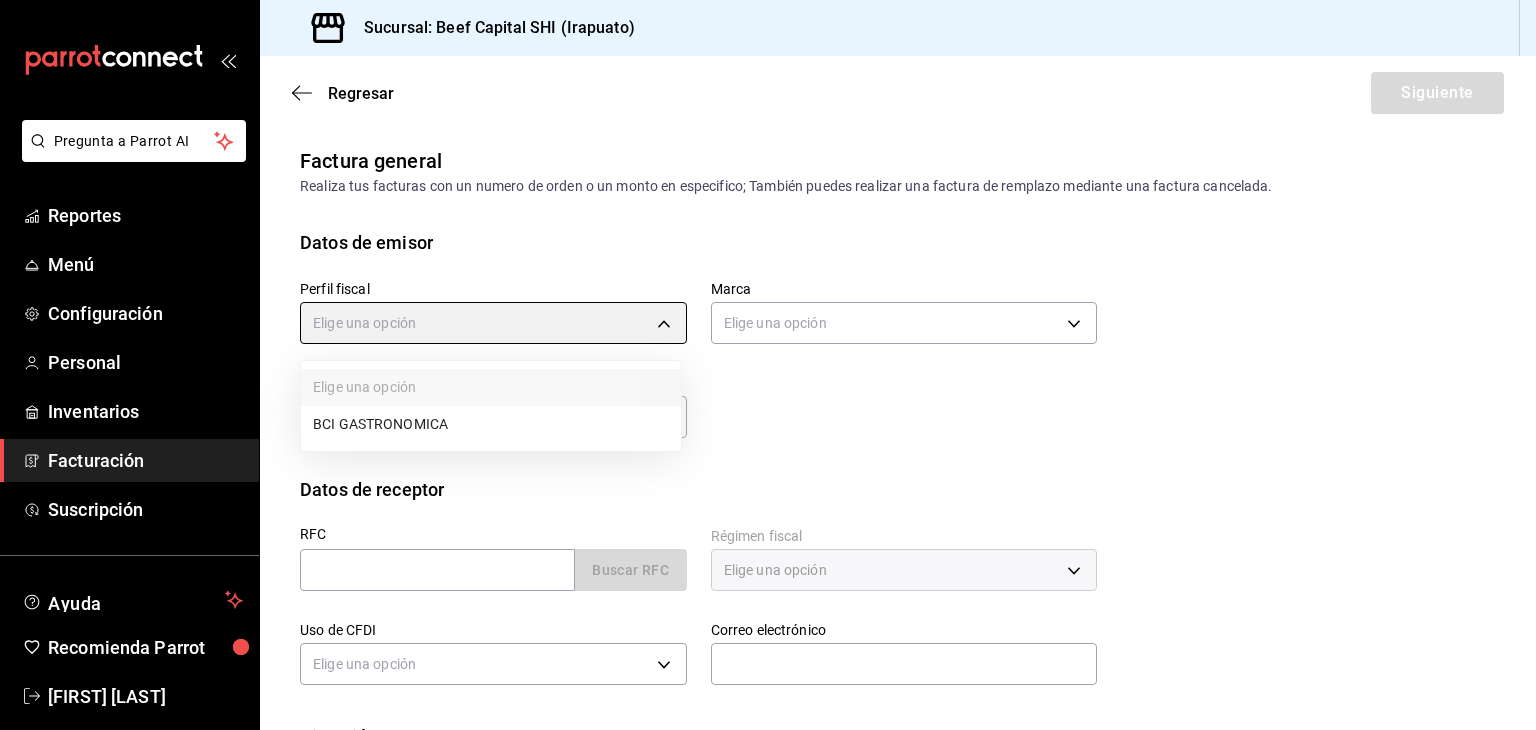 type on "[UUID]" 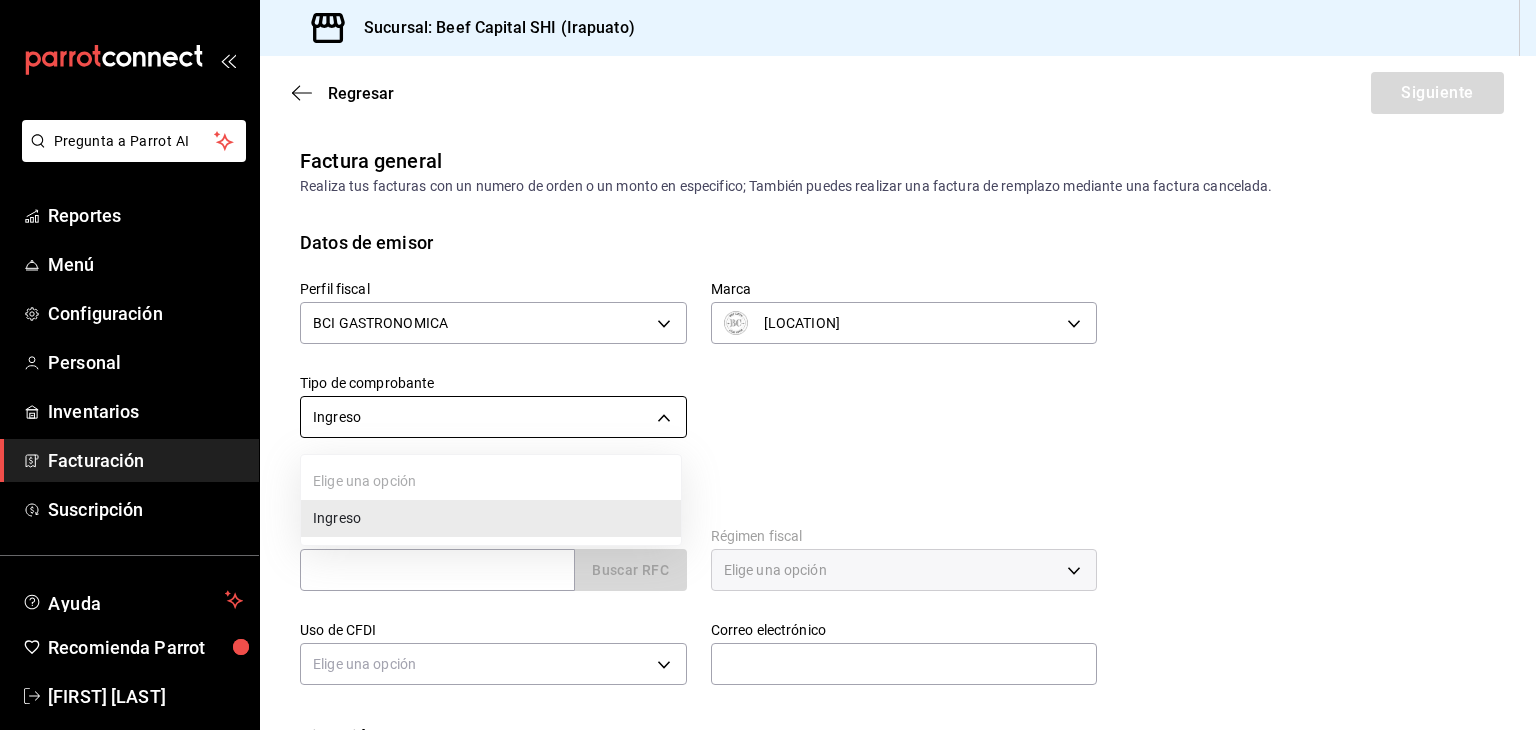 click on "Pregunta a Parrot AI Reportes   Menú   Configuración   Personal   Inventarios   Facturación   Suscripción   Ayuda Recomienda Parrot   Georgina Manrique   Sugerir nueva función   Sucursal: Beef Capital SHI (Irapuato) Regresar Siguiente Factura general Realiza tus facturas con un numero de orden o un monto en especifico; También puedes realizar una factura de remplazo mediante una factura cancelada. Datos de emisor Perfil fiscal BCI GASTRONOMICA 852e3a39-bafb-4ab0-a8a2-cd74aadd3f4e Marca Beef Capital SHI- Irapuato 605647f7-5ddc-403a-84da-aa3c8a25865f Tipo de comprobante Ingreso I Datos de receptor RFC Buscar RFC Régimen fiscal Elige una opción Uso de CFDI Elige una opción Correo electrónico Dirección Calle # exterior # interior Código postal Estado ​ Municipio ​ Colonia ​ País México GANA 1 MES GRATIS EN TU SUSCRIPCIÓN AQUÍ Pregunta a Parrot AI Reportes   Menú   Configuración   Personal   Inventarios   Facturación   Suscripción   Ayuda Recomienda Parrot   Georgina Manrique     Ingreso" at bounding box center [768, 365] 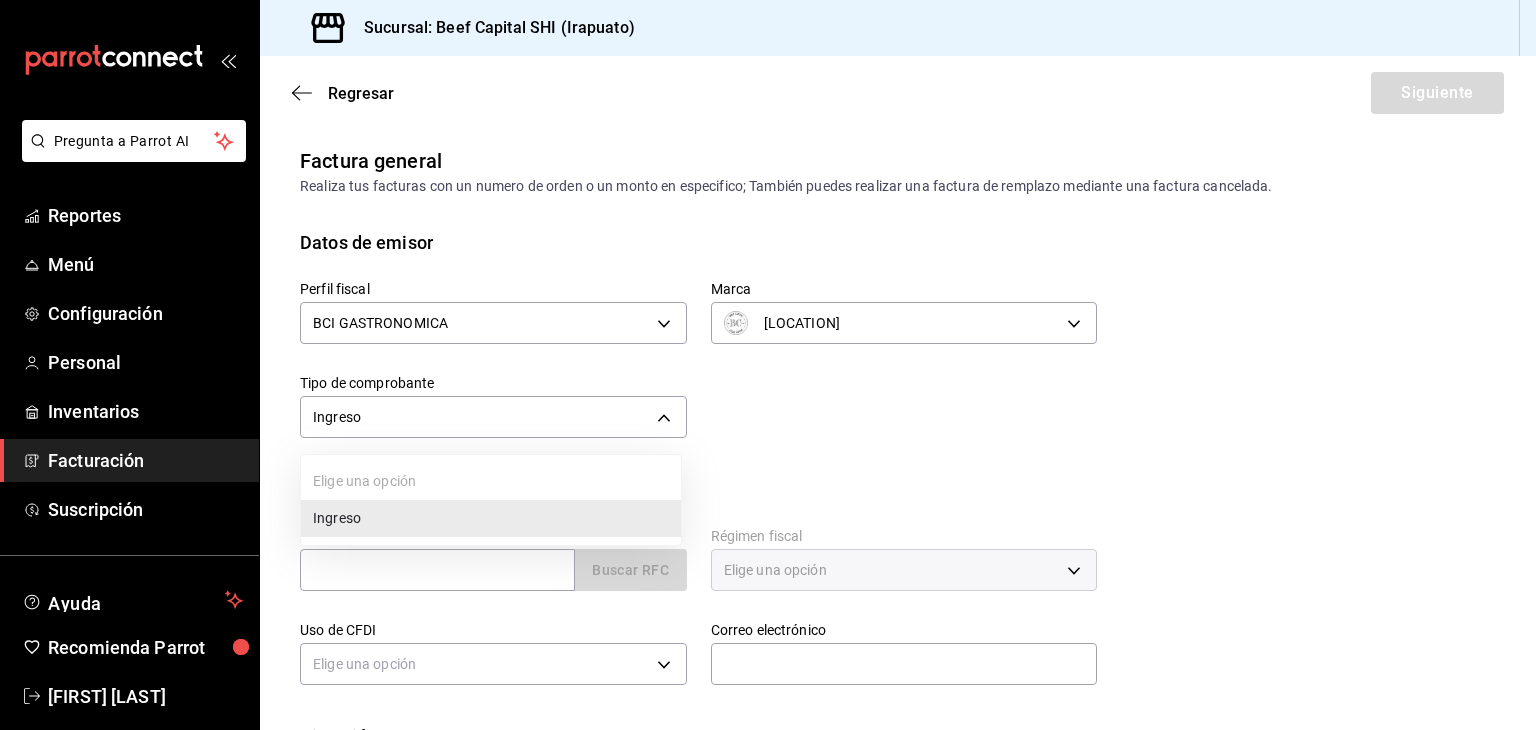click on "Ingreso" at bounding box center [491, 518] 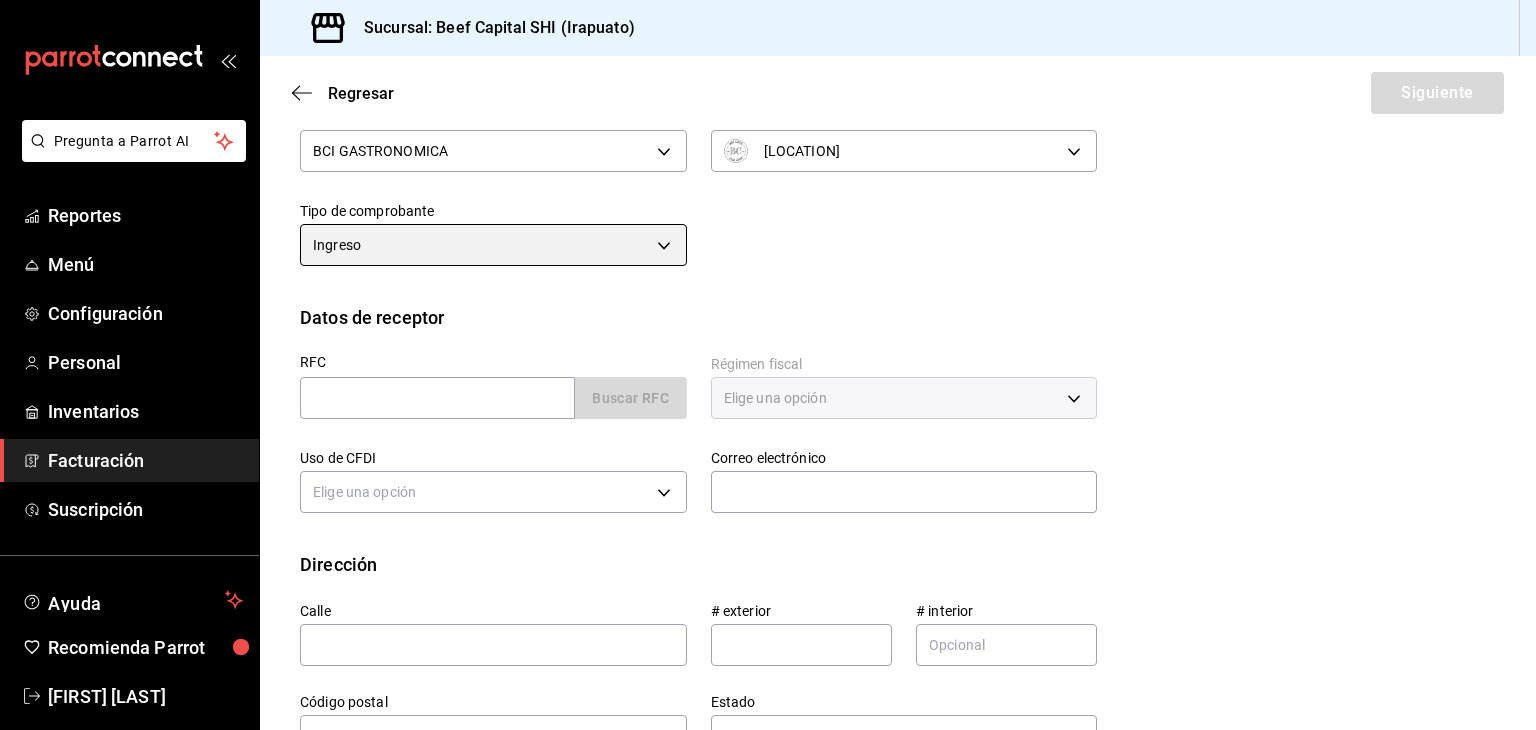 scroll, scrollTop: 184, scrollLeft: 0, axis: vertical 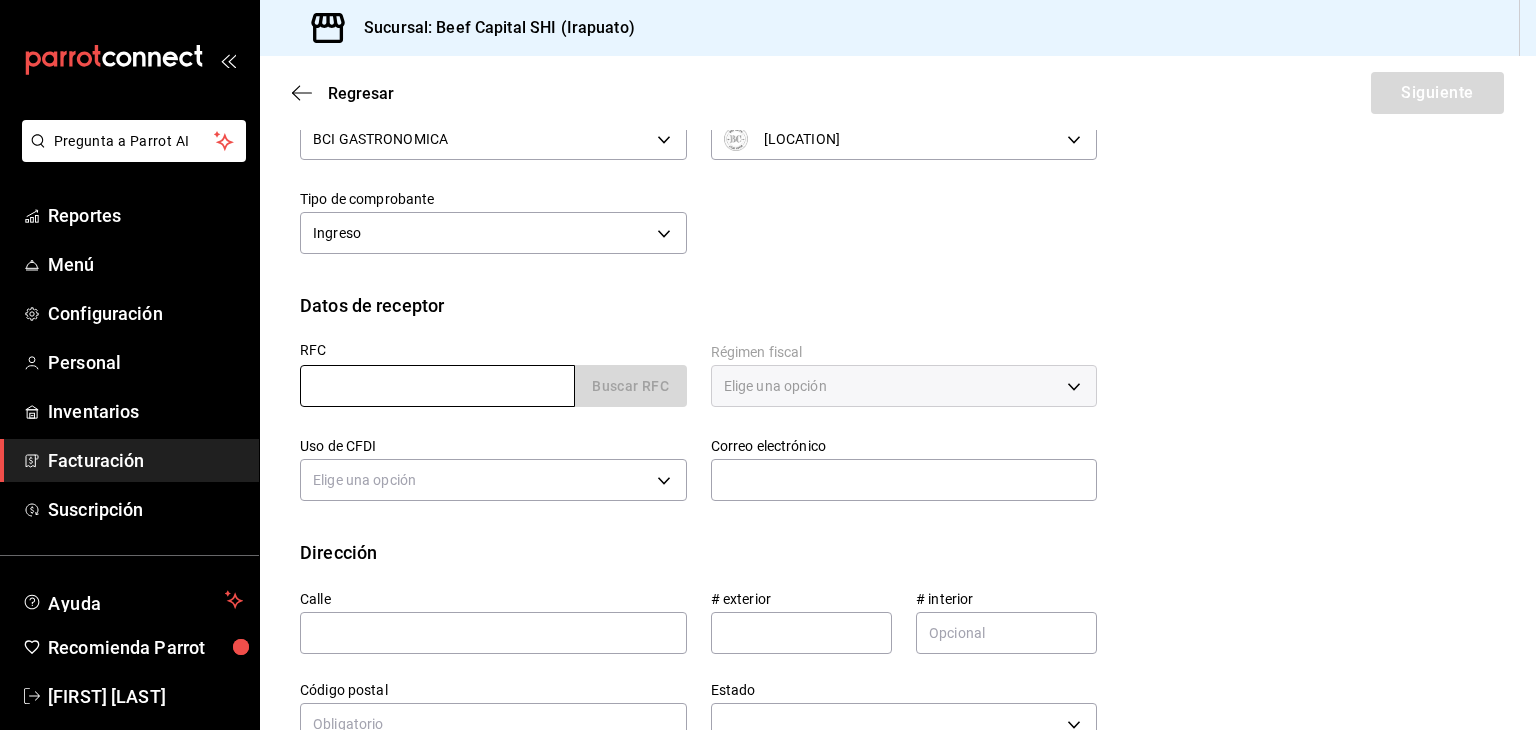 click at bounding box center (437, 386) 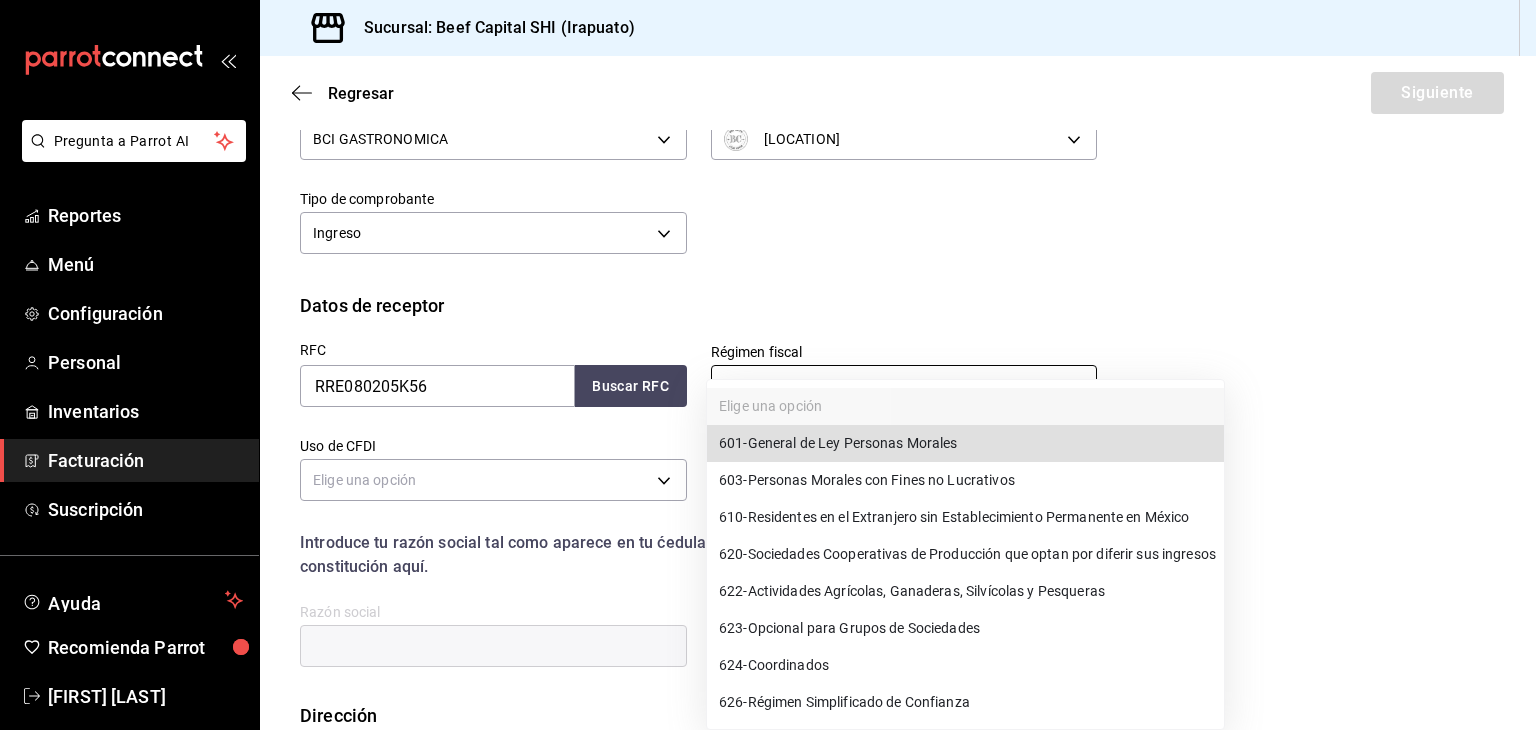 click on "Pregunta a Parrot AI Reportes   Menú   Configuración   Personal   Inventarios   Facturación   Suscripción   Ayuda Recomienda Parrot   Georgina Manrique   Sugerir nueva función   Sucursal: Beef Capital SHI (Irapuato) Regresar Siguiente Factura general Realiza tus facturas con un numero de orden o un monto en especifico; También puedes realizar una factura de remplazo mediante una factura cancelada. Datos de emisor Perfil fiscal BCI GASTRONOMICA 852e3a39-bafb-4ab0-a8a2-cd74aadd3f4e Marca Beef Capital SHI- Irapuato 605647f7-5ddc-403a-84da-aa3c8a25865f Tipo de comprobante Ingreso I Datos de receptor RFC RRE080205K56 Buscar RFC Régimen fiscal Elige una opción Uso de CFDI Elige una opción Correo electrónico Introduce tu razón social tal como aparece en tu ćedula fiscal, es importante que no escribas el regimen de constitución aquí. company Razón social Dirección Calle # exterior # interior Código postal Estado ​ Municipio ​ Colonia ​ País México GANA 1 MES GRATIS EN TU SUSCRIPCIÓN AQUÍ" at bounding box center (768, 365) 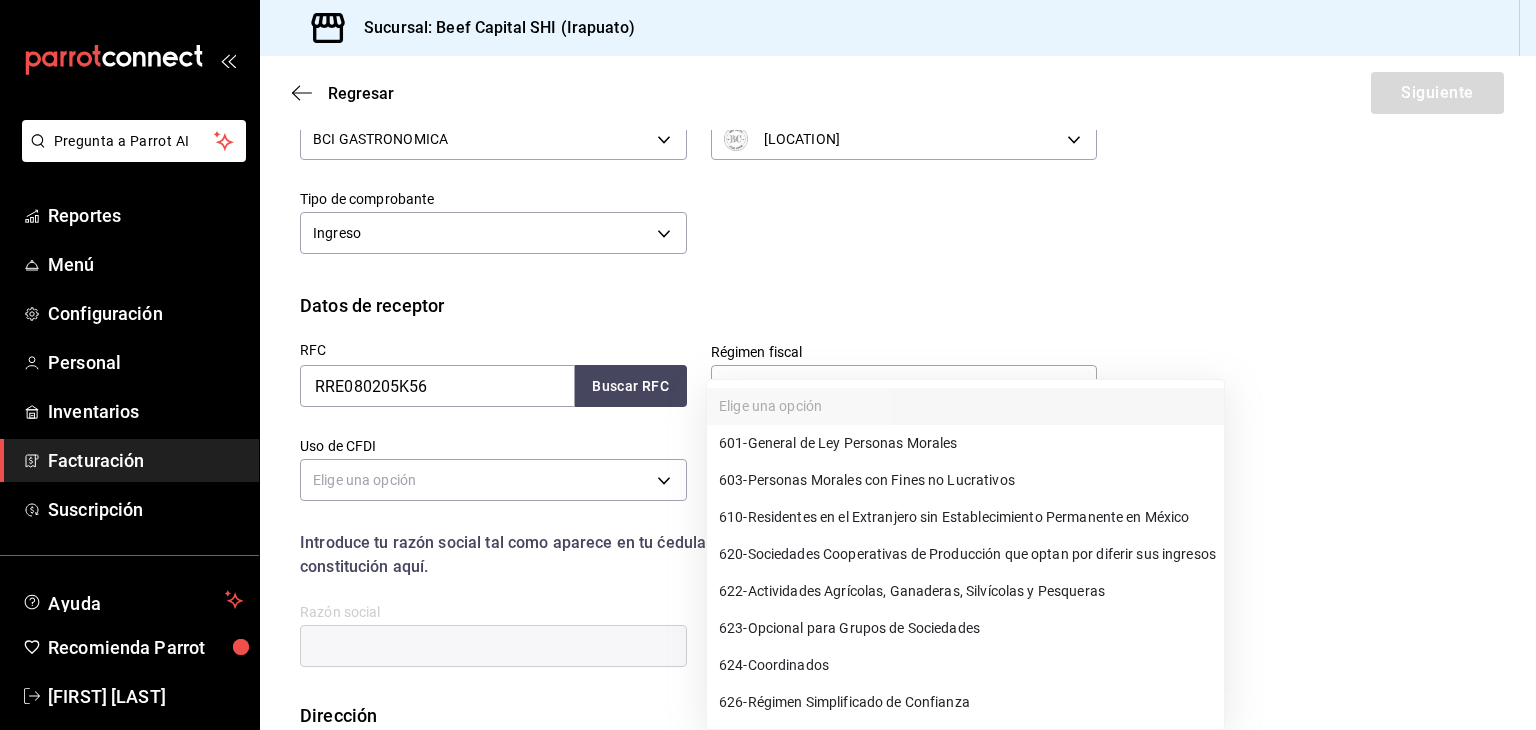click at bounding box center (768, 365) 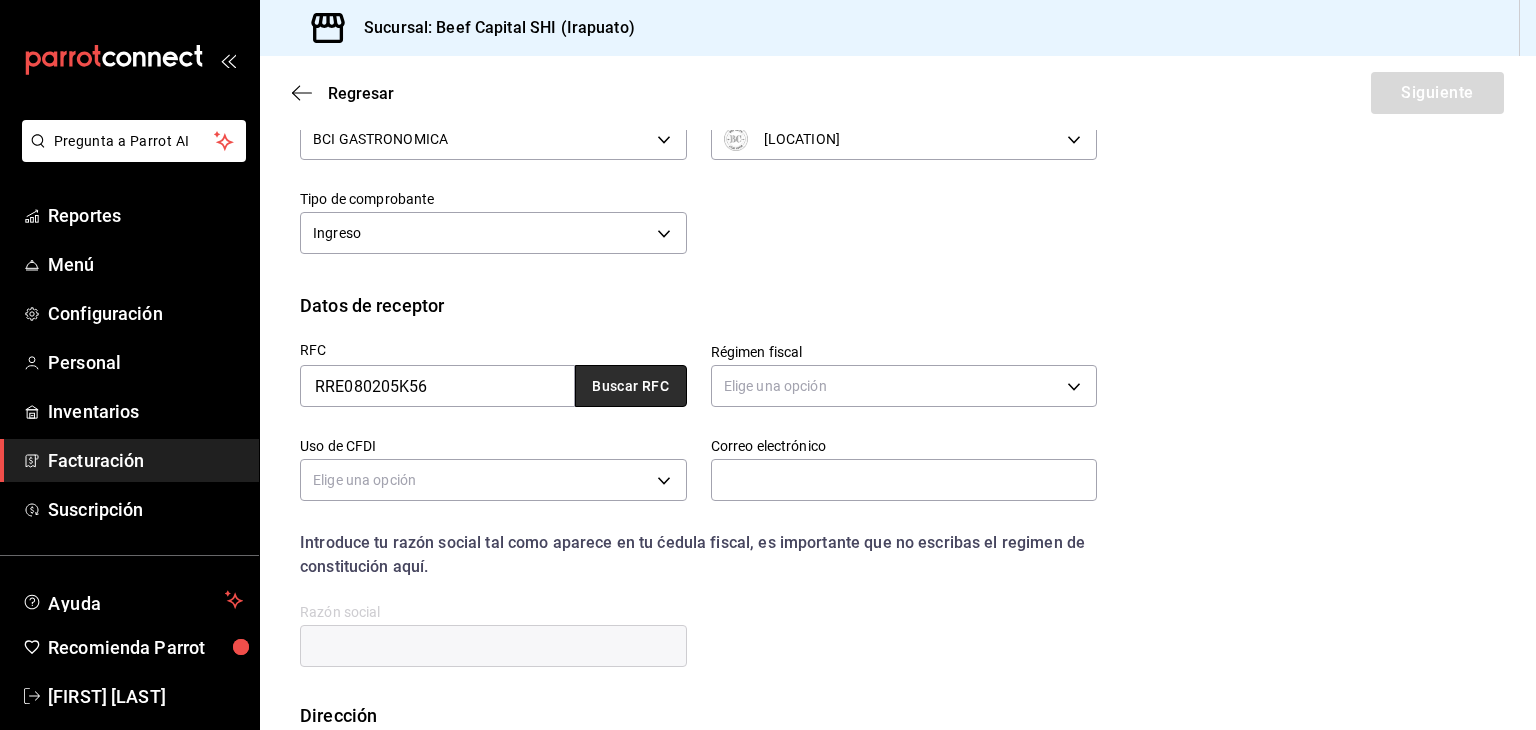 click on "Buscar RFC" at bounding box center [631, 386] 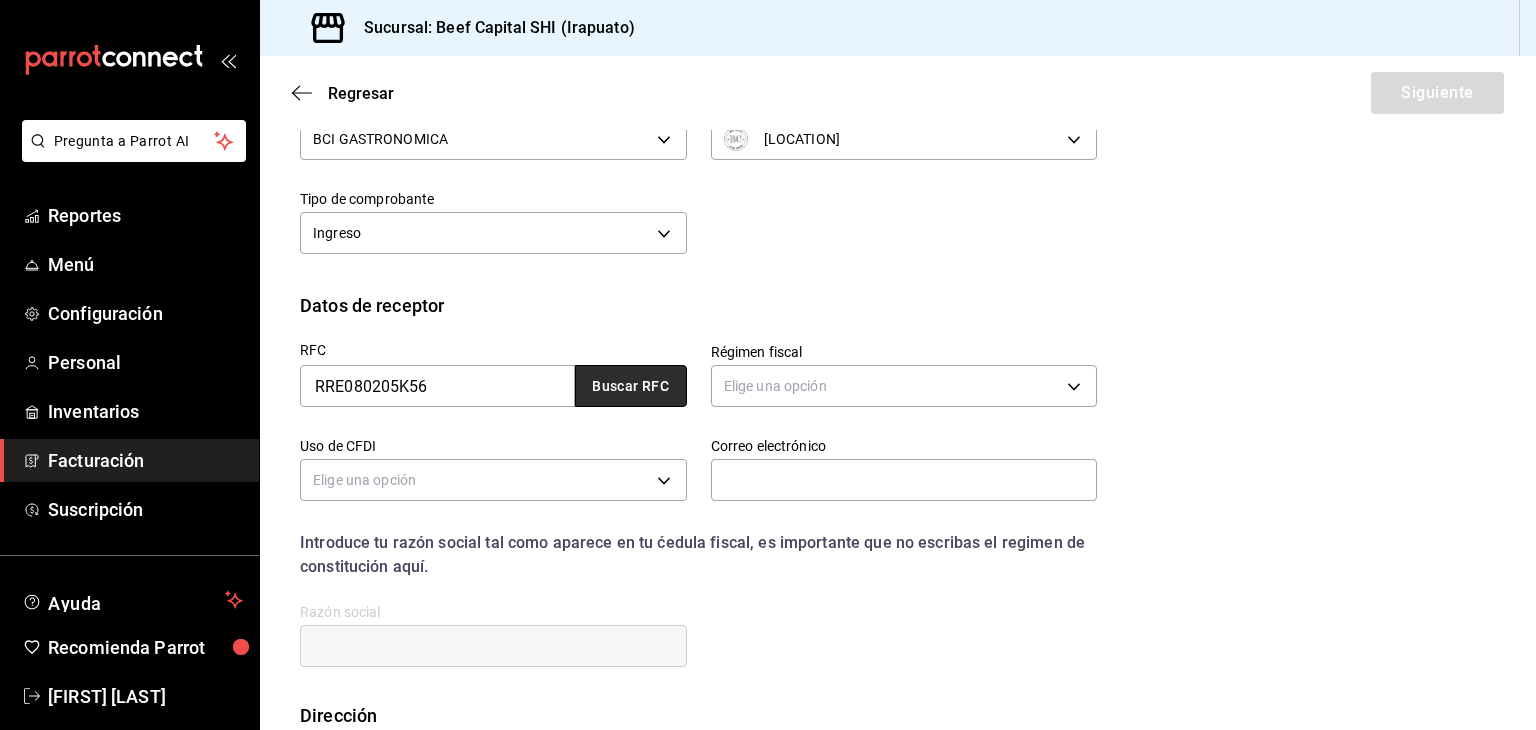 click on "Buscar RFC" at bounding box center (631, 386) 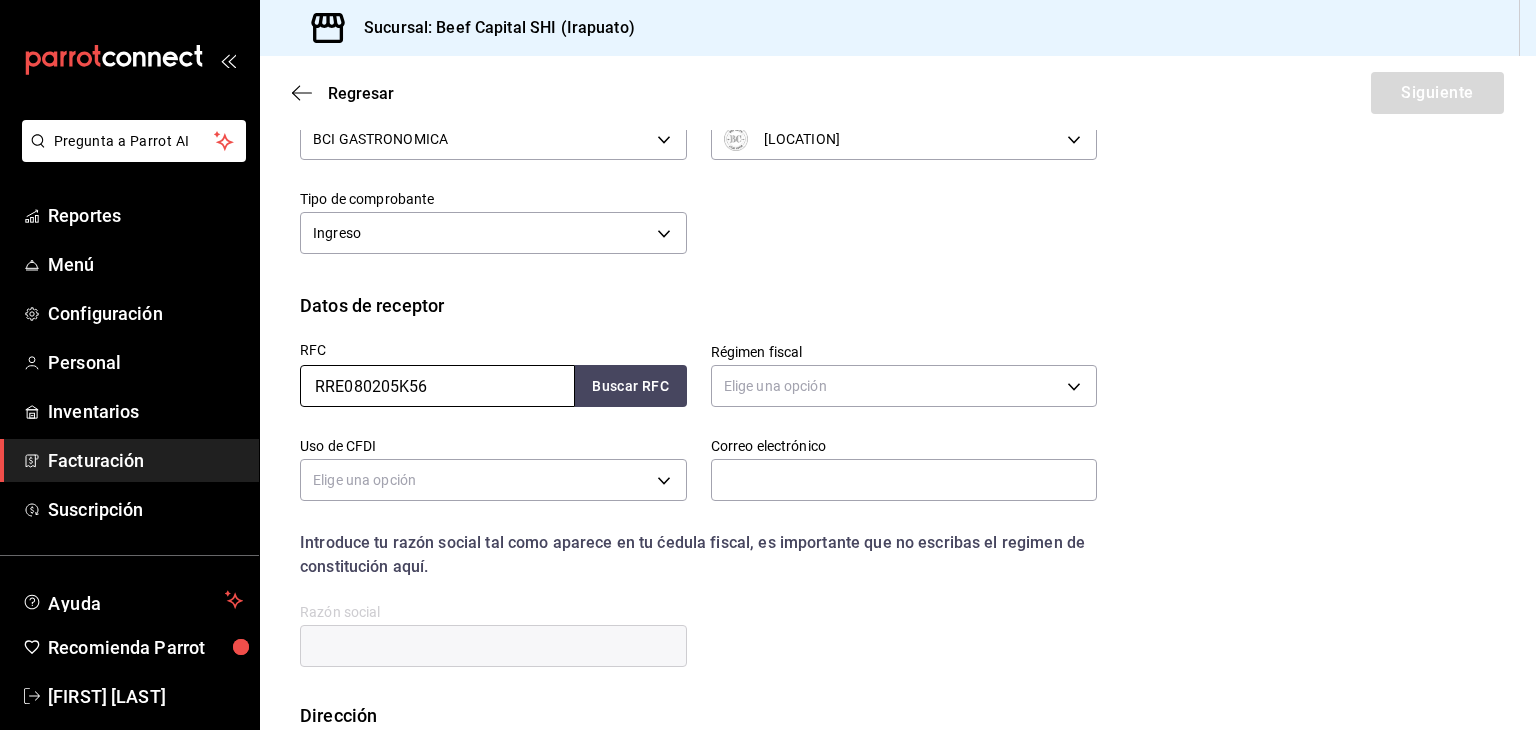 click on "RRE080205K56" at bounding box center [437, 386] 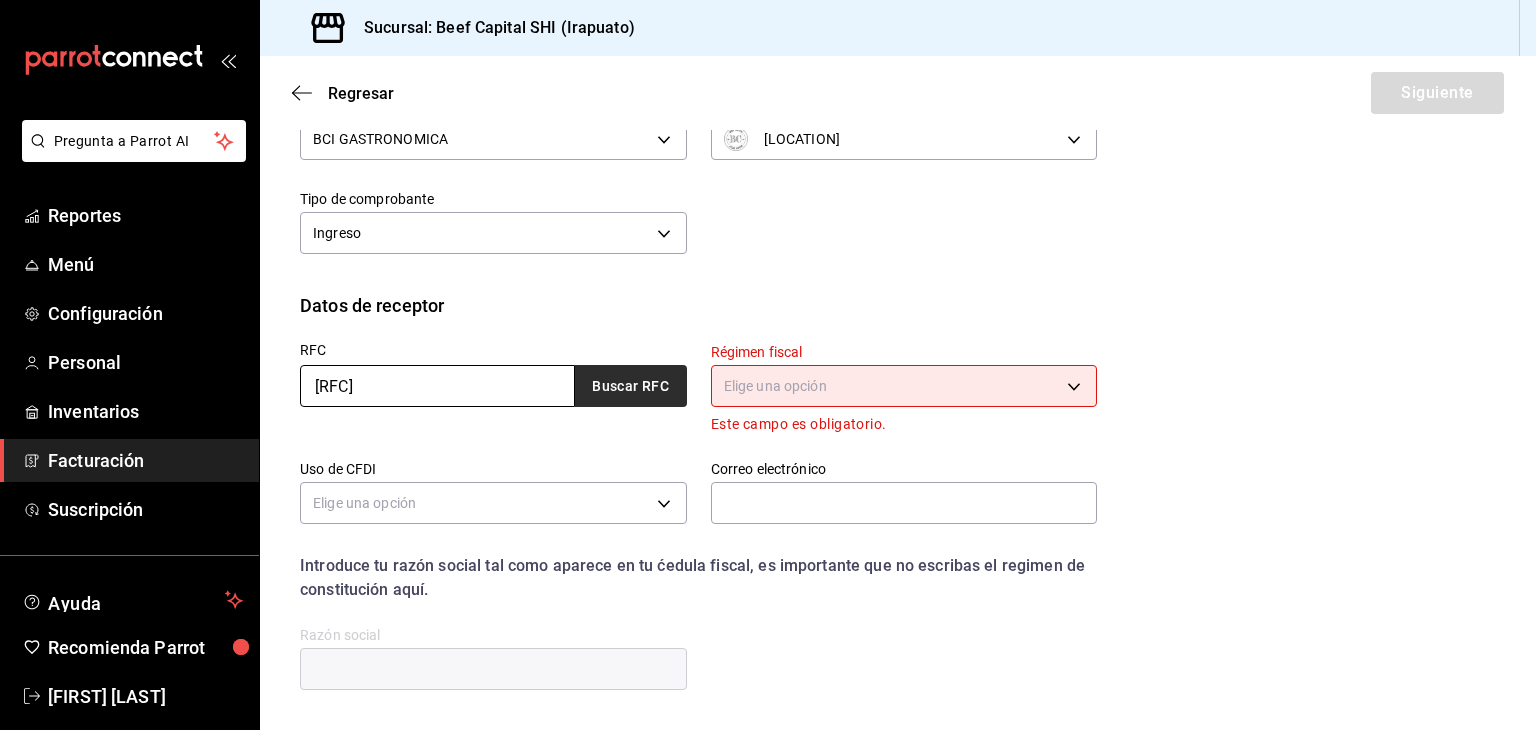 type on "RRE080205KS6" 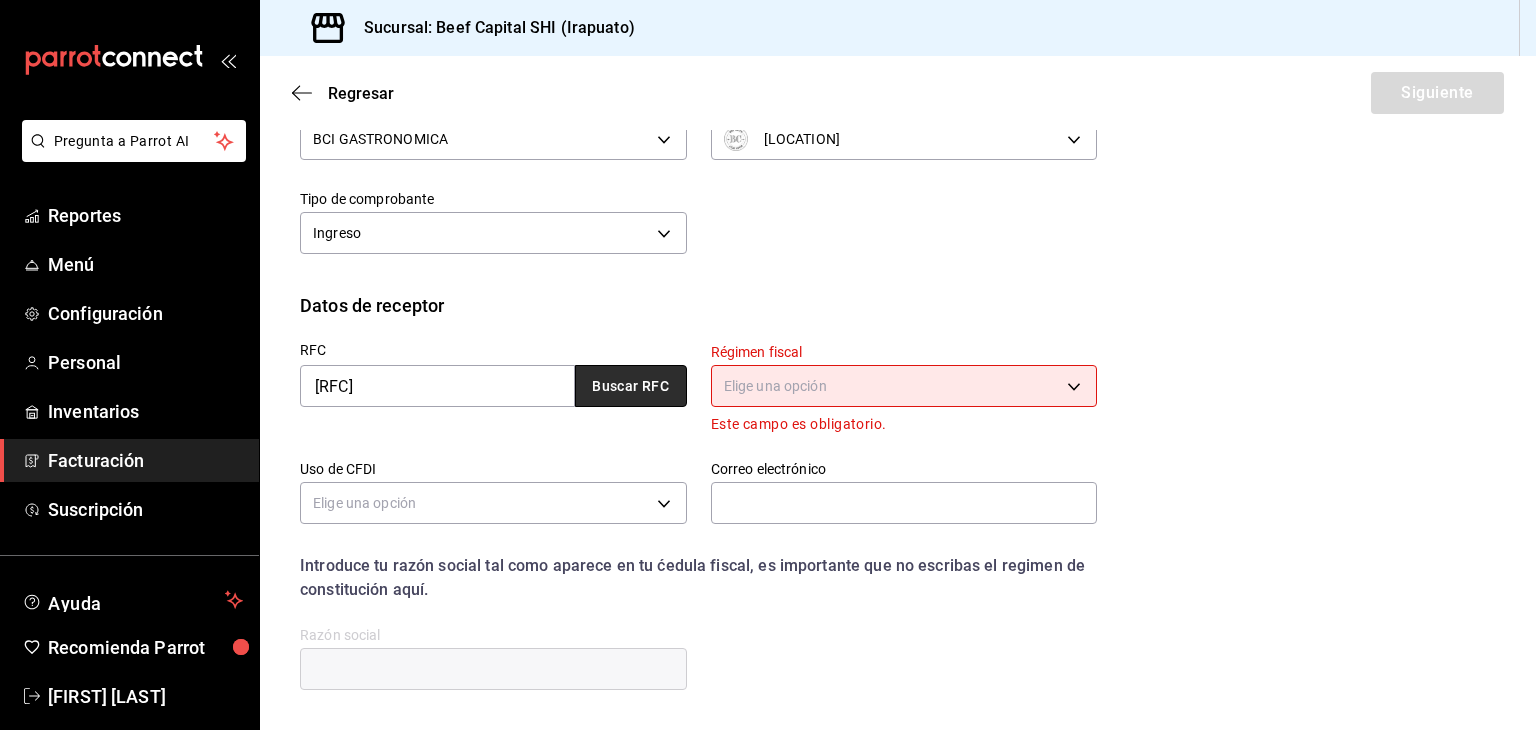 click on "Buscar RFC" at bounding box center [631, 386] 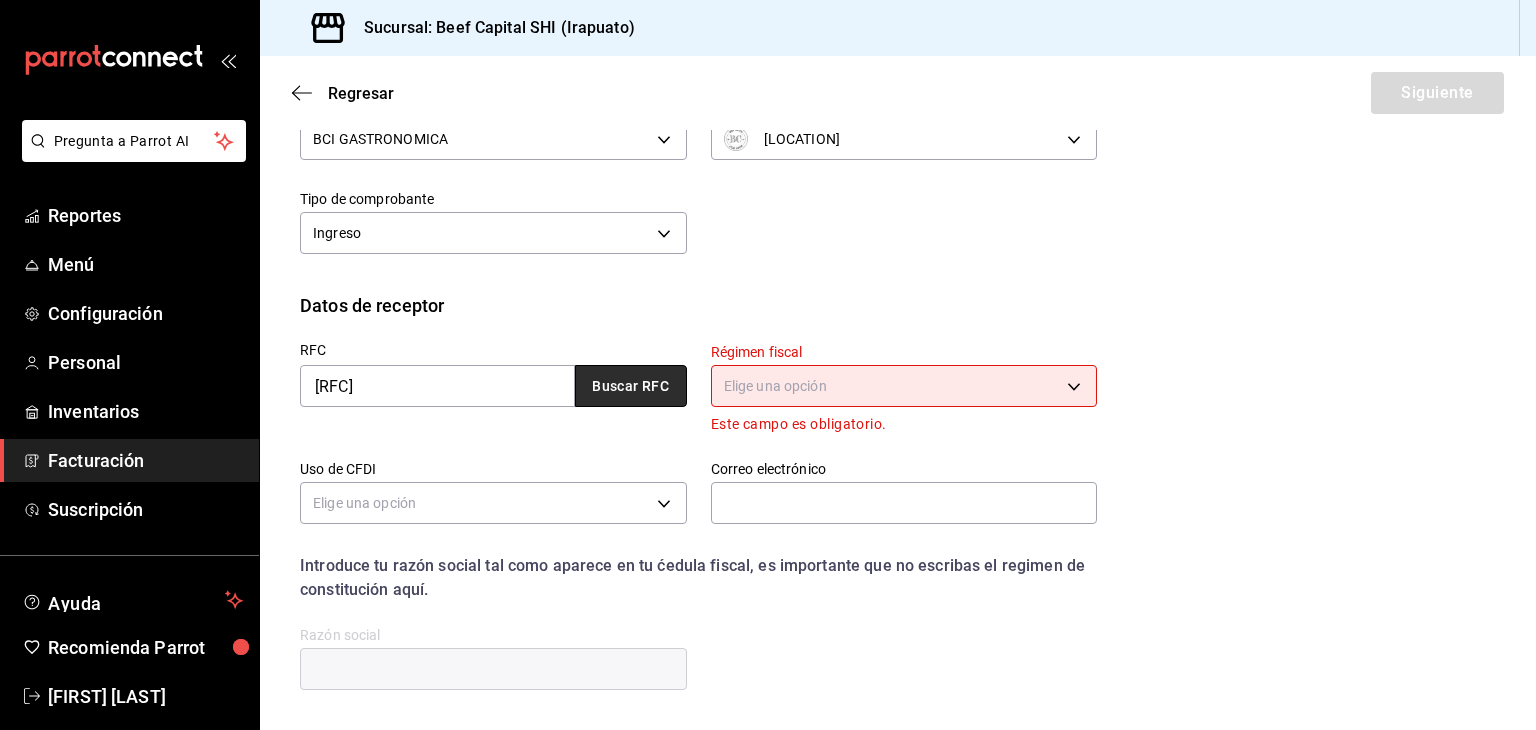 type on "601" 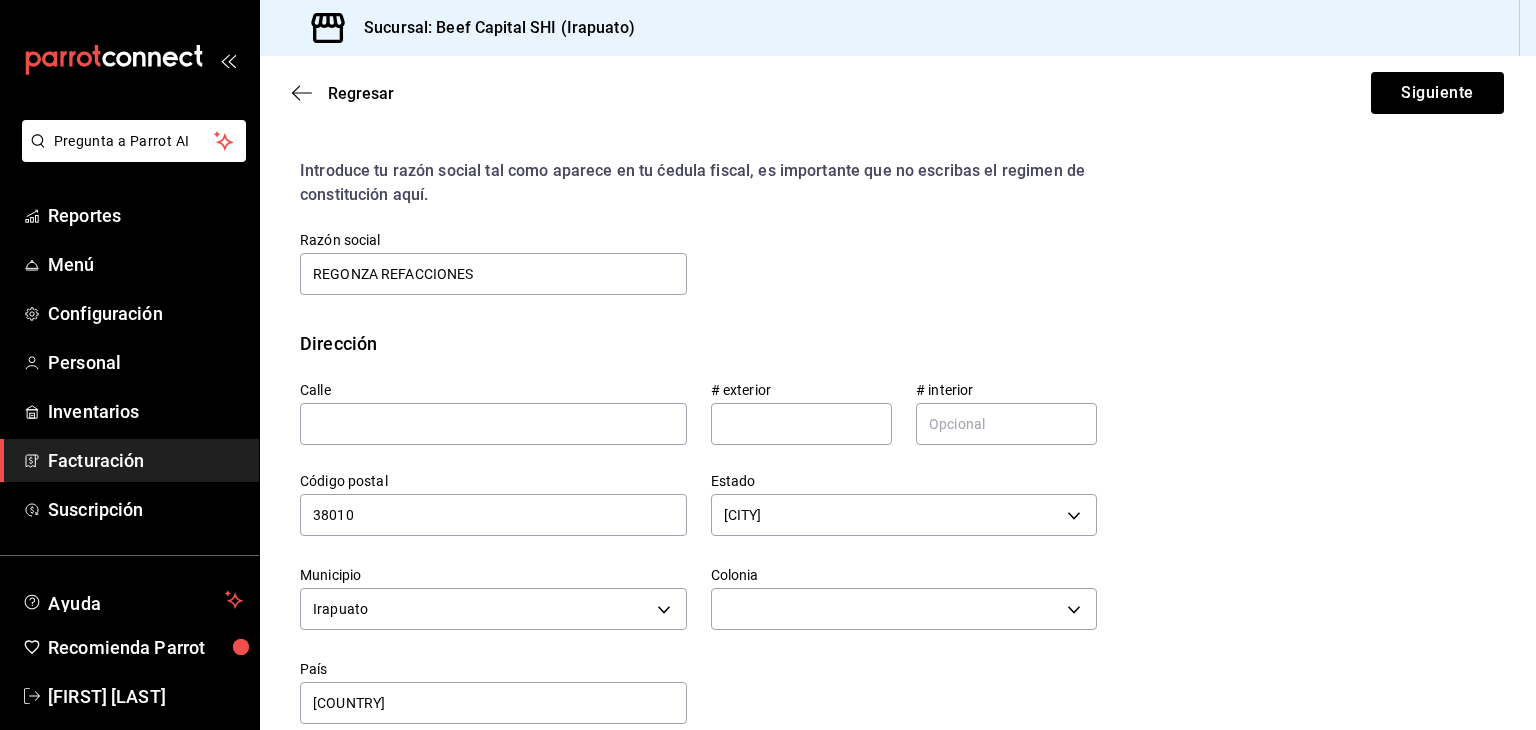scroll, scrollTop: 585, scrollLeft: 0, axis: vertical 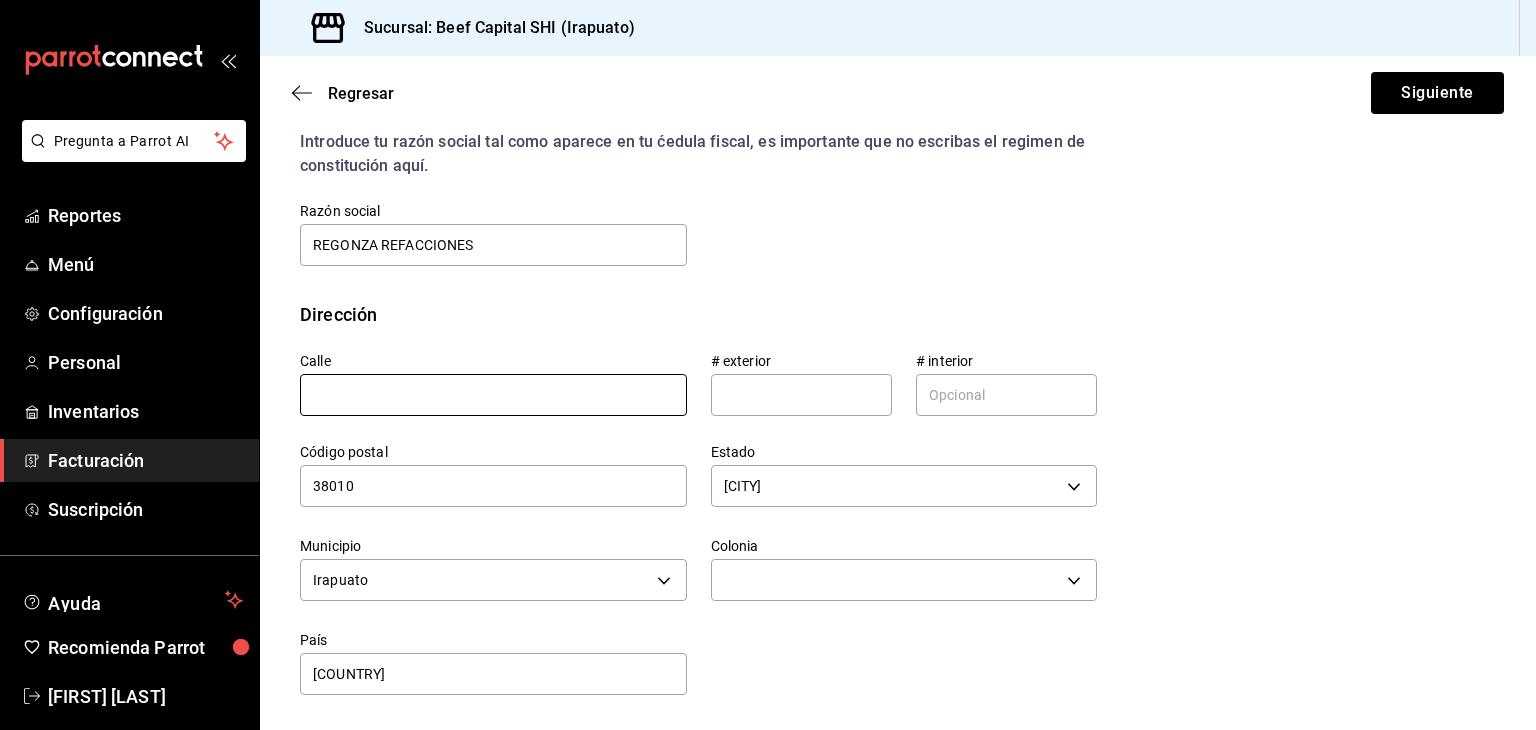 click at bounding box center (493, 395) 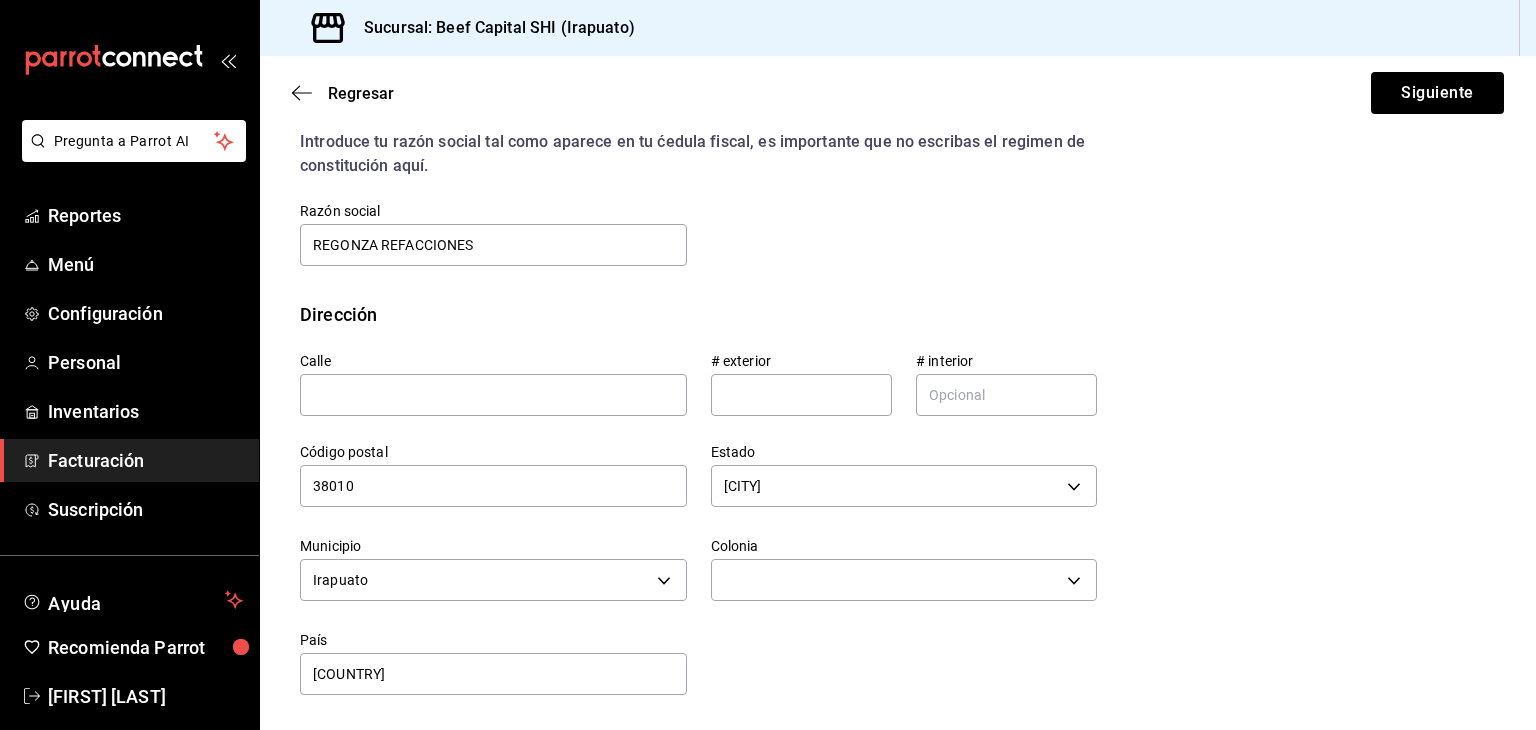 click on "Regresar Siguiente" at bounding box center (898, 93) 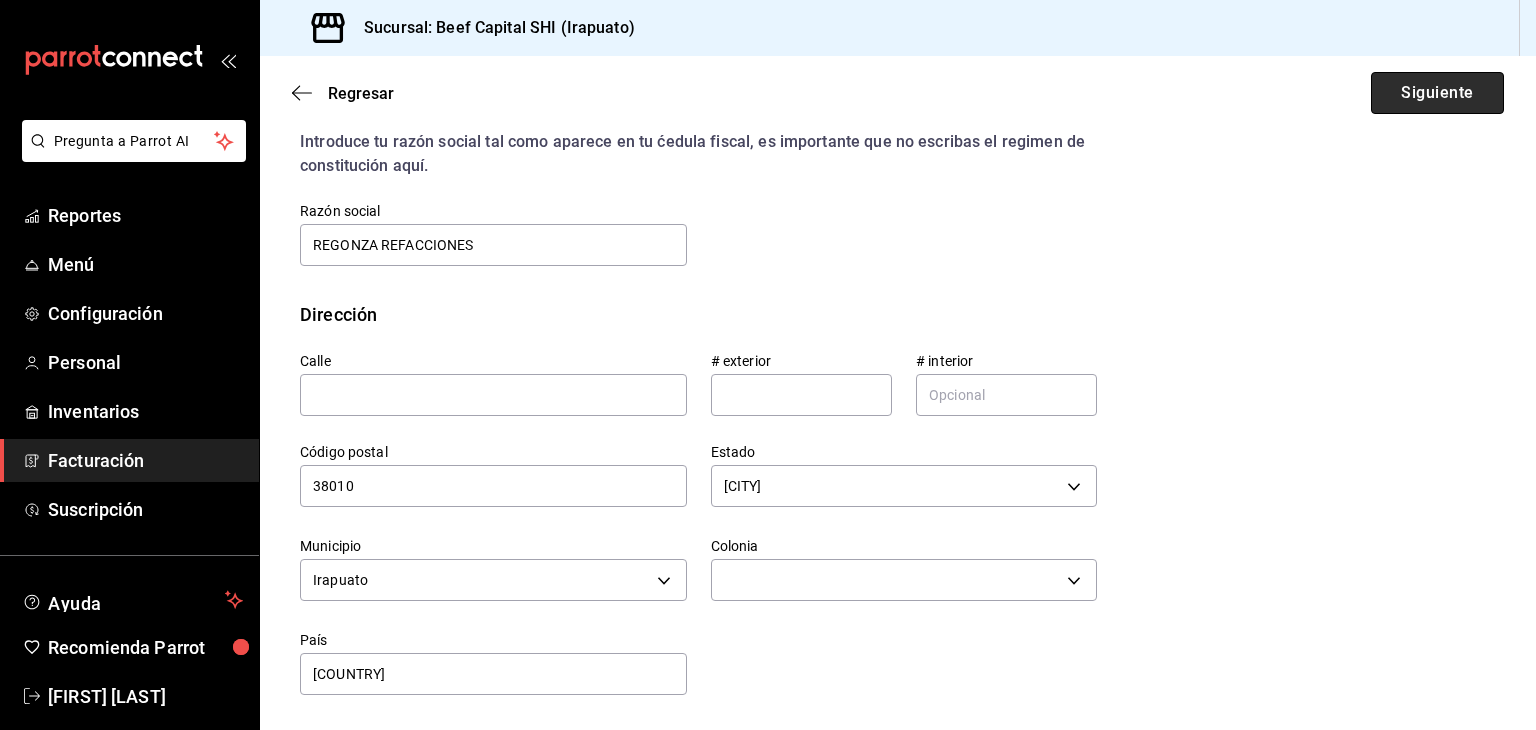 click on "Siguiente" at bounding box center (1437, 93) 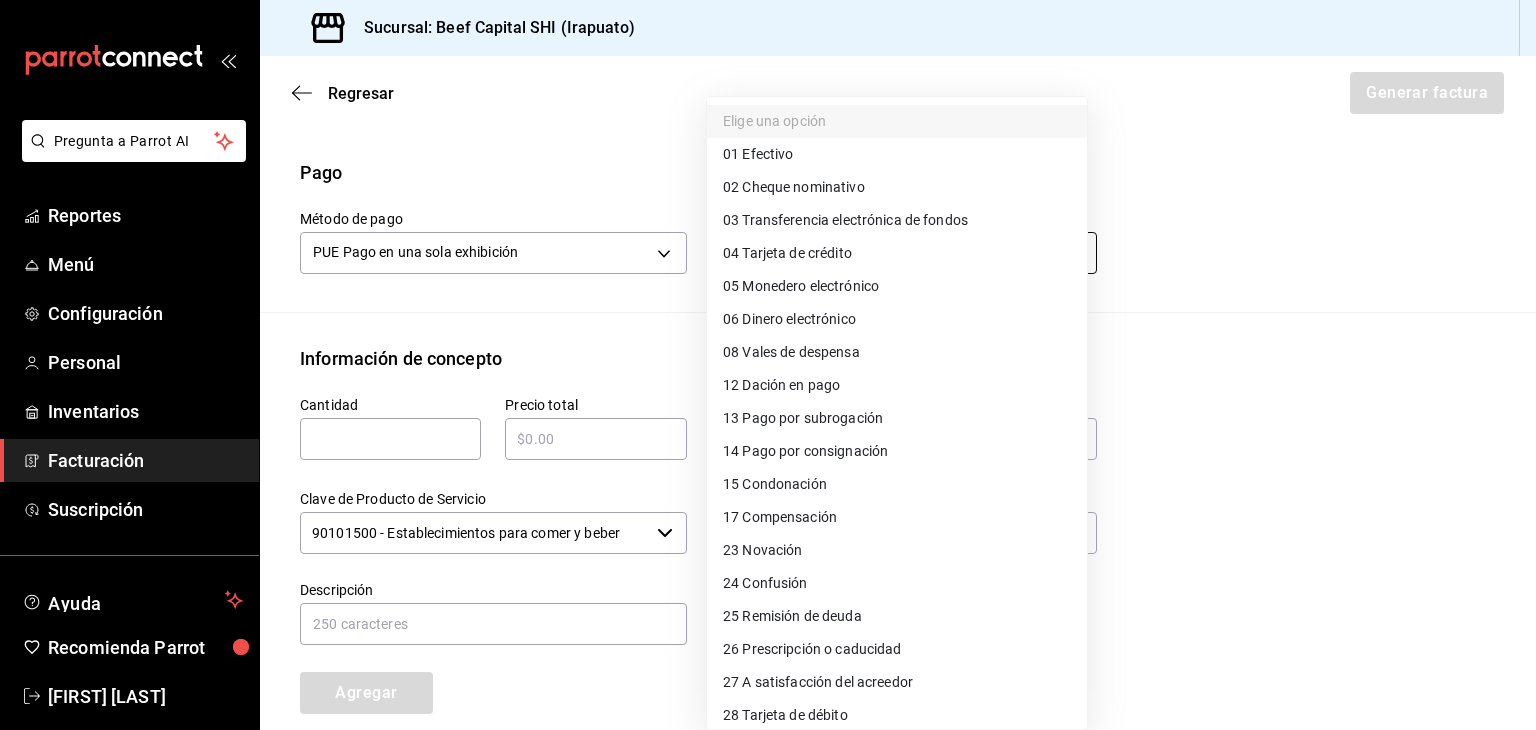 click on "Pregunta a Parrot AI Reportes   Menú   Configuración   Personal   Inventarios   Facturación   Suscripción   Ayuda Recomienda Parrot   Georgina Manrique   Sugerir nueva función   Sucursal: Beef Capital SHI (Irapuato) Regresar Generar factura Emisor Perfil fiscal BCI GASTRONOMICA Tipo de comprobante Ingreso Receptor Nombre / Razón social REGONZA REFACCIONES RFC Receptor RRE080205KS6 Régimen fiscal General de Ley Personas Morales Uso de CFDI G03: Gastos en general Correo electrónico regonzarefacciones@yahoo.com.mx Elige cómo quieres agregar los conceptos a tu factura Manualmente Asociar orden Pago Método de pago PUE   Pago en una sola exhibición PUE Forma de pago Elige una opción Información de concepto Cantidad ​ Precio total ​ Impuestos Elige una opción Clave de Producto de Servicio 90101500 - Establecimientos para comer y beber ​ Unidad E48 - Unidad de Servicio ​ Descripción Agregar IVA Total $0.00 IEPS Total $0.00 Subtotal $0.00 Total $0.00 Orden Cantidad Clave Unidad Monto Impuesto" at bounding box center (768, 365) 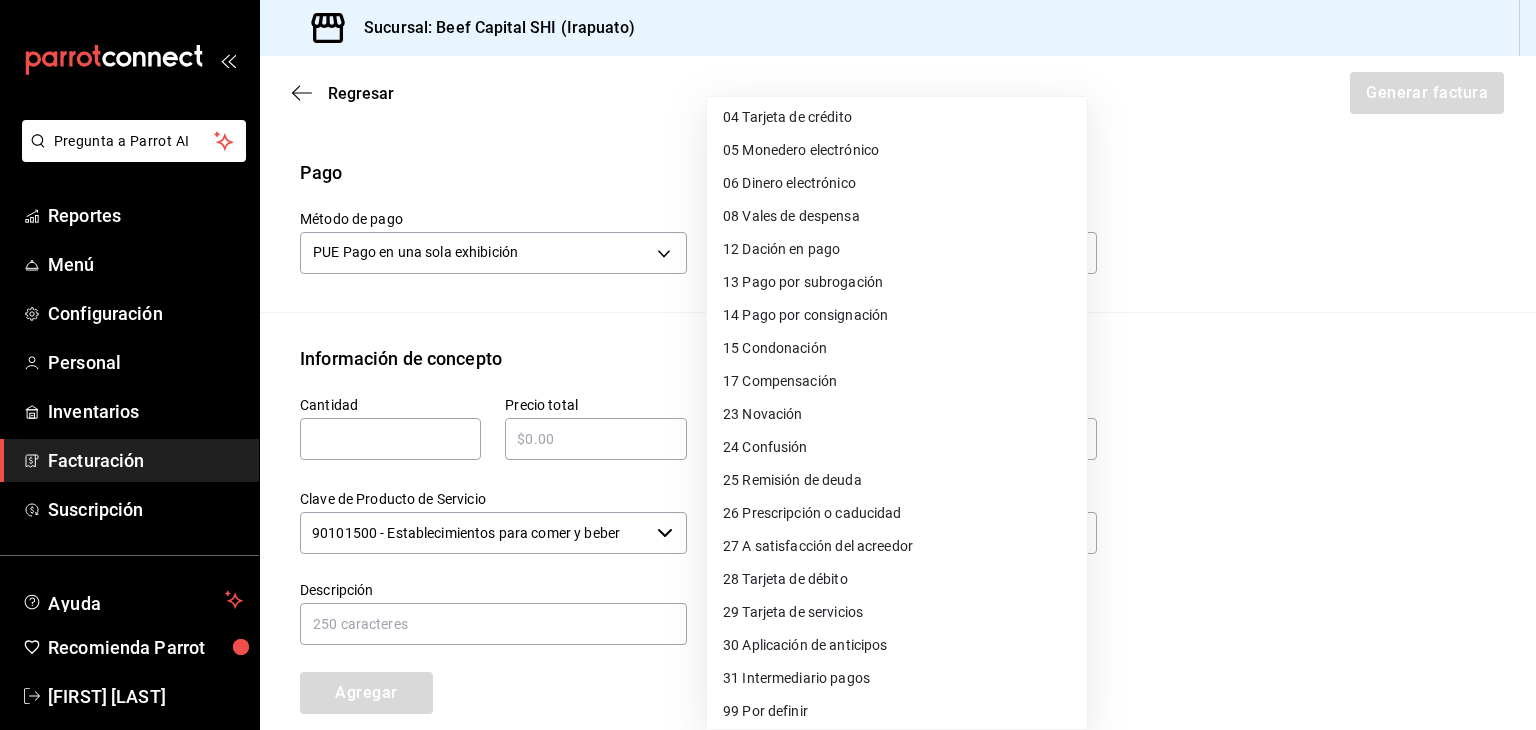scroll, scrollTop: 143, scrollLeft: 0, axis: vertical 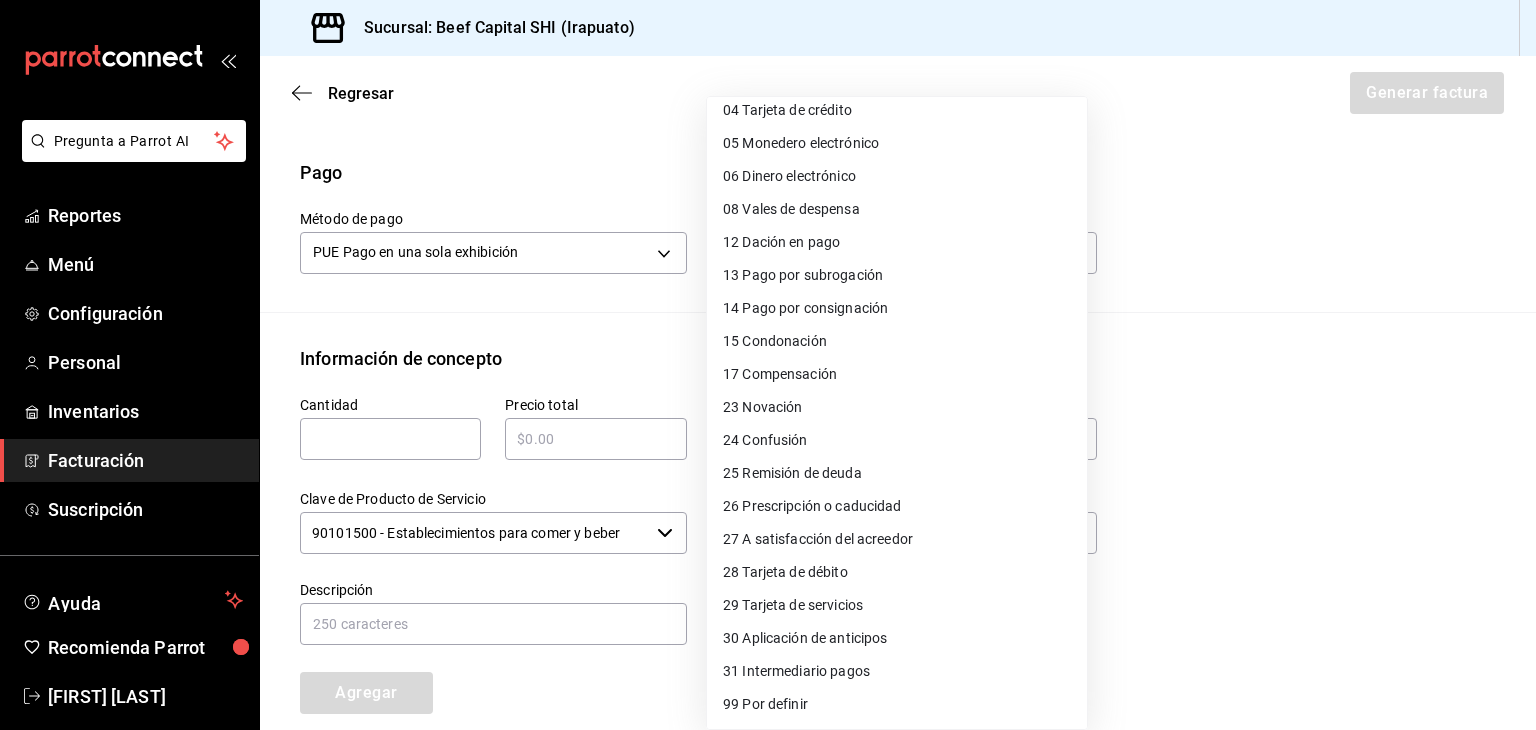 click on "28   Tarjeta de débito" at bounding box center (785, 572) 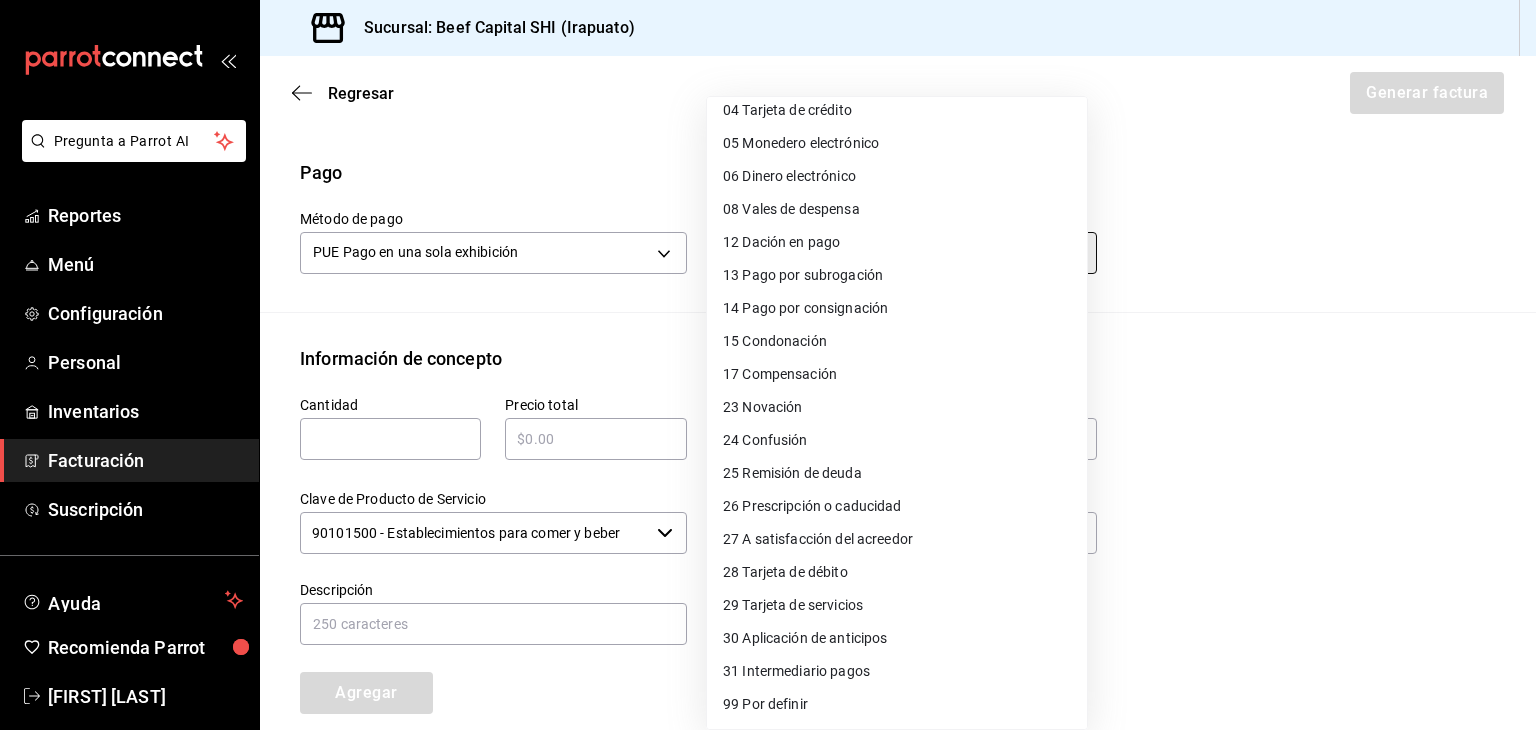 type on "28" 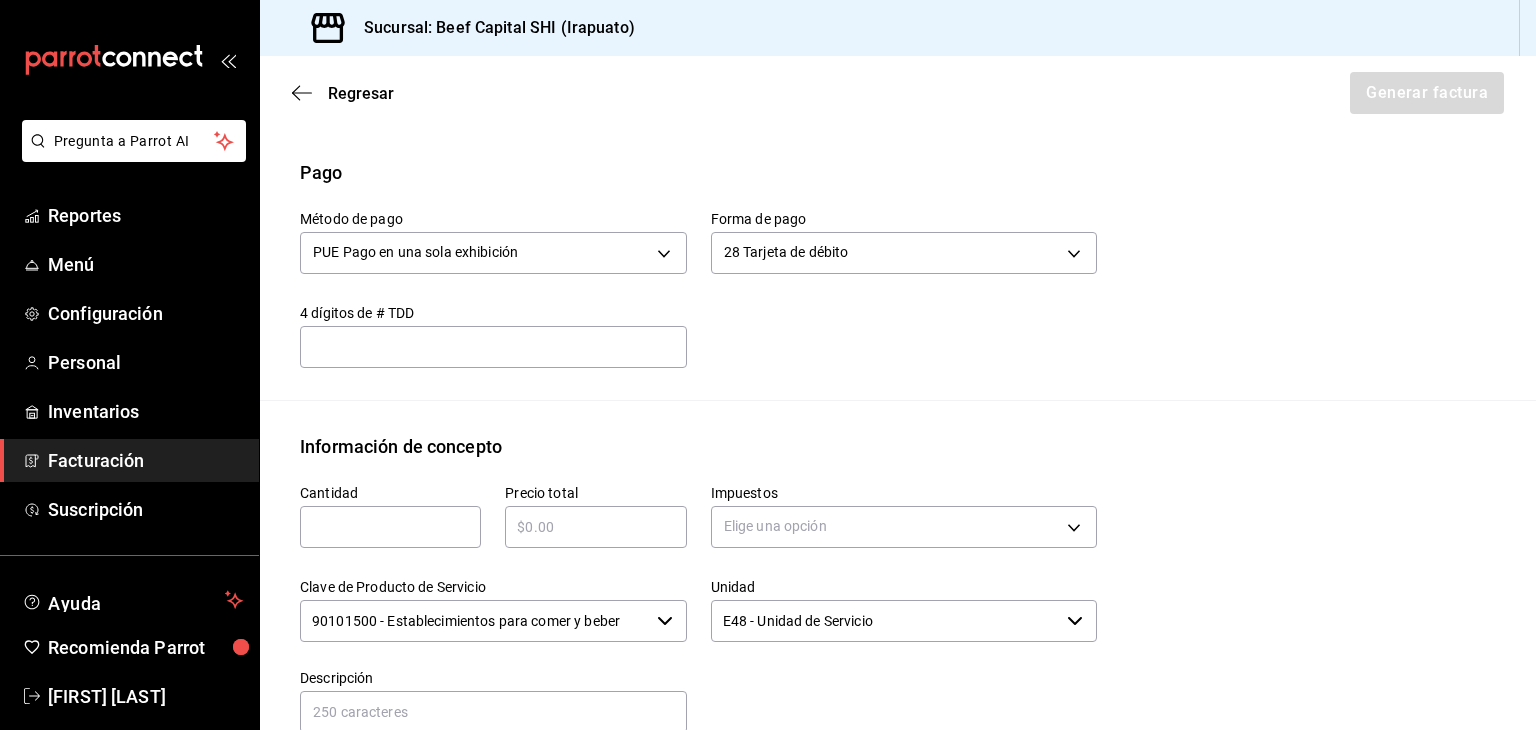 click at bounding box center [493, 347] 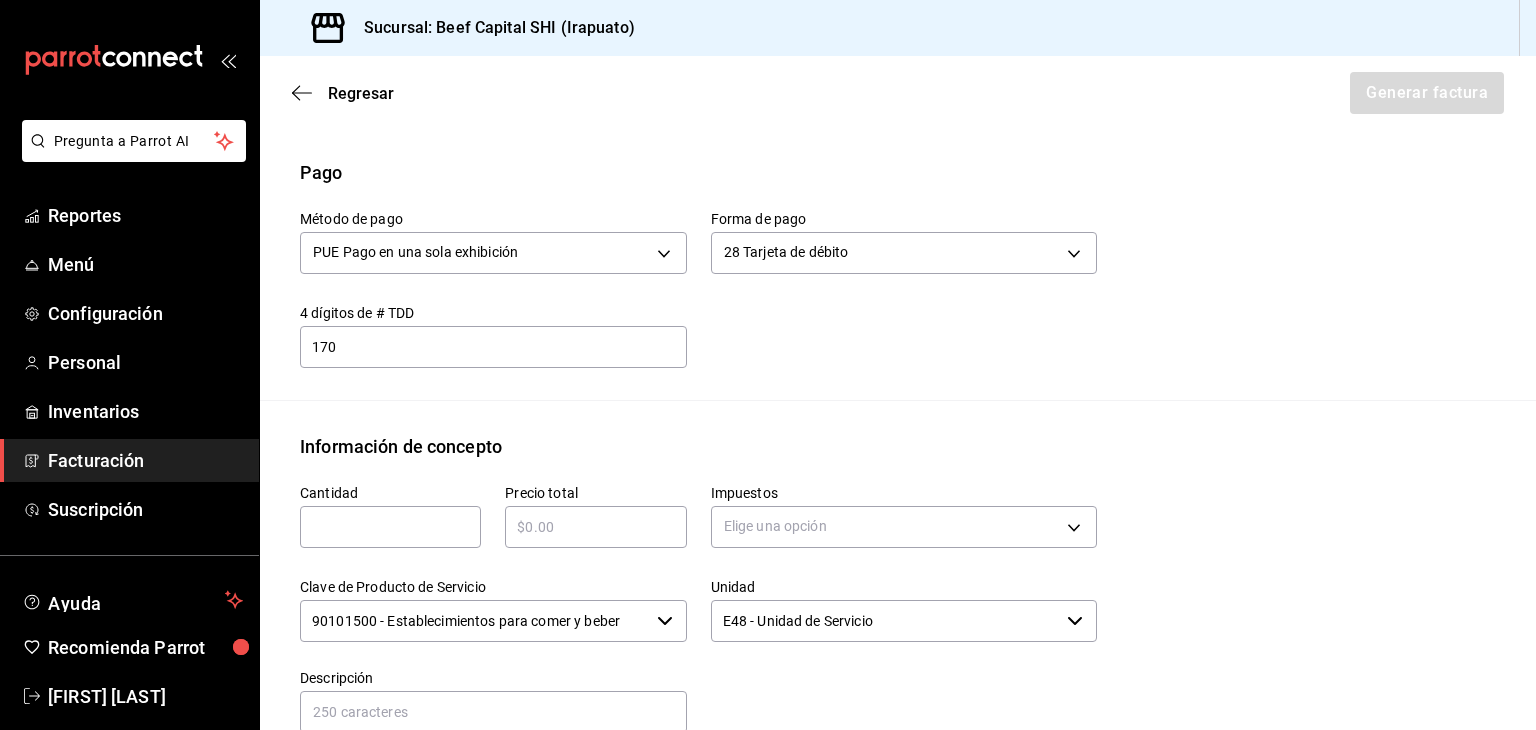 click on "Información de concepto" at bounding box center (401, 446) 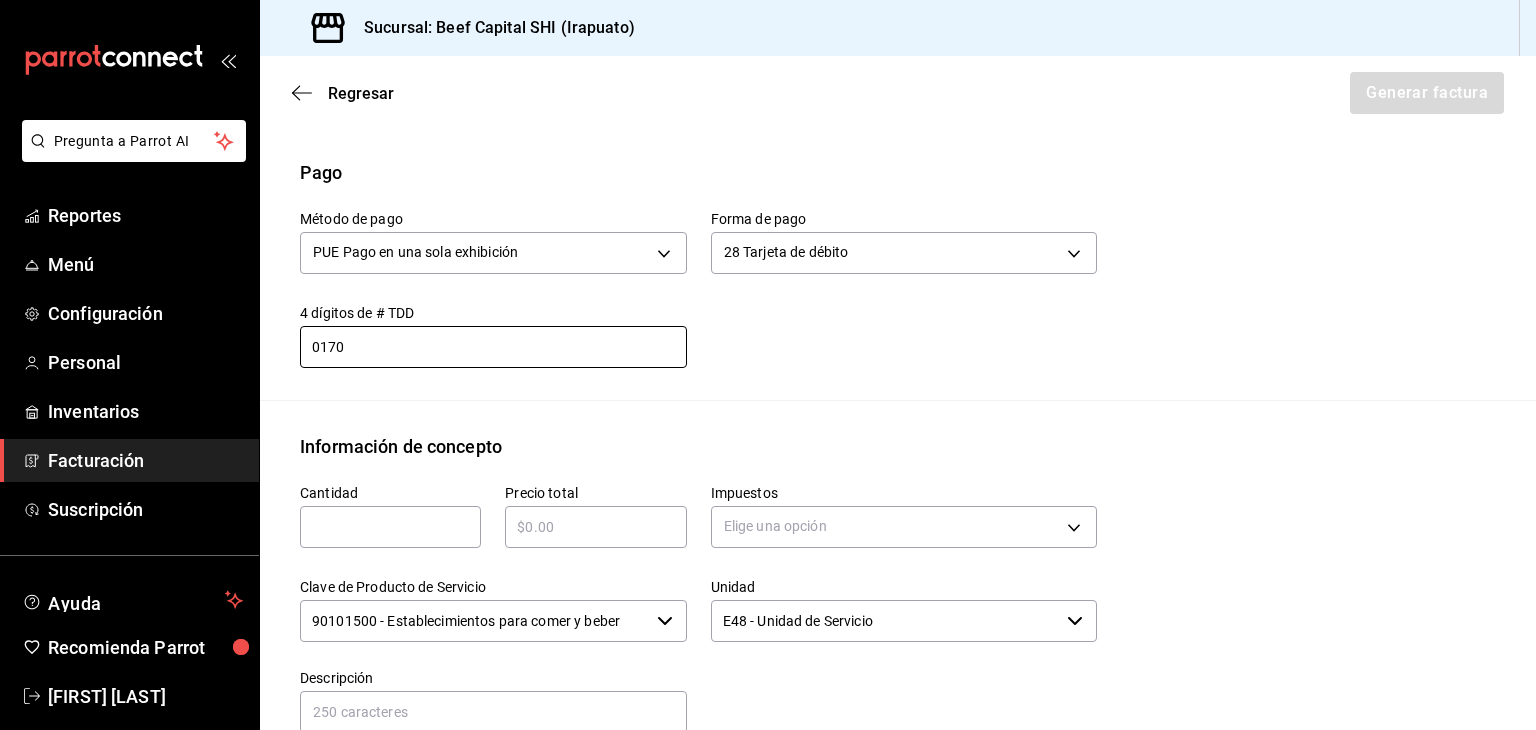 type on "170" 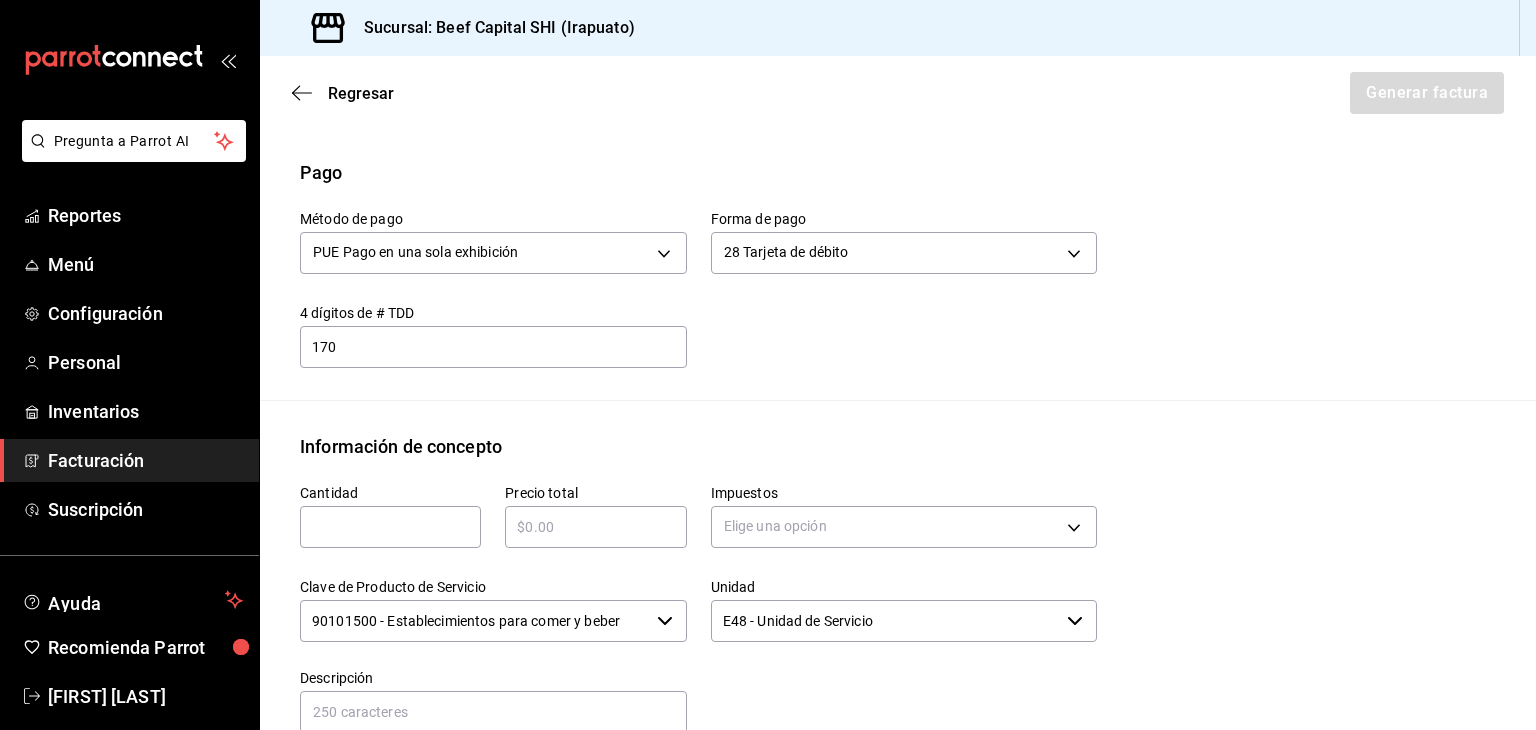 click on "​" at bounding box center [390, 527] 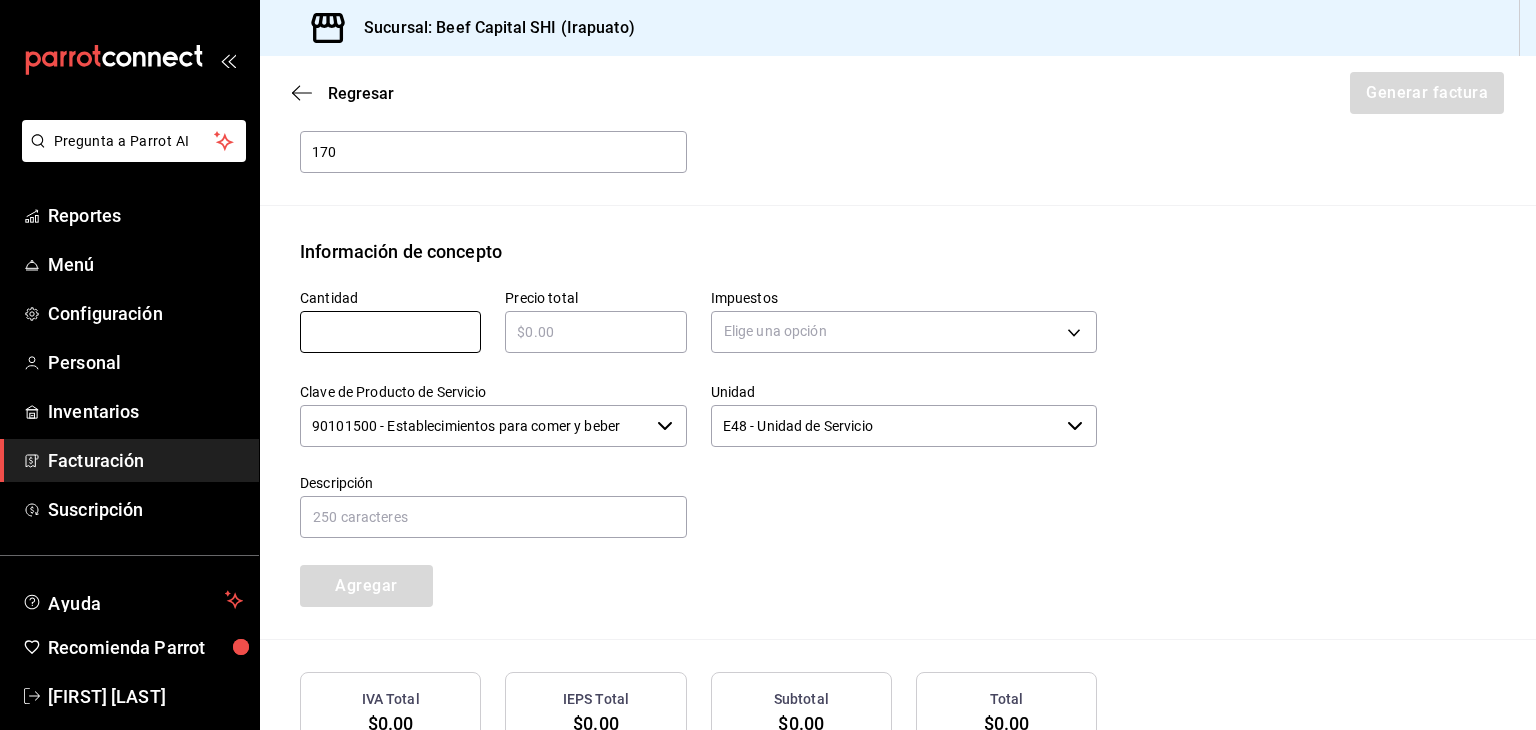 scroll, scrollTop: 781, scrollLeft: 0, axis: vertical 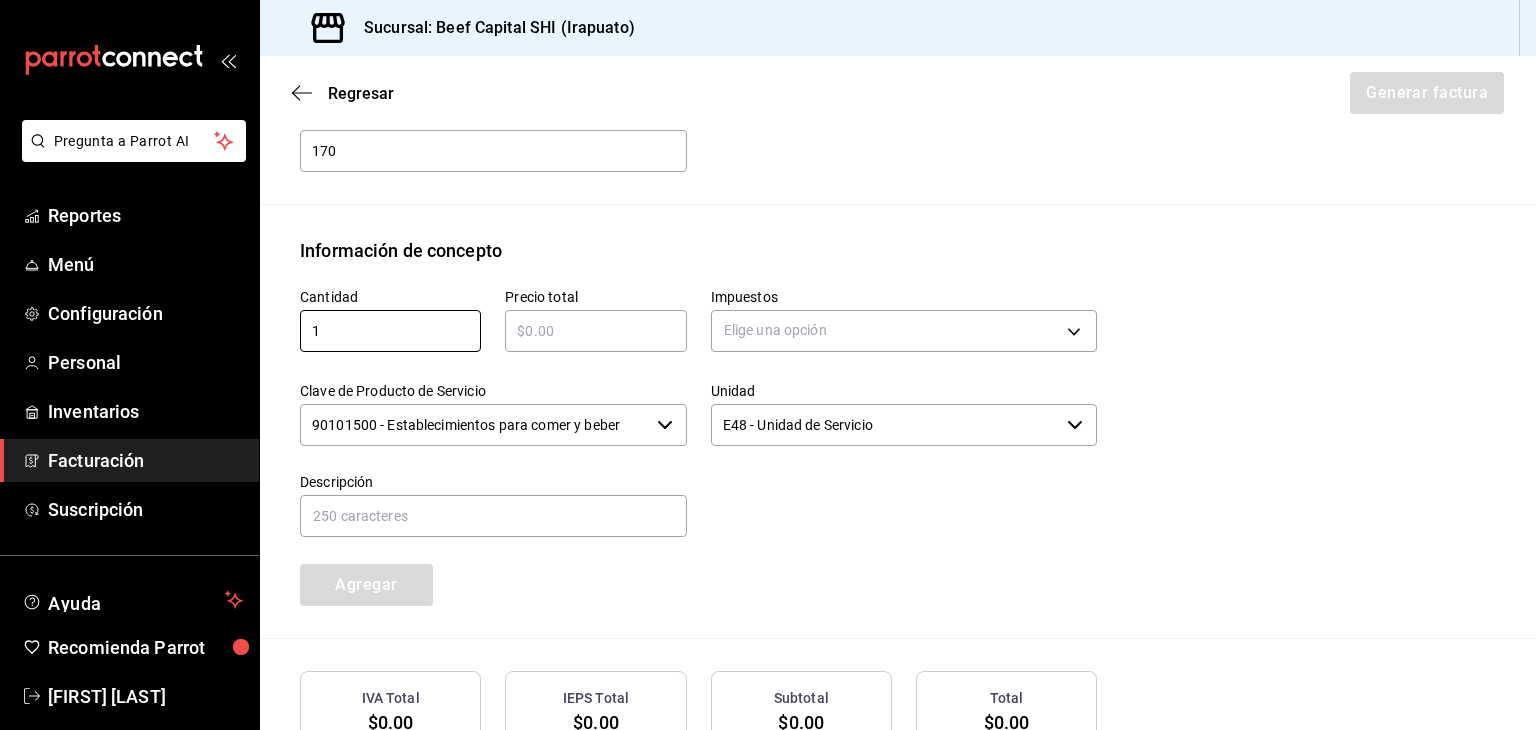 type on "1" 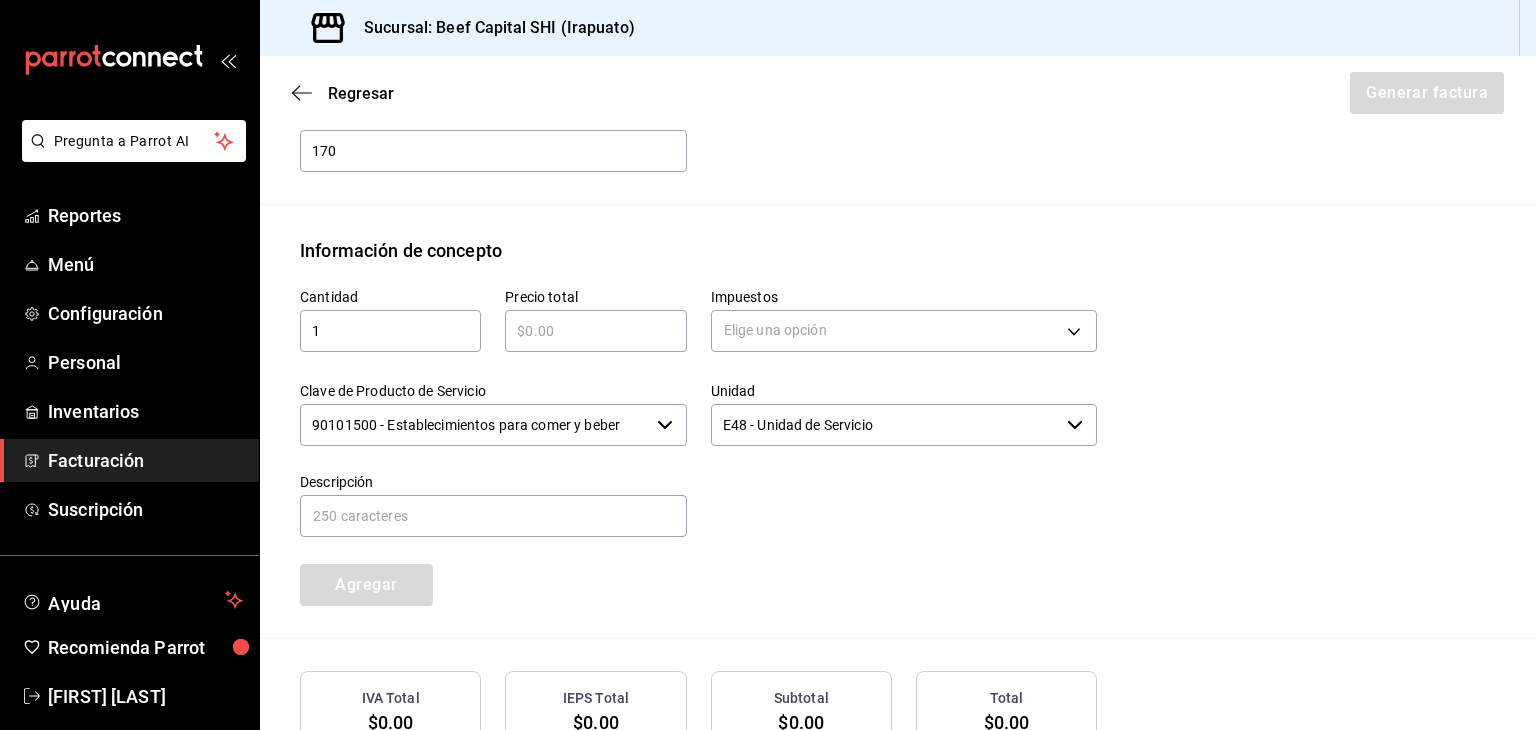 click at bounding box center (595, 331) 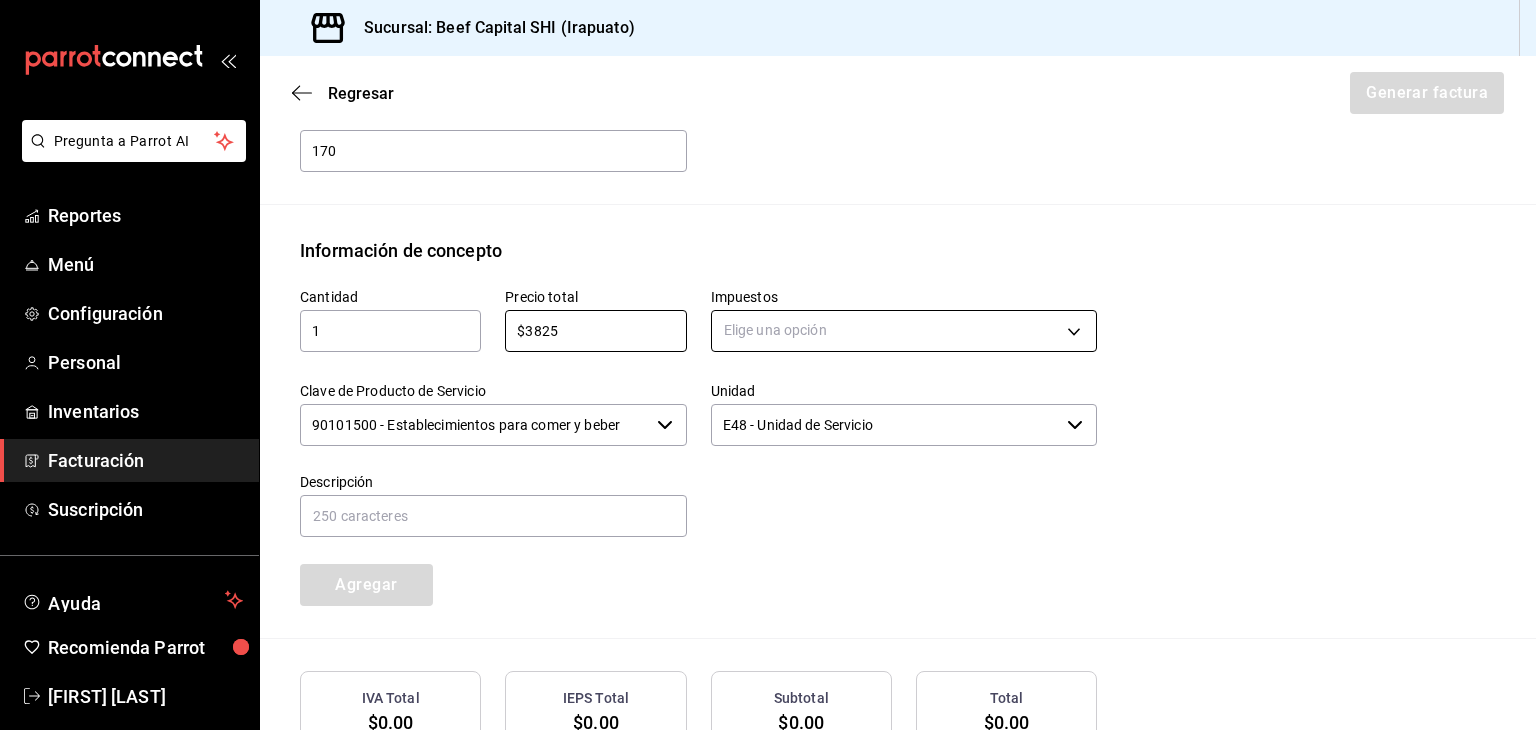 type on "$3825" 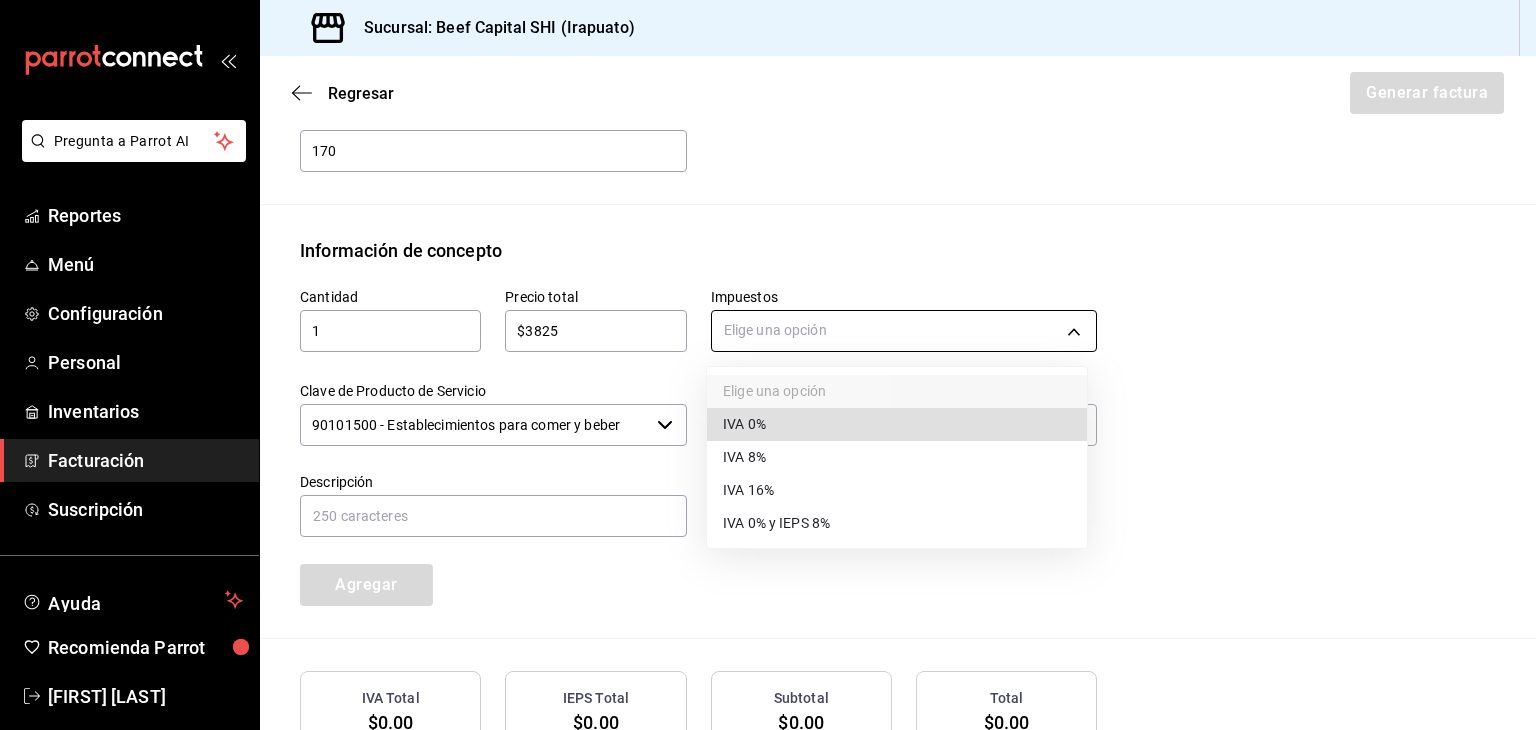 click on "Pregunta a Parrot AI Reportes   Menú   Configuración   Personal   Inventarios   Facturación   Suscripción   Ayuda Recomienda Parrot   Georgina Manrique   Sugerir nueva función   Sucursal: Beef Capital SHI (Irapuato) Regresar Generar factura Emisor Perfil fiscal BCI GASTRONOMICA Tipo de comprobante Ingreso Receptor Nombre / Razón social REGONZA REFACCIONES RFC Receptor RRE080205KS6 Régimen fiscal General de Ley Personas Morales Uso de CFDI G03: Gastos en general Correo electrónico regonzarefacciones@yahoo.com.mx Elige cómo quieres agregar los conceptos a tu factura Manualmente Asociar orden Pago Método de pago PUE   Pago en una sola exhibición PUE Forma de pago 28   Tarjeta de débito 28 4 dígitos de # TDD 170 ​ Información de concepto Cantidad 1 ​ Precio total $3825 ​ Impuestos Elige una opción Clave de Producto de Servicio 90101500 - Establecimientos para comer y beber ​ Unidad E48 - Unidad de Servicio ​ Descripción Agregar IVA Total $0.00 IEPS Total $0.00 Subtotal $0.00 Total $0.00" at bounding box center (768, 365) 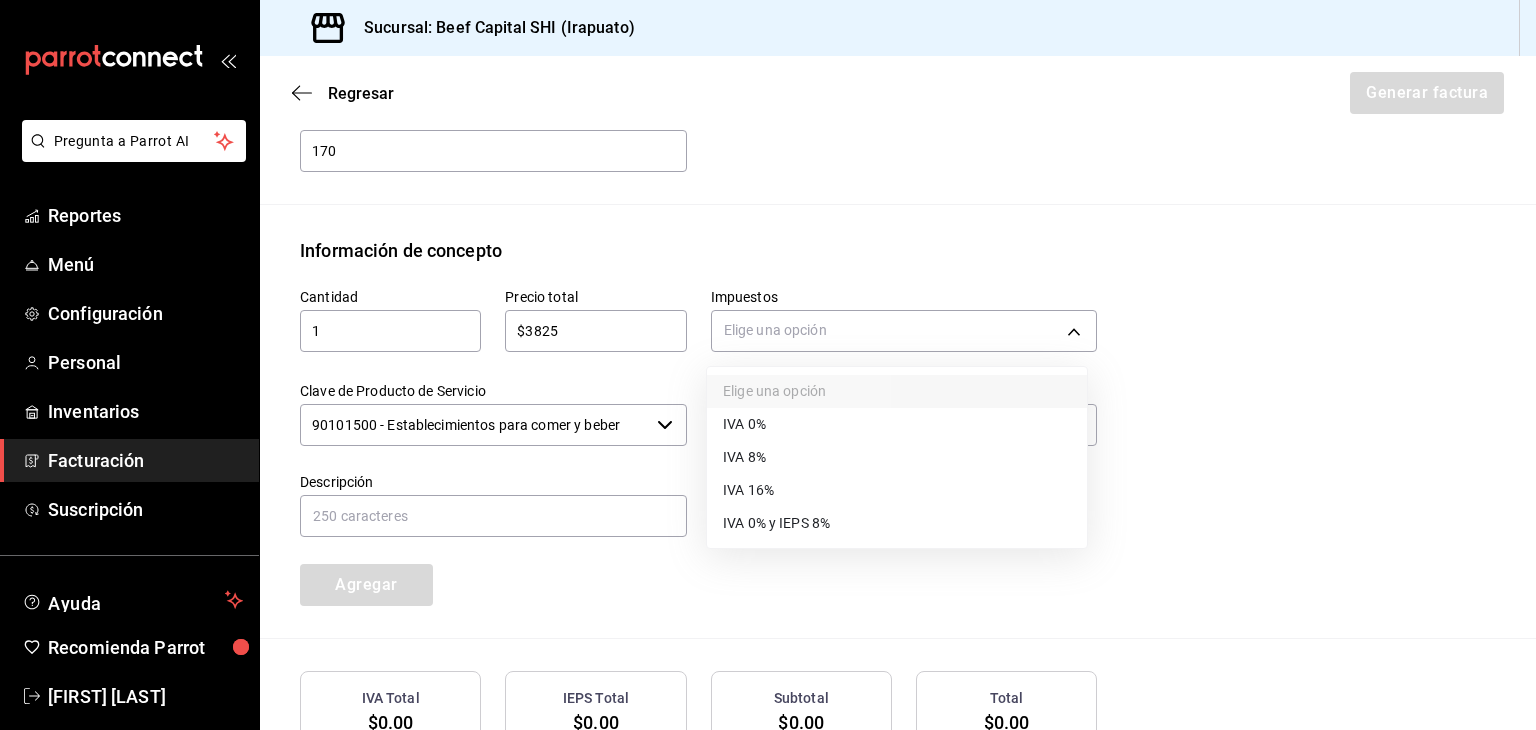 click on "IVA 16%" at bounding box center [897, 490] 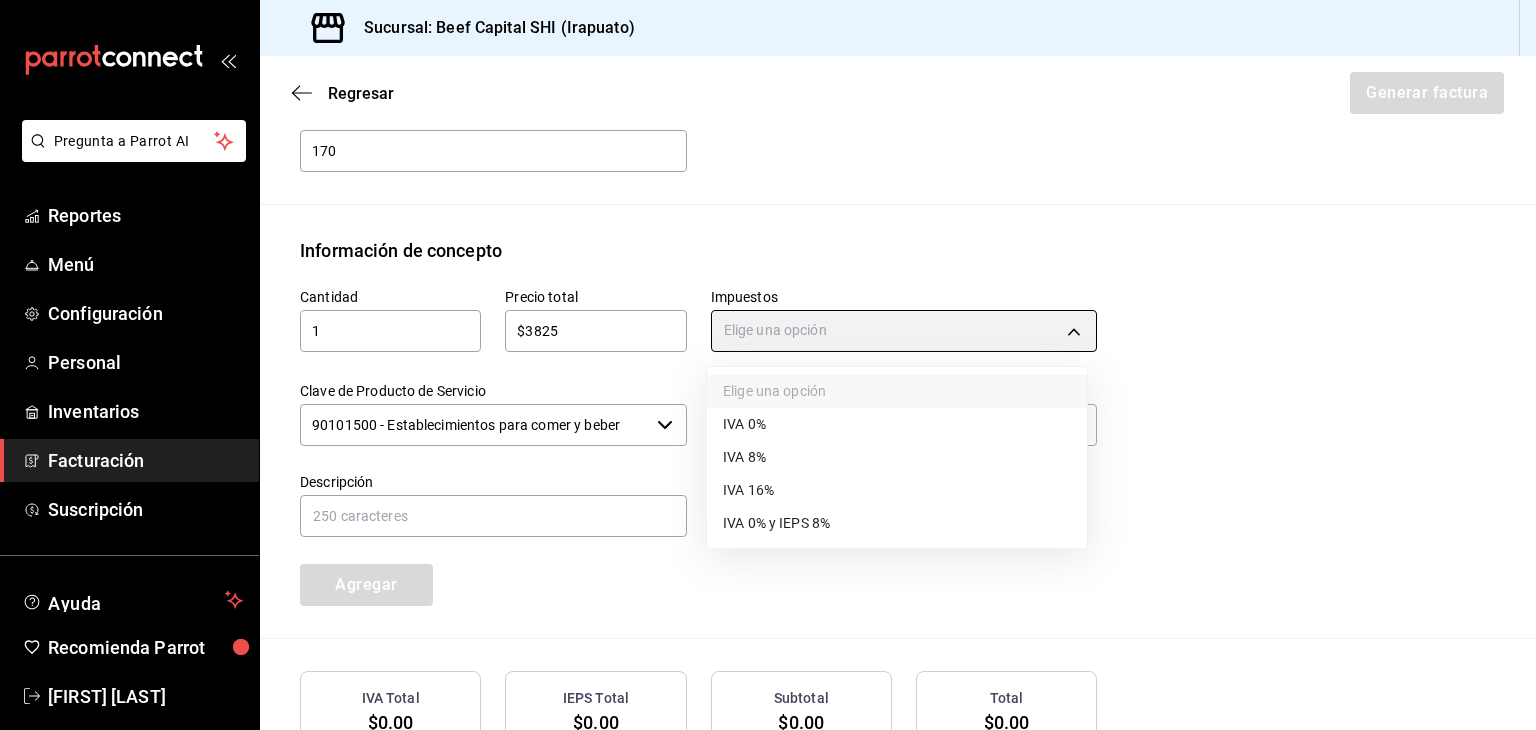 type on "IVA_16" 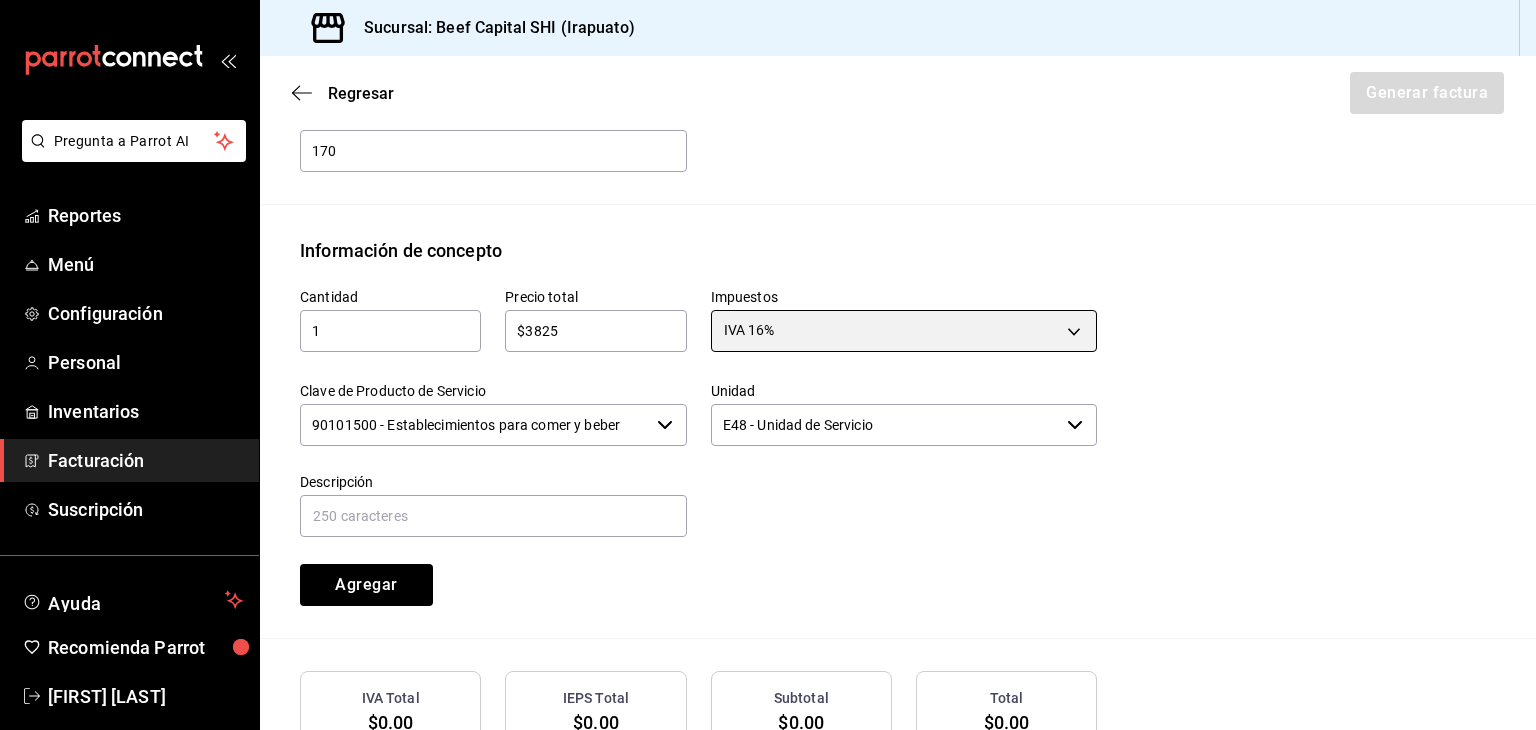 scroll, scrollTop: 923, scrollLeft: 0, axis: vertical 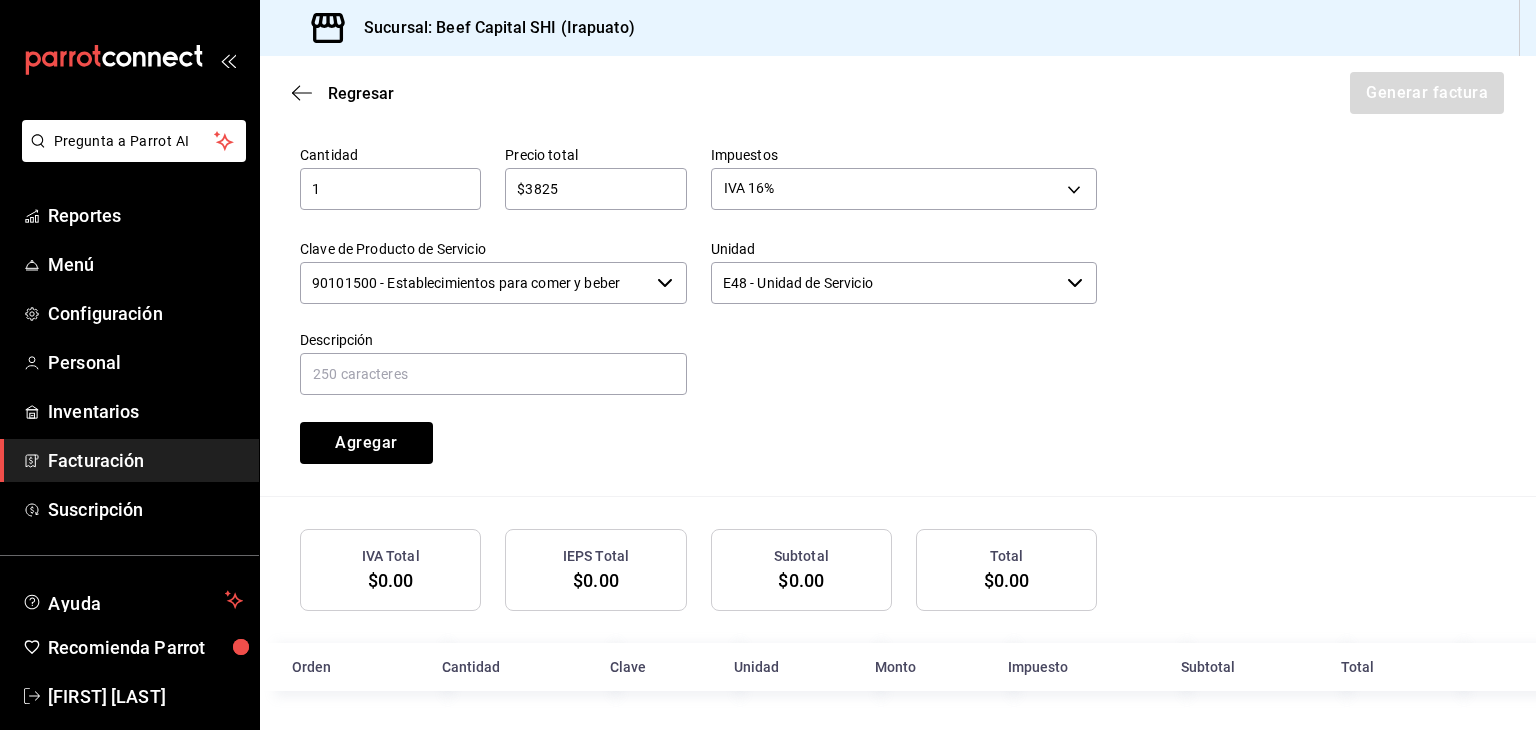 click on "Cantidad 1 ​ Precio total $3825 ​ Impuestos IVA 16% IVA_16 Clave de Producto de Servicio 90101500 - Establecimientos para comer y beber ​ Unidad E48 - Unidad de Servicio ​ Descripción Agregar" at bounding box center (898, 309) 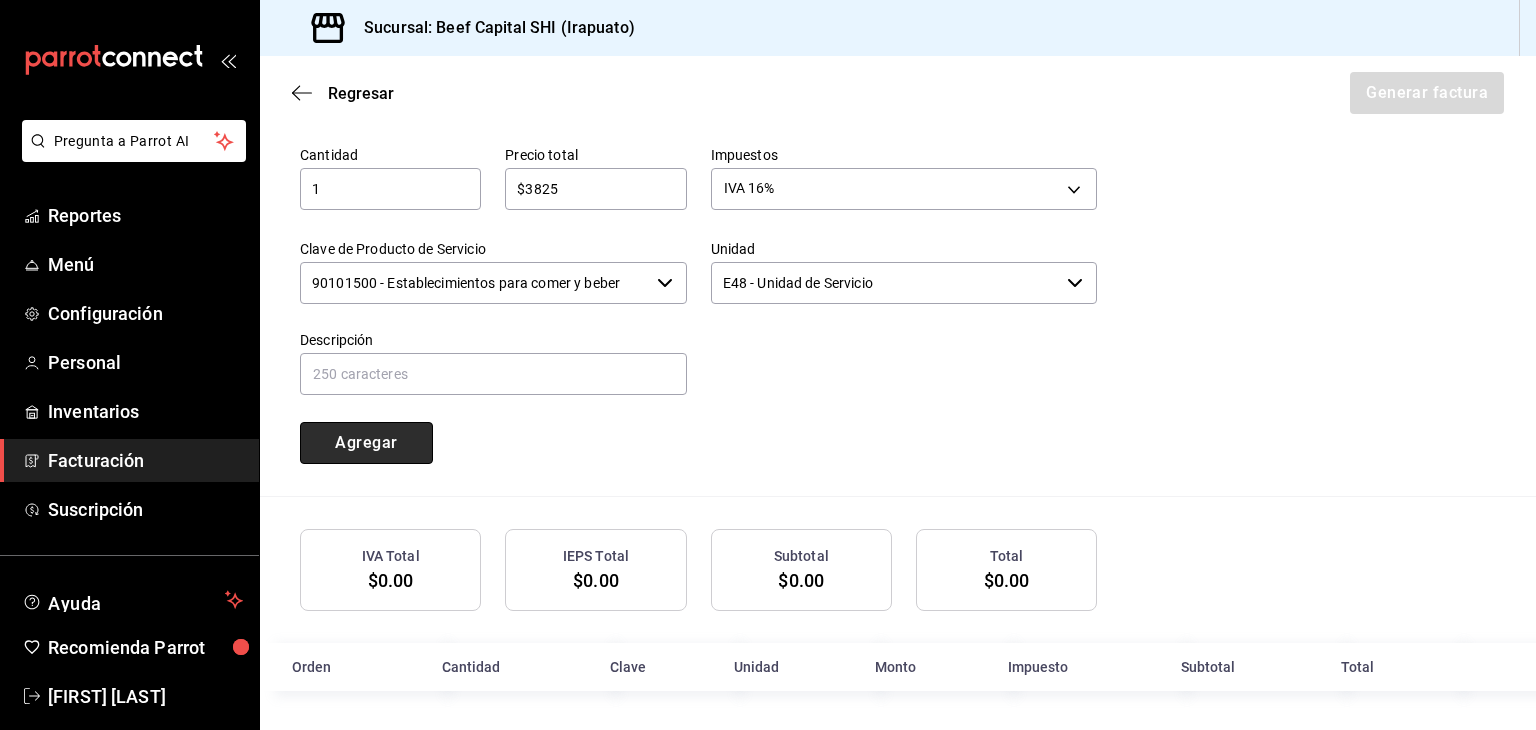 click on "Agregar" at bounding box center (366, 443) 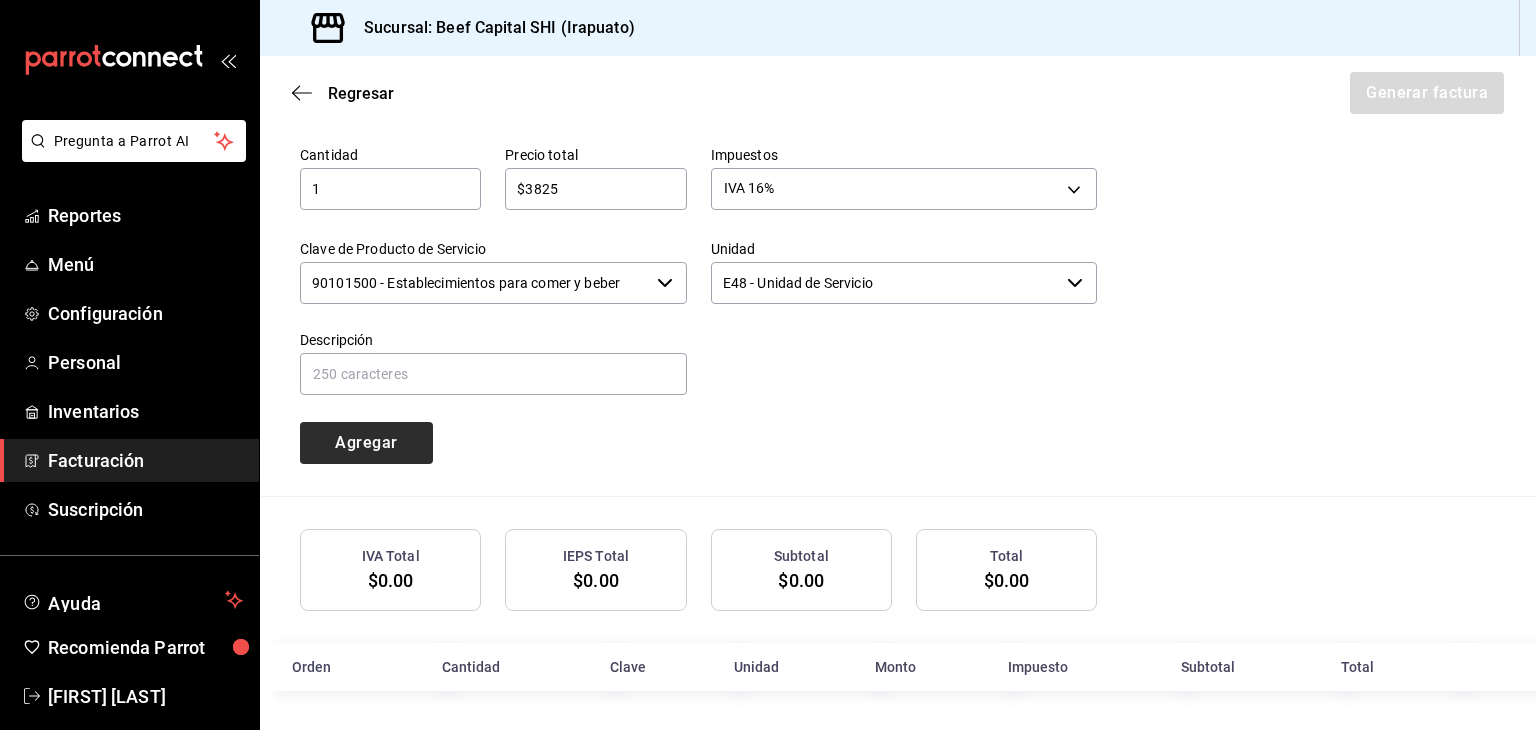 type 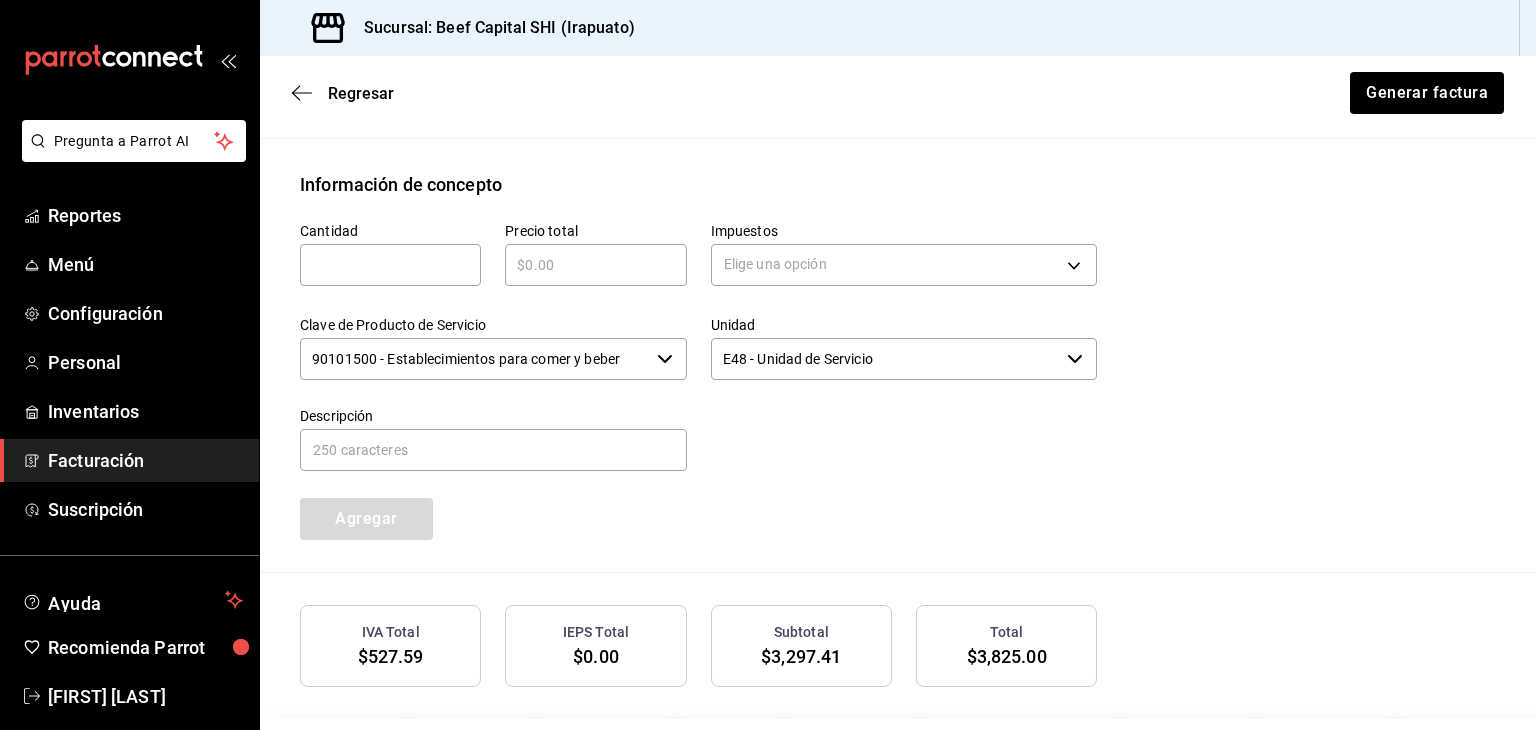 scroll, scrollTop: 852, scrollLeft: 0, axis: vertical 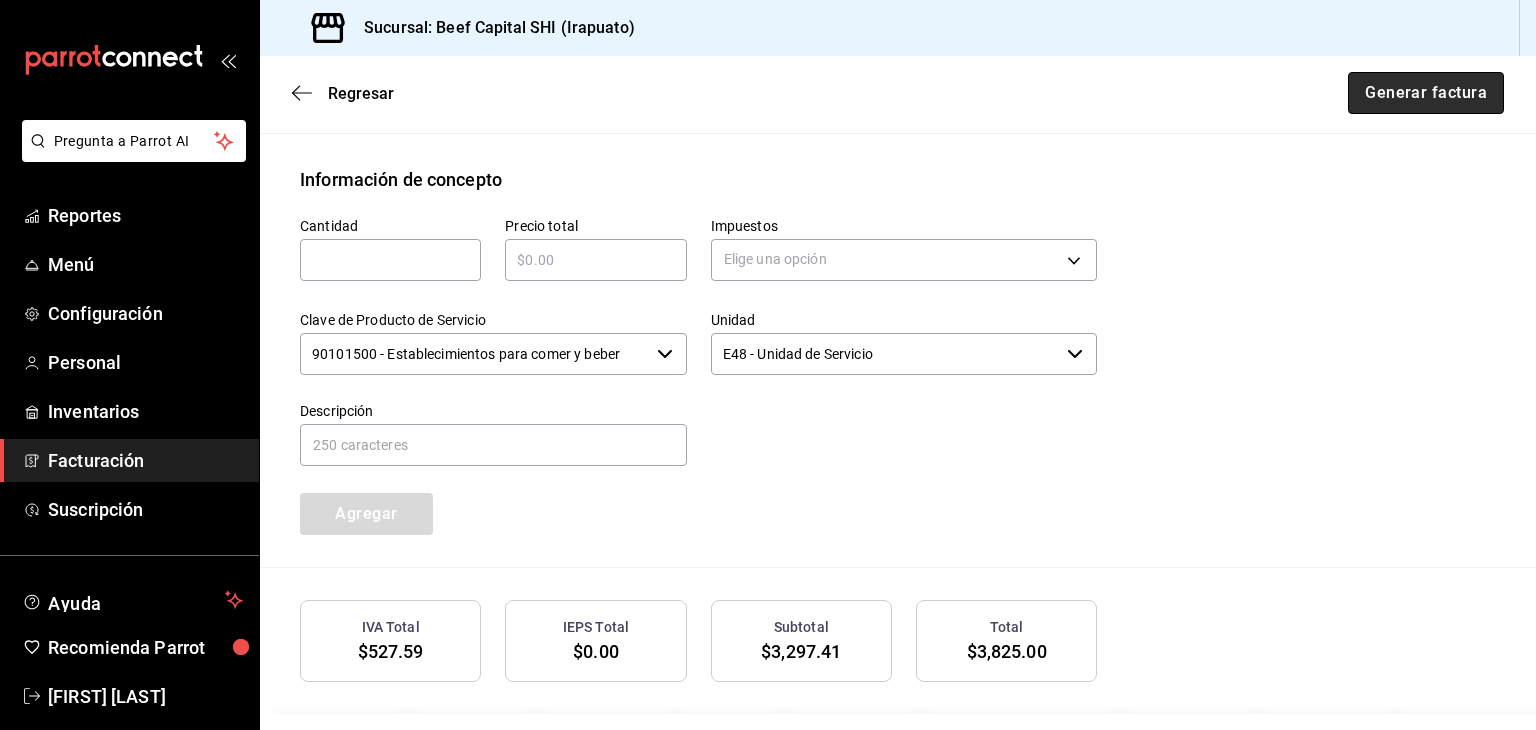 click on "Generar factura" at bounding box center (1426, 93) 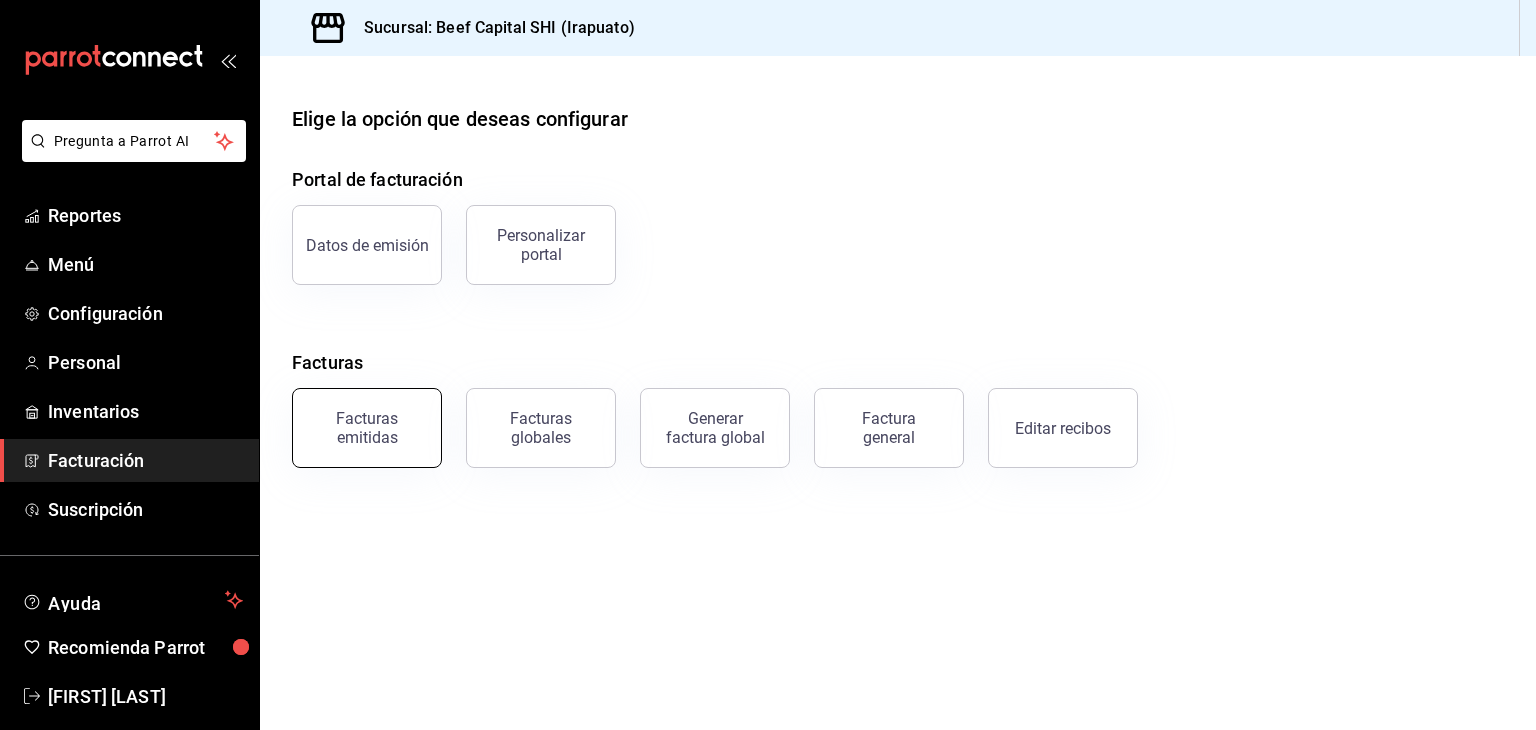 click on "Facturas emitidas" at bounding box center [367, 428] 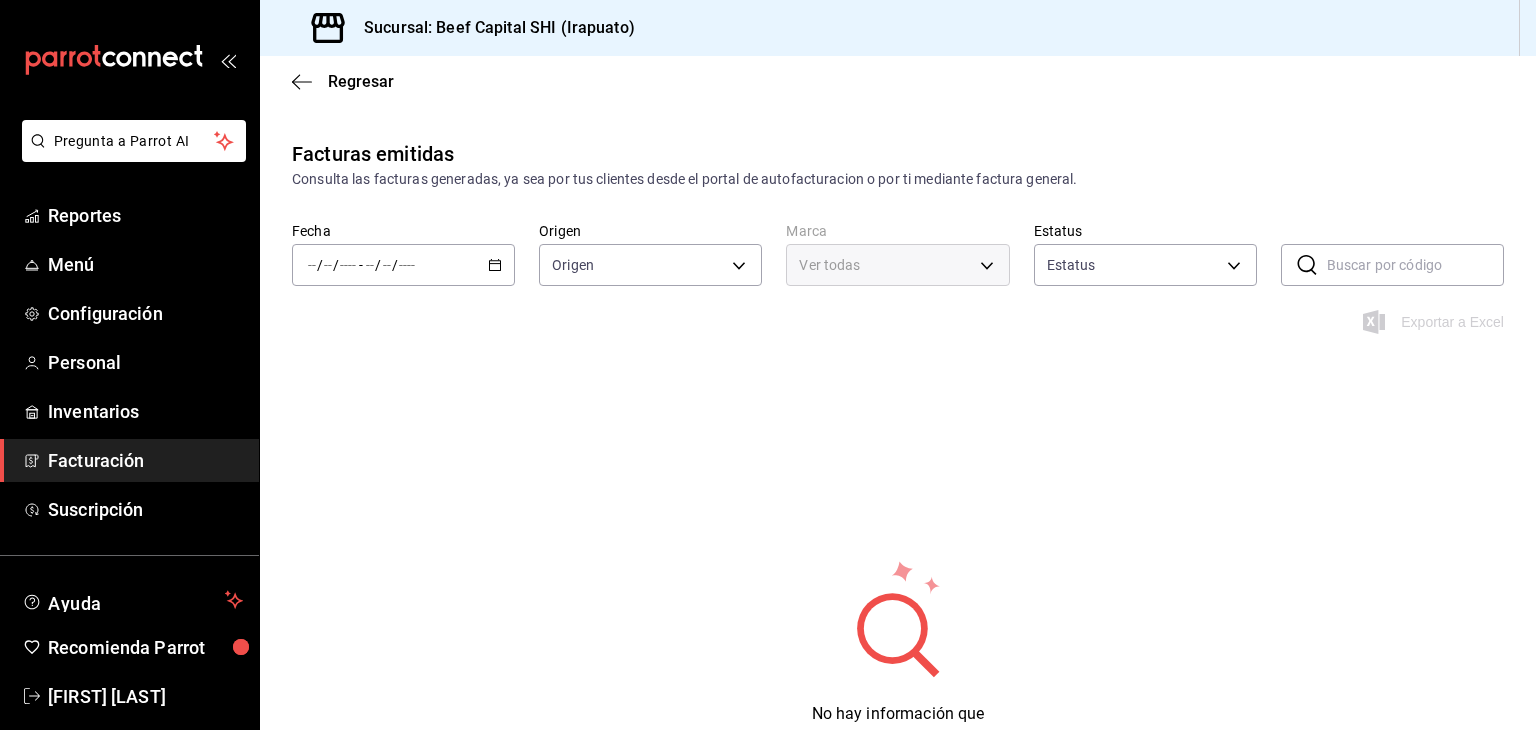 type on "ORDER_INVOICE,GENERAL_INVOICE" 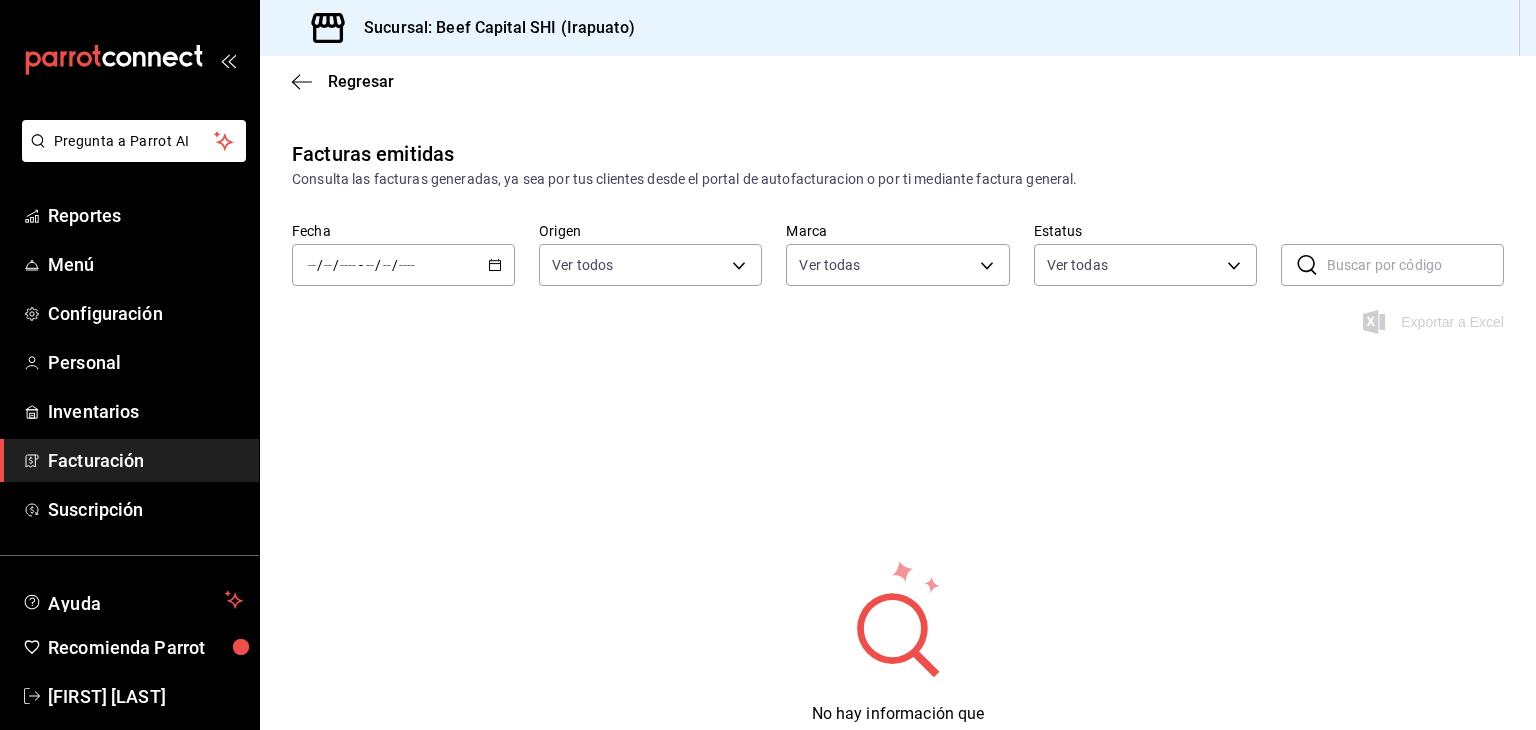 type on "605647f7-5ddc-403a-84da-aa3c8a25865f" 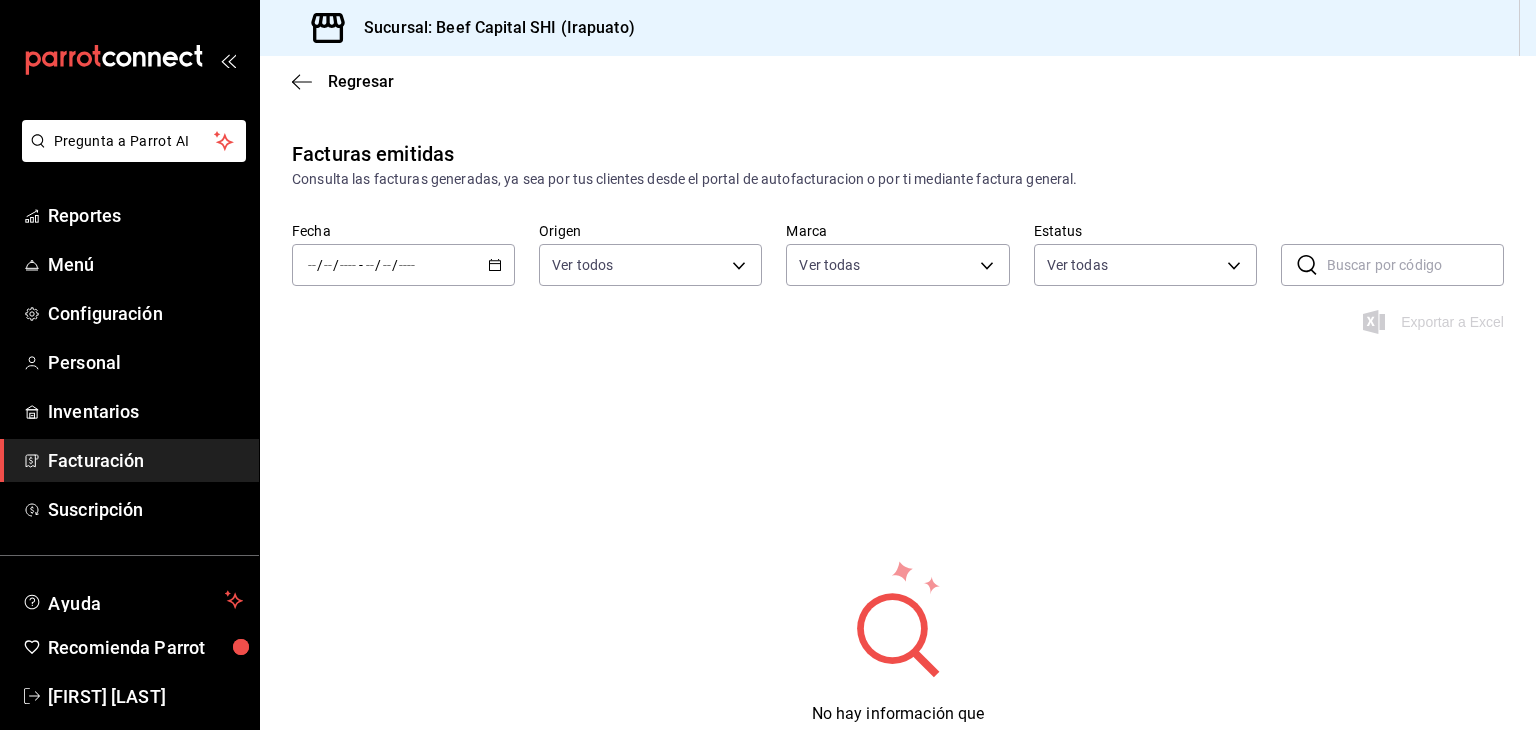 click 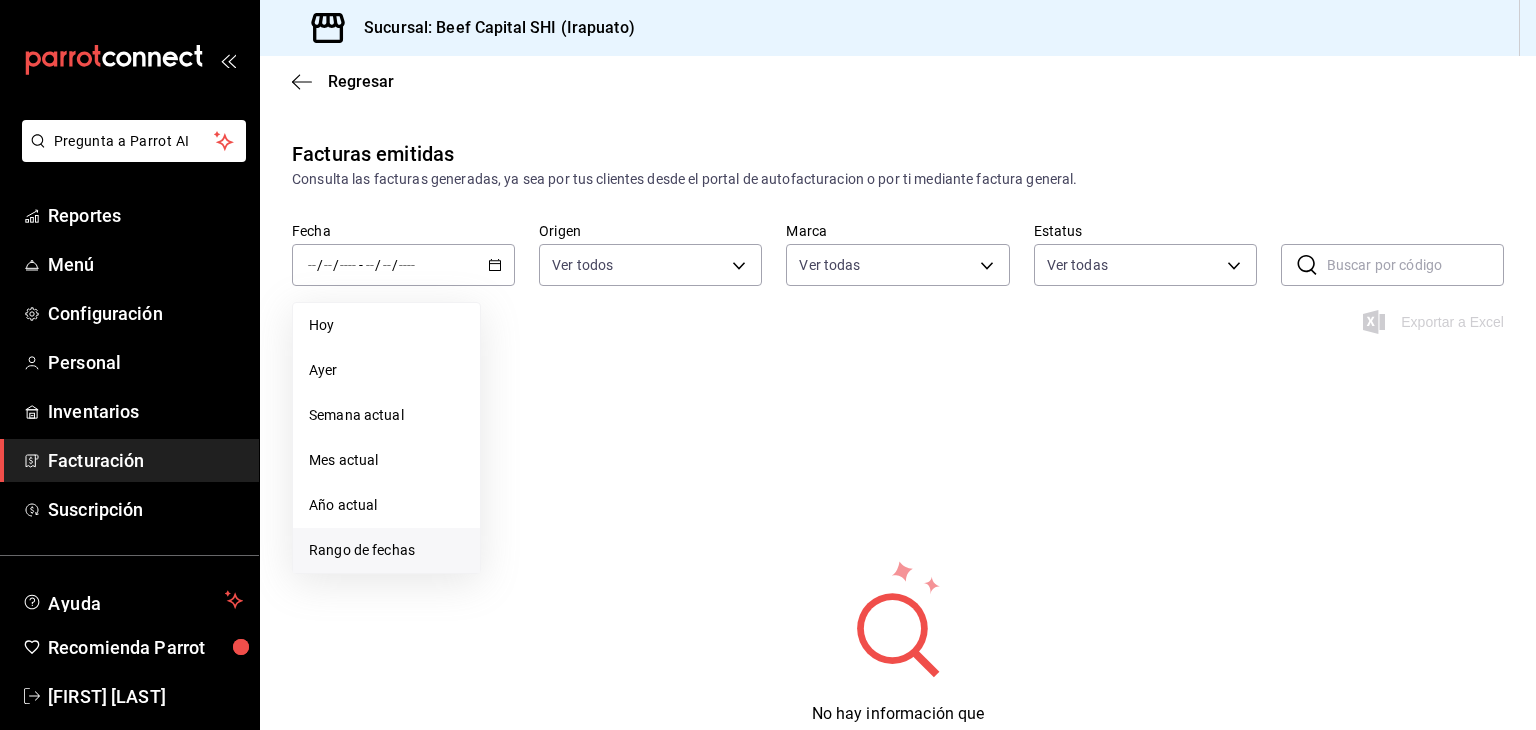 click on "Rango de fechas" at bounding box center [386, 550] 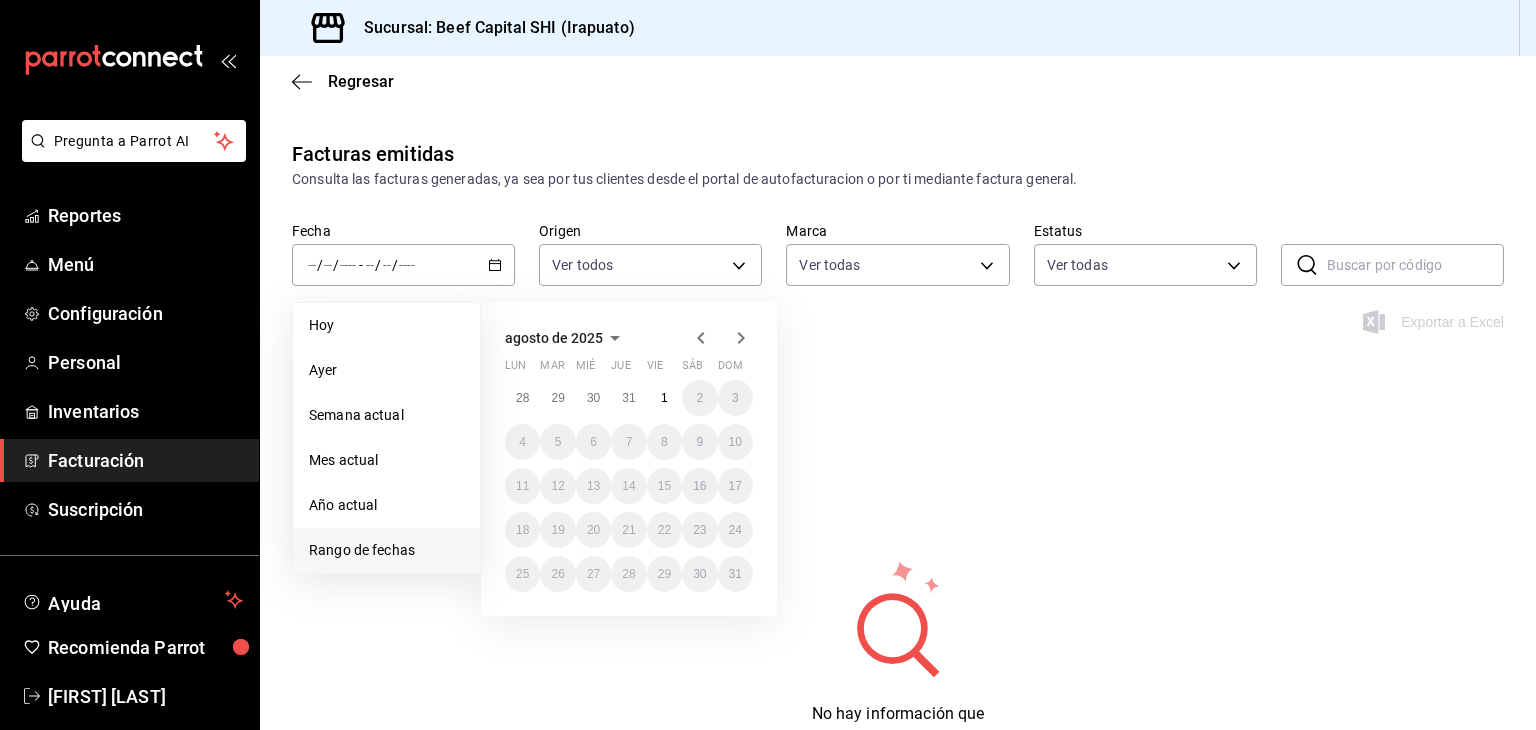 click 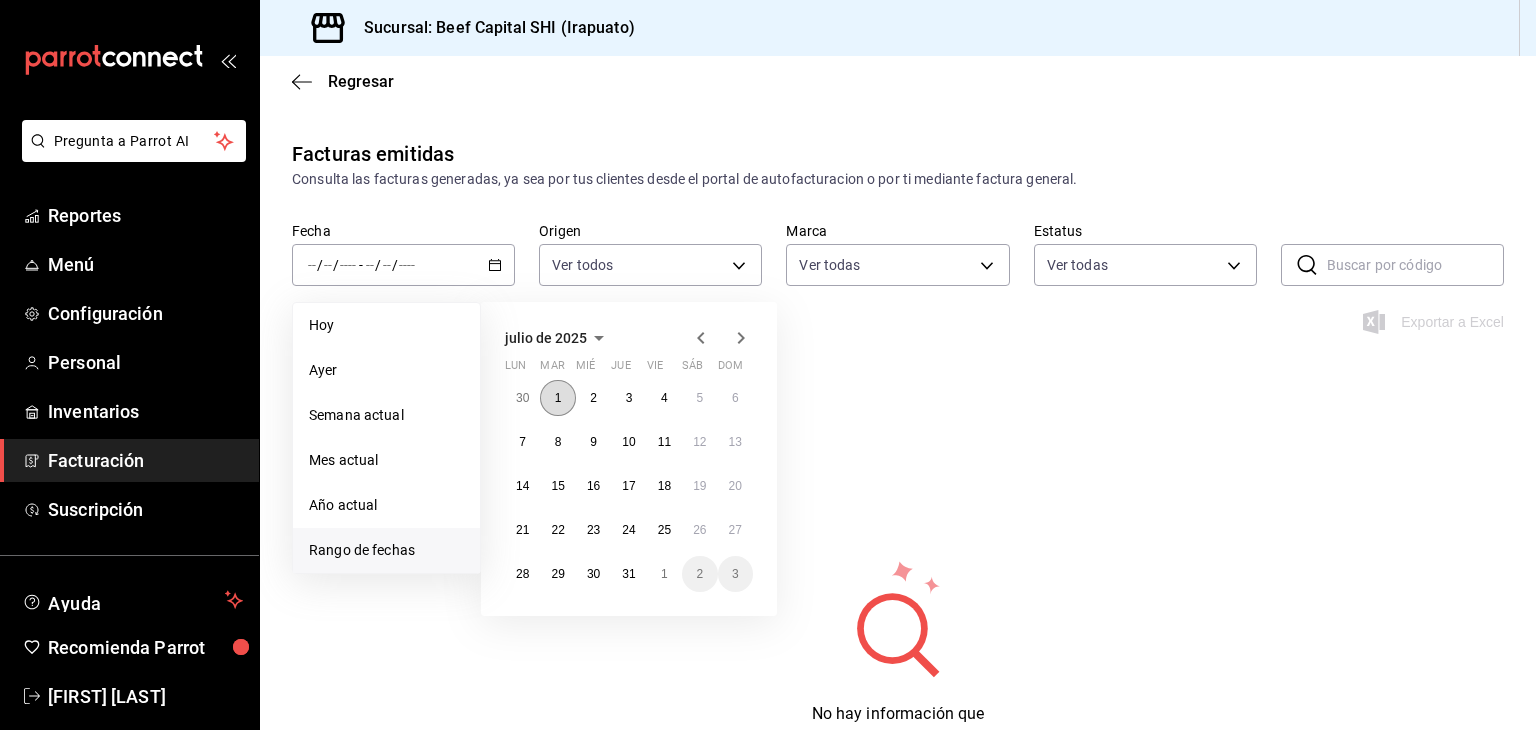 click on "1" at bounding box center [557, 398] 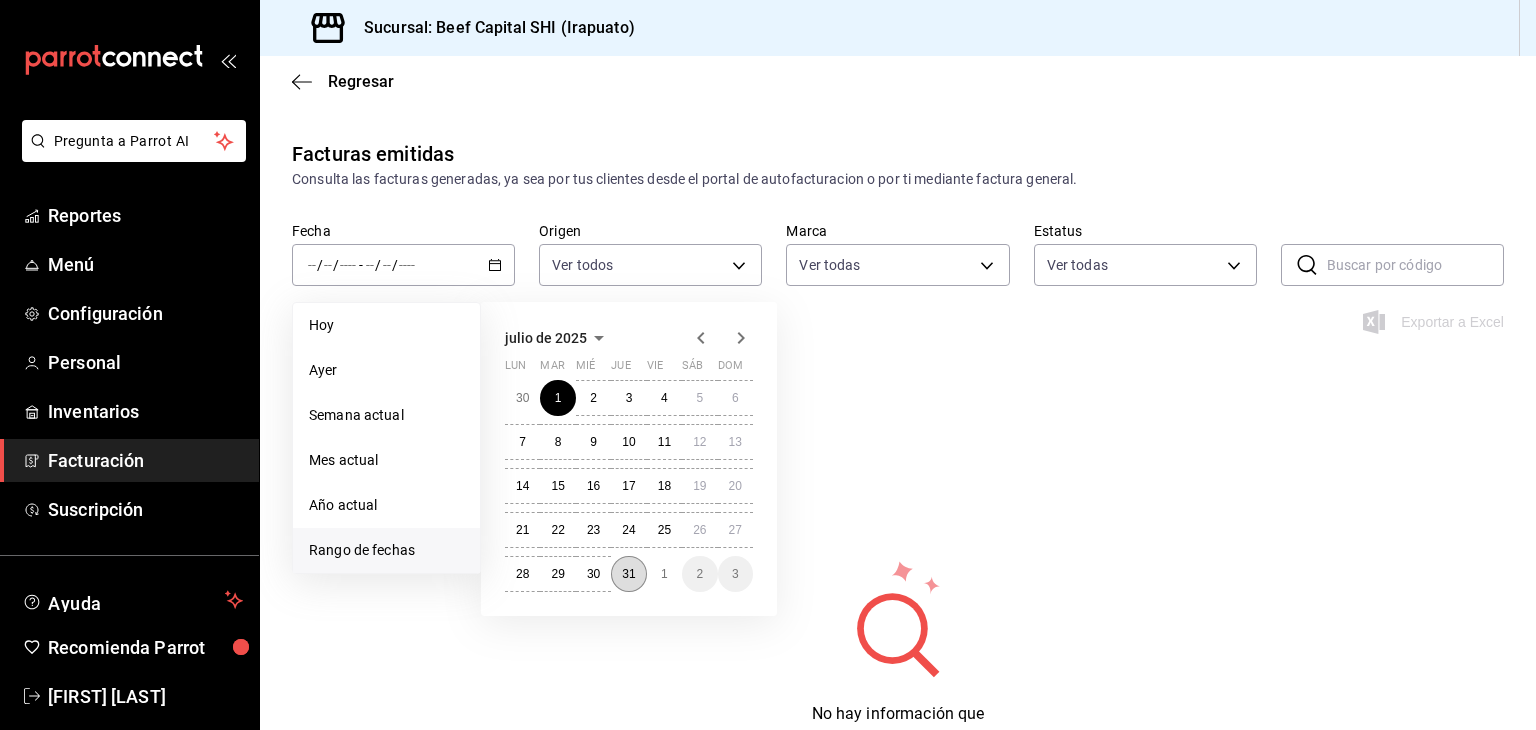 click on "31" at bounding box center [628, 574] 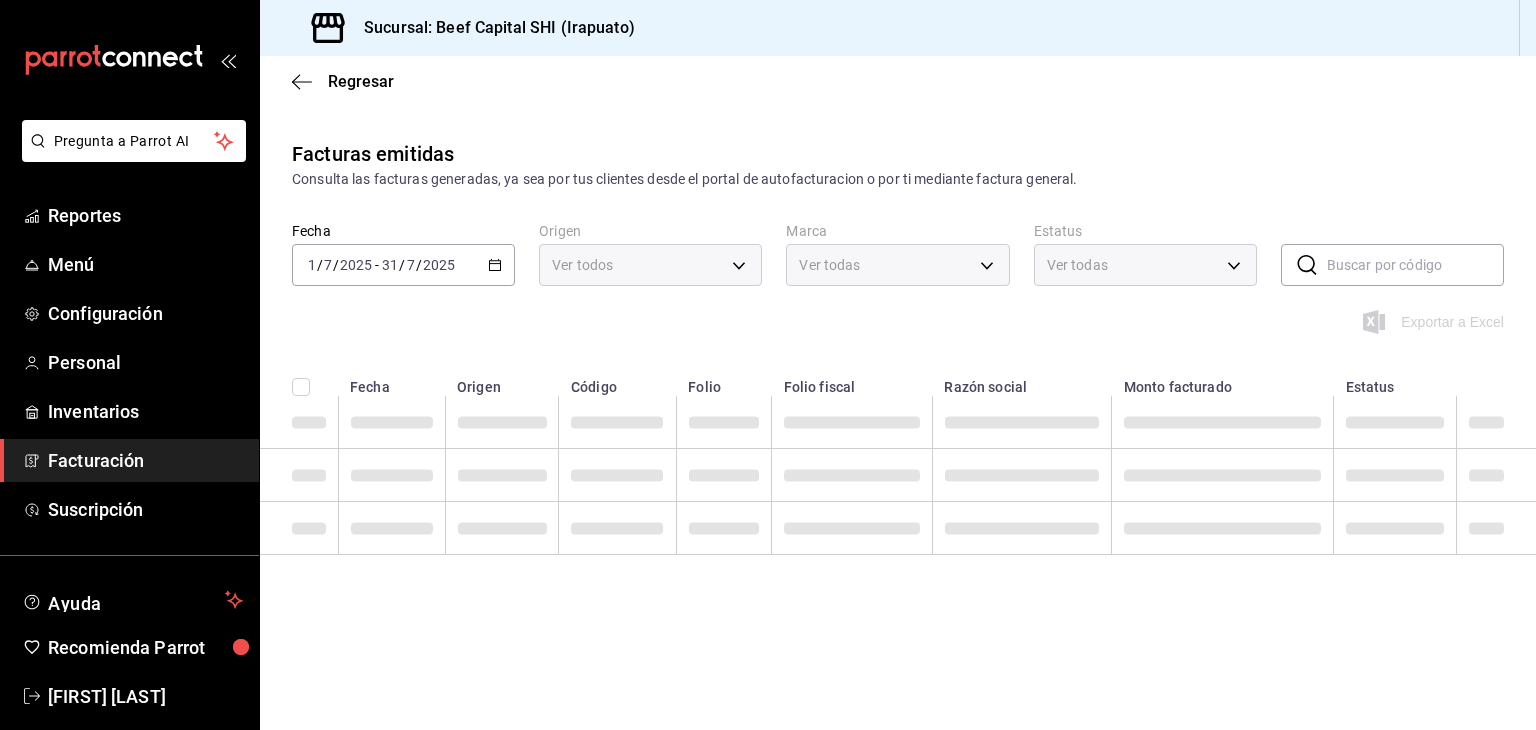 click on "Pregunta a Parrot AI Reportes   Menú   Configuración   Personal   Inventarios   Facturación   Suscripción   Ayuda Recomienda Parrot   Georgina Manrique   Sugerir nueva función   Sucursal: Beef Capital SHI (Irapuato) Regresar Facturas emitidas Consulta las facturas generadas, ya sea por tus clientes desde el portal de autofacturacion o por ti mediante factura general. Fecha 2025-07-01 1 / 7 / 2025 - 2025-07-31 31 / 7 / 2025 Origen Ver todos ORDER_INVOICE,GENERAL_INVOICE Marca Ver todas 605647f7-5ddc-403a-84da-aa3c8a25865f Estatus Ver todas ACTIVE,PENDING_CANCELLATION,CANCELLED,PRE_CANCELLED ​ ​ Exportar a Excel Fecha Origen Código Folio Folio fiscal Razón social Monto facturado Estatus GANA 1 MES GRATIS EN TU SUSCRIPCIÓN AQUÍ ¿Recuerdas cómo empezó tu restaurante?
Hoy puedes ayudar a un colega a tener el mismo cambio que tú viviste.
Recomienda Parrot directamente desde tu Portal Administrador.
Es fácil y rápido.
🎁 Por cada restaurante que se una, ganas 1 mes gratis. Reportes   Menú" at bounding box center [768, 365] 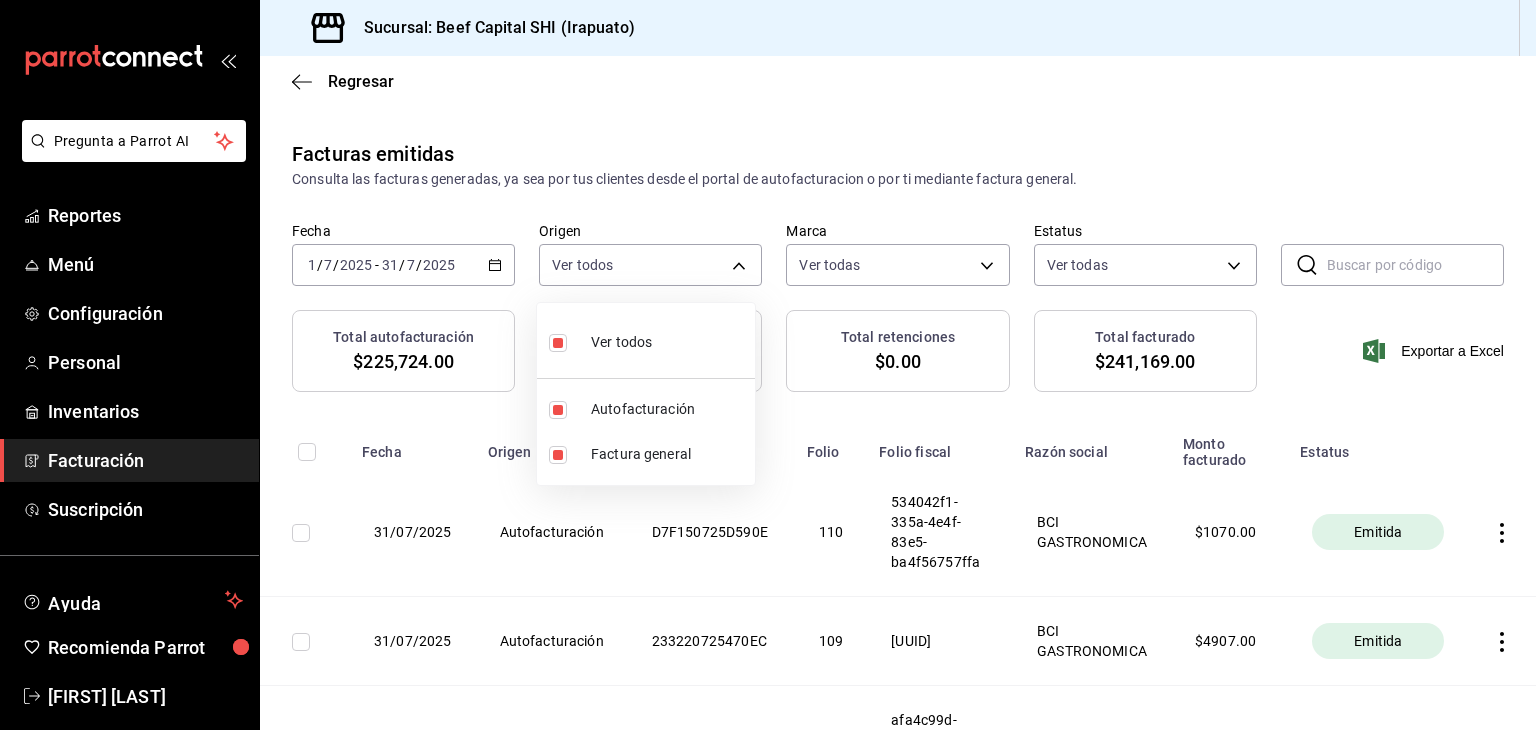 click on "Ver todos" at bounding box center (621, 342) 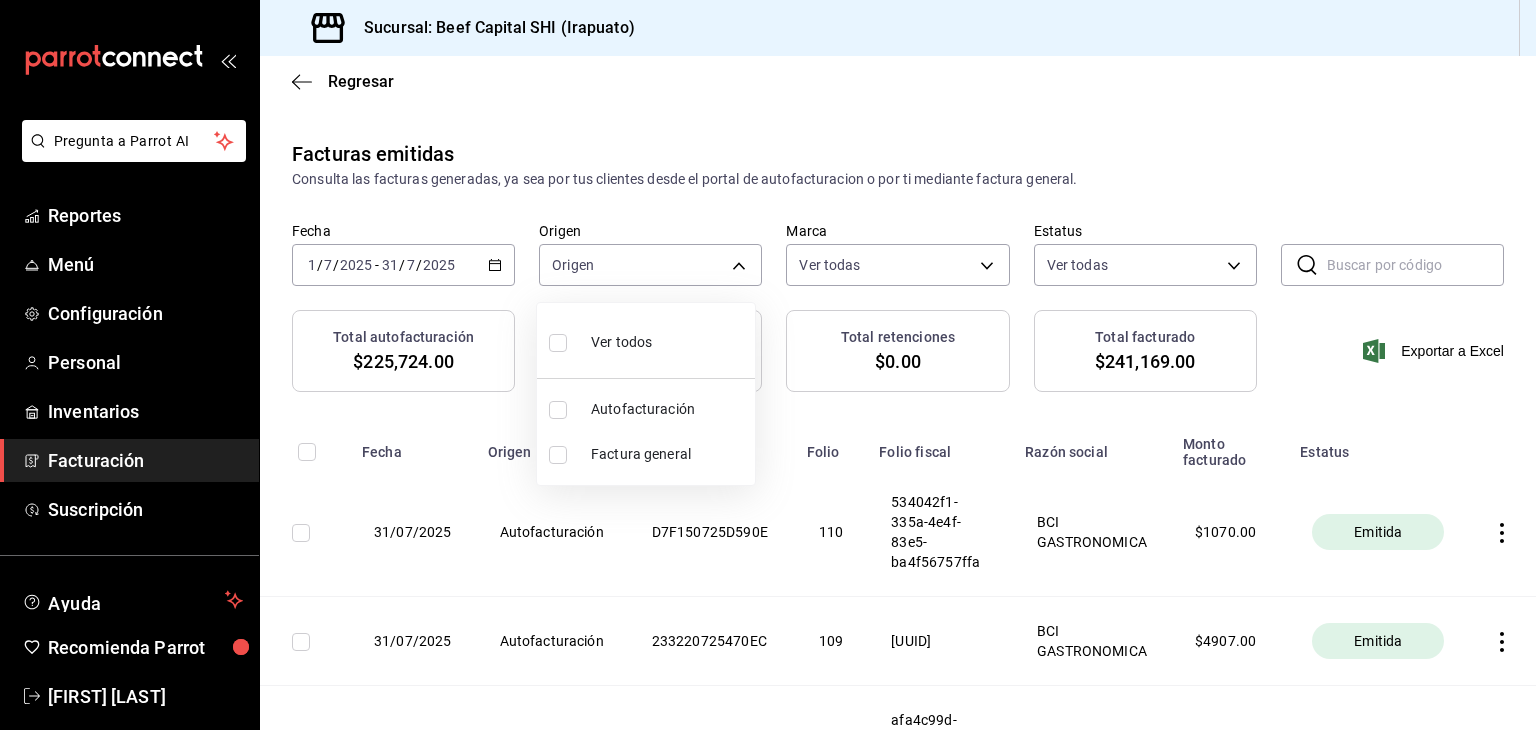 click at bounding box center (768, 365) 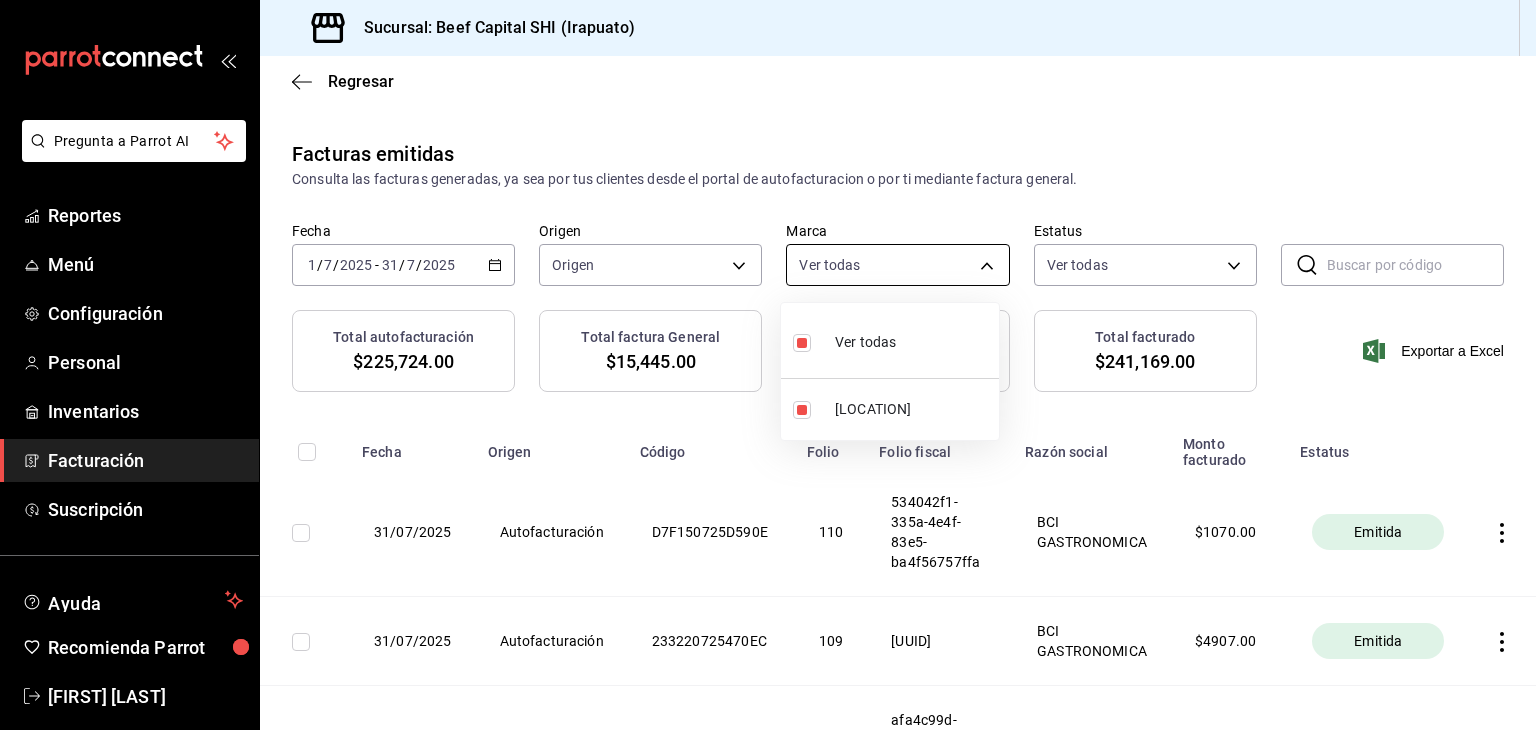click on "Pregunta a Parrot AI Reportes   Menú   Configuración   Personal   Inventarios   Facturación   Suscripción   Ayuda Recomienda Parrot   Georgina Manrique   Sugerir nueva función   Sucursal: Beef Capital SHI (Irapuato) Regresar Facturas emitidas Consulta las facturas generadas, ya sea por tus clientes desde el portal de autofacturacion o por ti mediante factura general. Fecha 2025-07-01 1 / 7 / 2025 - 2025-07-31 31 / 7 / 2025 Origen Origen Marca Ver todas 605647f7-5ddc-403a-84da-aa3c8a25865f Estatus Ver todas ACTIVE,PENDING_CANCELLATION,CANCELLED,PRE_CANCELLED ​ ​ Total autofacturación $225,724.00 Total factura General $15,445.00 Total retenciones $0.00 Total facturado $241,169.00 Exportar a Excel Fecha Origen Código Folio Folio fiscal Razón social Monto facturado Estatus 31/07/2025 Autofacturación D7F150725D590E 110 534042f1-335a-4e4f-83e5-ba4f56757ffa BCI GASTRONOMICA $ 1070.00 Emitida 31/07/2025 Autofacturación 233220725470EC 109 134b06ae-1cd7-4d98-9dd4-0d0465490655 BCI GASTRONOMICA $ 4907.00 $" at bounding box center [768, 365] 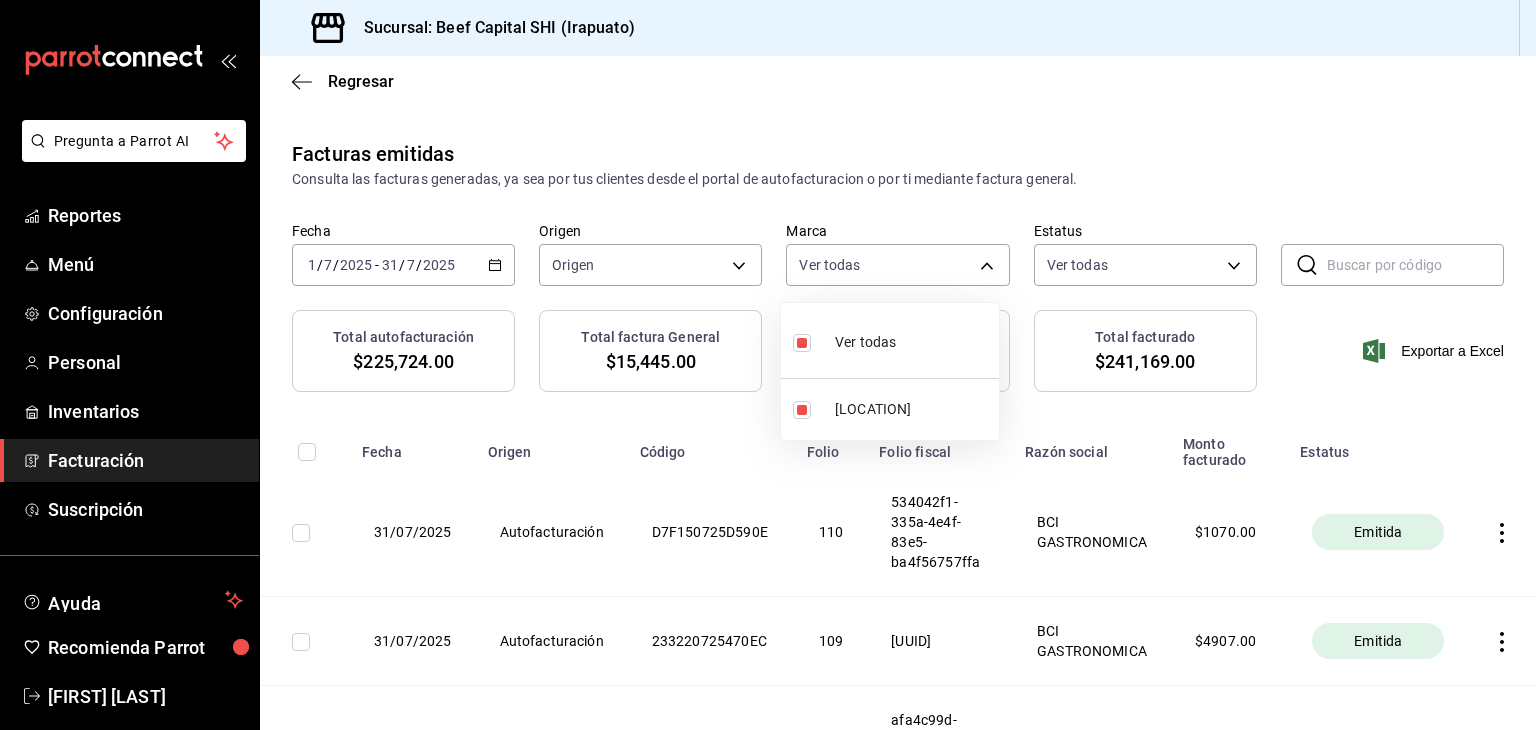 click at bounding box center (768, 365) 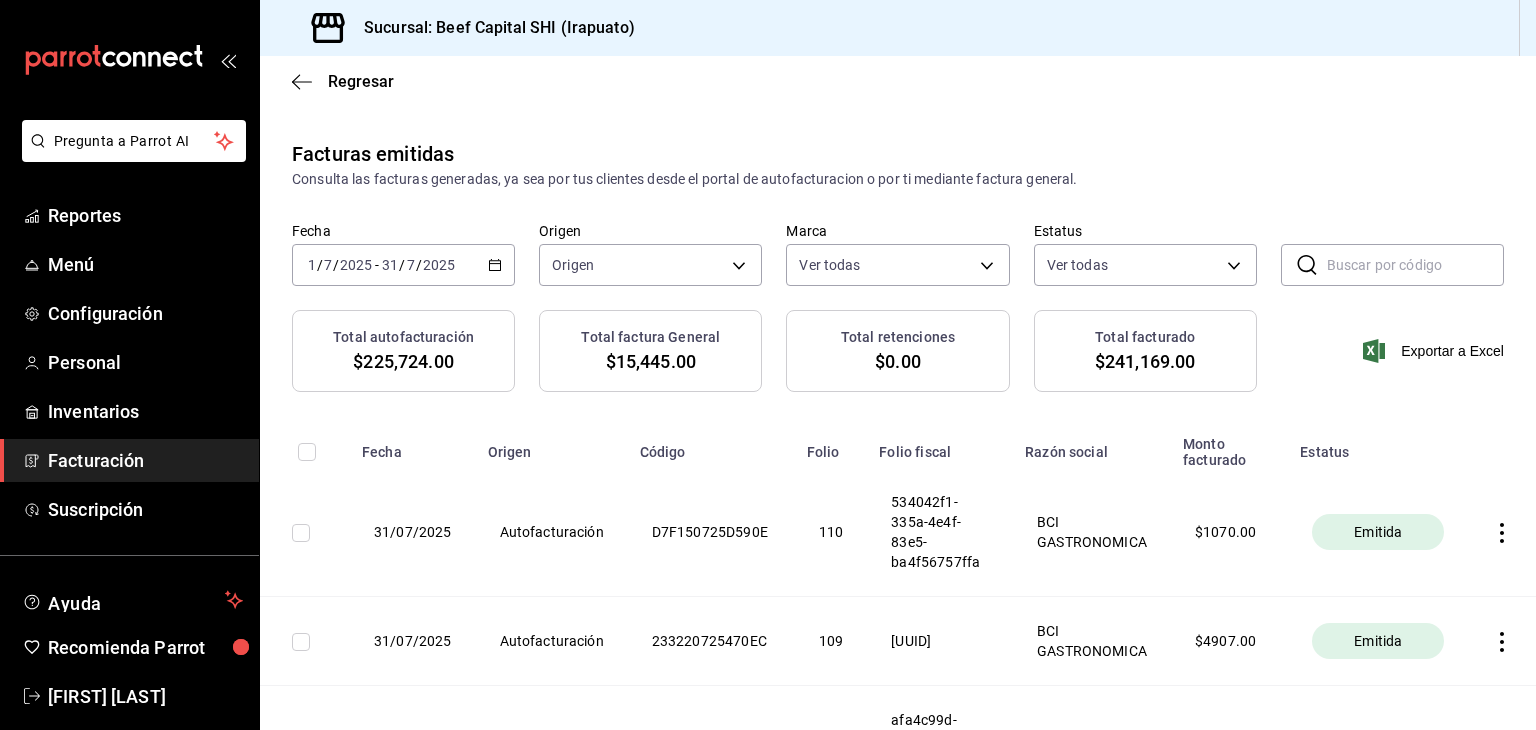 click on "Pregunta a Parrot AI Reportes   Menú   Configuración   Personal   Inventarios   Facturación   Suscripción   Ayuda Recomienda Parrot   Georgina Manrique   Sugerir nueva función   Sucursal: Beef Capital SHI (Irapuato) Regresar Facturas emitidas Consulta las facturas generadas, ya sea por tus clientes desde el portal de autofacturacion o por ti mediante factura general. Fecha 2025-07-01 1 / 7 / 2025 - 2025-07-31 31 / 7 / 2025 Origen Origen Marca Ver todas 605647f7-5ddc-403a-84da-aa3c8a25865f Estatus Ver todas ACTIVE,PENDING_CANCELLATION,CANCELLED,PRE_CANCELLED ​ ​ Total autofacturación $225,724.00 Total factura General $15,445.00 Total retenciones $0.00 Total facturado $241,169.00 Exportar a Excel Fecha Origen Código Folio Folio fiscal Razón social Monto facturado Estatus 31/07/2025 Autofacturación D7F150725D590E 110 534042f1-335a-4e4f-83e5-ba4f56757ffa BCI GASTRONOMICA $ 1070.00 Emitida 31/07/2025 Autofacturación 233220725470EC 109 134b06ae-1cd7-4d98-9dd4-0d0465490655 BCI GASTRONOMICA $ 4907.00 $" at bounding box center (768, 365) 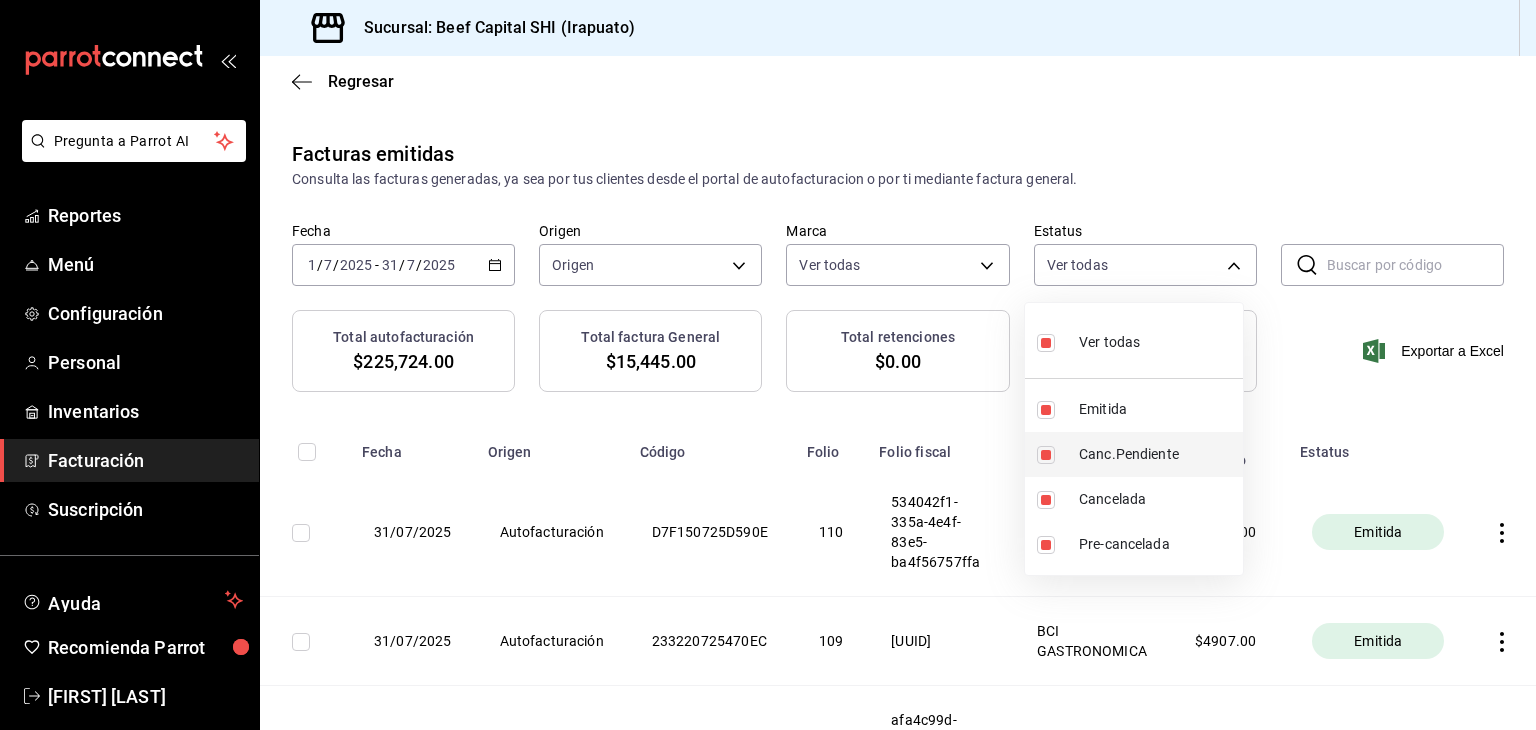 click at bounding box center (1046, 455) 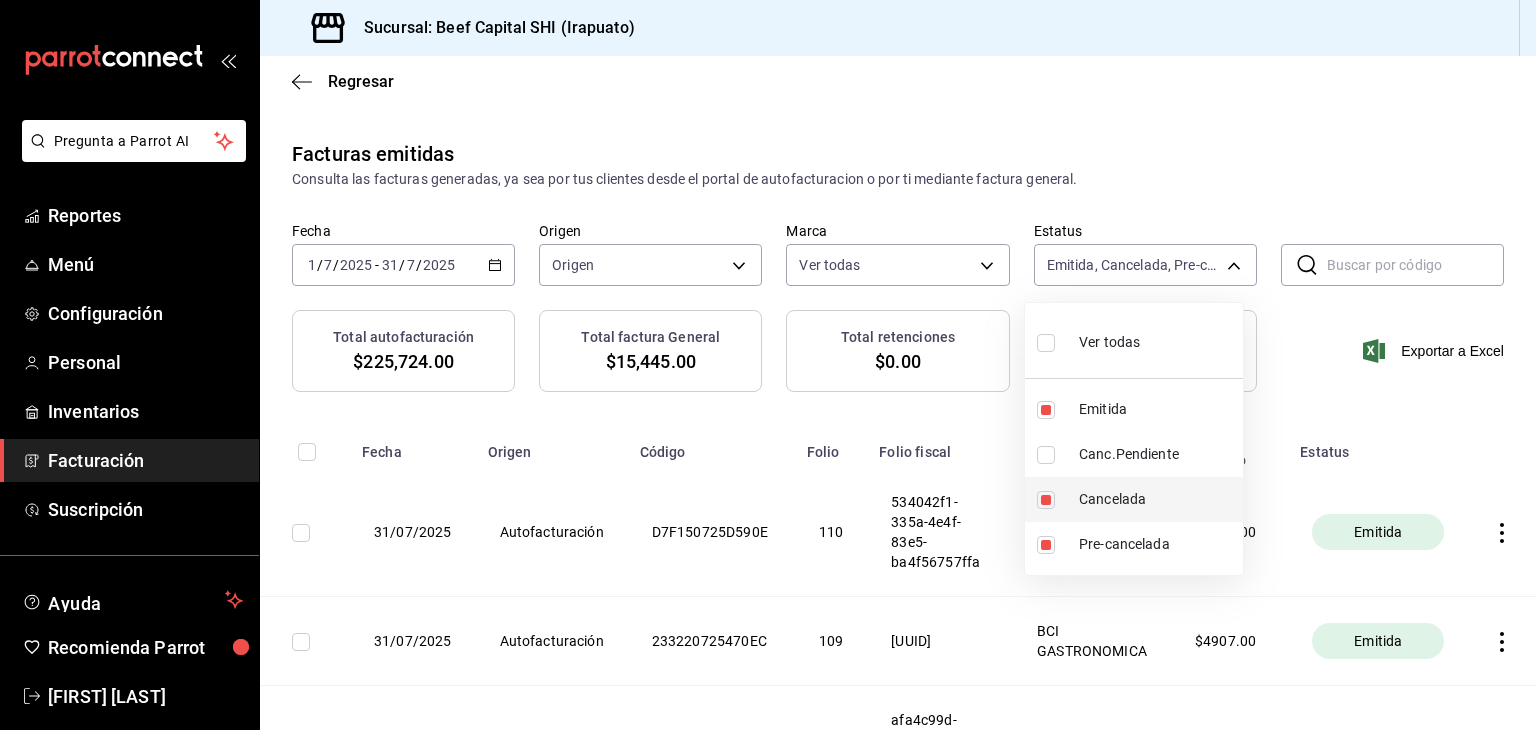 click at bounding box center [1046, 500] 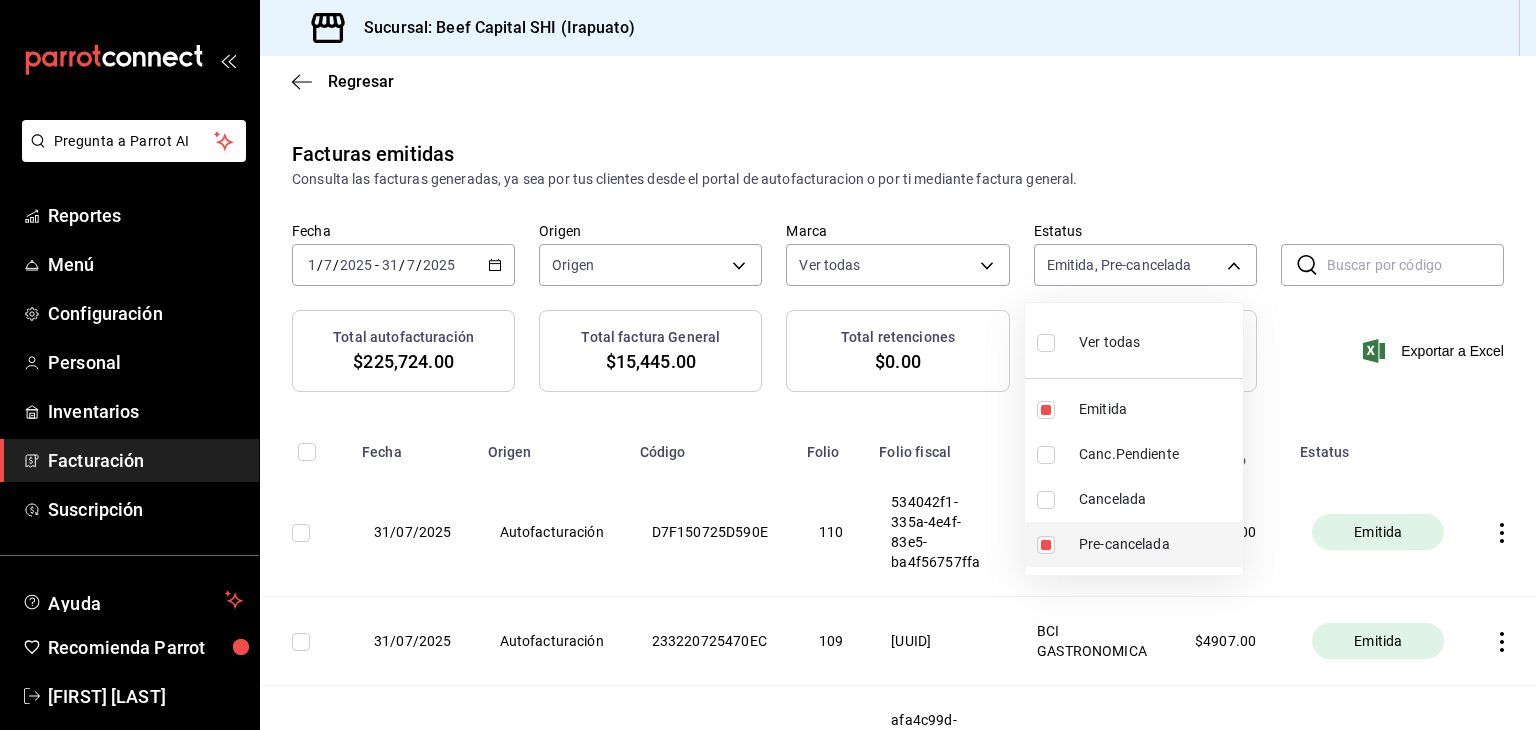 click at bounding box center (1046, 545) 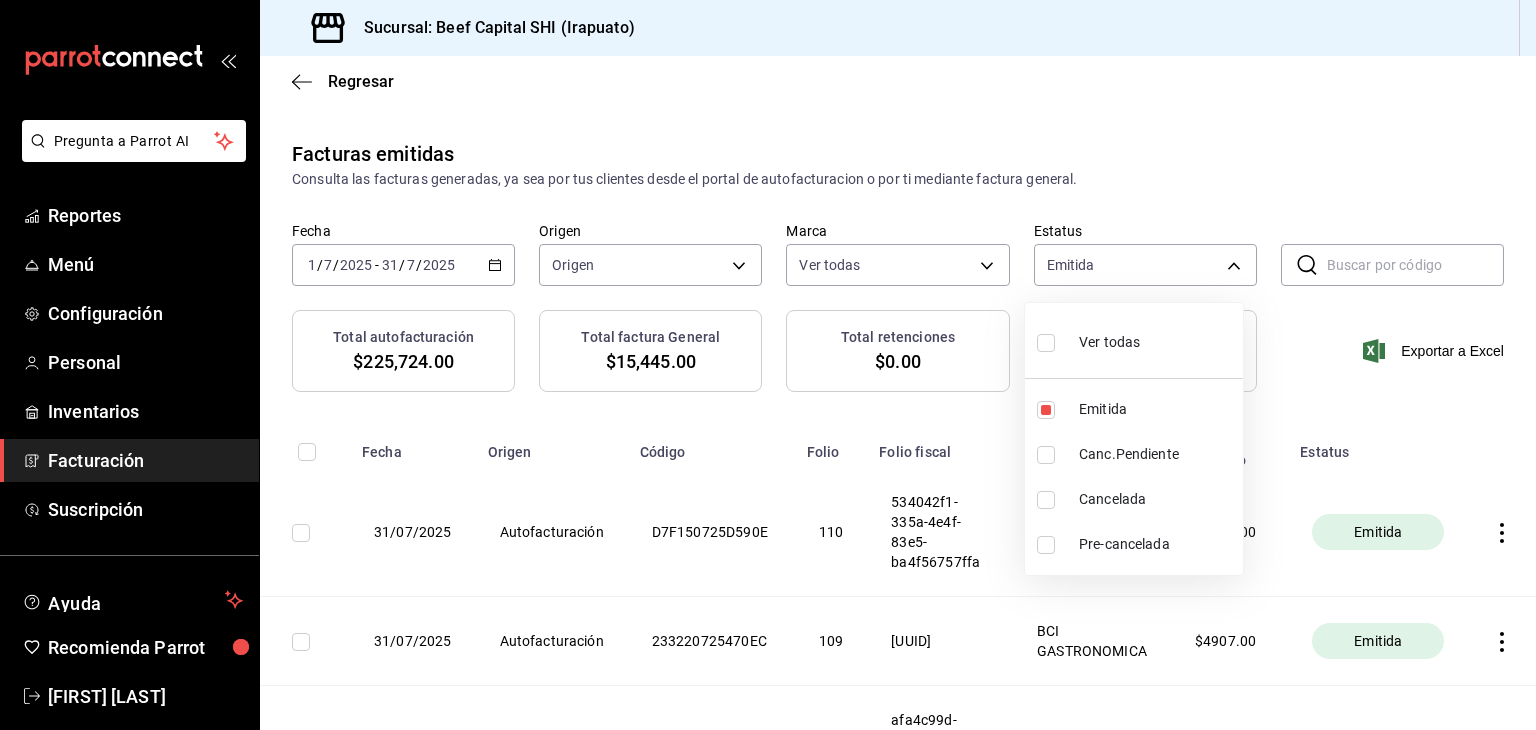 click at bounding box center [768, 365] 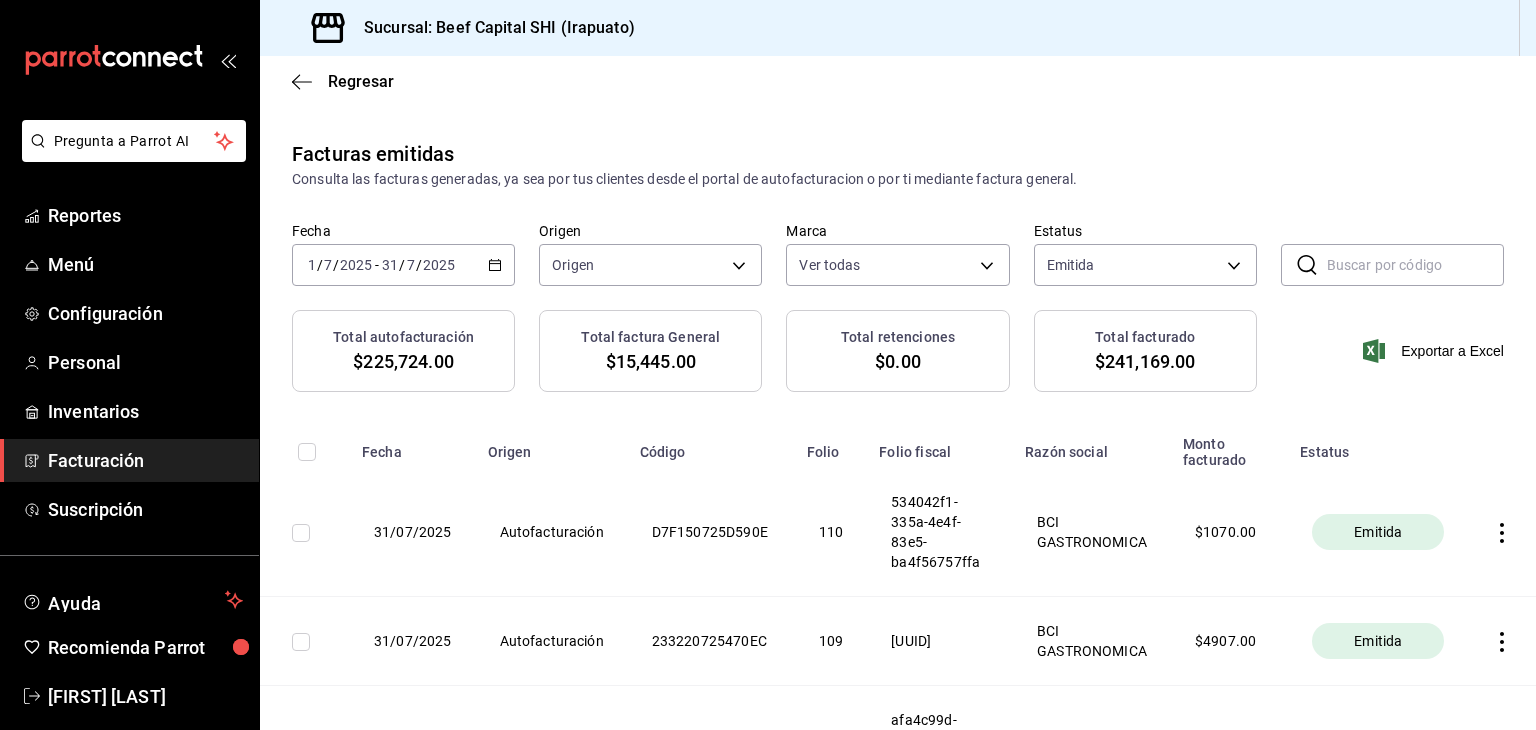 click 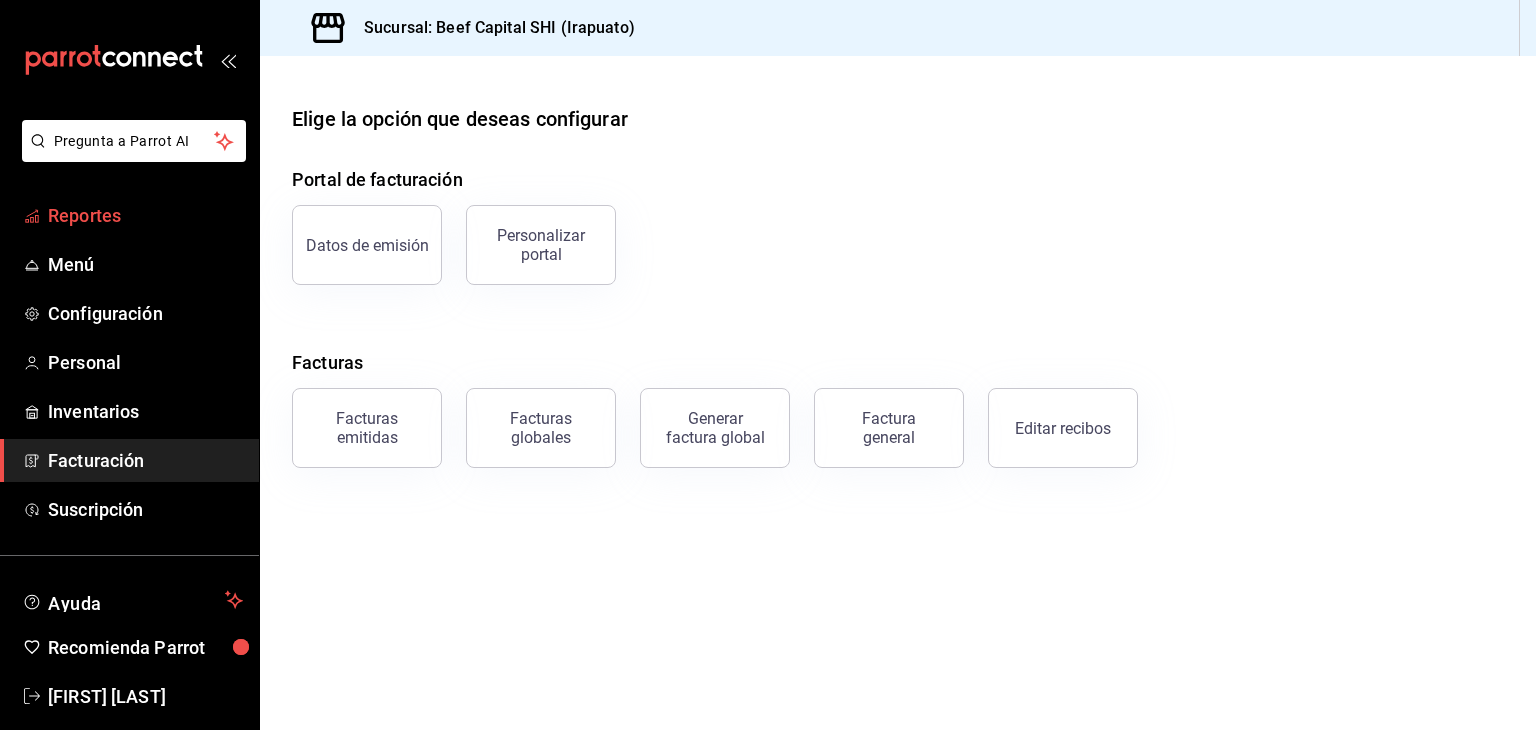 click on "Reportes" at bounding box center [145, 215] 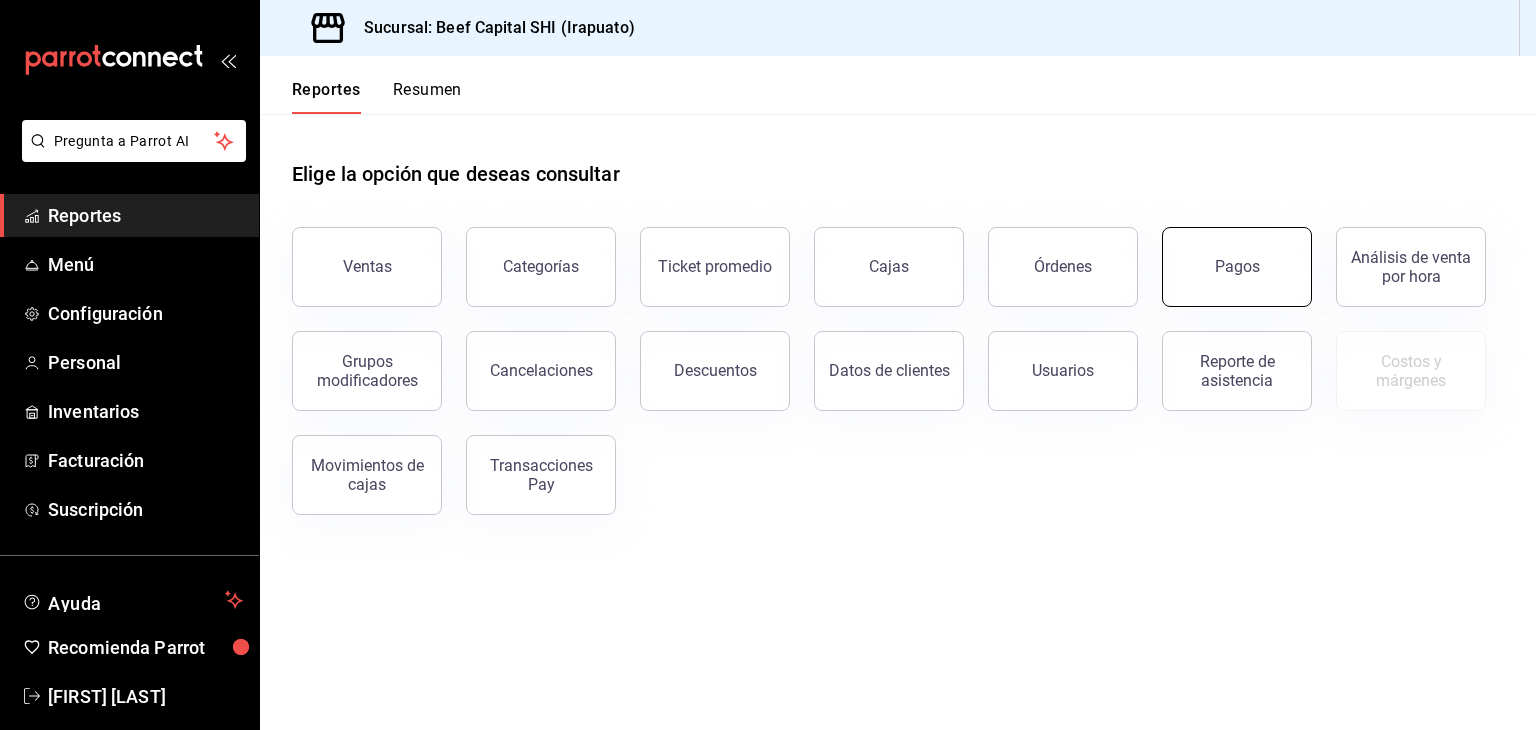 click on "Pagos" at bounding box center (1237, 267) 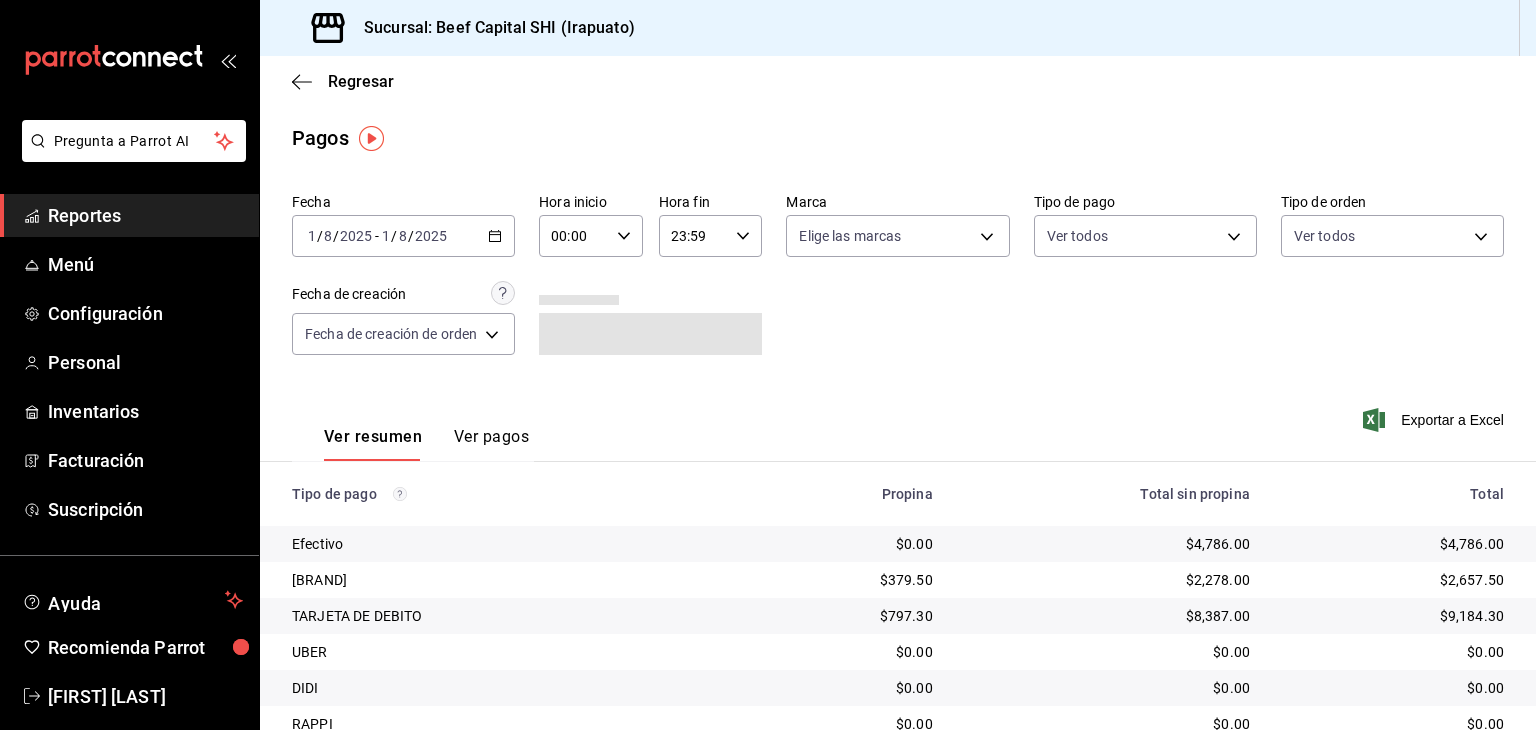 click 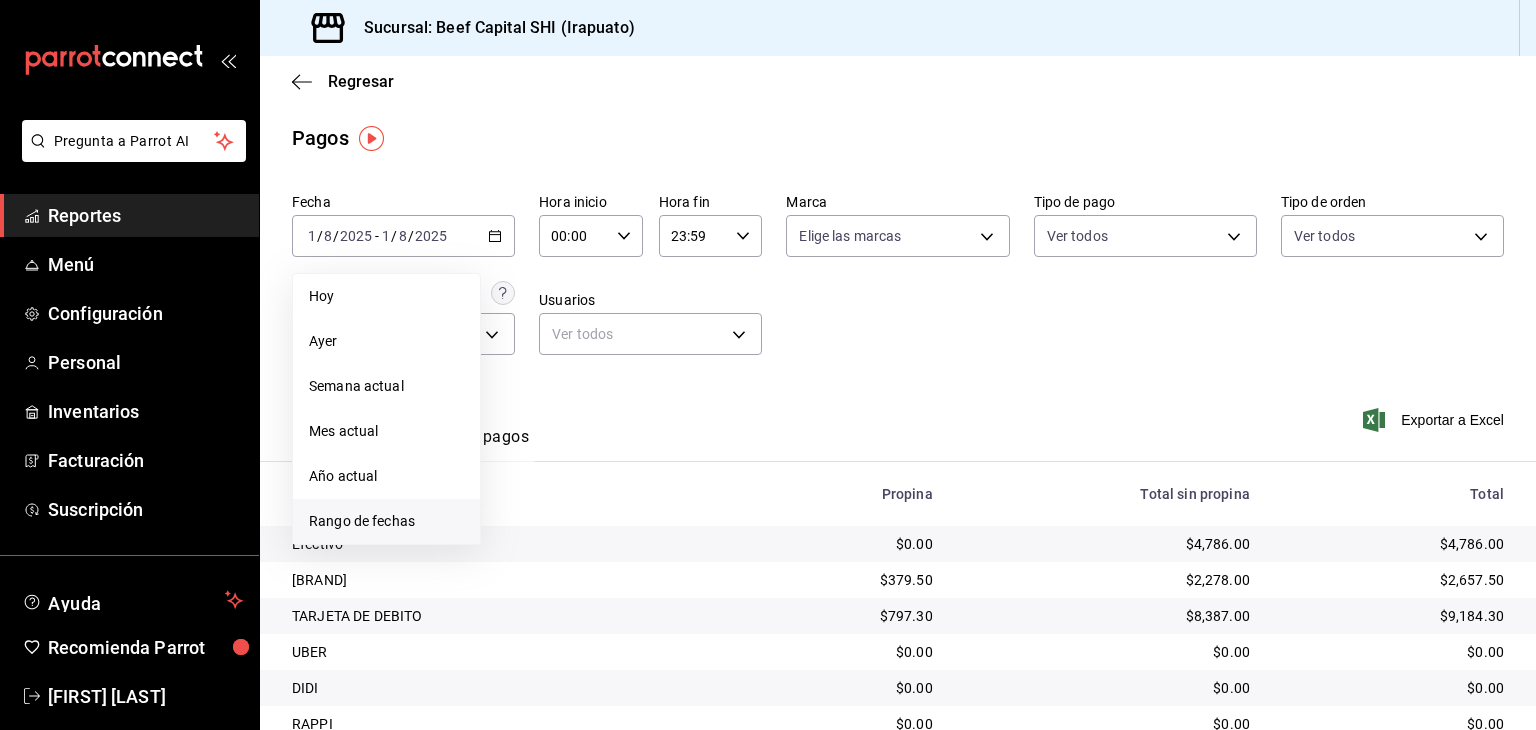 click on "Rango de fechas" at bounding box center [386, 521] 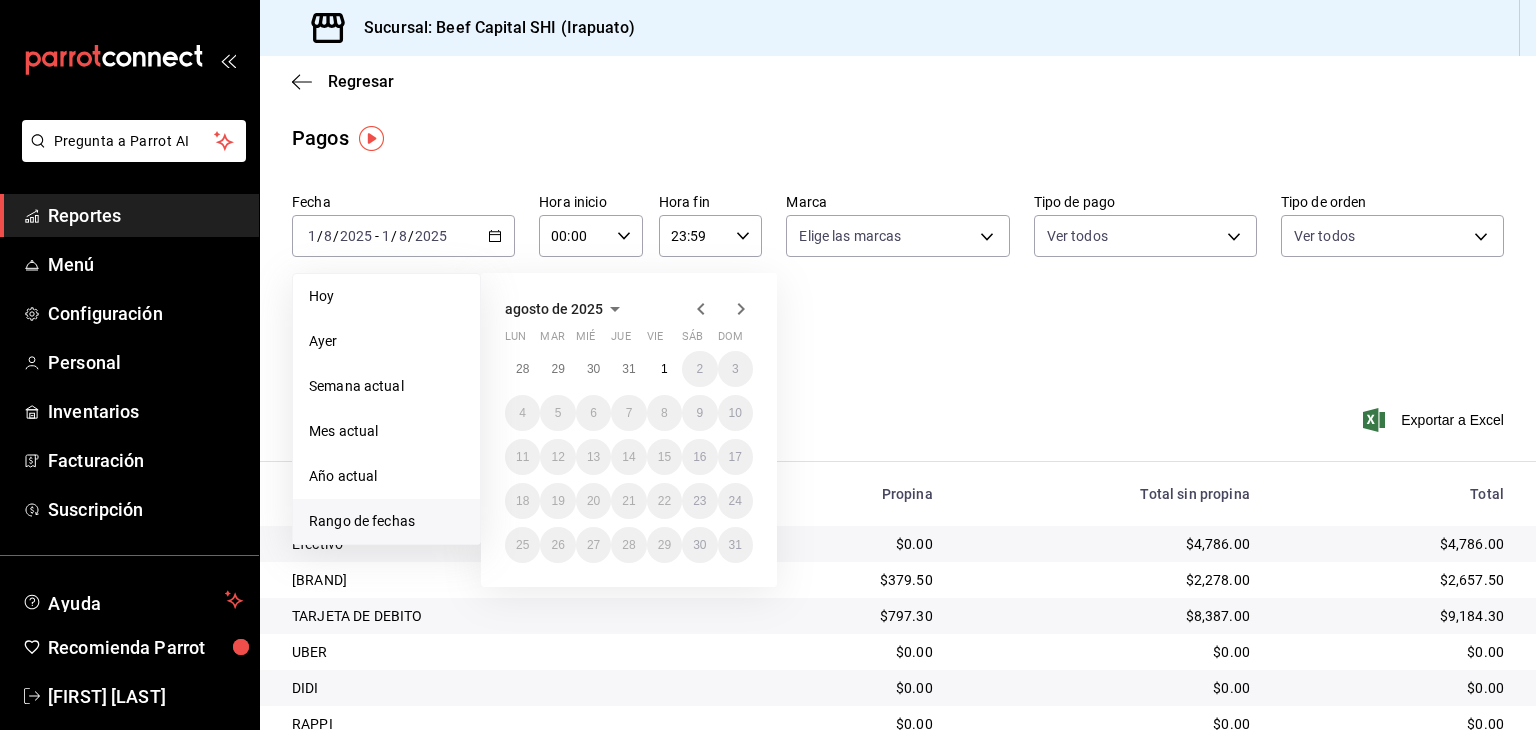 click 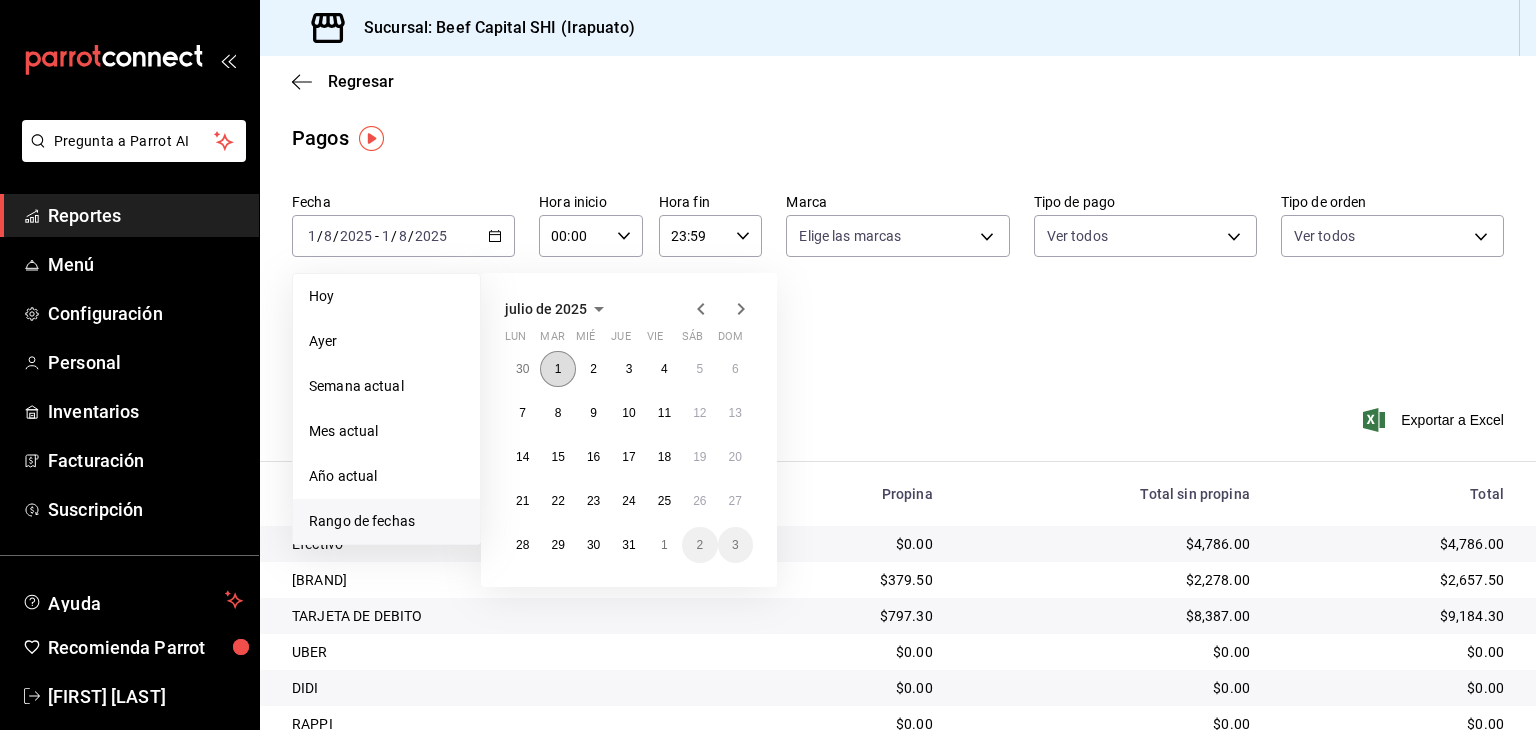 click on "1" at bounding box center [558, 369] 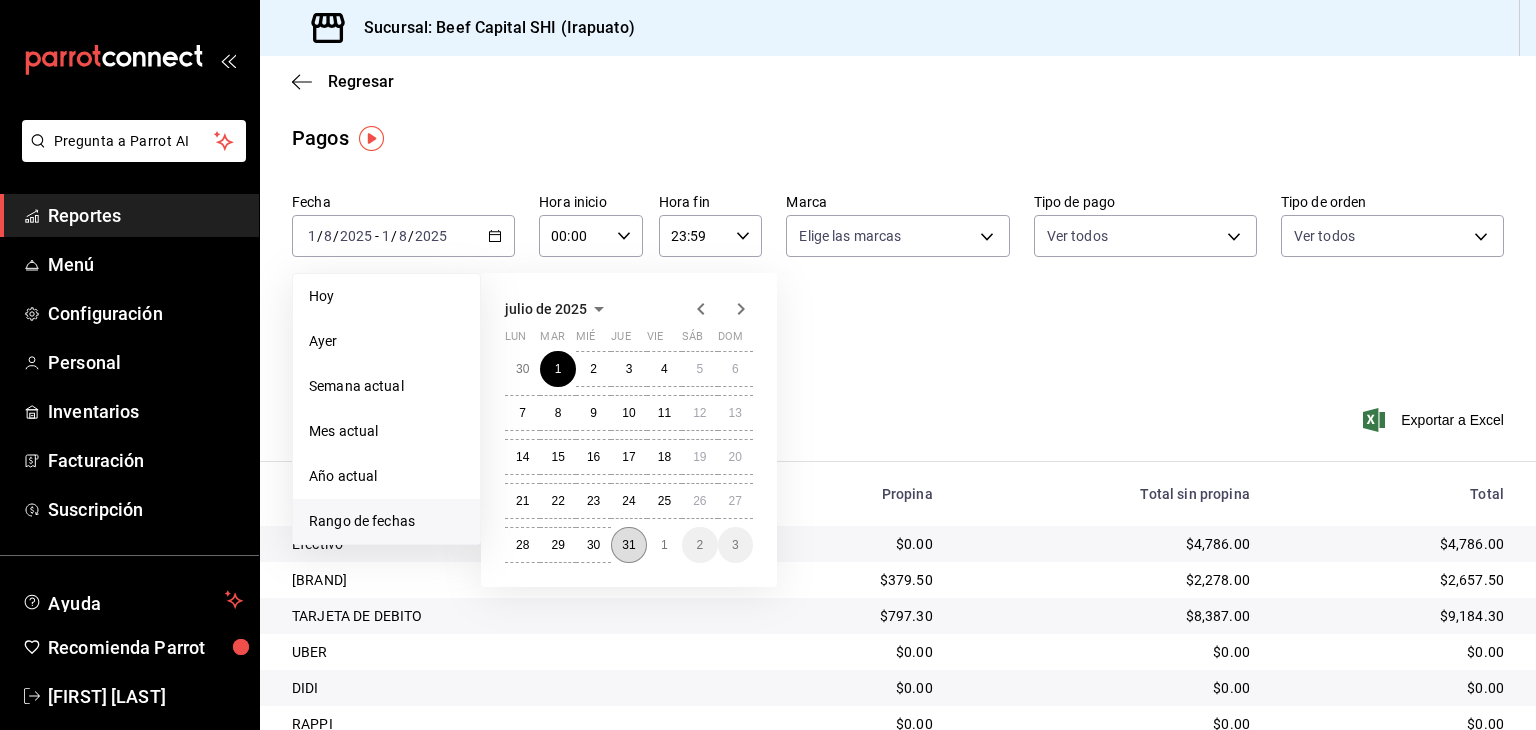 click on "31" at bounding box center (628, 545) 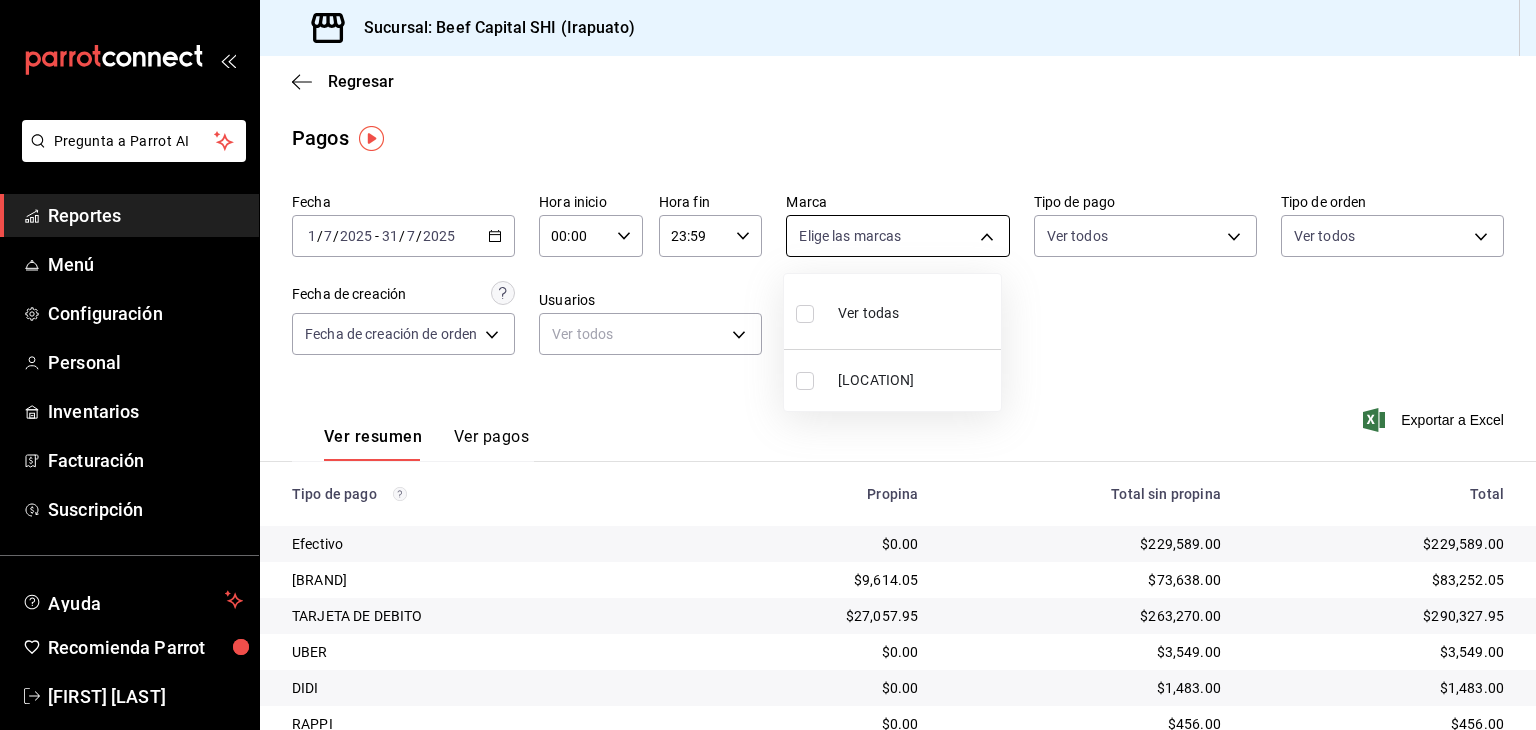 click on "Pregunta a Parrot AI Reportes   Menú   Configuración   Personal   Inventarios   Facturación   Suscripción   Ayuda Recomienda Parrot   [NAME]   Sugerir nueva función   Sucursal: Beef Capital SHI (Irapuato) Regresar Pagos Fecha [DATE] [DATE] - [DATE] [DATE] Hora inicio 00:00 Hora inicio Hora fin 23:59 Hora fin Marca Elige las marcas Tipo de pago Ver todos Tipo de orden Ver todos Fecha de creación   Fecha de creación de orden ORDER Usuarios Ver todos null Ver resumen Ver pagos Exportar a Excel Tipo de pago   Propina Total sin propina Total Efectivo $0.00 $229,589.00 $229,589.00 AMERICAN EXPRESS $9,614.05 $73,638.00 $83,252.05 TARJETA DE DEBITO $27,057.95 $263,270.00 $290,327.95 UBER $0.00 $3,549.00 $3,549.00 DIDI $0.00 $1,483.00 $1,483.00 RAPPI $0.00 $456.00 $456.00 TERMINAL UNO CREDITO $36,485.46 $324,109.20 $360,594.66 TERMINAL UNO AMEX $0.00 $0.00 $0.00 TERMINAL UNO DEBITO $686.20 $3,431.00 $4,117.20 CXC $0.00 $0.00 $0.00 TRANSFERENCIA $465.00 $5,035.00 $5,500.00 Pay" at bounding box center (768, 365) 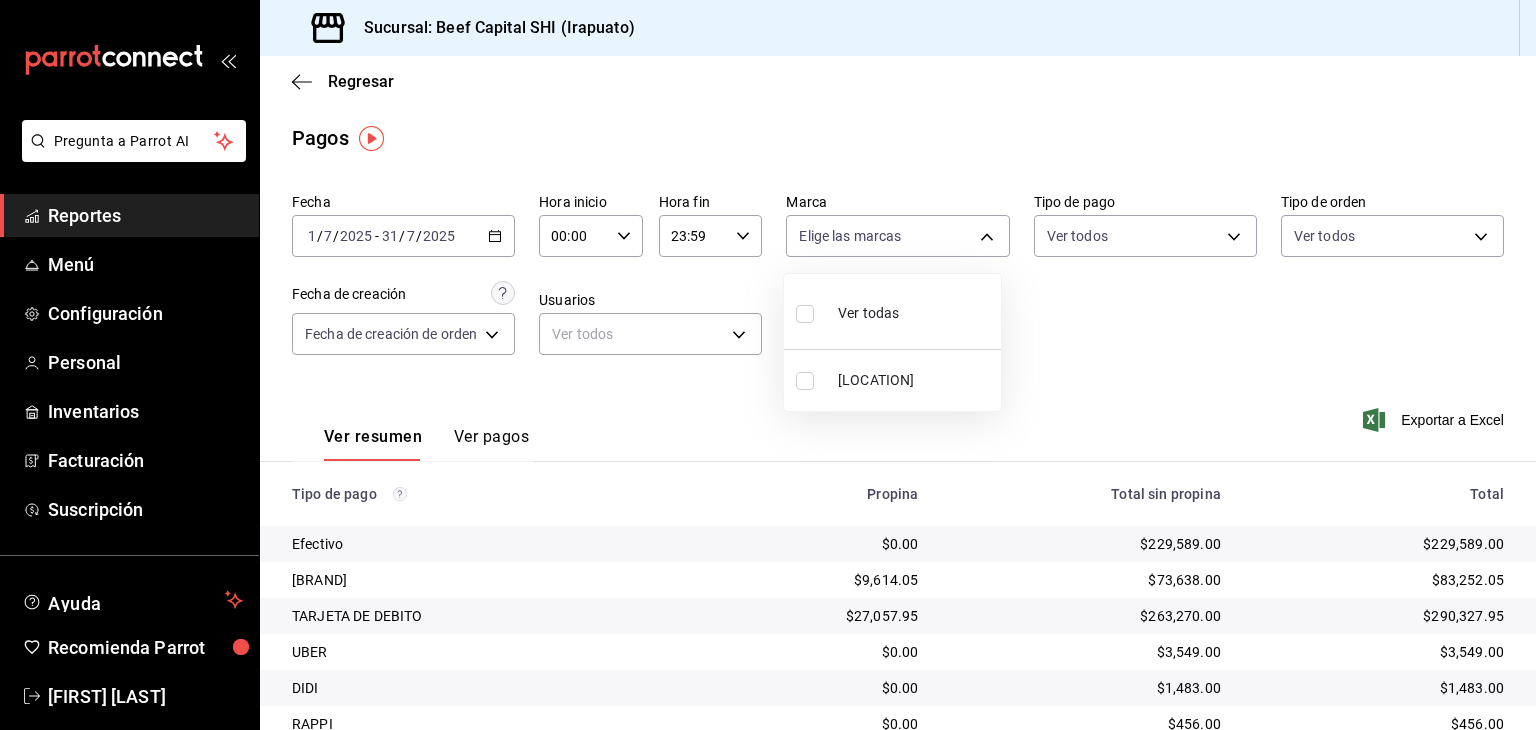 click at bounding box center [805, 381] 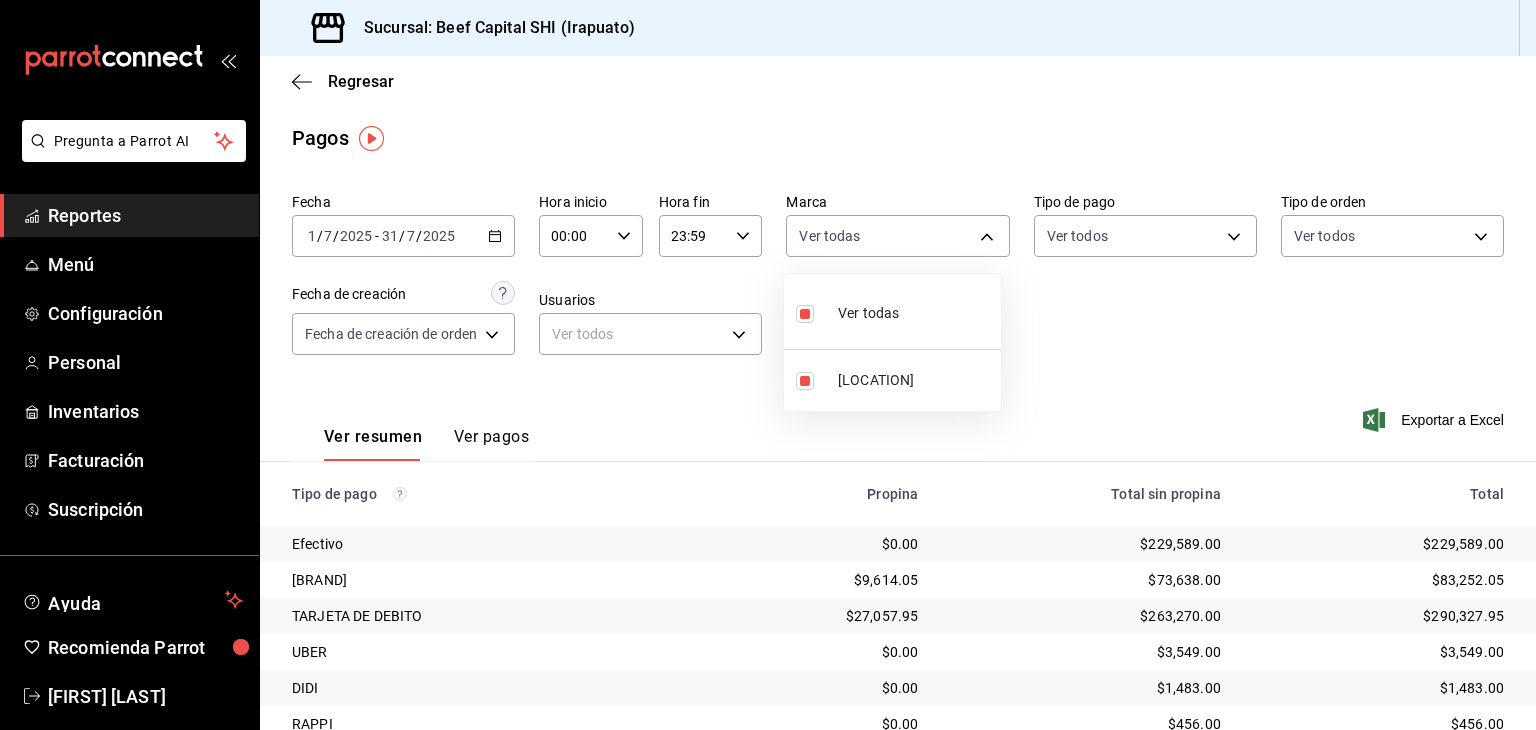 click at bounding box center [768, 365] 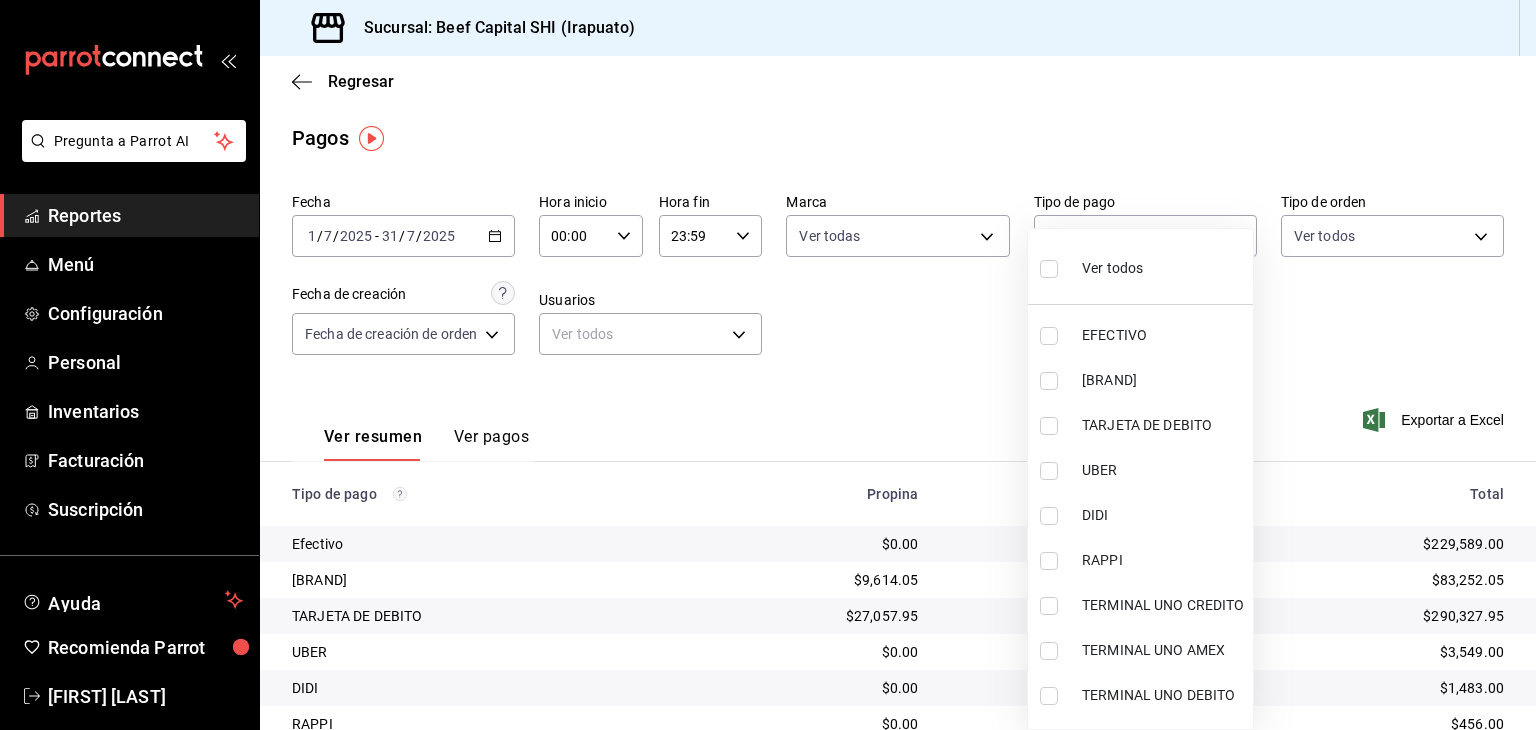 click on "Pregunta a Parrot AI Reportes   Menú   Configuración   Personal   Inventarios   Facturación   Suscripción   Ayuda Recomienda Parrot   [NAME]   Sugerir nueva función   Sucursal: Beef Capital SHI (Irapuato) Regresar Pagos Fecha [DATE] [DATE] - [DATE] [DATE] Hora inicio 00:00 Hora inicio Hora fin 23:59 Hora fin Marca Ver todas [UUID] Tipo de pago Ver todos Tipo de orden Ver todos Fecha de creación   Fecha de creación de orden ORDER Ver resumen Ver pagos Exportar a Excel Tipo de pago   Propina Total sin propina Total Efectivo $0.00 $229,589.00 $229,589.00 AMERICAN EXPRESS $9,614.05 $73,638.00 $83,252.05 TARJETA DE DEBITO $27,057.95 $263,270.00 $290,327.95 UBER $0.00 $3,549.00 $3,549.00 DIDI $0.00 $1,483.00 $1,483.00 RAPPI $0.00 $456.00 $456.00 TERMINAL UNO CREDITO $36,485.46 $324,109.20 $360,594.66 TERMINAL UNO AMEX $0.00 $0.00 $0.00 TERMINAL UNO DEBITO $686.20 $3,431.00 $4,117.20 CXC $0.00 $0.00 $0.00 TRANSFERENCIA Pay" at bounding box center (768, 365) 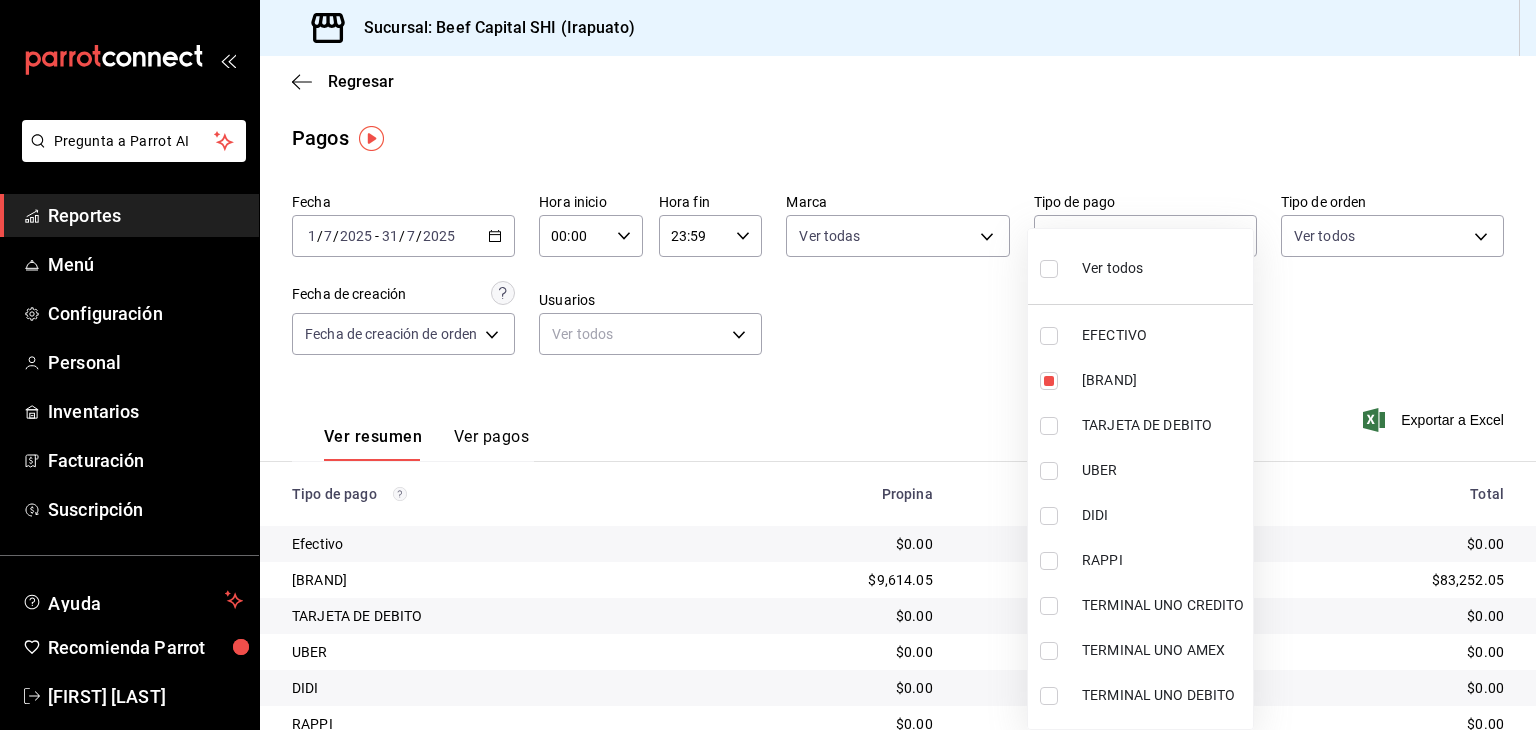 click on "TARJETA DE DEBITO" at bounding box center (1140, 425) 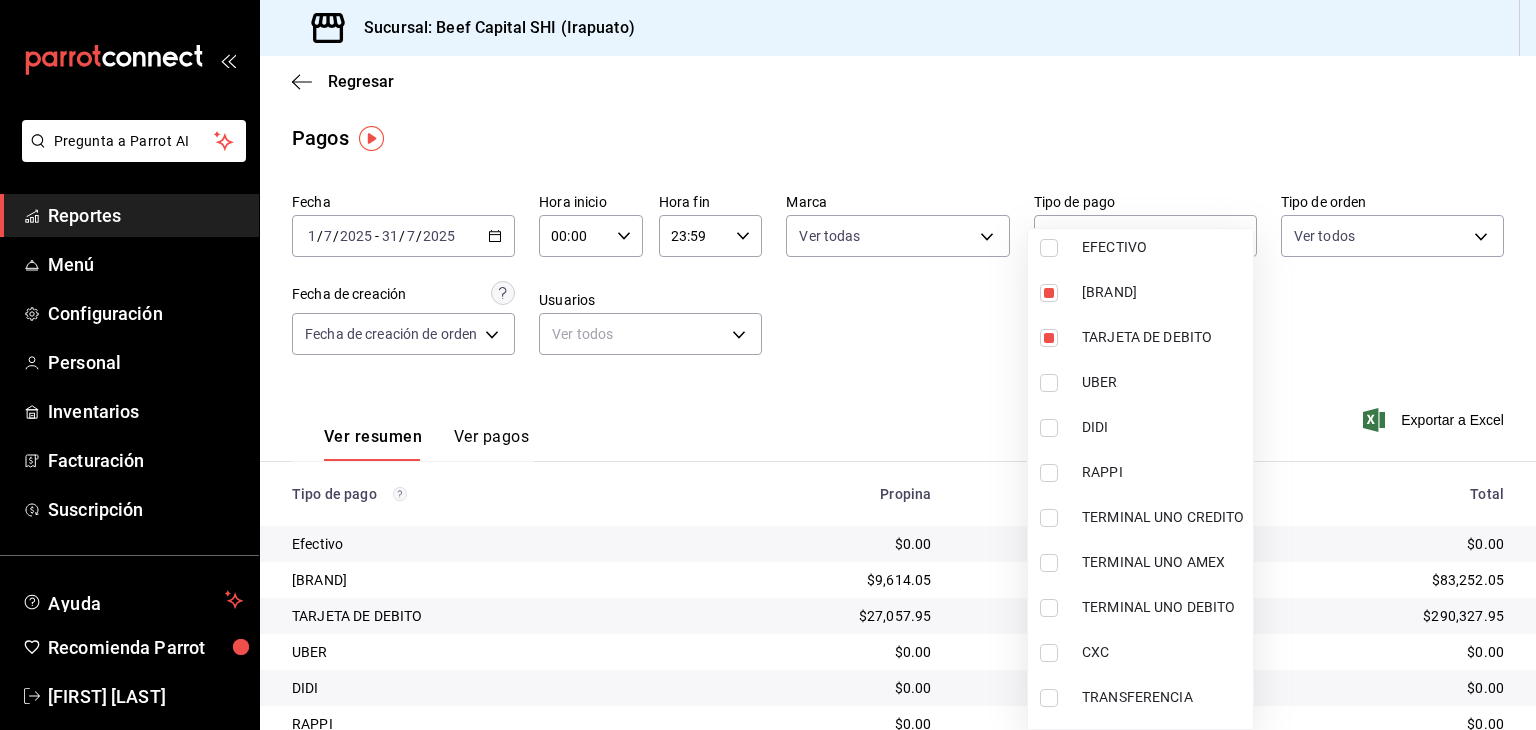 scroll, scrollTop: 88, scrollLeft: 0, axis: vertical 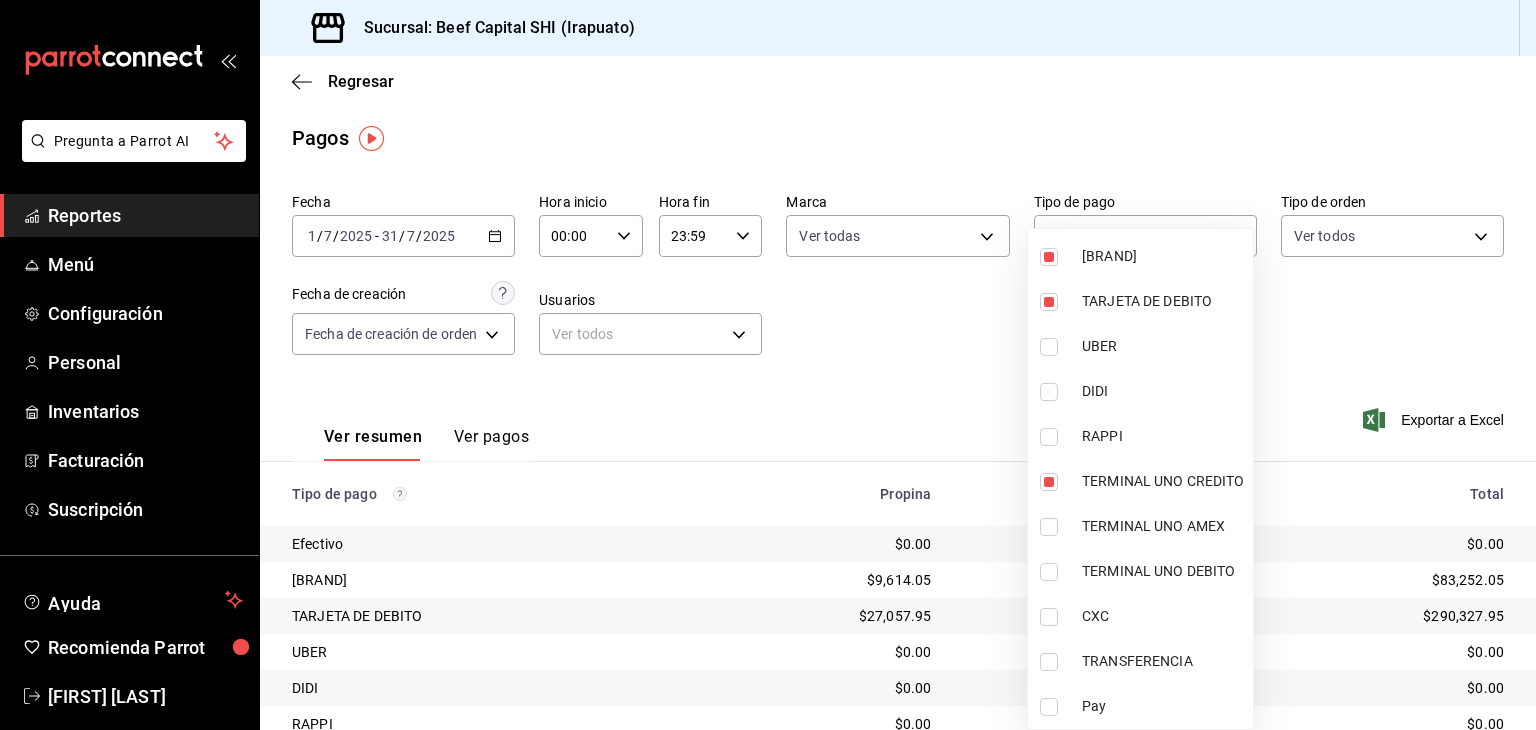 click at bounding box center (1049, 662) 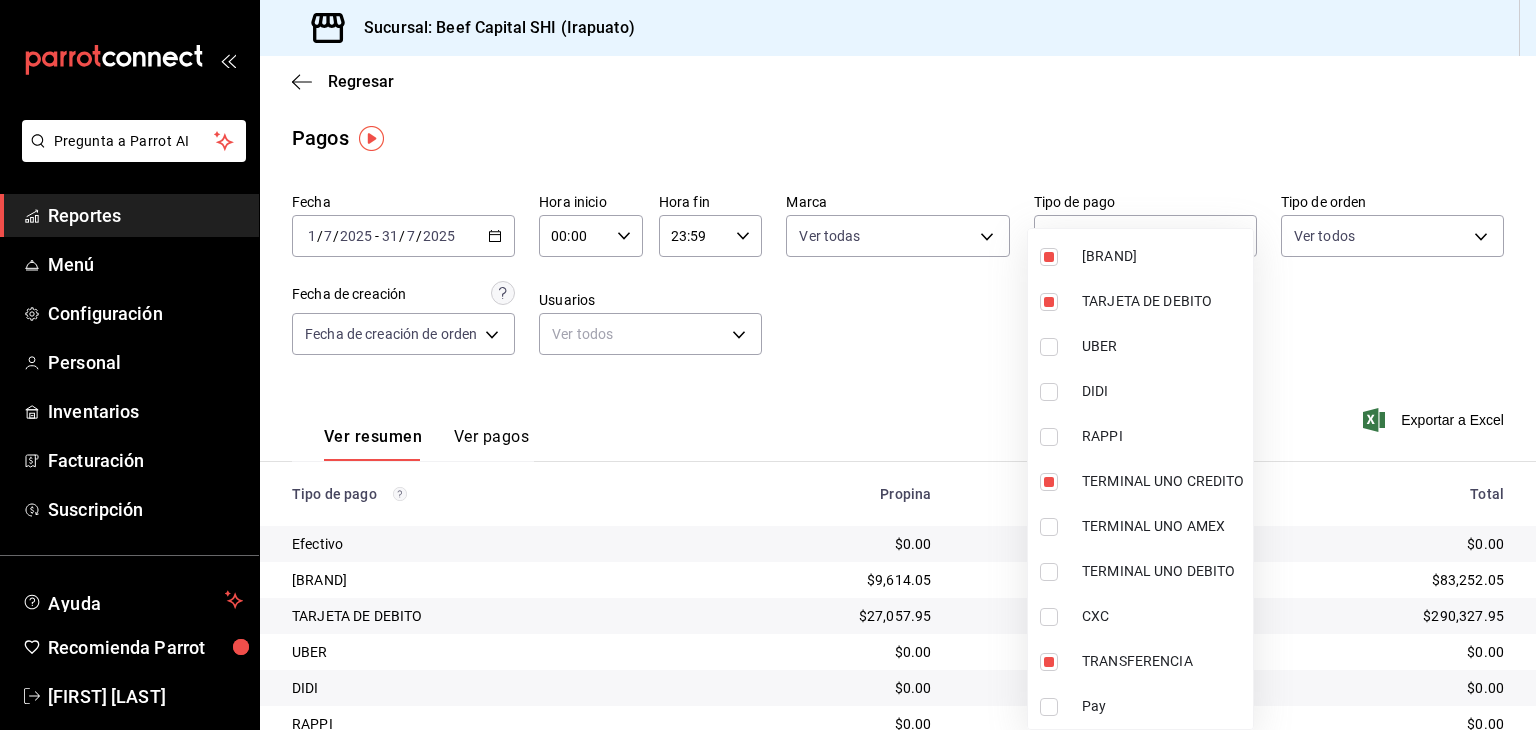 click at bounding box center [1049, 707] 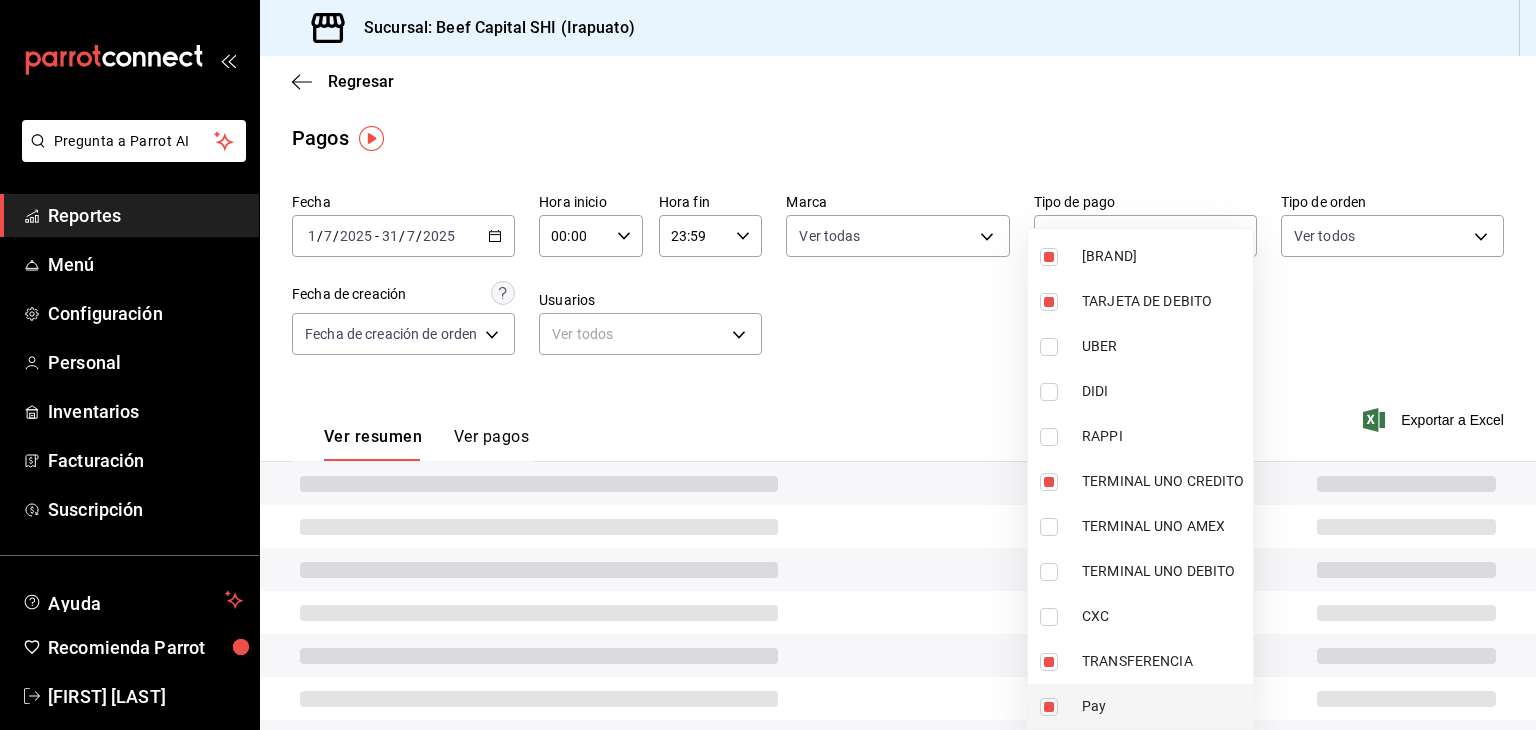 type on "da7ee184-9511-4536-9293-d46407903f07,0544be3f-ad7d-4ecb-aff0-49834a013661,96ce8ec1-896c-4ce4-a606-52e1ab29e577,efbde269-6965-4eeb-9b31-11c710dbc924,5ffbcb0a-90d2-4c97-b293-88654dc43c95" 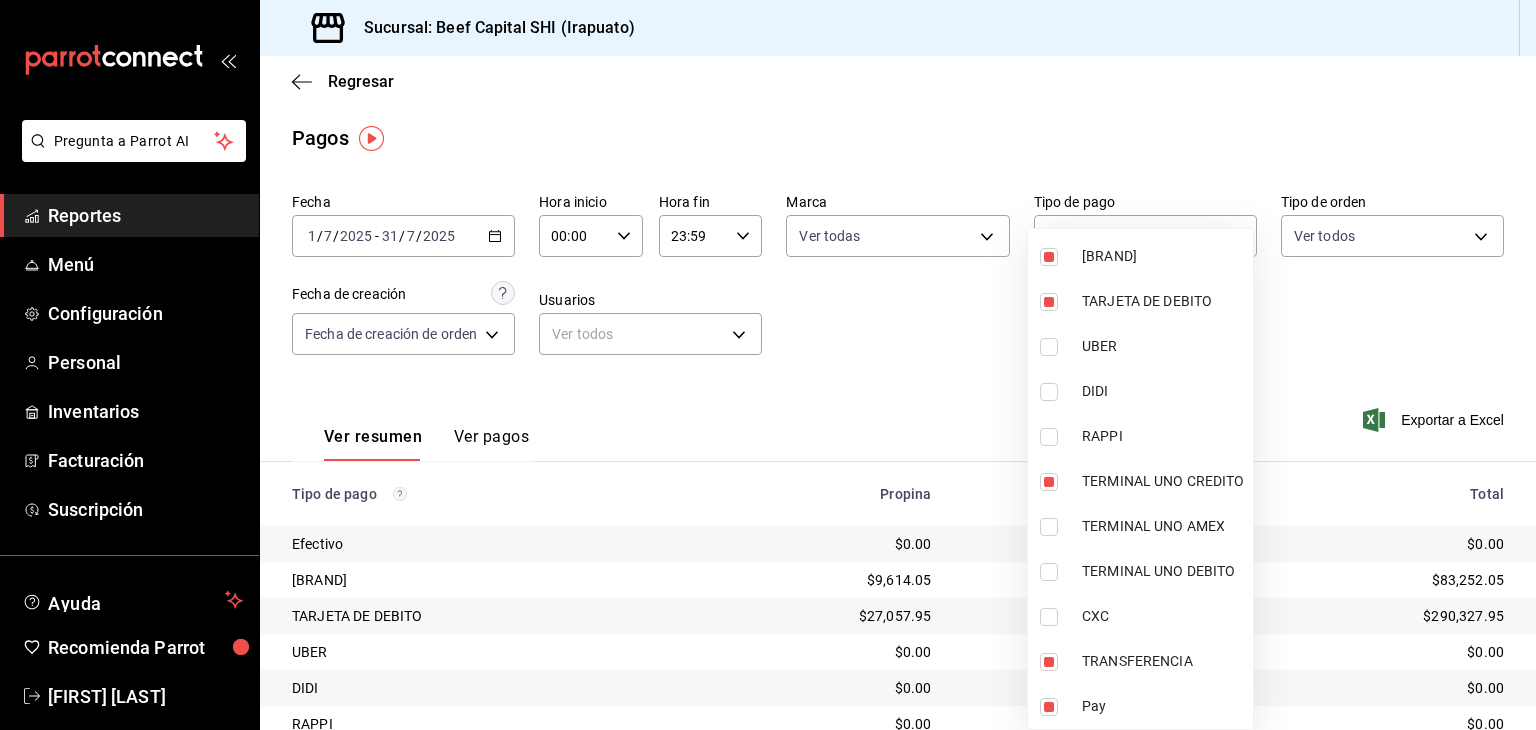 click at bounding box center [768, 365] 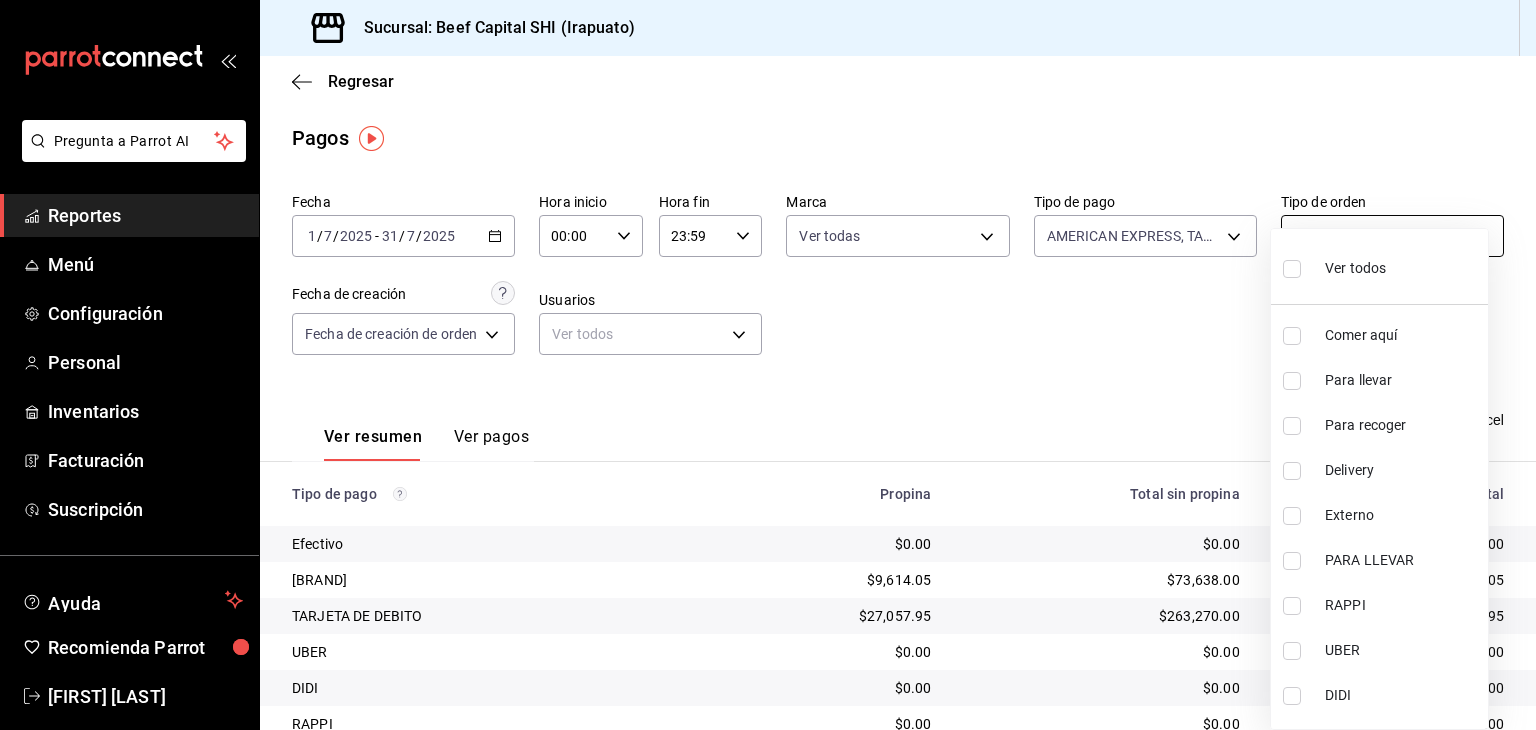 click on "Pregunta a Parrot AI Reportes   Menú   Configuración   Personal   Inventarios   Facturación   Suscripción   Ayuda Recomienda Parrot   Georgina Manrique   Sugerir nueva función   Sucursal: Beef Capital SHI (Irapuato) Regresar Pagos Fecha 2025-07-01 1 / 7 / 2025 - 2025-07-31 31 / 7 / 2025 Hora inicio 00:00 Hora inicio Hora fin 23:59 Hora fin Marca Ver todas 605647f7-5ddc-403a-84da-aa3c8a25865f Tipo de pago AMERICAN EXPRESS, TARJETA DE DEBITO, TERMINAL UNO CREDITO, TRANSFERENCIA, Pay da7ee184-9511-4536-9293-d46407903f07,0544be3f-ad7d-4ecb-aff0-49834a013661,96ce8ec1-896c-4ce4-a606-52e1ab29e577,efbde269-6965-4eeb-9b31-11c710dbc924,5ffbcb0a-90d2-4c97-b293-88654dc43c95 Tipo de orden Ver todos Fecha de creación   Fecha de creación de orden ORDER Usuarios Ver todos null Ver resumen Ver pagos Exportar a Excel Tipo de pago   Propina Total sin propina Total Efectivo $0.00 $0.00 $0.00 AMERICAN EXPRESS $9,614.05 $73,638.00 $83,252.05 TARJETA DE DEBITO $27,057.95 $263,270.00 $290,327.95 UBER $0.00 $0.00 $0.00 DIDI" at bounding box center [768, 365] 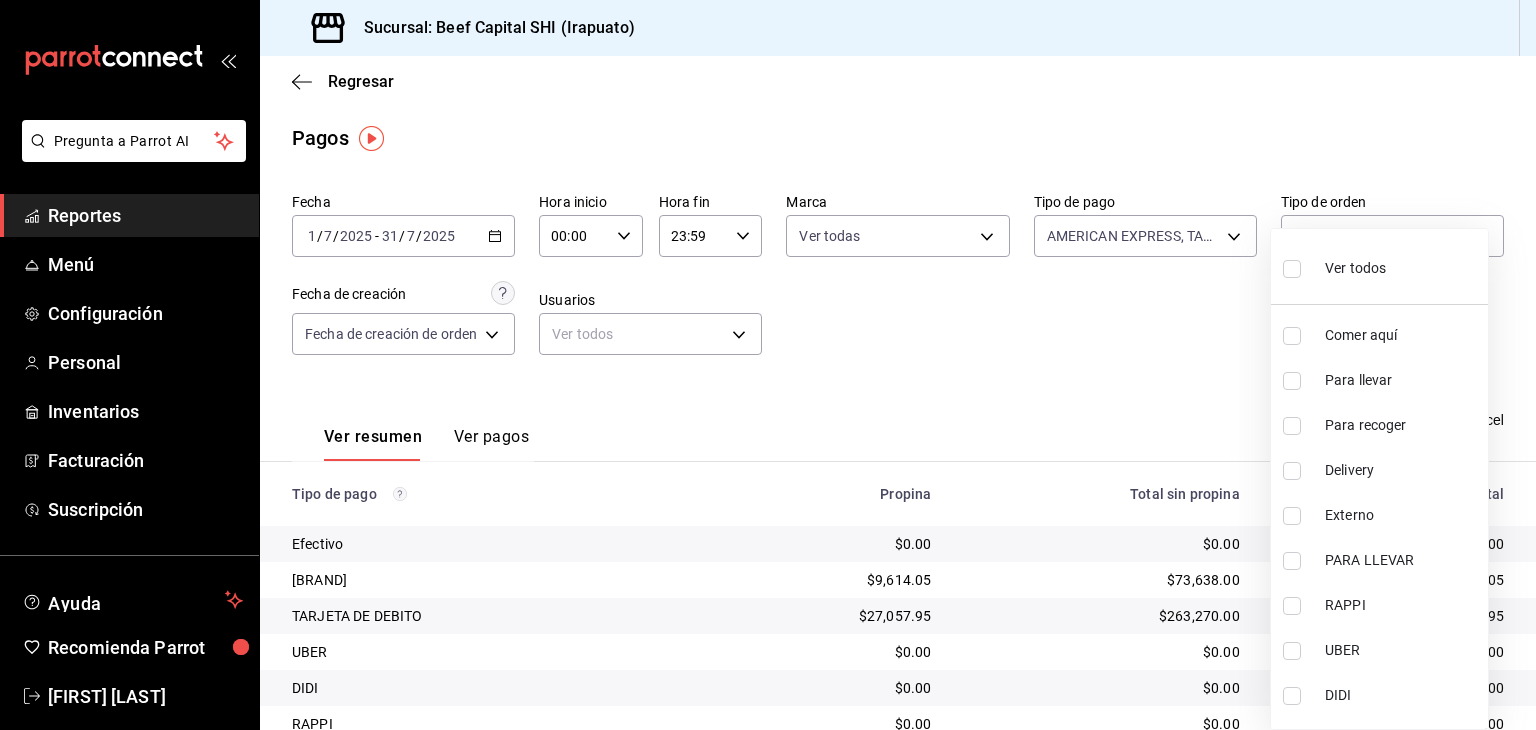 click at bounding box center (1292, 269) 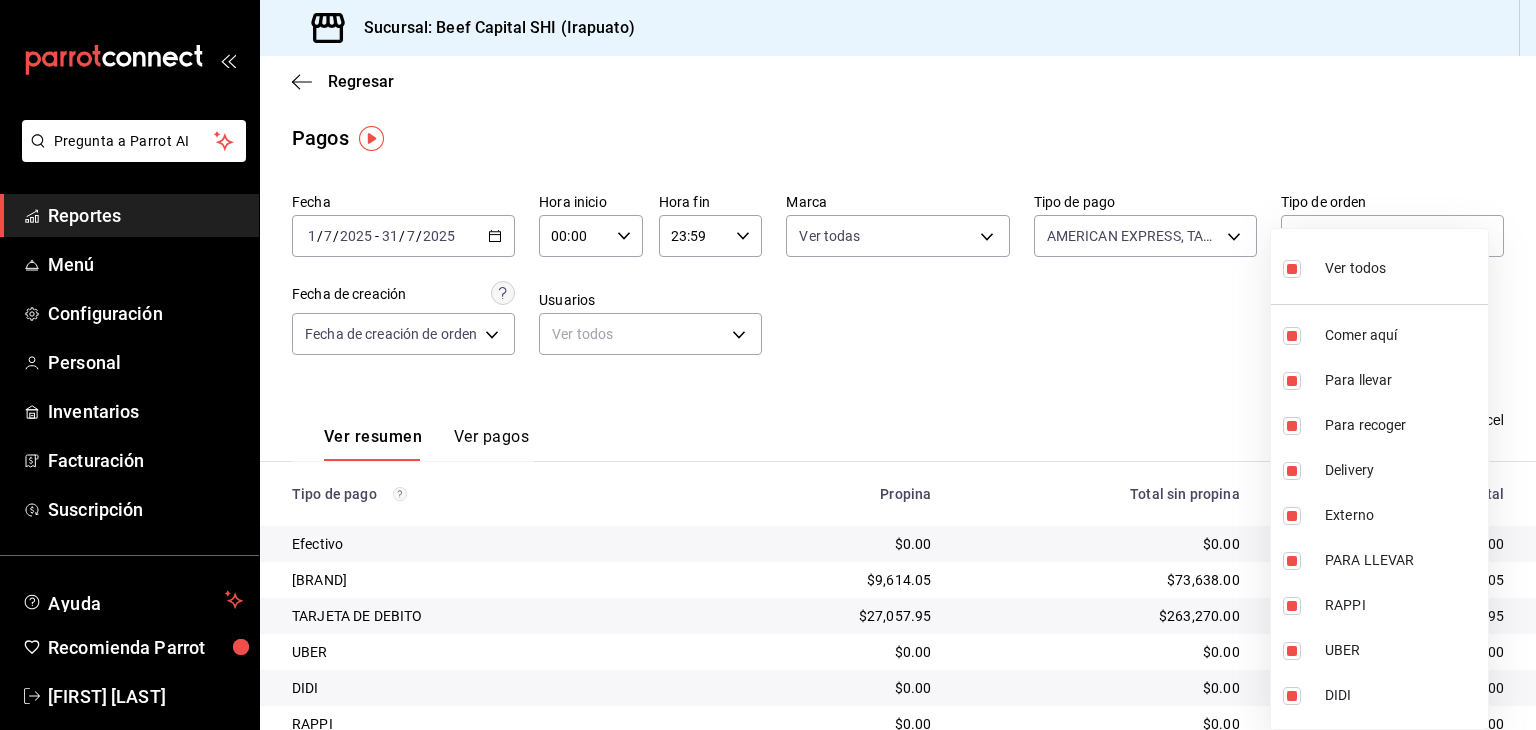 click at bounding box center [768, 365] 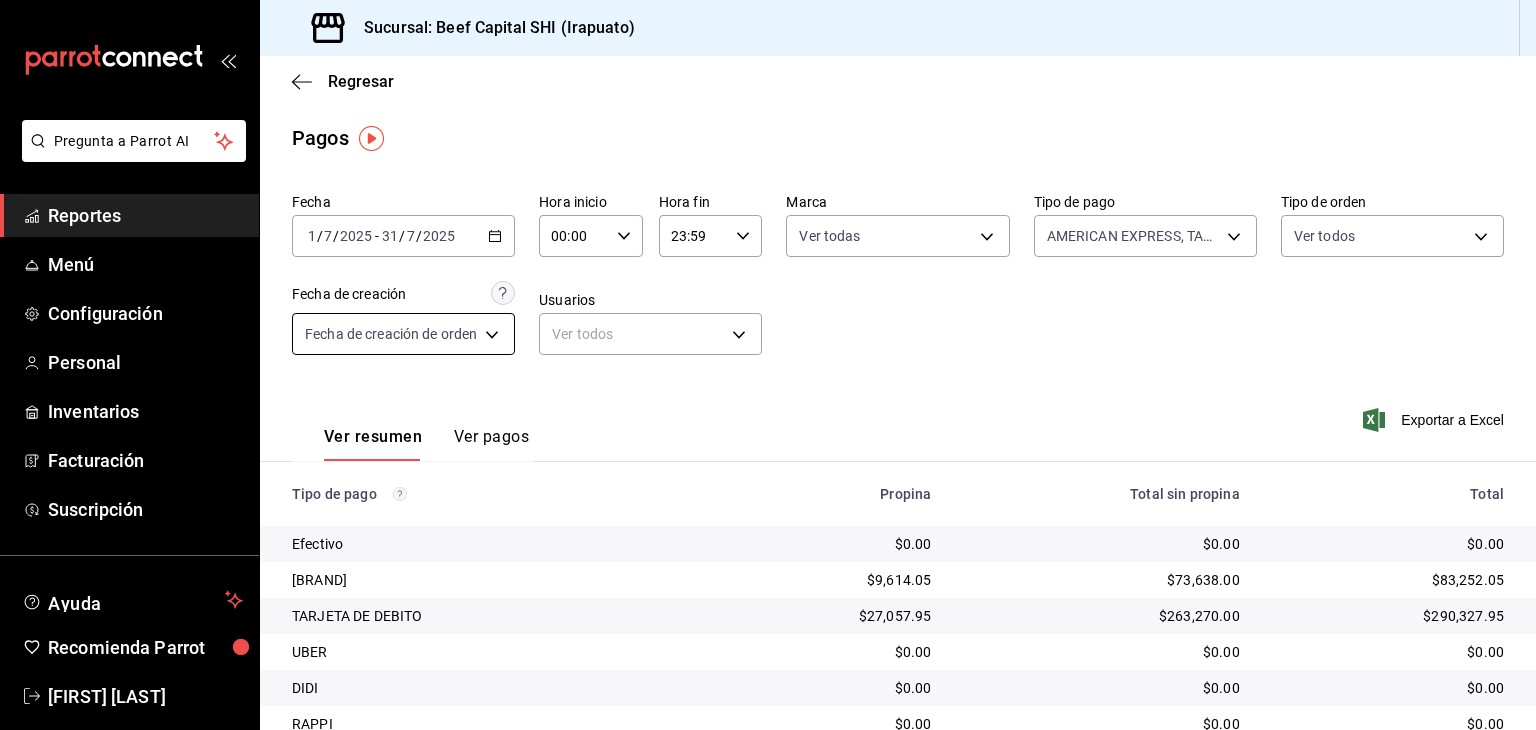 click on "Pregunta a Parrot AI Reportes   Menú   Configuración   Personal   Inventarios   Facturación   Suscripción   Ayuda Recomienda Parrot   Georgina Manrique   Sugerir nueva función   Sucursal: Beef Capital SHI (Irapuato) Regresar Pagos Fecha 2025-07-01 1 / 7 / 2025 - 2025-07-31 31 / 7 / 2025 Hora inicio 00:00 Hora inicio Hora fin 23:59 Hora fin Marca Ver todas 605647f7-5ddc-403a-84da-aa3c8a25865f Tipo de pago AMERICAN EXPRESS, TARJETA DE DEBITO, TERMINAL UNO CREDITO, TRANSFERENCIA, Pay da7ee184-9511-4536-9293-d46407903f07,0544be3f-ad7d-4ecb-aff0-49834a013661,96ce8ec1-896c-4ce4-a606-52e1ab29e577,efbde269-6965-4eeb-9b31-11c710dbc924,5ffbcb0a-90d2-4c97-b293-88654dc43c95 Tipo de orden Ver todos Fecha de creación   Fecha de creación de orden ORDER Usuarios Ver todos null Ver resumen Ver pagos Exportar a Excel Tipo de pago   Propina Total sin propina Total Efectivo $0.00 $0.00 $0.00 AMERICAN EXPRESS $9,614.05 $73,638.00 $83,252.05 TARJETA DE DEBITO $27,057.95 $263,270.00 $290,327.95 UBER $0.00 $0.00 $0.00 DIDI" at bounding box center [768, 365] 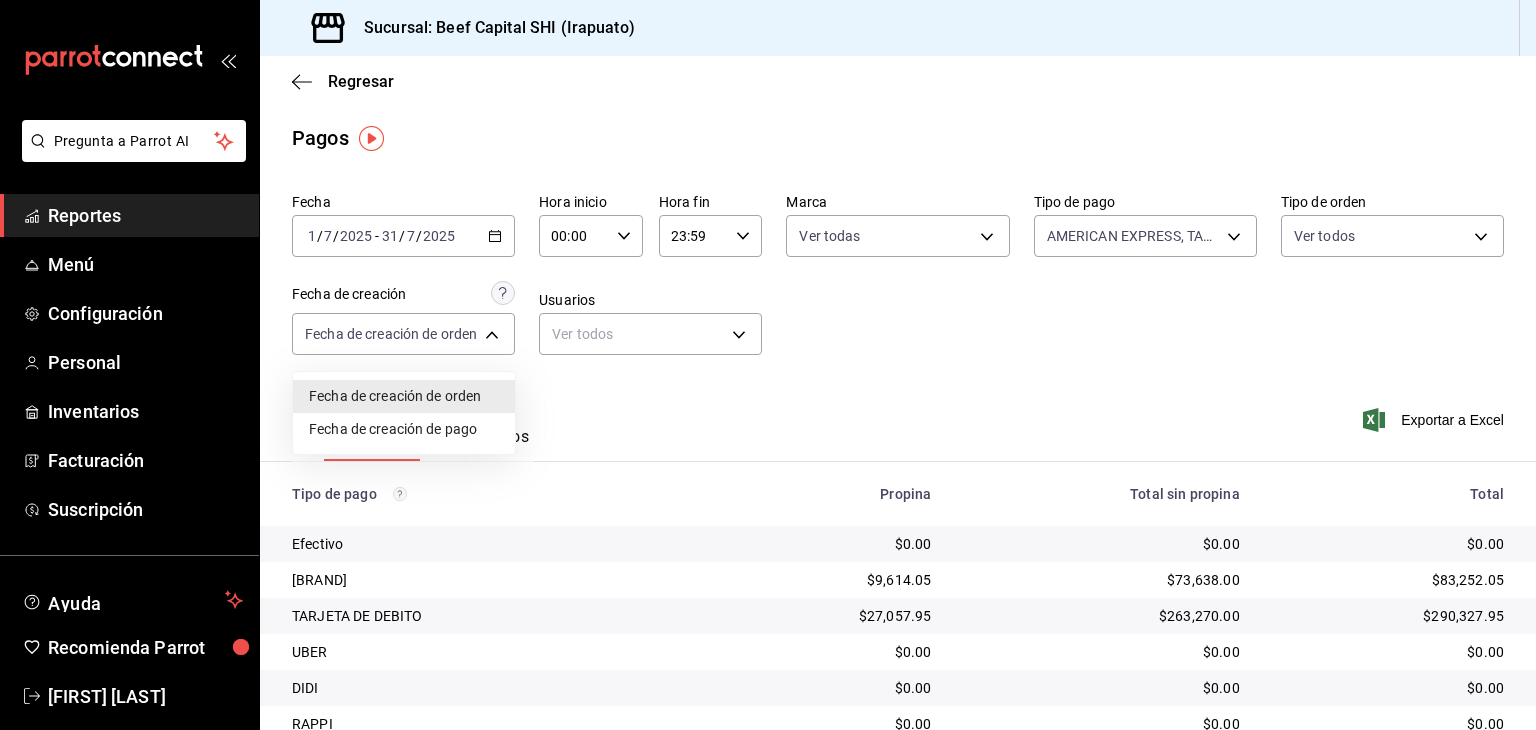 click at bounding box center (768, 365) 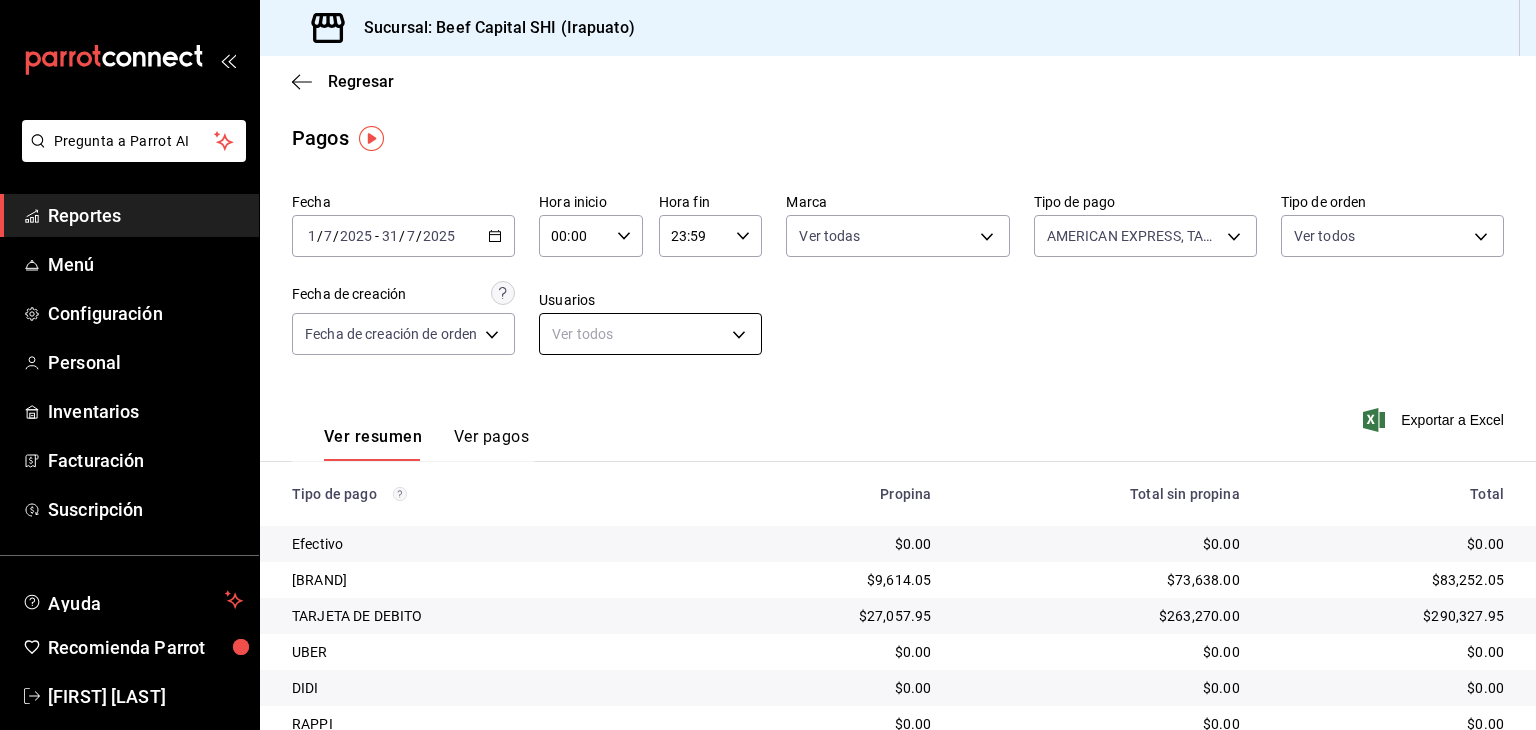 click on "Pregunta a Parrot AI Reportes   Menú   Configuración   Personal   Inventarios   Facturación   Suscripción   Ayuda Recomienda Parrot   Georgina Manrique   Sugerir nueva función   Sucursal: Beef Capital SHI (Irapuato) Regresar Pagos Fecha 2025-07-01 1 / 7 / 2025 - 2025-07-31 31 / 7 / 2025 Hora inicio 00:00 Hora inicio Hora fin 23:59 Hora fin Marca Ver todas 605647f7-5ddc-403a-84da-aa3c8a25865f Tipo de pago AMERICAN EXPRESS, TARJETA DE DEBITO, TERMINAL UNO CREDITO, TRANSFERENCIA, Pay da7ee184-9511-4536-9293-d46407903f07,0544be3f-ad7d-4ecb-aff0-49834a013661,96ce8ec1-896c-4ce4-a606-52e1ab29e577,efbde269-6965-4eeb-9b31-11c710dbc924,5ffbcb0a-90d2-4c97-b293-88654dc43c95 Tipo de orden Ver todos Fecha de creación   Fecha de creación de orden ORDER Usuarios Ver todos null Ver resumen Ver pagos Exportar a Excel Tipo de pago   Propina Total sin propina Total Efectivo $0.00 $0.00 $0.00 AMERICAN EXPRESS $9,614.05 $73,638.00 $83,252.05 TARJETA DE DEBITO $27,057.95 $263,270.00 $290,327.95 UBER $0.00 $0.00 $0.00 DIDI" at bounding box center [768, 365] 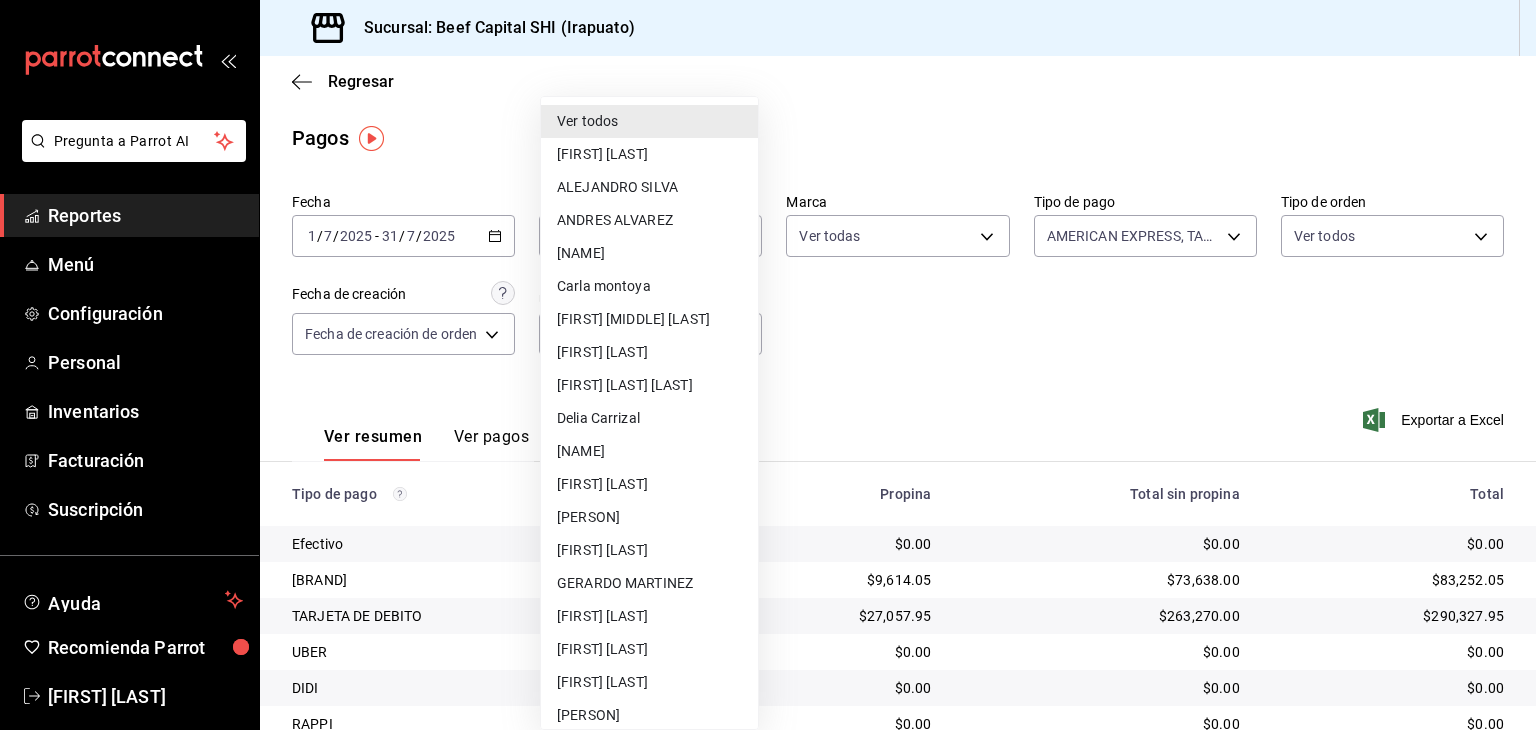 click on "Ver todos" at bounding box center (649, 121) 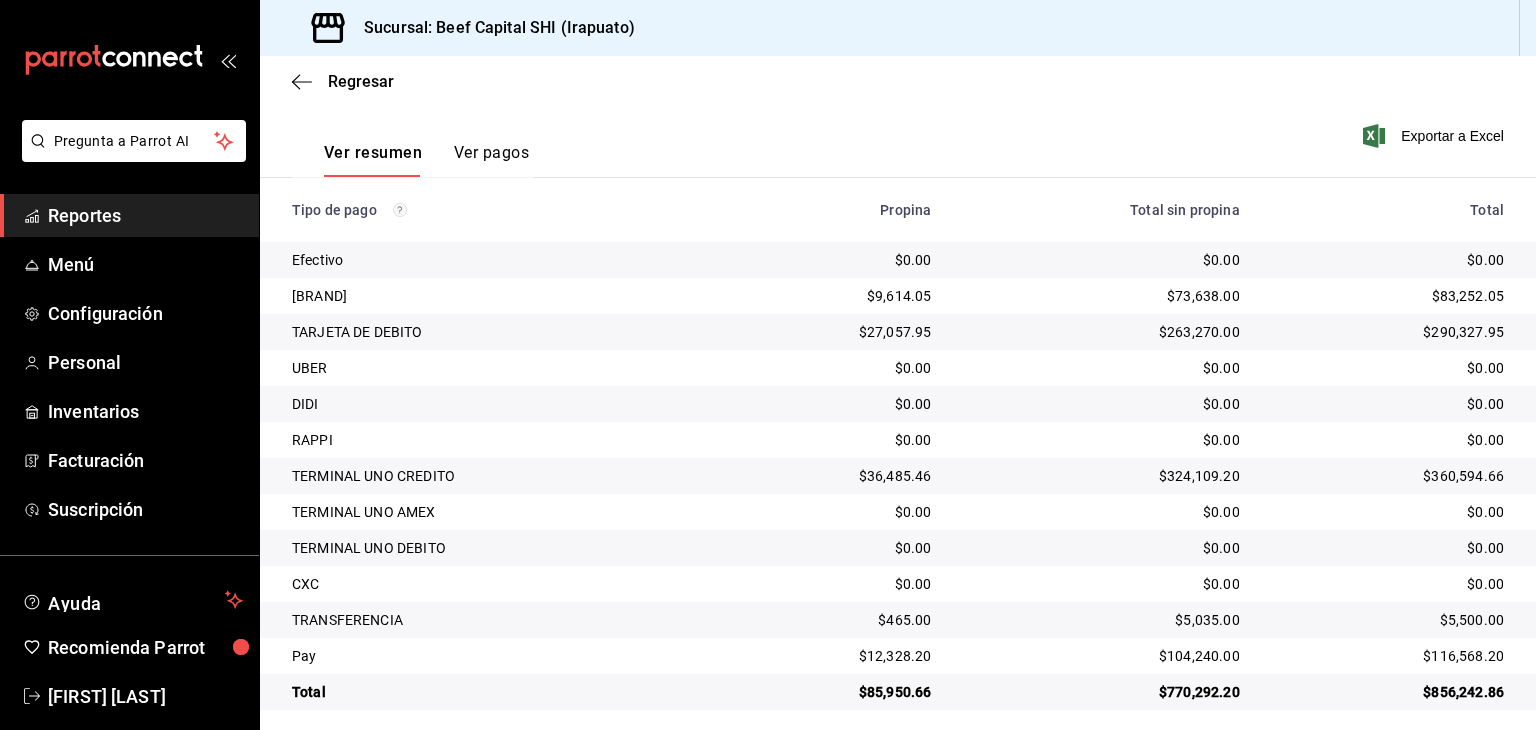 scroll, scrollTop: 297, scrollLeft: 0, axis: vertical 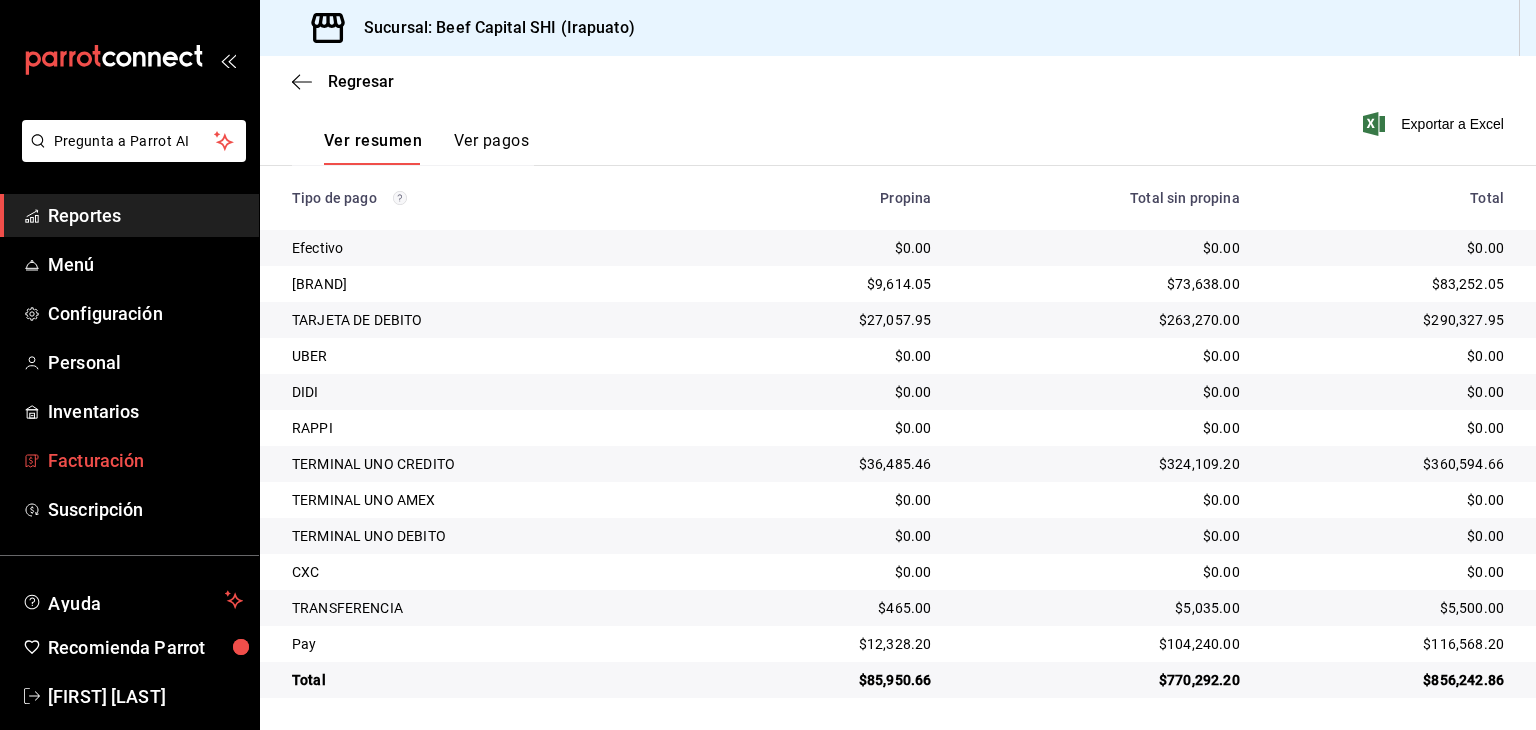 click on "Facturación" at bounding box center (129, 460) 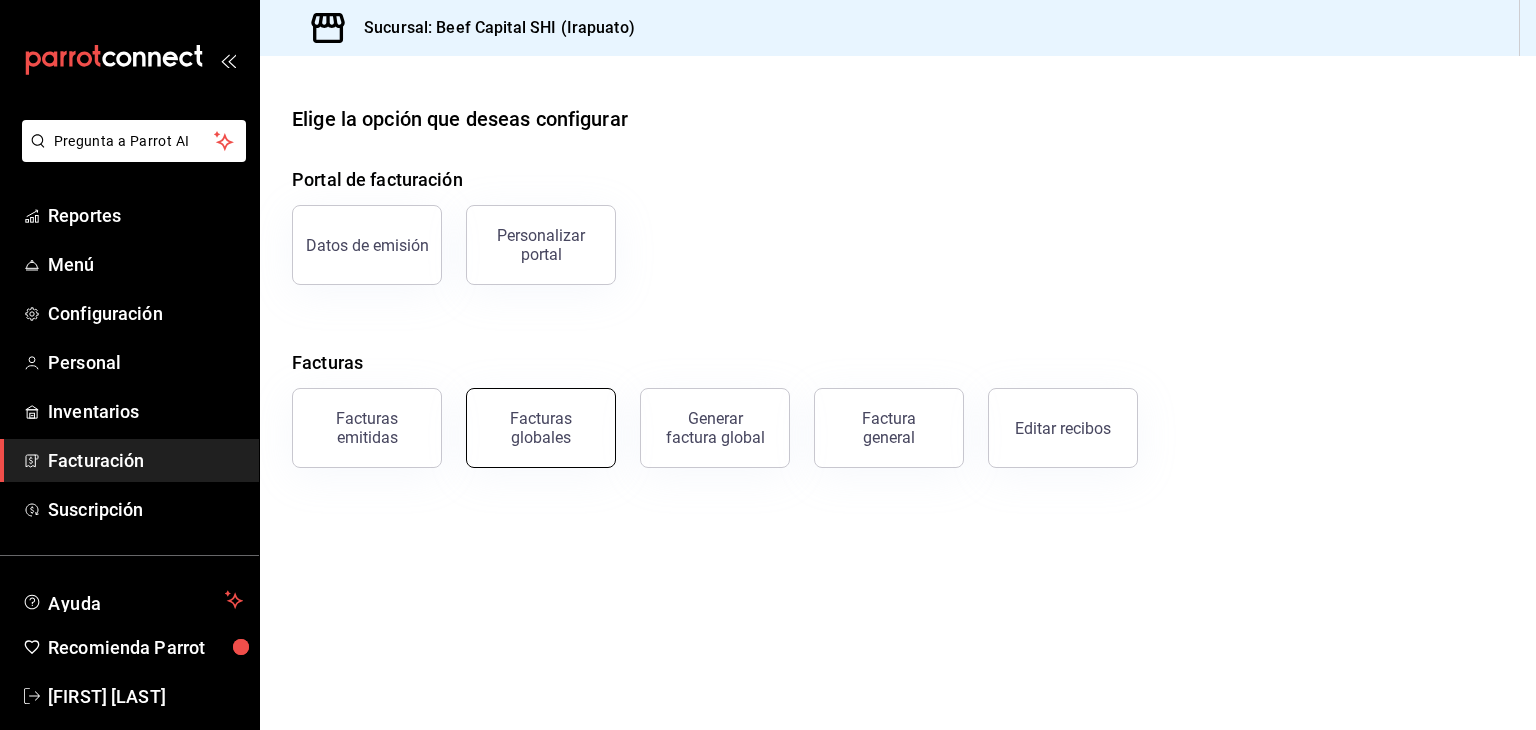 click on "Facturas globales" at bounding box center [541, 428] 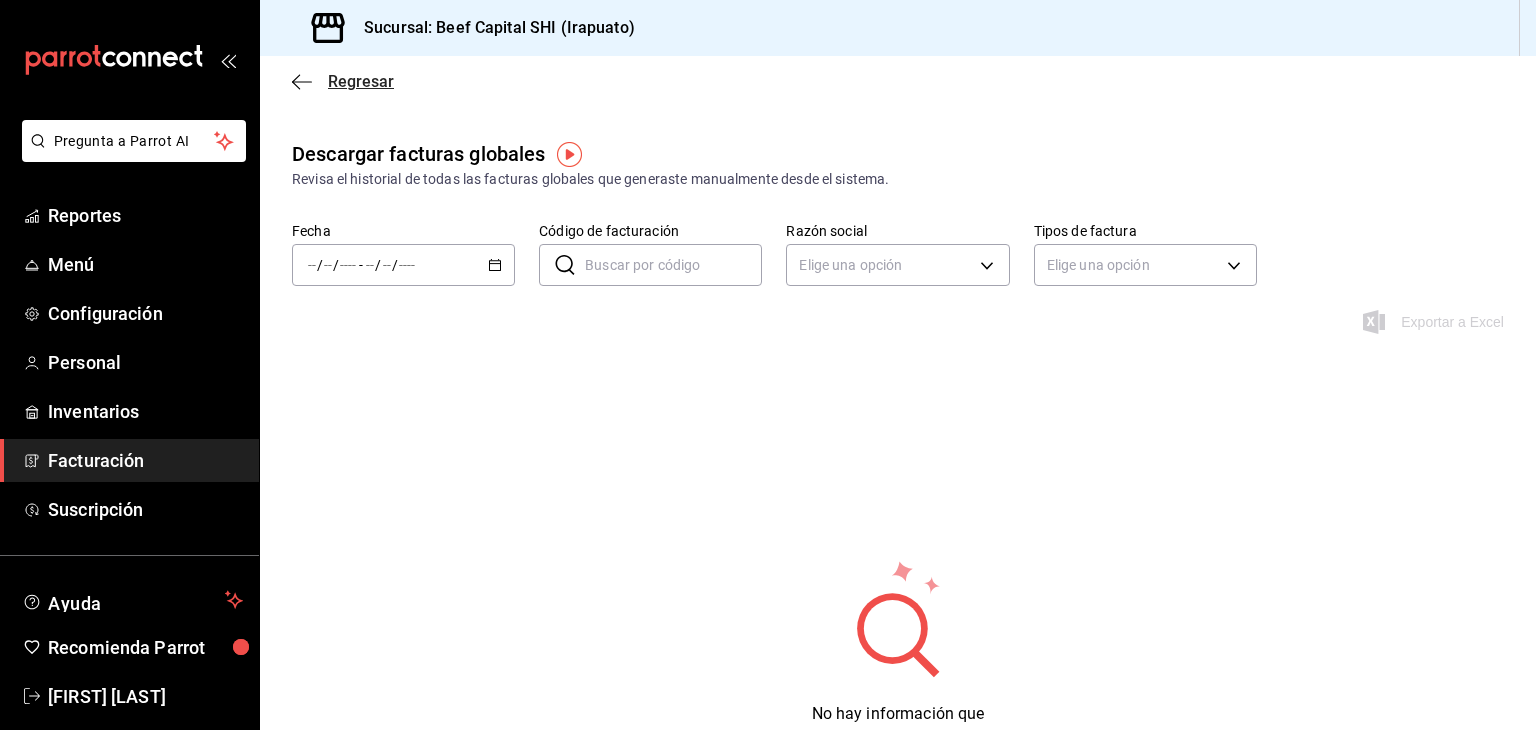 click 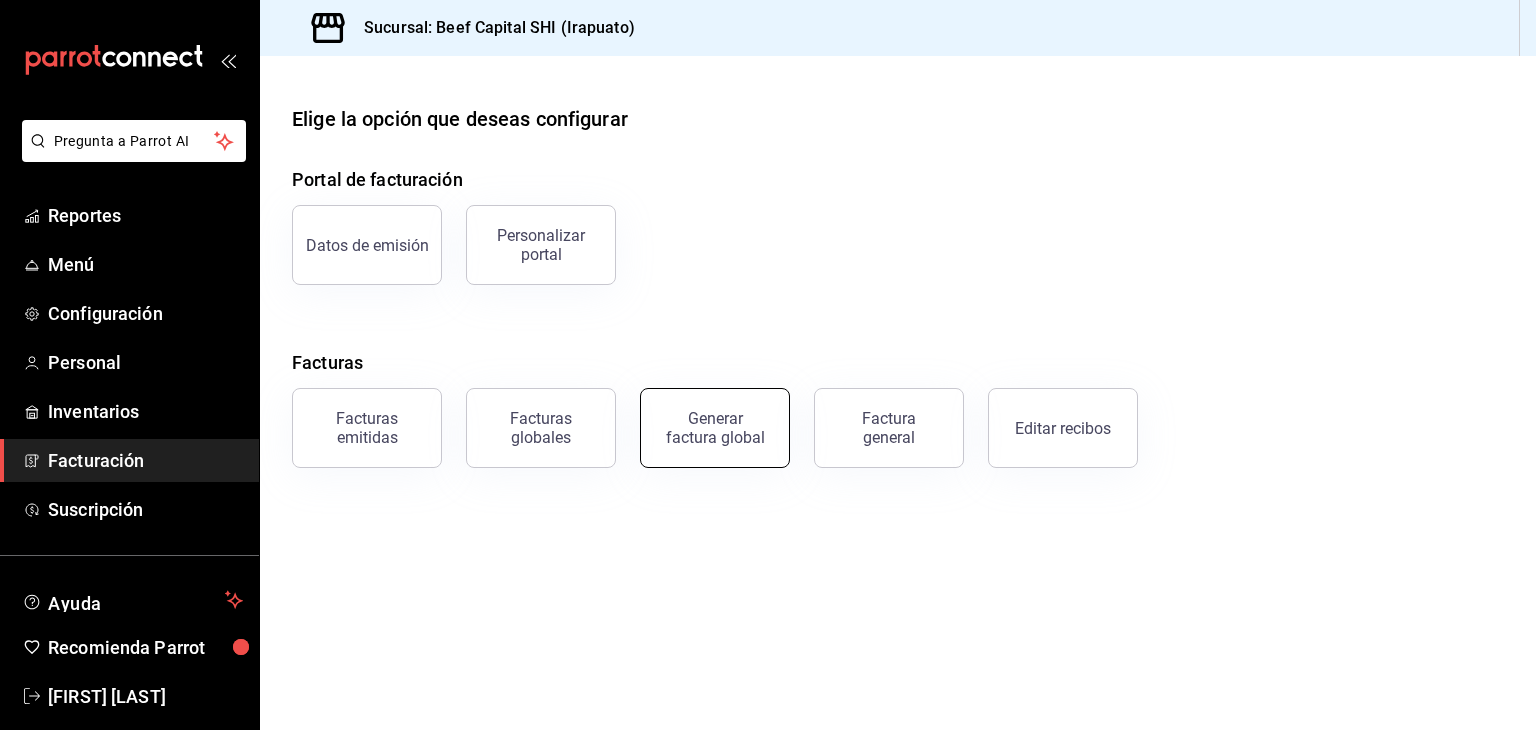 click on "Generar factura global" at bounding box center (715, 428) 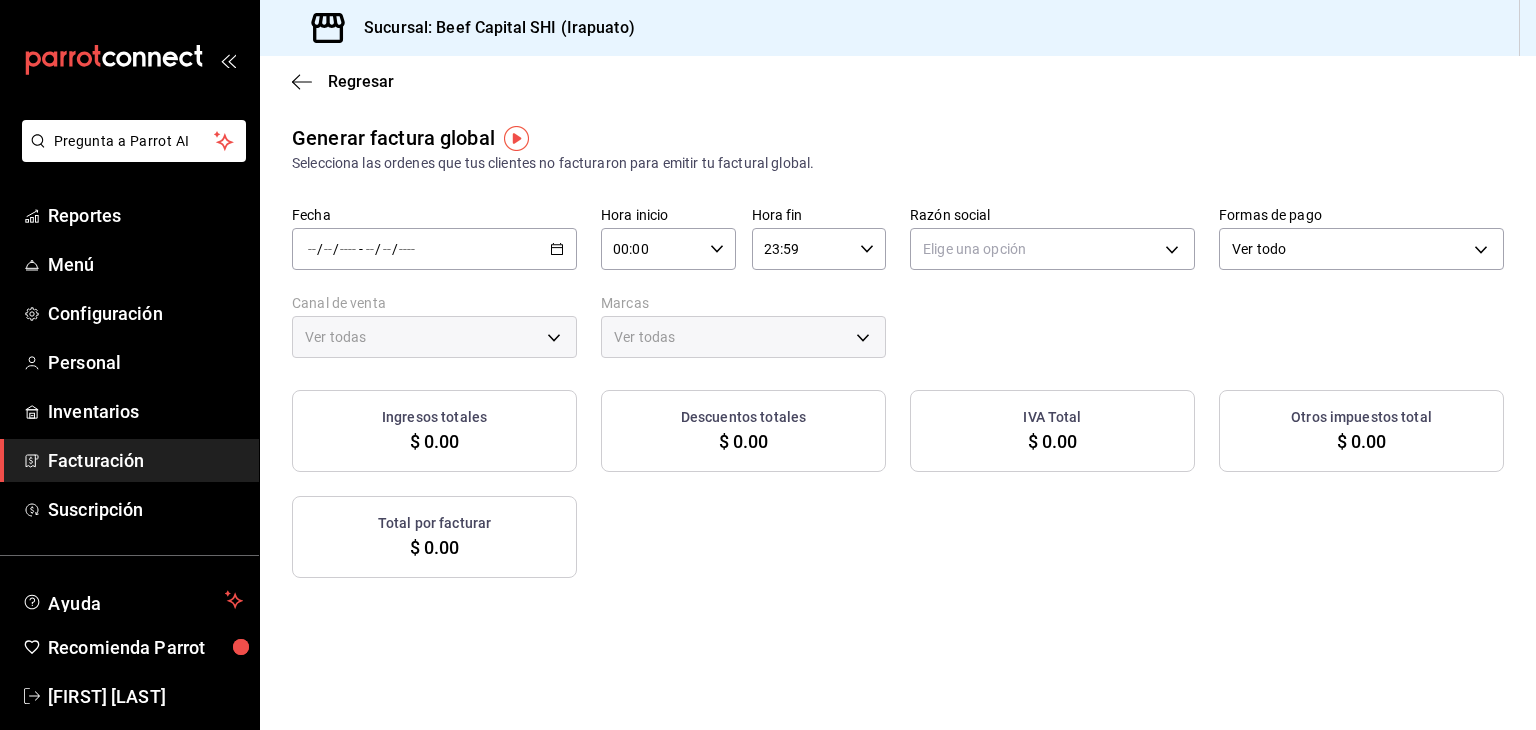 type on "PARROT,UBER_EATS,RAPPI,DIDI_FOOD,ONLINE" 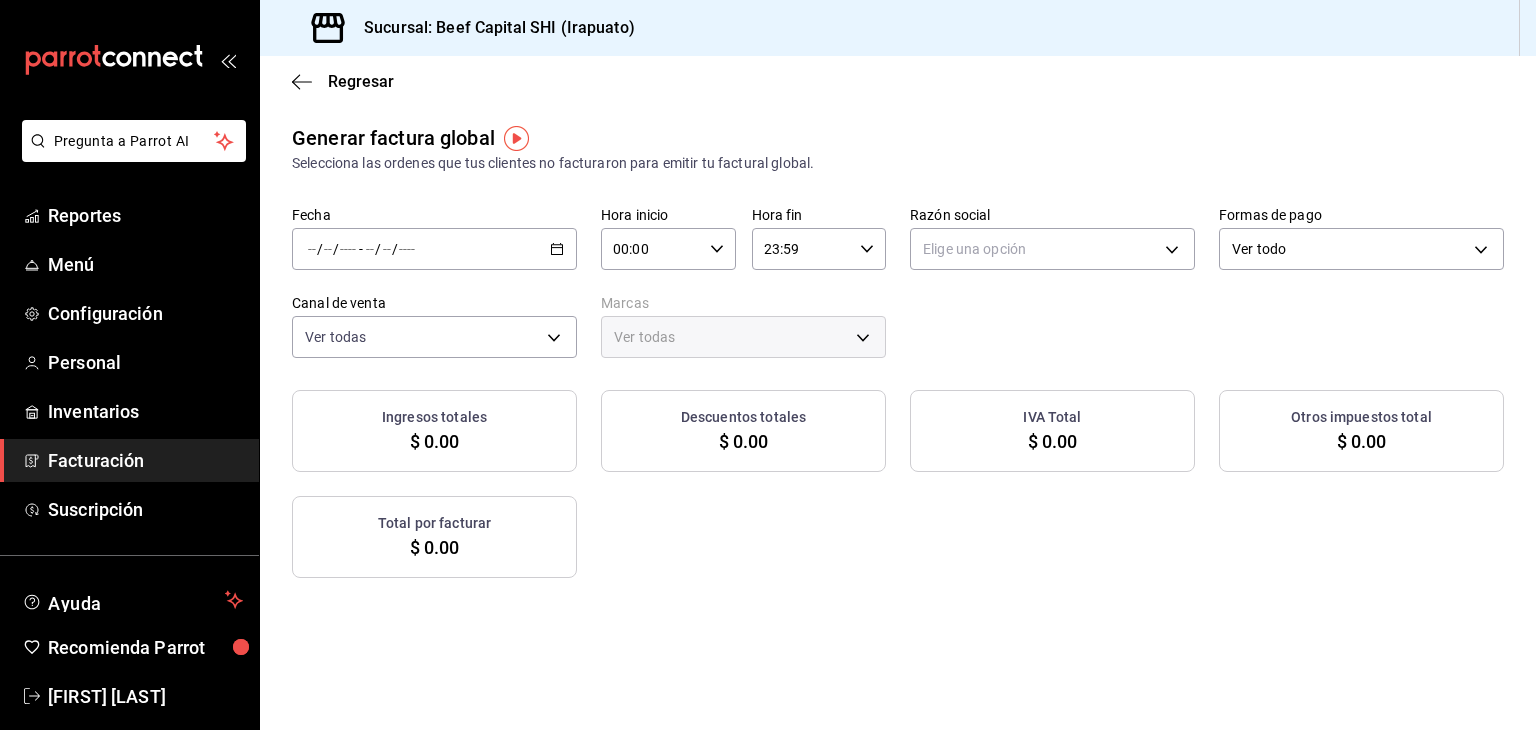 click on "Regresar" at bounding box center (898, 81) 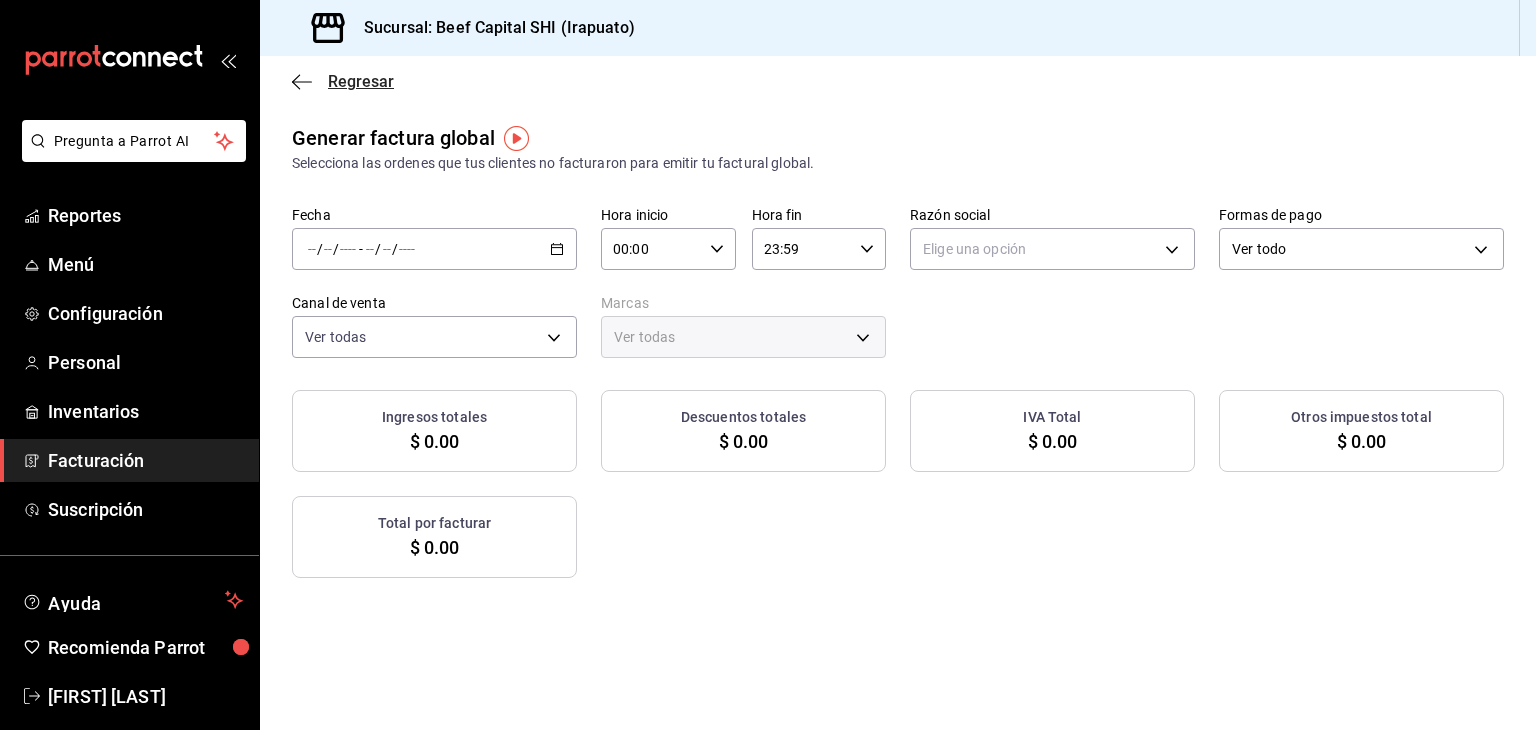 click 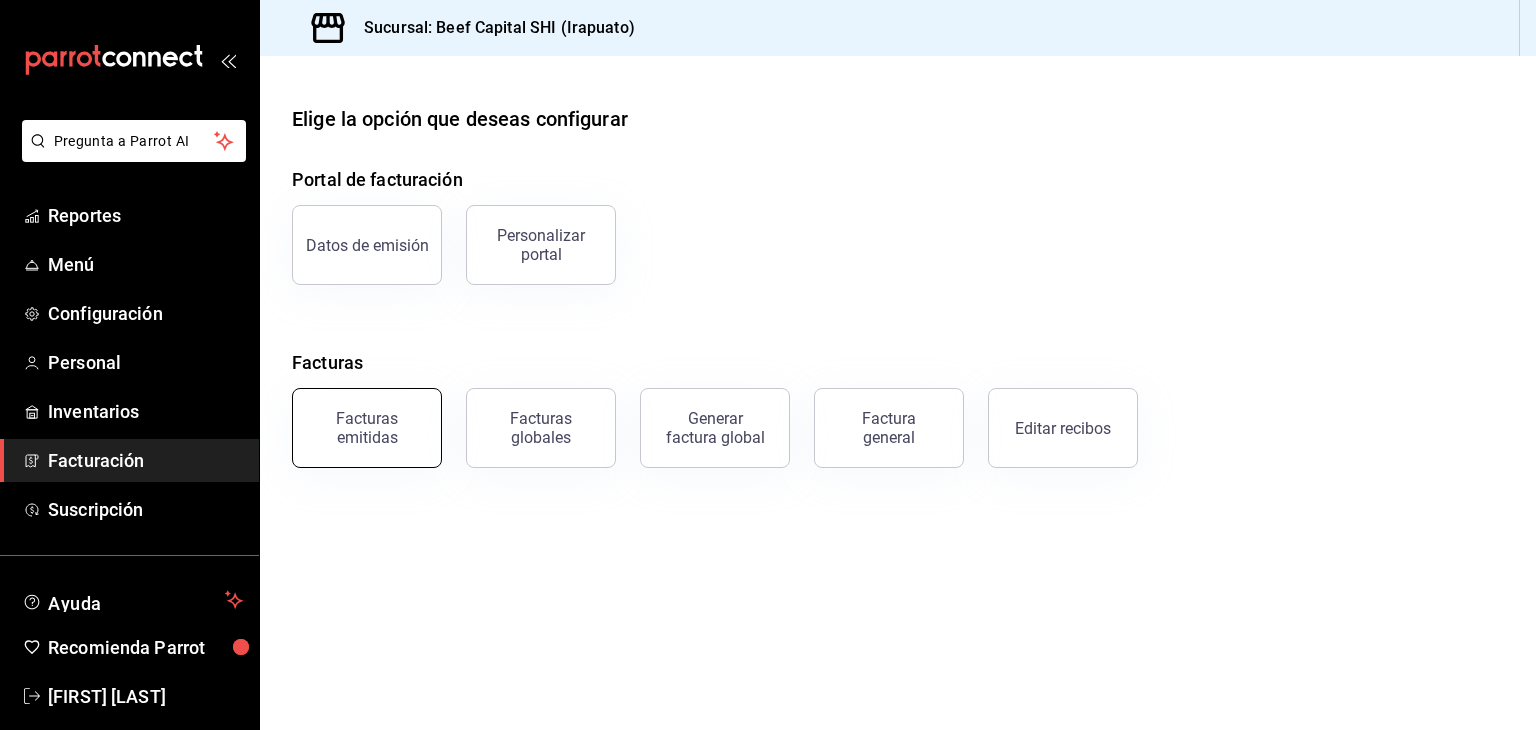 click on "Facturas emitidas" at bounding box center [367, 428] 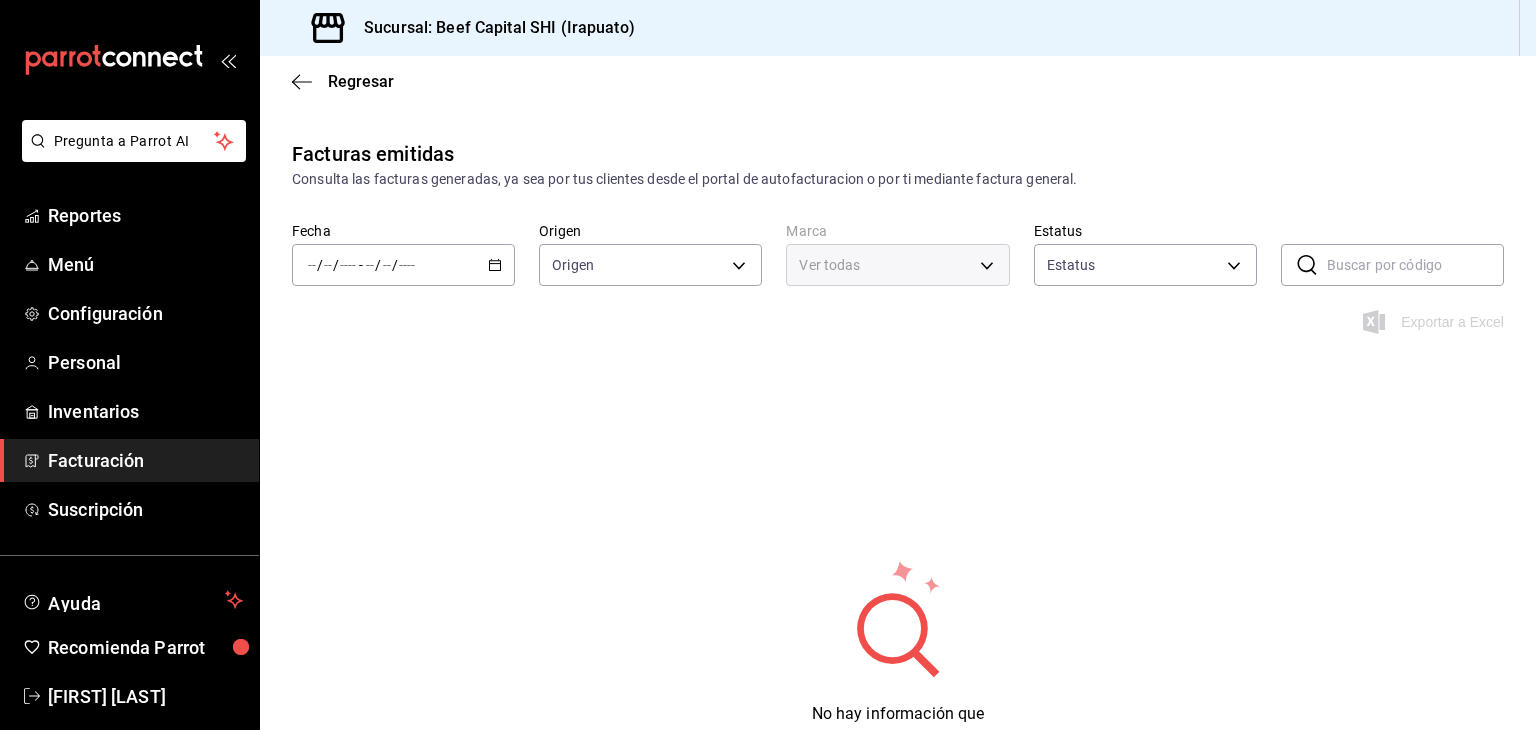 type on "ORDER_INVOICE,GENERAL_INVOICE" 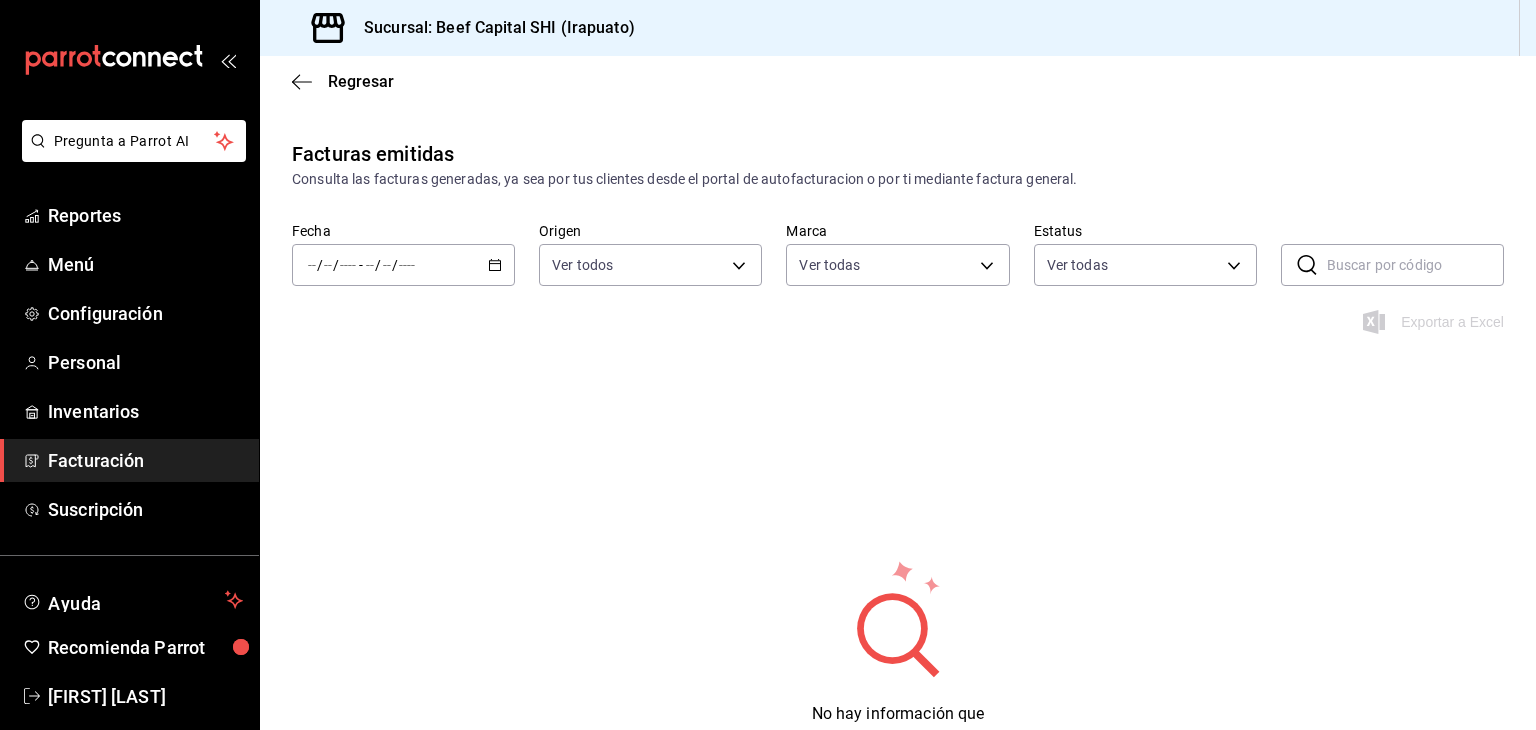 type on "605647f7-5ddc-403a-84da-aa3c8a25865f" 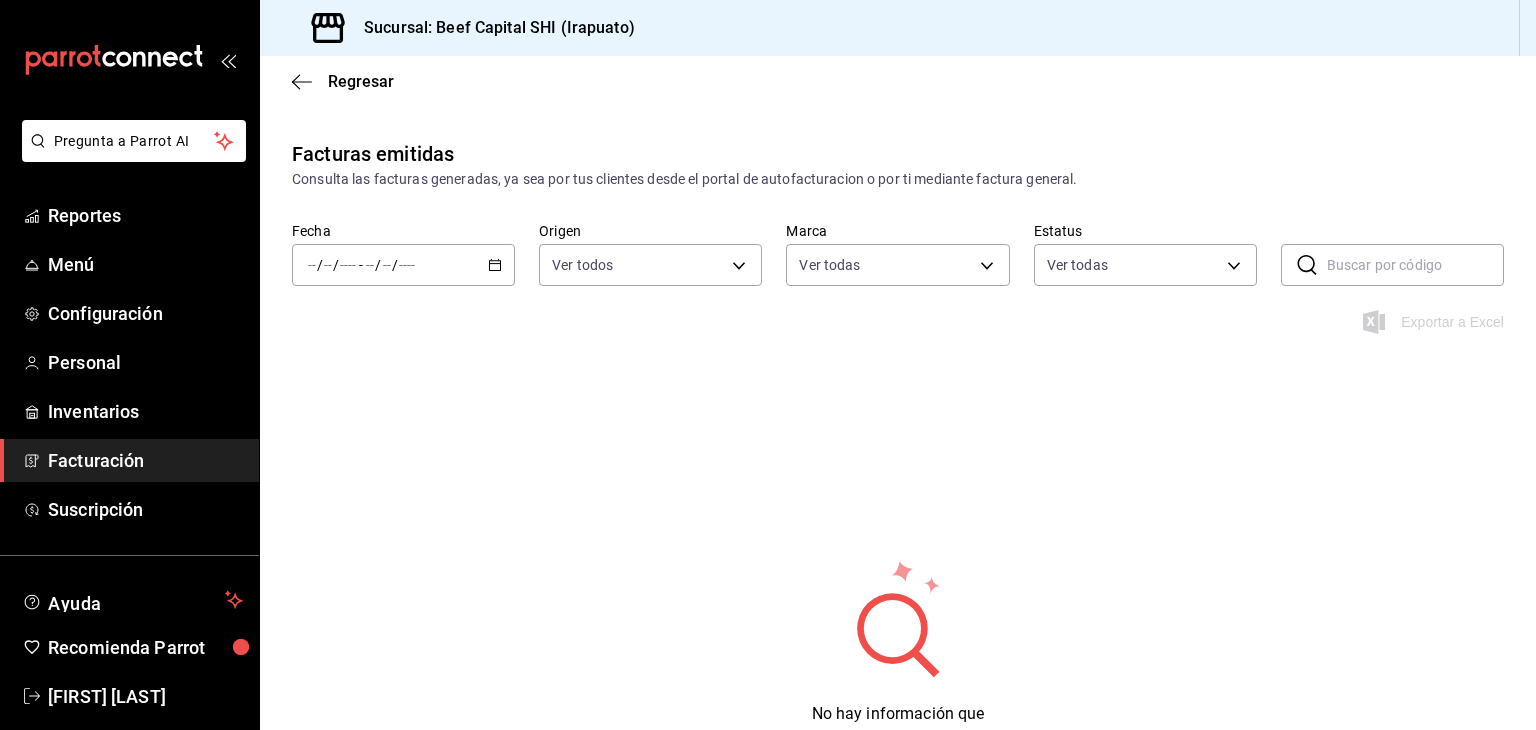 click 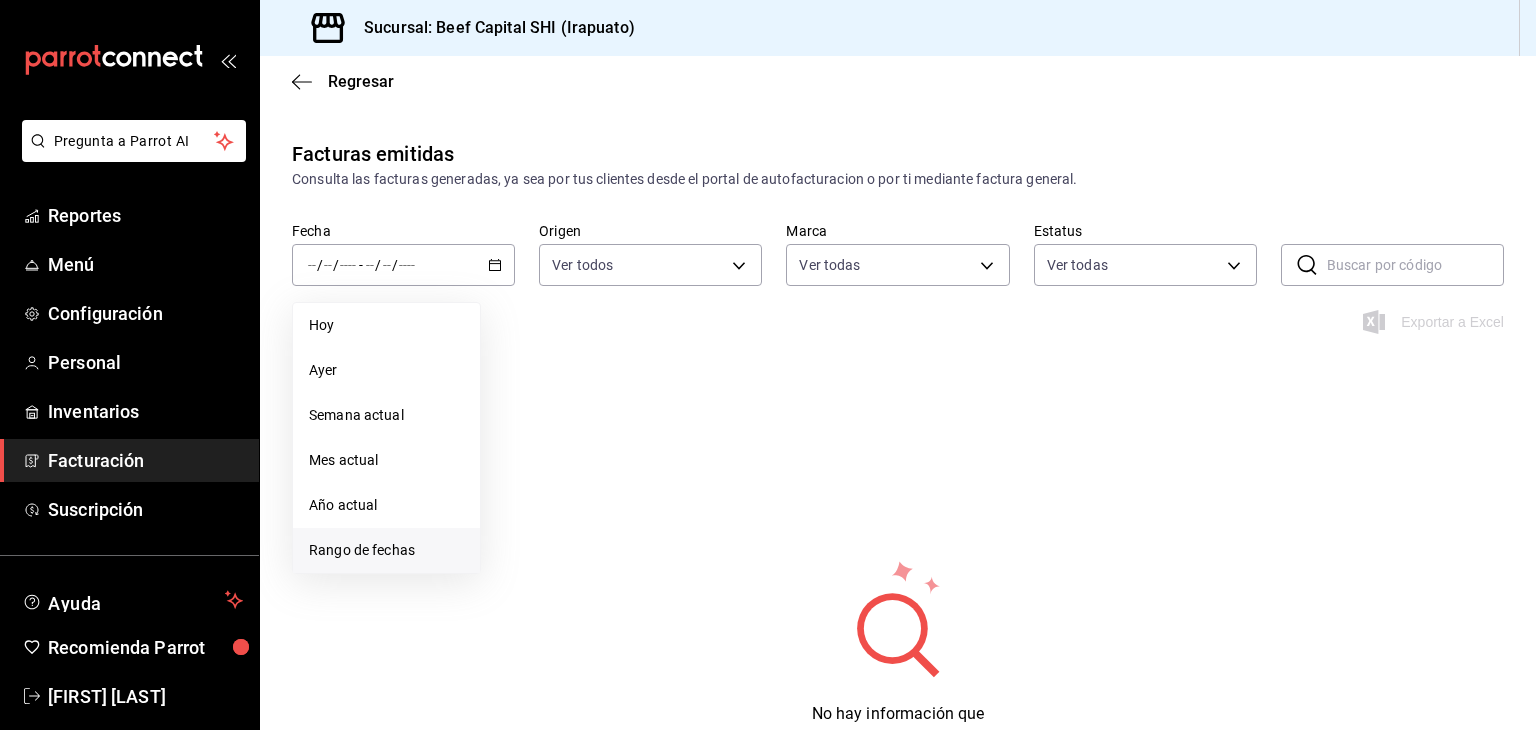click on "Rango de fechas" at bounding box center (386, 550) 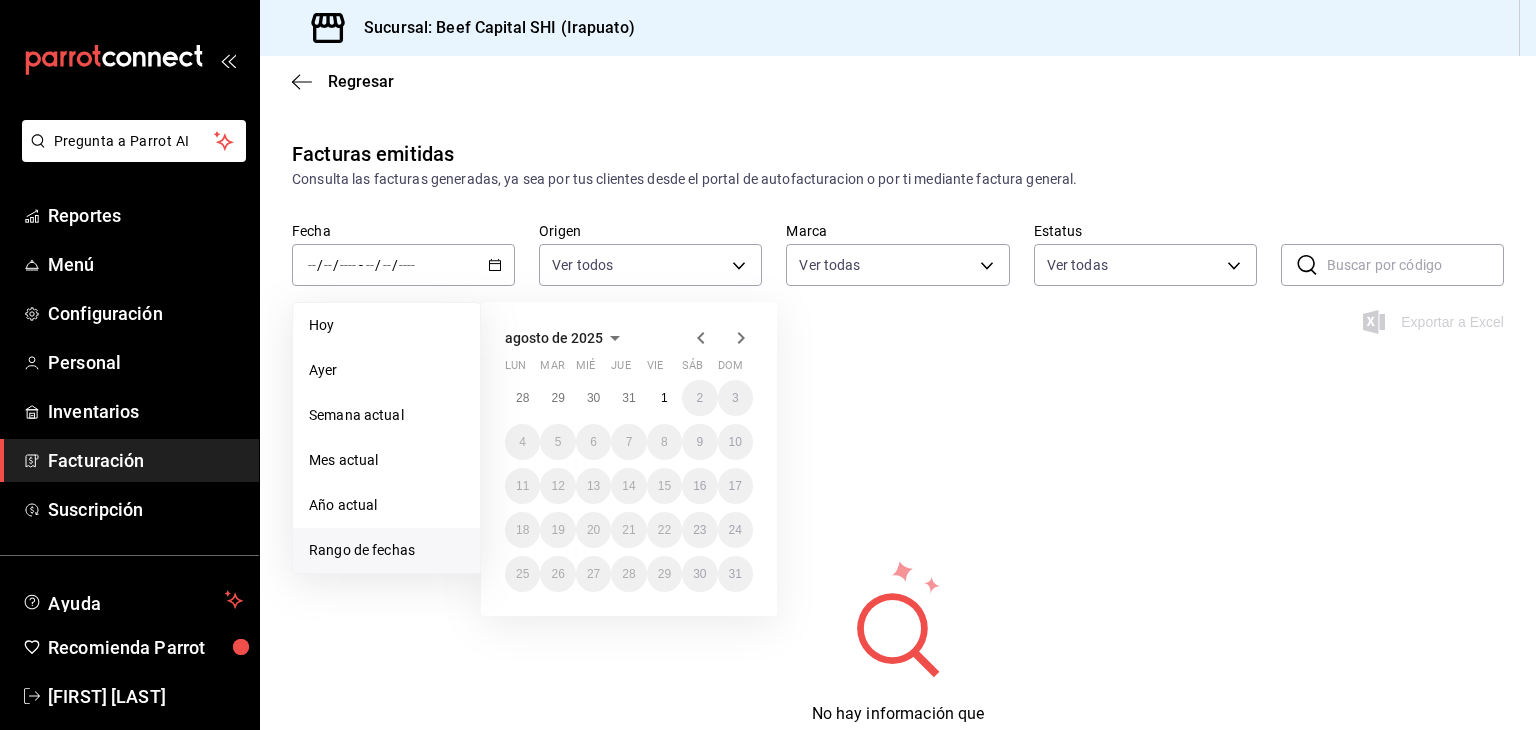 click 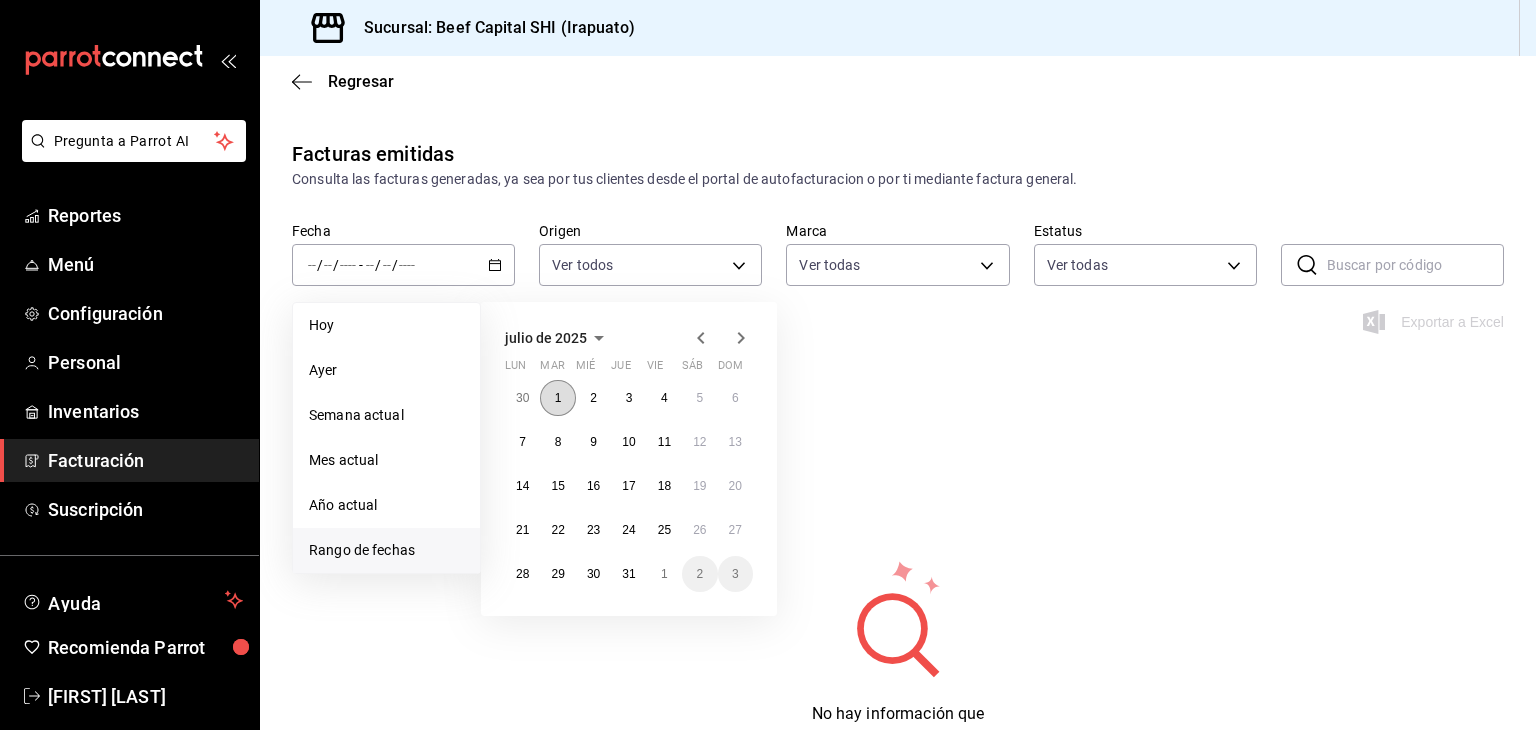 click on "1" at bounding box center [558, 398] 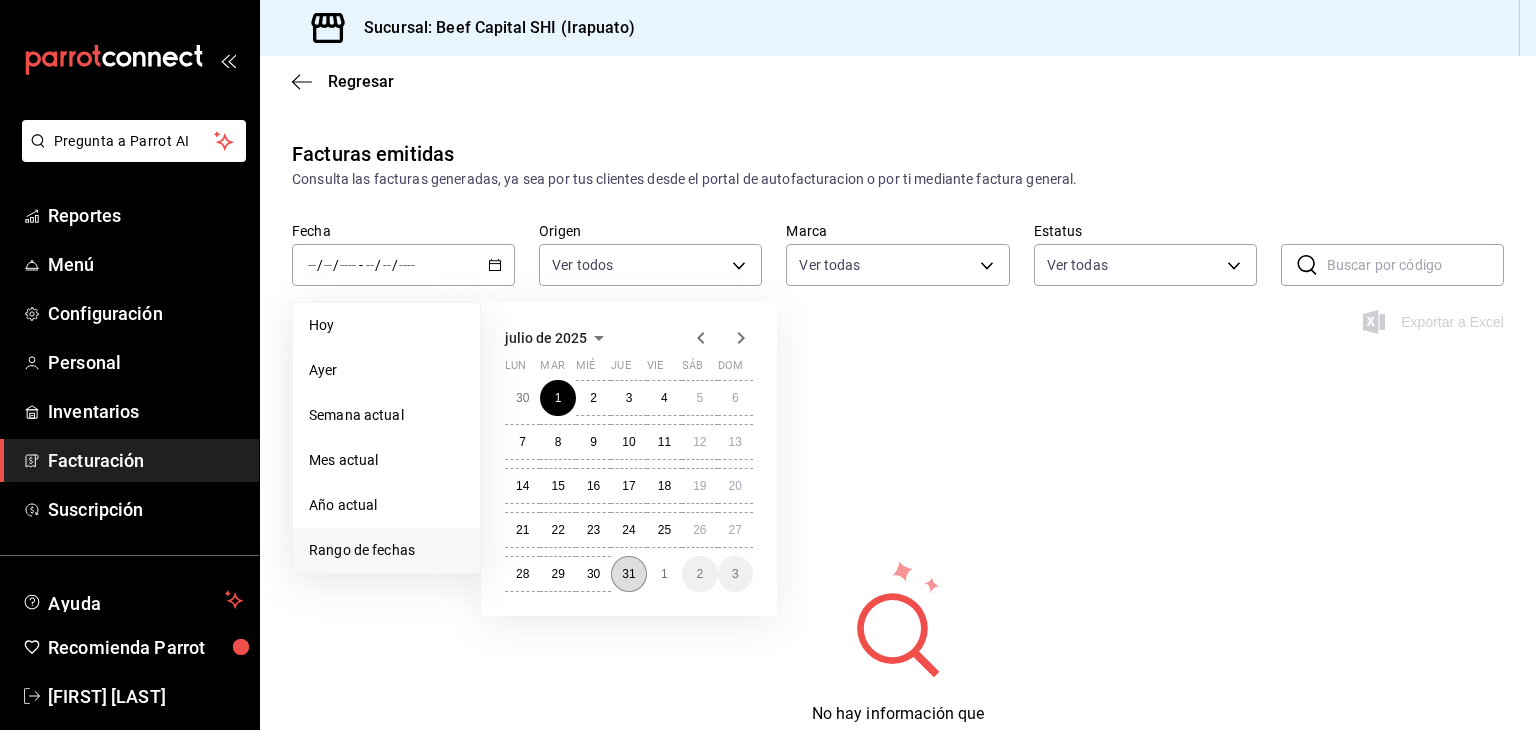 click on "31" at bounding box center (628, 574) 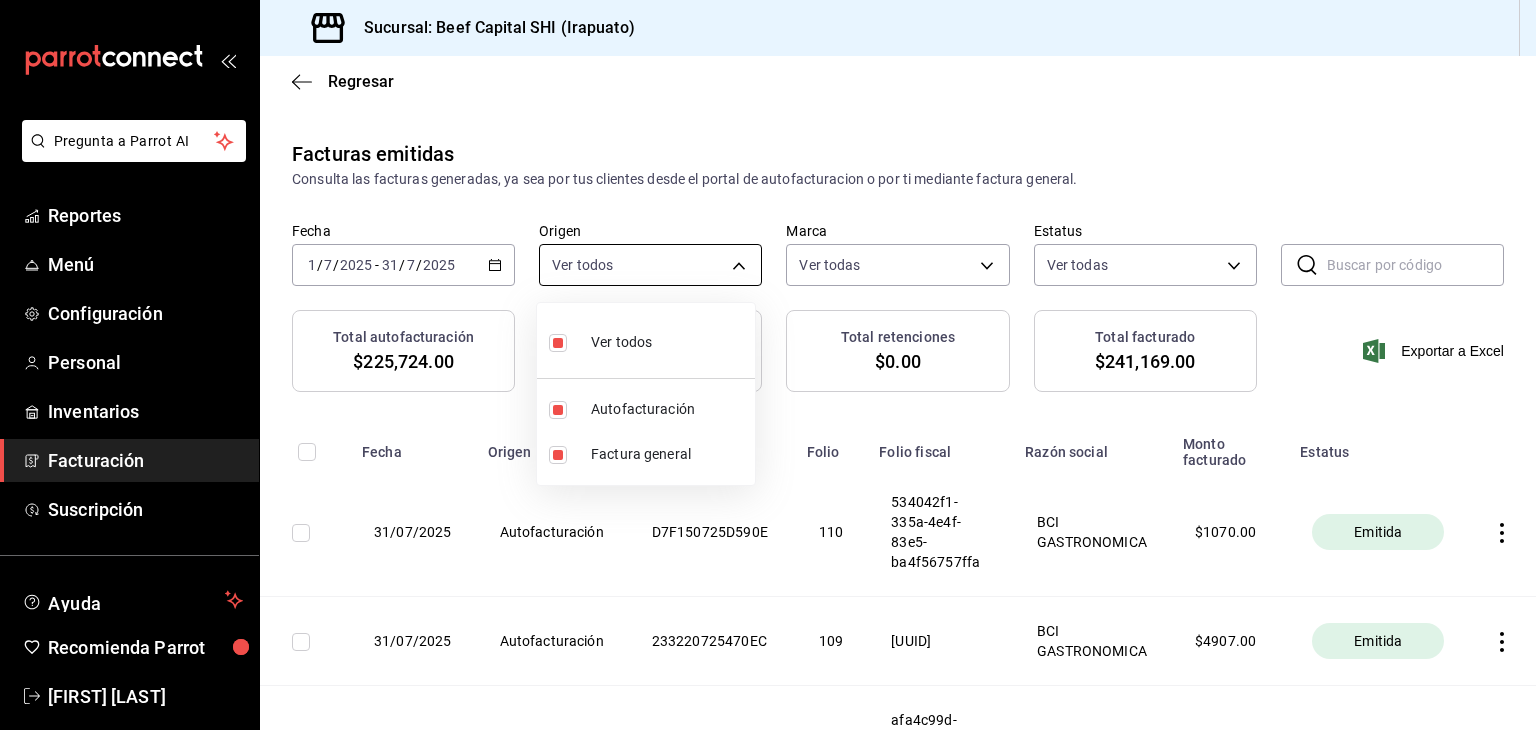click on "Pregunta a Parrot AI Reportes   Menú   Configuración   Personal   Inventarios   Facturación   Suscripción   Ayuda Recomienda Parrot   Georgina Manrique   Sugerir nueva función   Sucursal: Beef Capital SHI (Irapuato) Regresar Facturas emitidas Consulta las facturas generadas, ya sea por tus clientes desde el portal de autofacturacion o por ti mediante factura general. Fecha 2025-07-01 1 / 7 / 2025 - 2025-07-31 31 / 7 / 2025 Origen Ver todos ORDER_INVOICE,GENERAL_INVOICE Marca Ver todas 605647f7-5ddc-403a-84da-aa3c8a25865f Estatus Ver todas ACTIVE,PENDING_CANCELLATION,CANCELLED,PRE_CANCELLED ​ ​ Total autofacturación $225,724.00 Total factura General $15,445.00 Total retenciones $0.00 Total facturado $241,169.00 Exportar a Excel Fecha Origen Código Folio Folio fiscal Razón social Monto facturado Estatus 31/07/2025 Autofacturación D7F150725D590E 110 534042f1-335a-4e4f-83e5-ba4f56757ffa BCI GASTRONOMICA $ 1070.00 Emitida 31/07/2025 Autofacturación 233220725470EC 109 BCI GASTRONOMICA $ 4907.00 108 $" at bounding box center (768, 365) 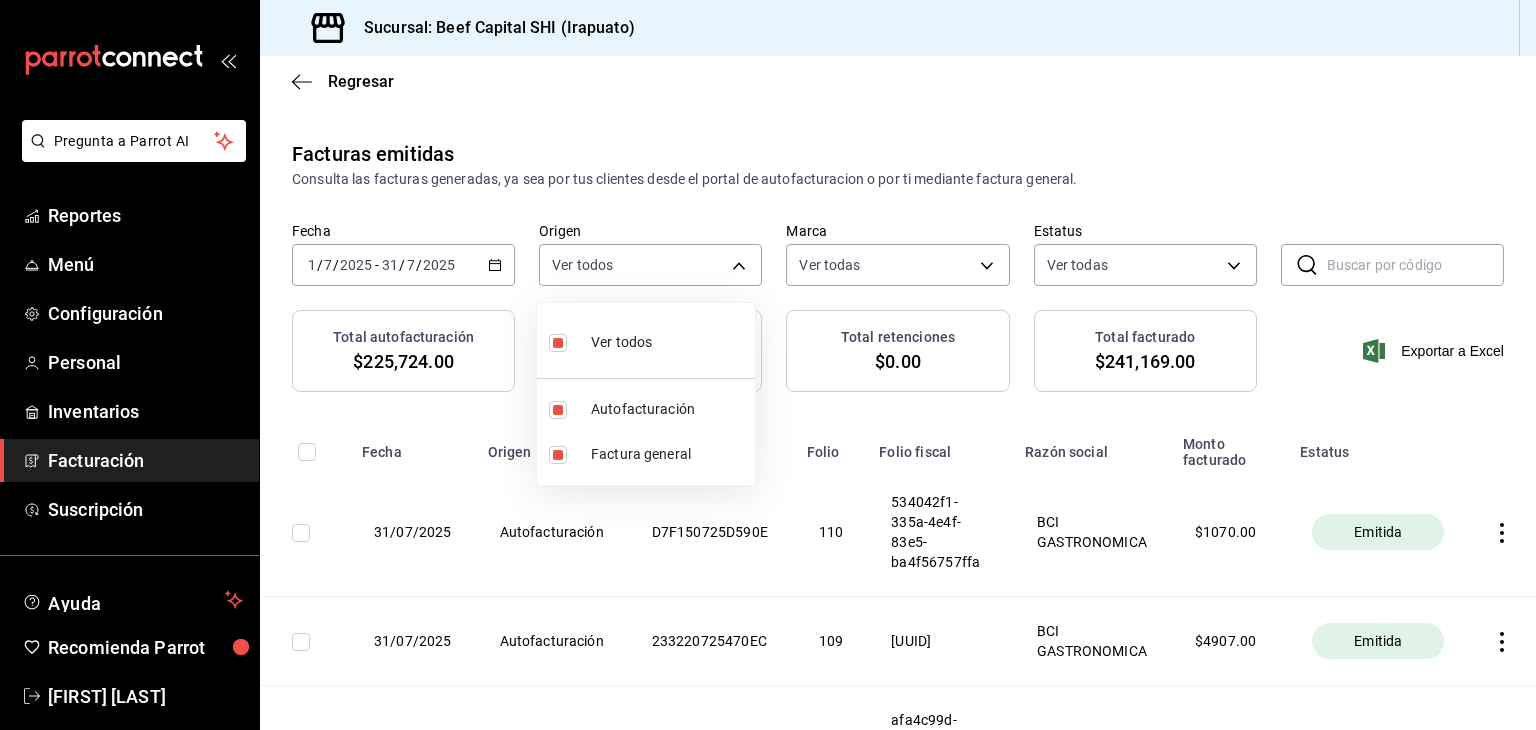 click at bounding box center (558, 343) 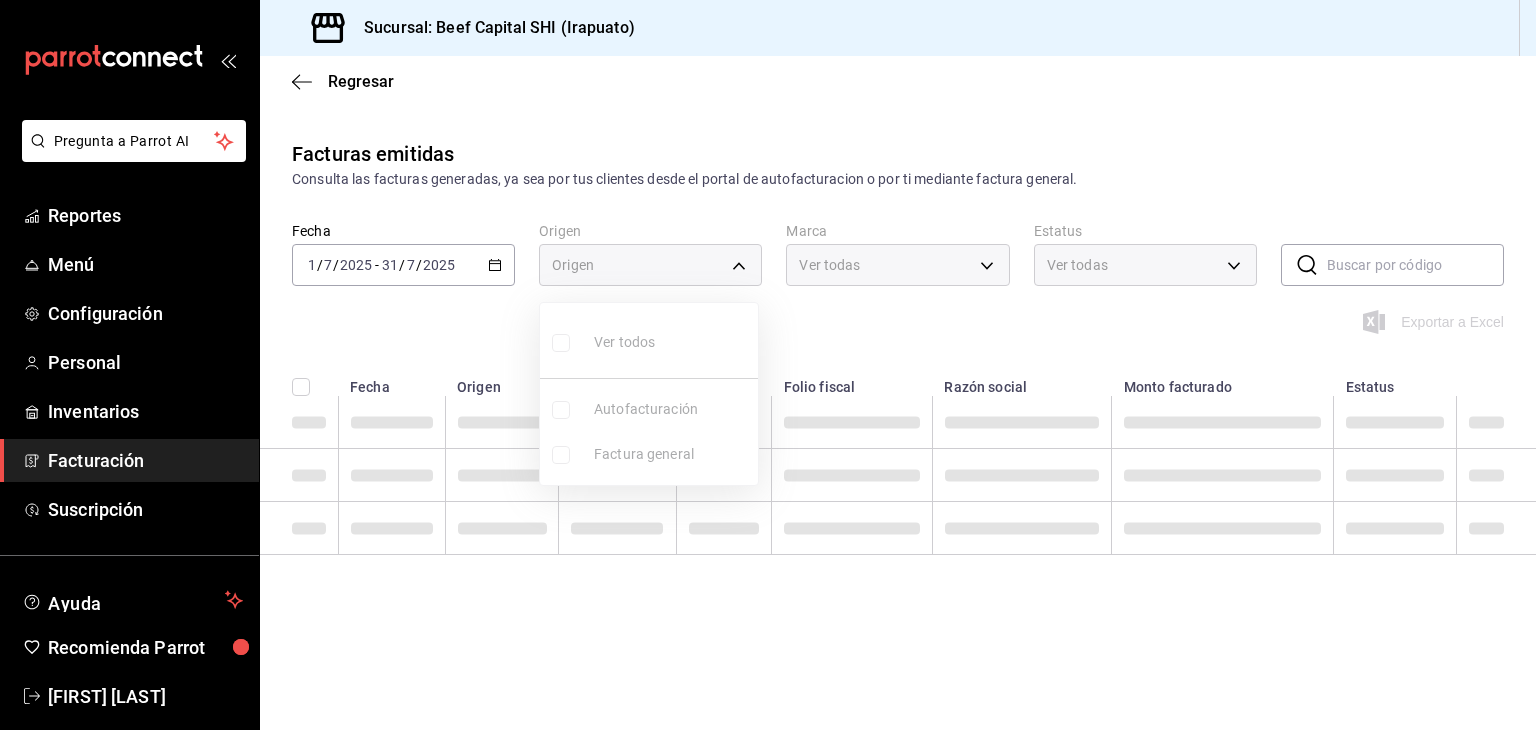 click at bounding box center [768, 365] 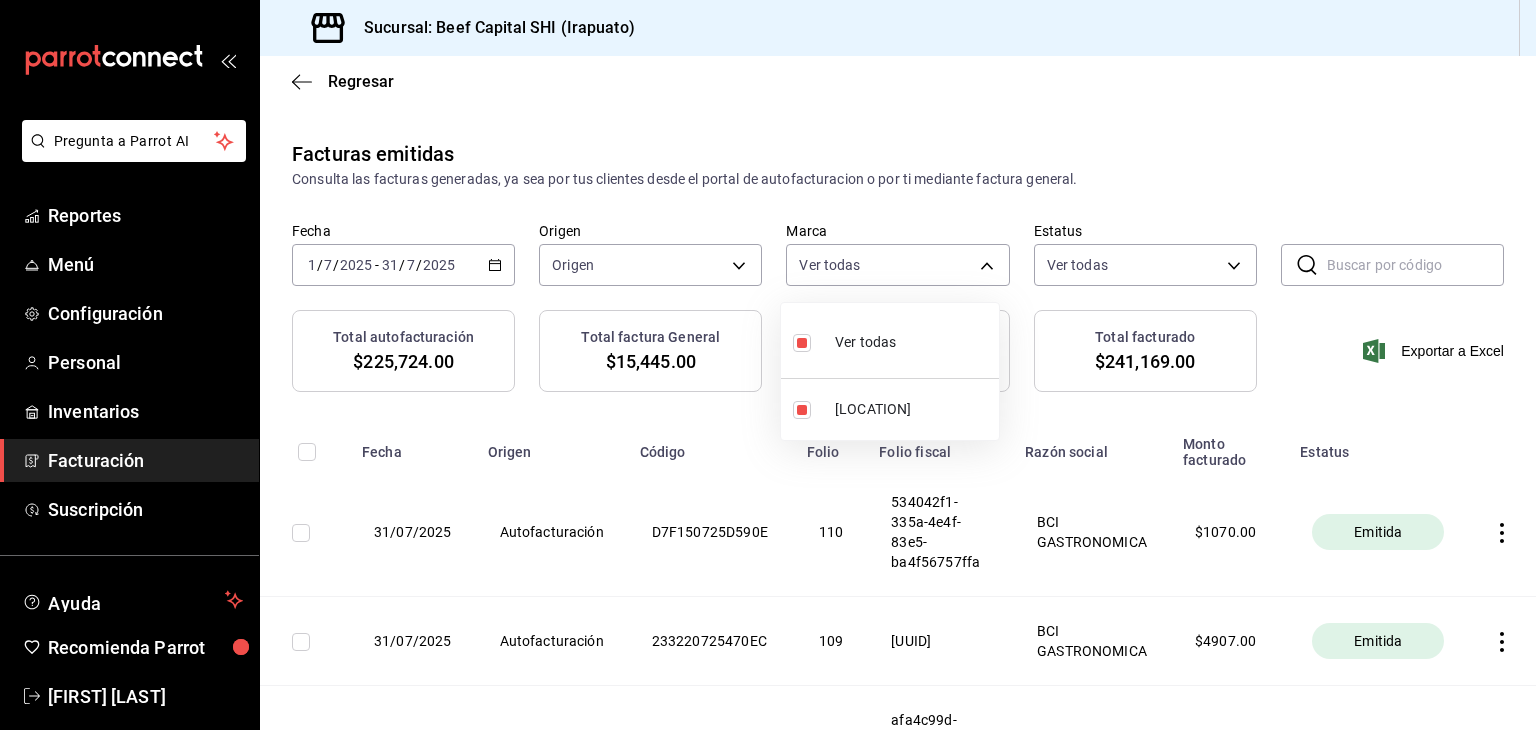 click on "Pregunta a Parrot AI Reportes   Menú   Configuración   Personal   Inventarios   Facturación   Suscripción   Ayuda Recomienda Parrot   Georgina Manrique   Sugerir nueva función   Sucursal: Beef Capital SHI (Irapuato) Regresar Facturas emitidas Consulta las facturas generadas, ya sea por tus clientes desde el portal de autofacturacion o por ti mediante factura general. Fecha 2025-07-01 1 / 7 / 2025 - 2025-07-31 31 / 7 / 2025 Origen Origen Marca Ver todas 605647f7-5ddc-403a-84da-aa3c8a25865f Estatus Ver todas ACTIVE,PENDING_CANCELLATION,CANCELLED,PRE_CANCELLED ​ ​ Total autofacturación $225,724.00 Total factura General $15,445.00 Total retenciones $0.00 Total facturado $241,169.00 Exportar a Excel Fecha Origen Código Folio Folio fiscal Razón social Monto facturado Estatus 31/07/2025 Autofacturación D7F150725D590E 110 534042f1-335a-4e4f-83e5-ba4f56757ffa BCI GASTRONOMICA $ 1070.00 Emitida 31/07/2025 Autofacturación 233220725470EC 109 134b06ae-1cd7-4d98-9dd4-0d0465490655 BCI GASTRONOMICA $ 4907.00 $" at bounding box center [768, 365] 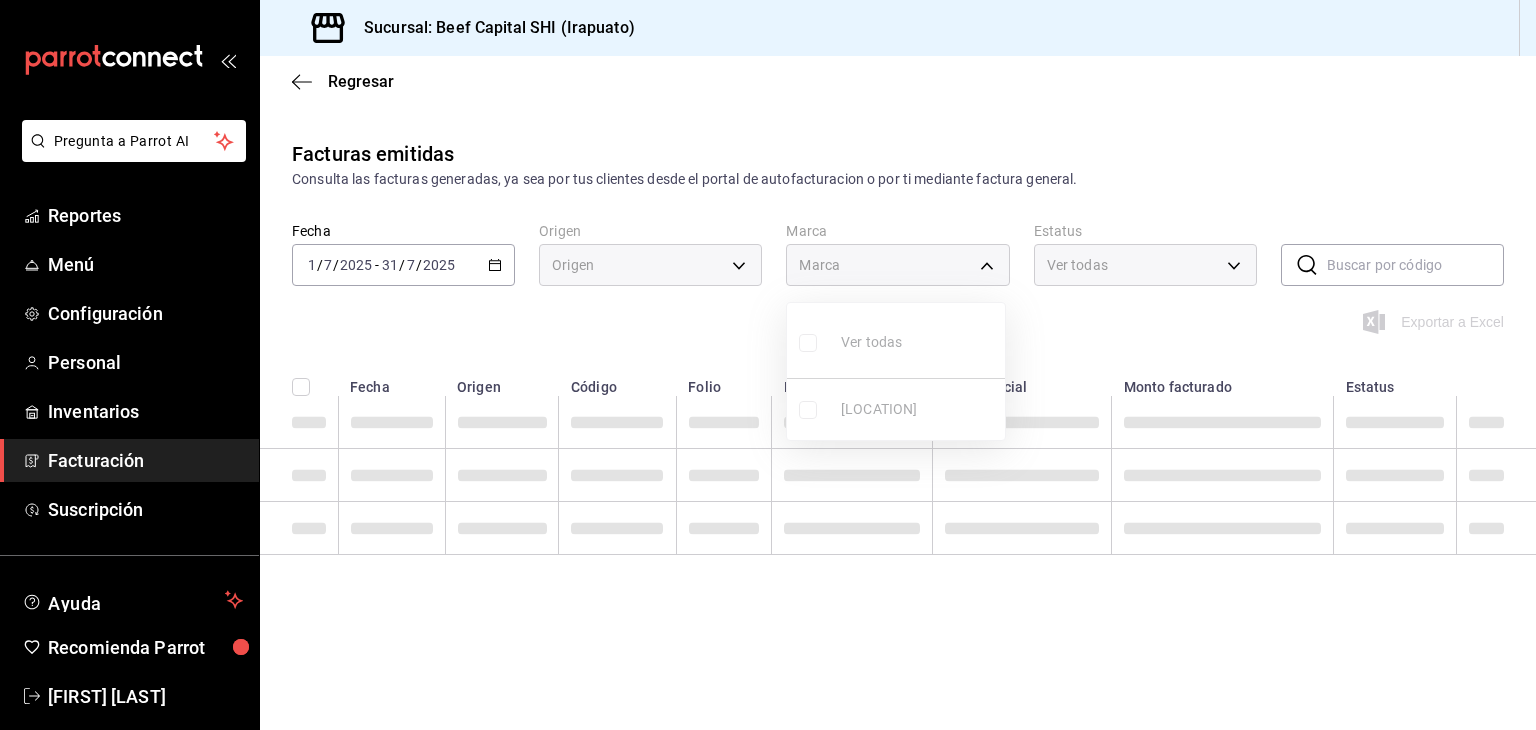 click at bounding box center (768, 365) 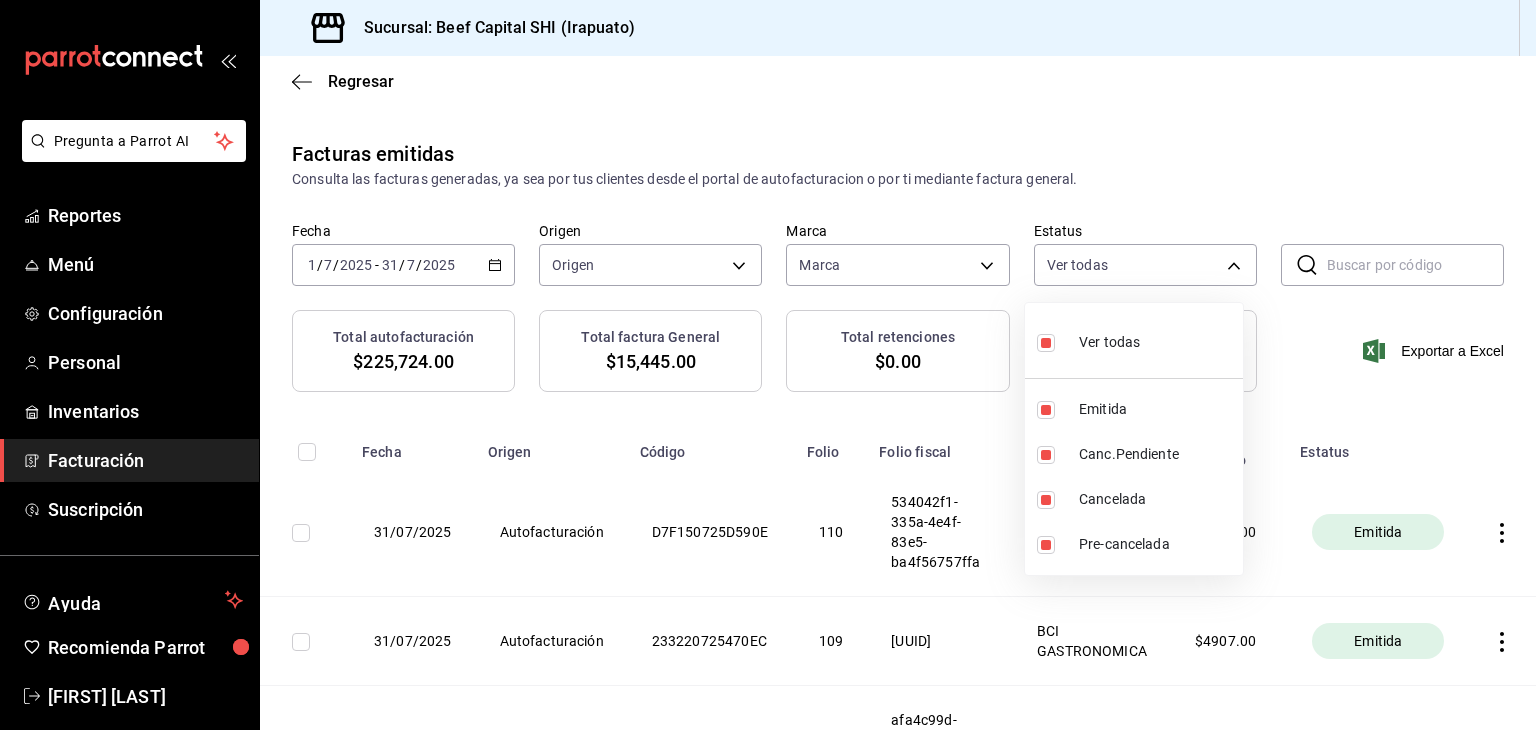 click on "Pregunta a Parrot AI Reportes   Menú   Configuración   Personal   Inventarios   Facturación   Suscripción   Ayuda Recomienda Parrot   Georgina Manrique   Sugerir nueva función   Sucursal: Beef Capital SHI (Irapuato) Regresar Facturas emitidas Consulta las facturas generadas, ya sea por tus clientes desde el portal de autofacturacion o por ti mediante factura general. Fecha 2025-07-01 1 / 7 / 2025 - 2025-07-31 31 / 7 / 2025 Origen Origen Marca Marca Estatus Ver todas ACTIVE,PENDING_CANCELLATION,CANCELLED,PRE_CANCELLED ​ ​ Total autofacturación $225,724.00 Total factura General $15,445.00 Total retenciones $0.00 Total facturado $241,169.00 Exportar a Excel Fecha Origen Código Folio Folio fiscal Razón social Monto facturado Estatus 31/07/2025 Autofacturación D7F150725D590E 110 534042f1-335a-4e4f-83e5-ba4f56757ffa BCI GASTRONOMICA $ 1070.00 Emitida 31/07/2025 Autofacturación 233220725470EC 109 134b06ae-1cd7-4d98-9dd4-0d0465490655 BCI GASTRONOMICA $ 4907.00 Emitida 31/07/2025 Autofacturación 108 $ $" at bounding box center (768, 365) 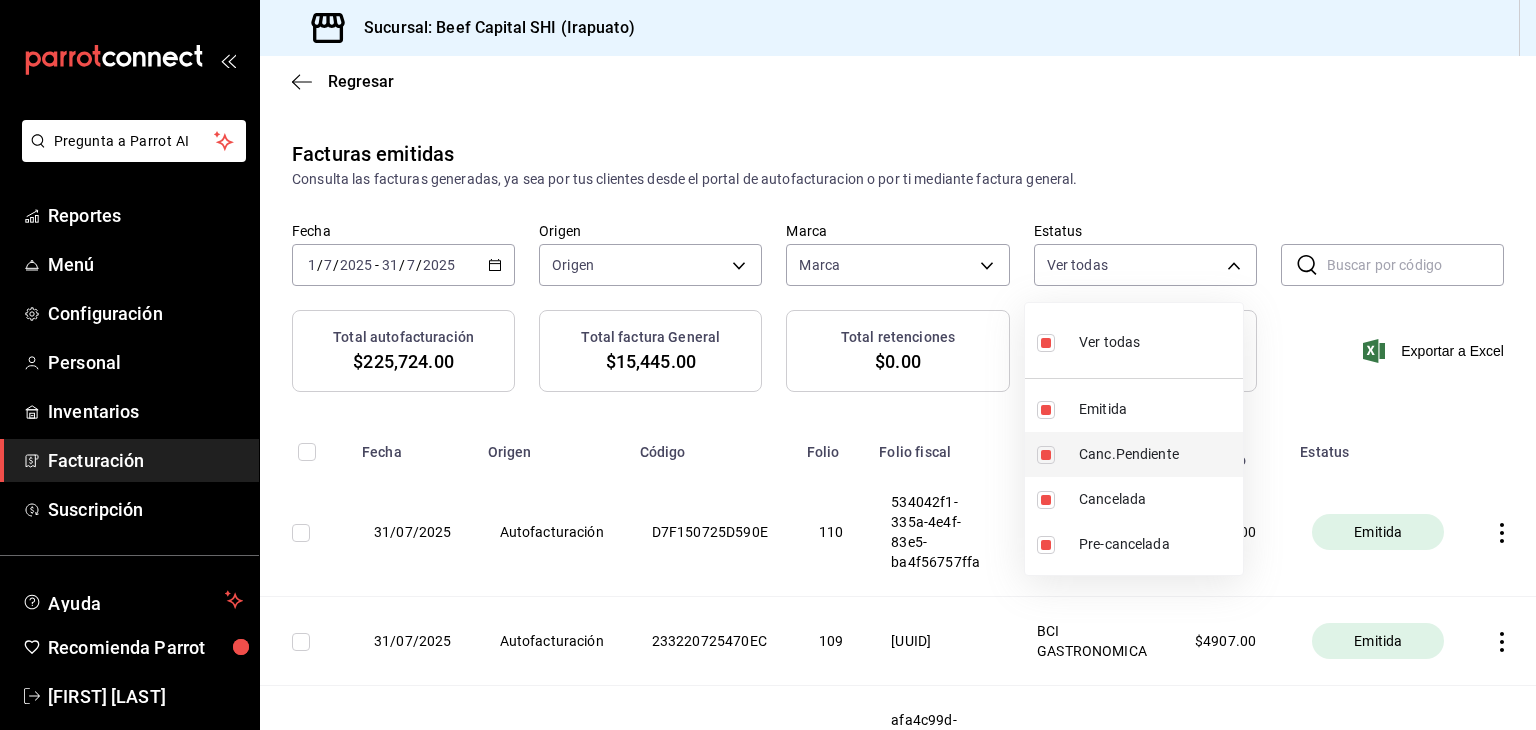 click at bounding box center (1046, 455) 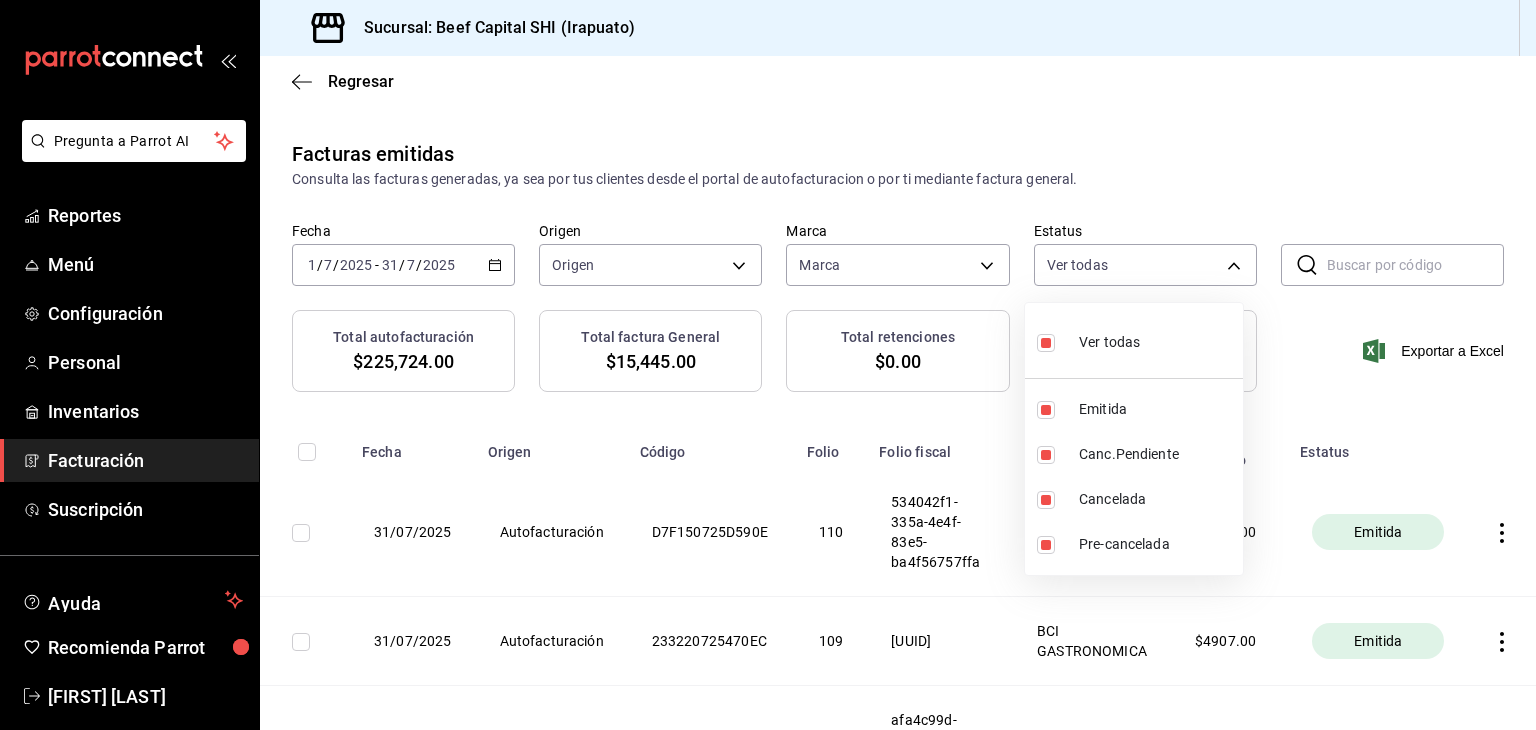 type on "ACTIVE,CANCELLED,PRE_CANCELLED" 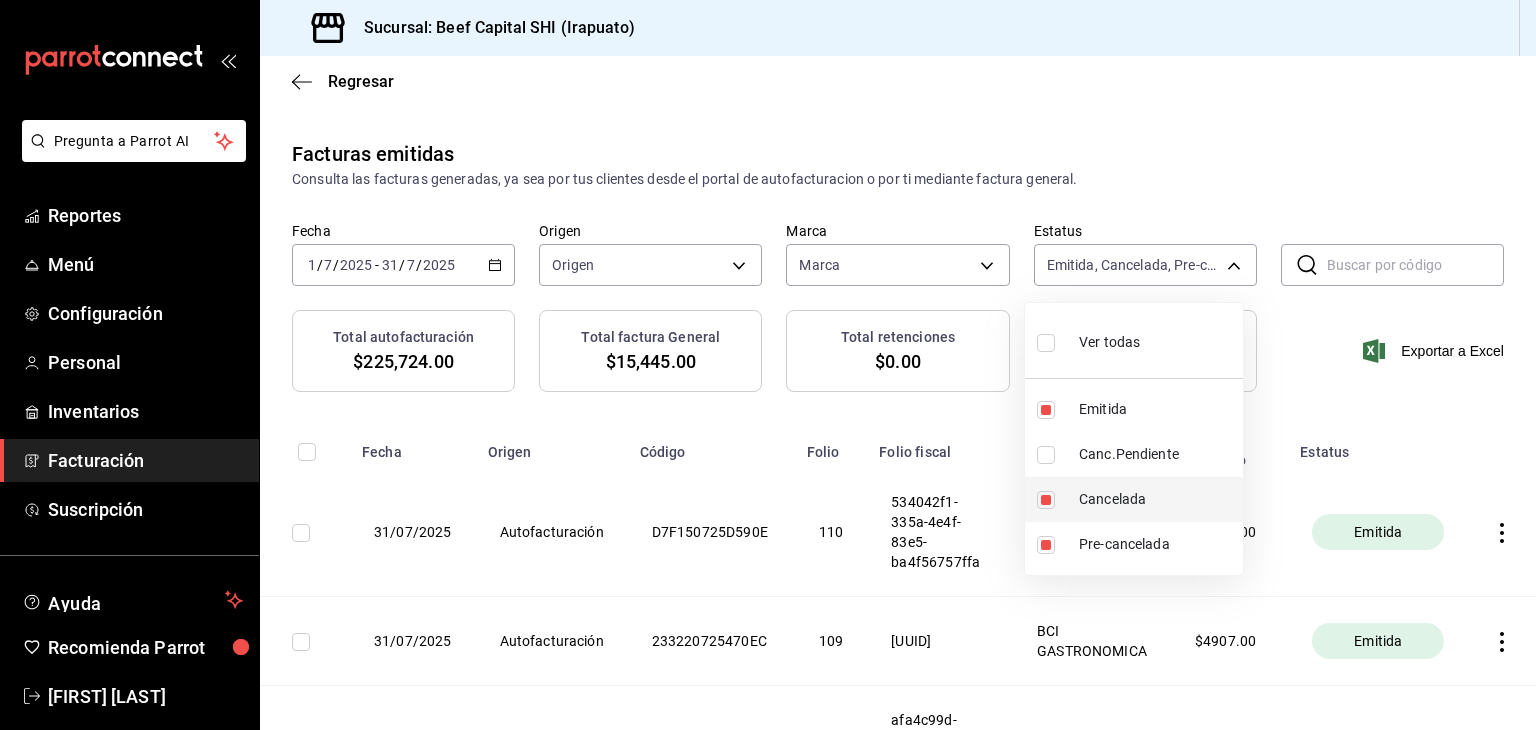 click at bounding box center (1046, 500) 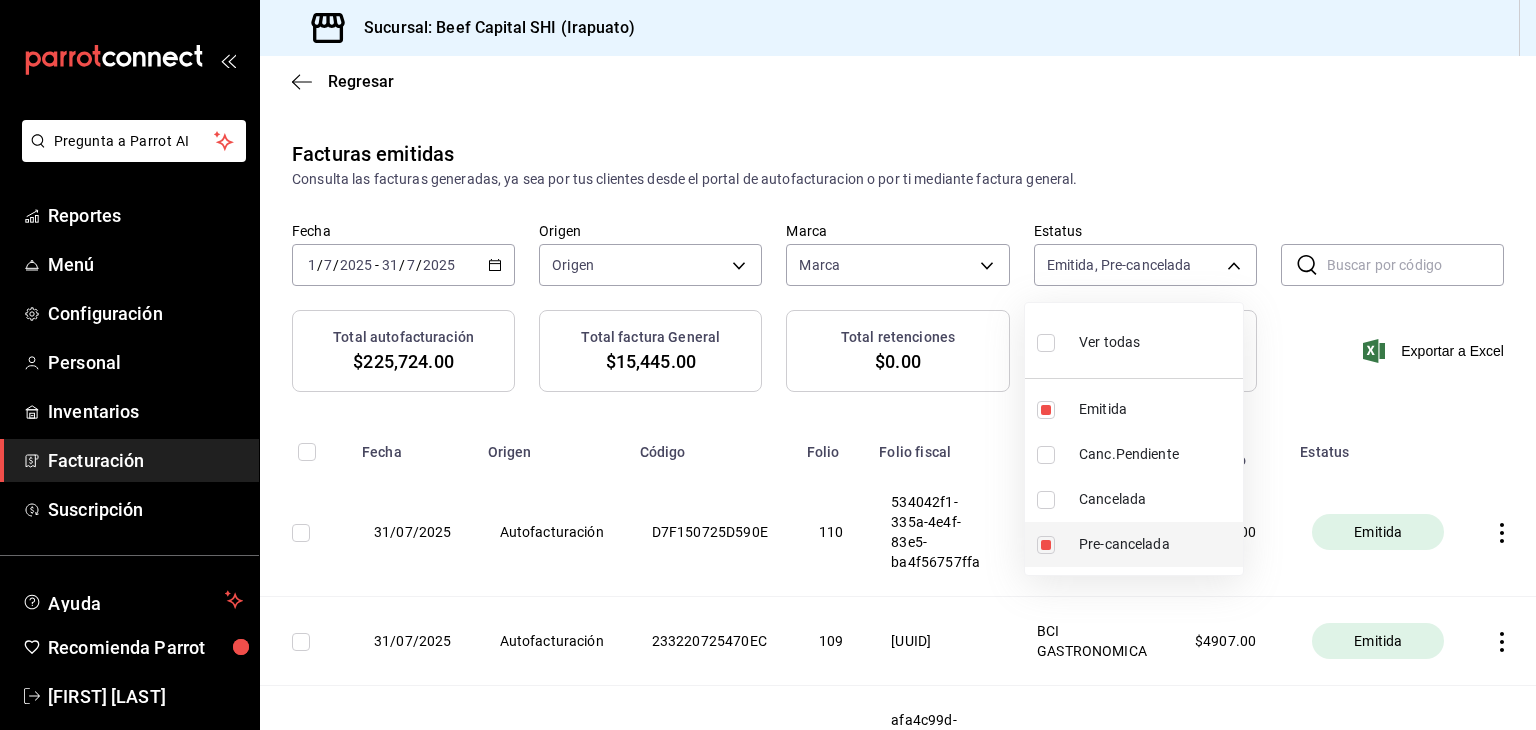 click at bounding box center (1046, 545) 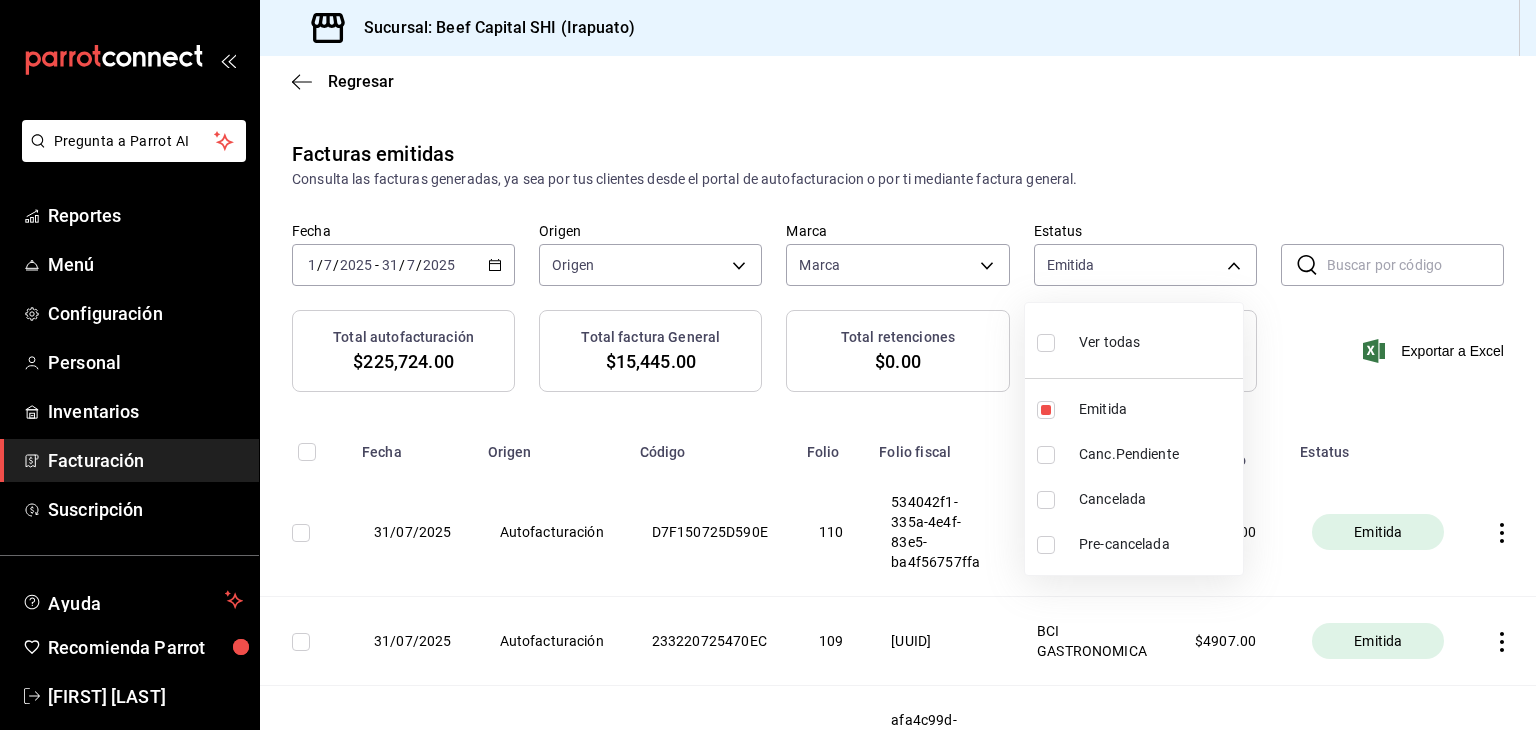 click at bounding box center (768, 365) 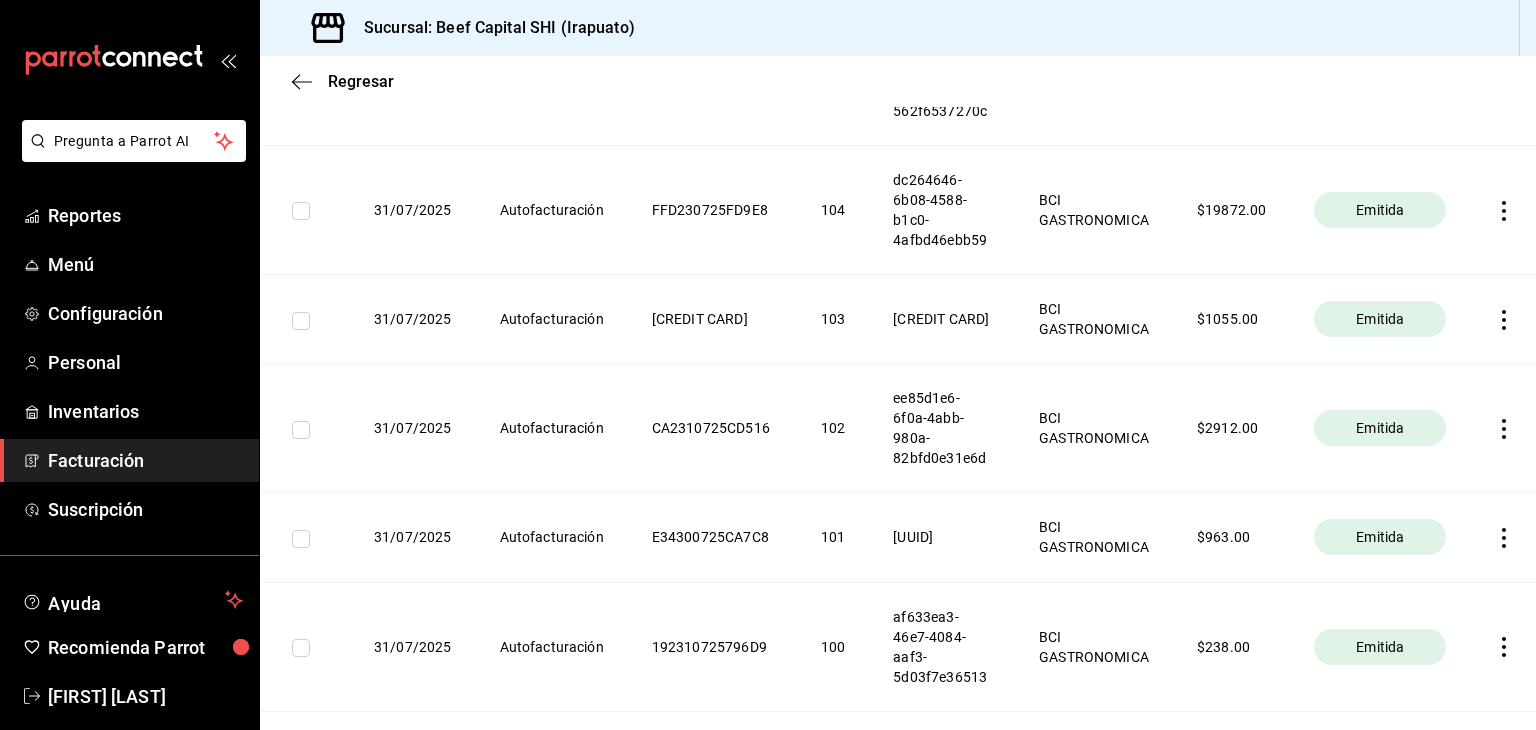 scroll, scrollTop: 0, scrollLeft: 0, axis: both 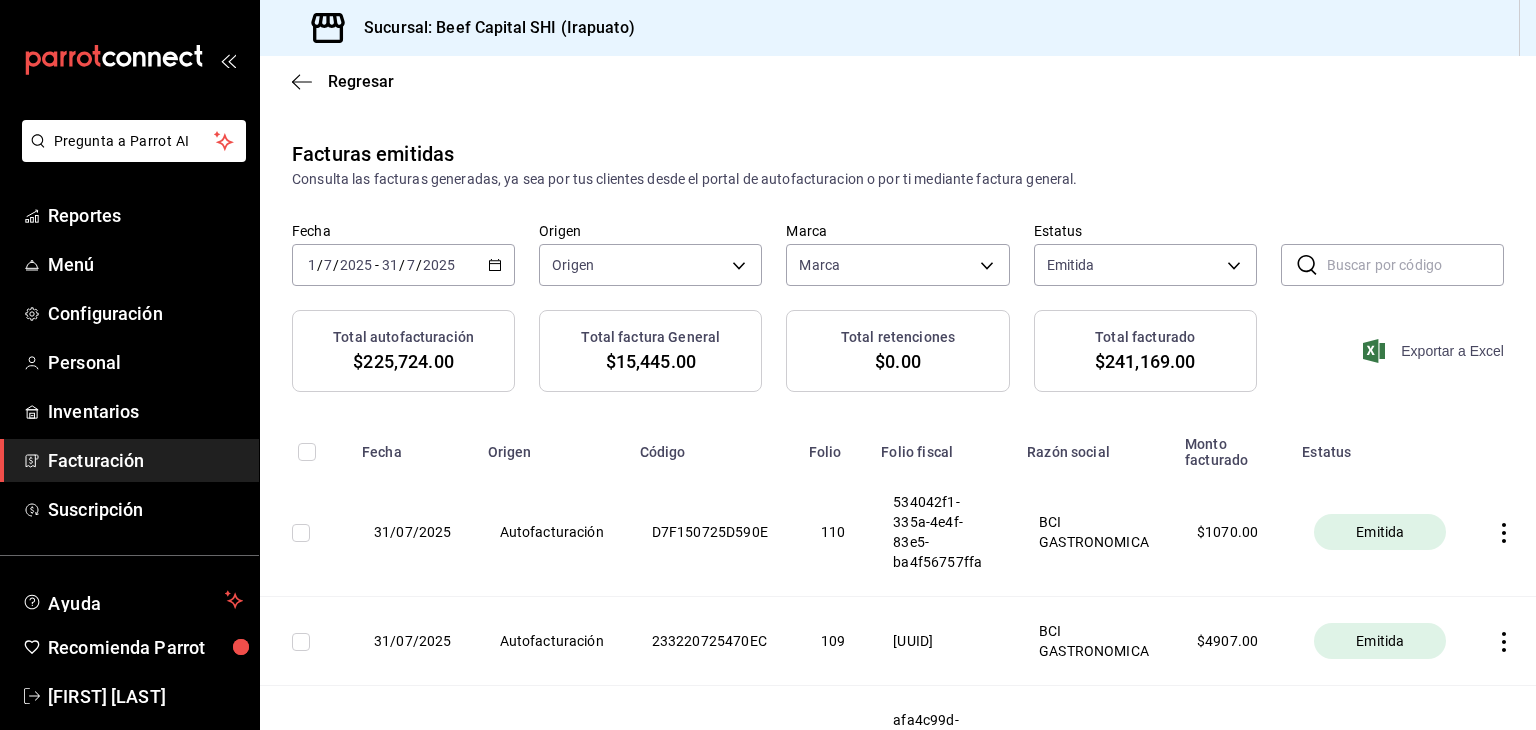click on "Exportar a Excel" at bounding box center [1435, 351] 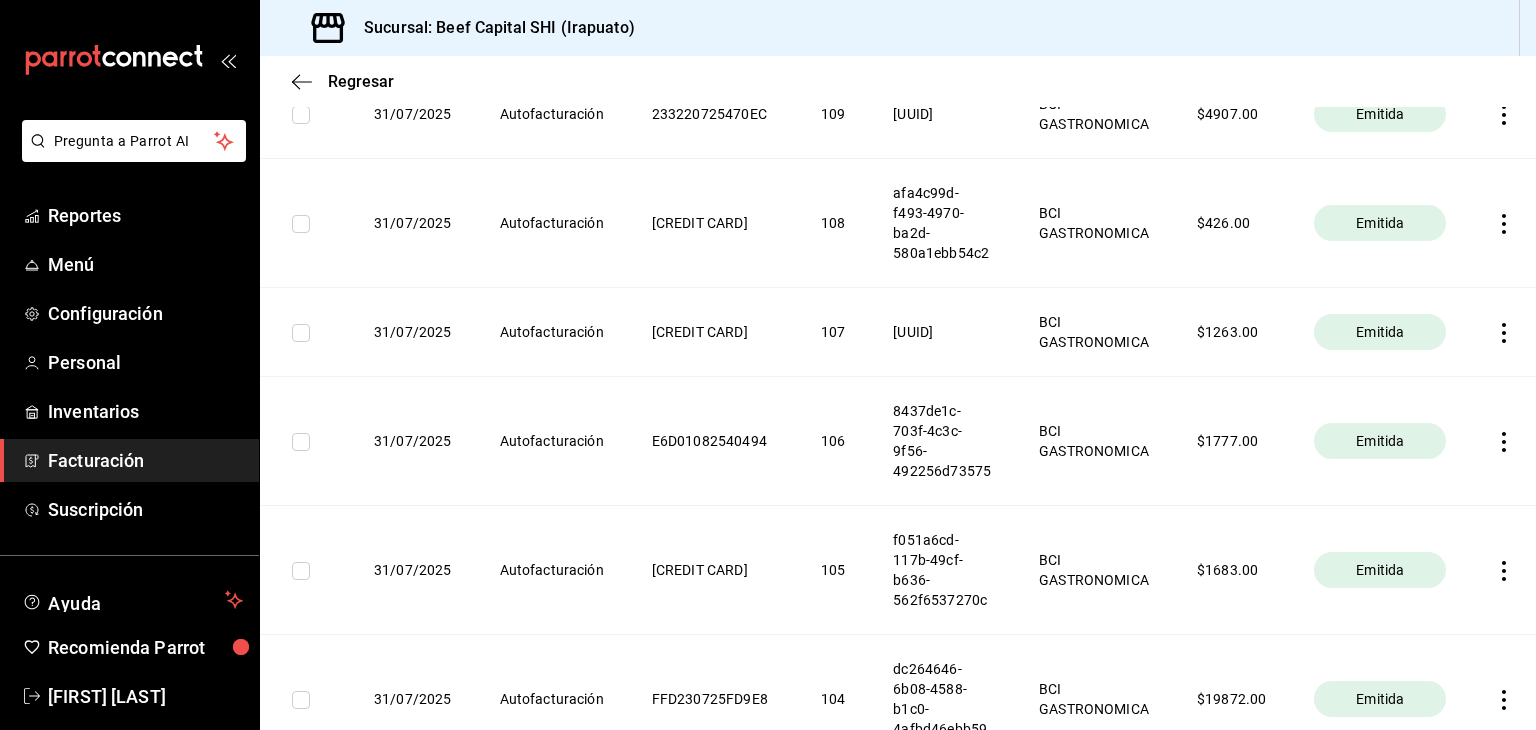scroll, scrollTop: 0, scrollLeft: 0, axis: both 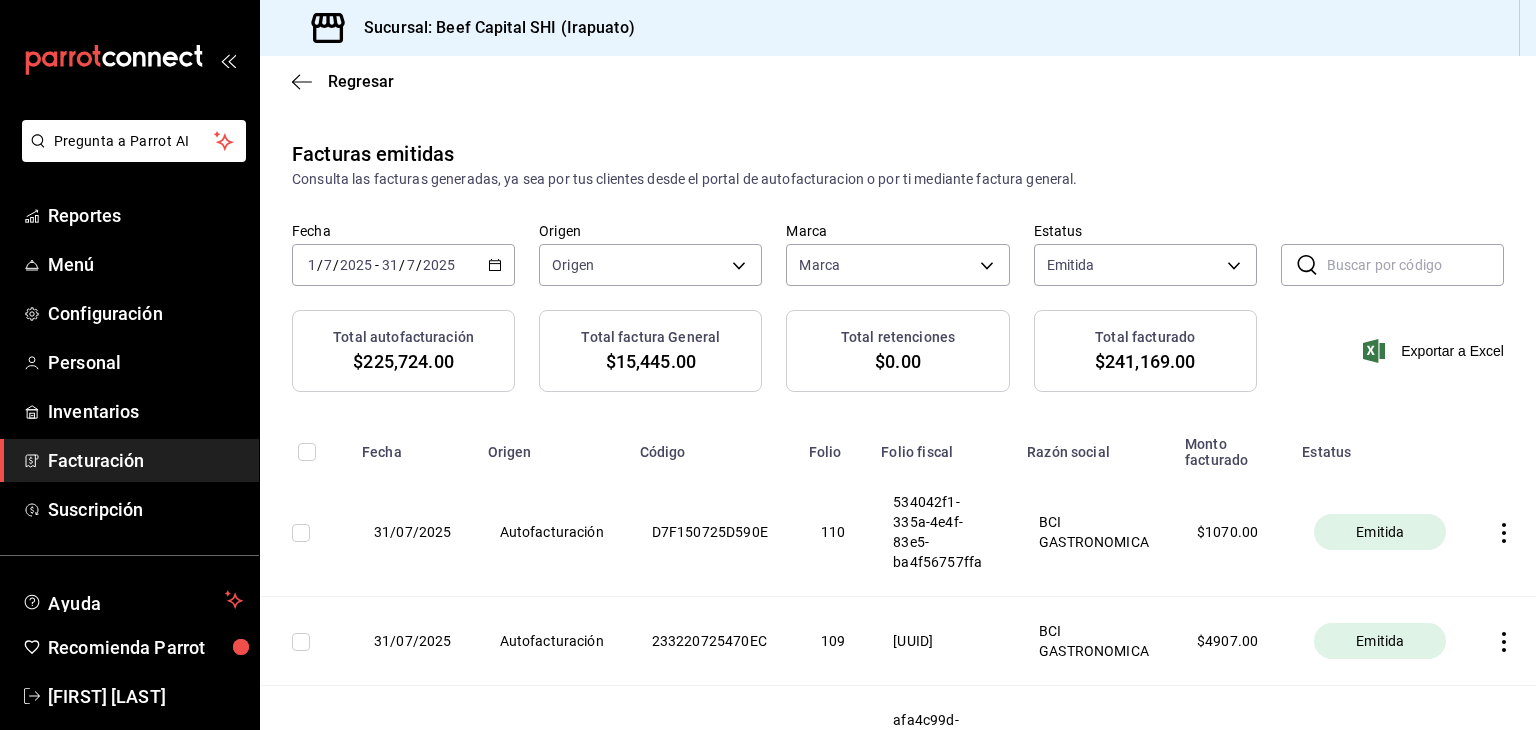 click on "Facturación" at bounding box center (145, 460) 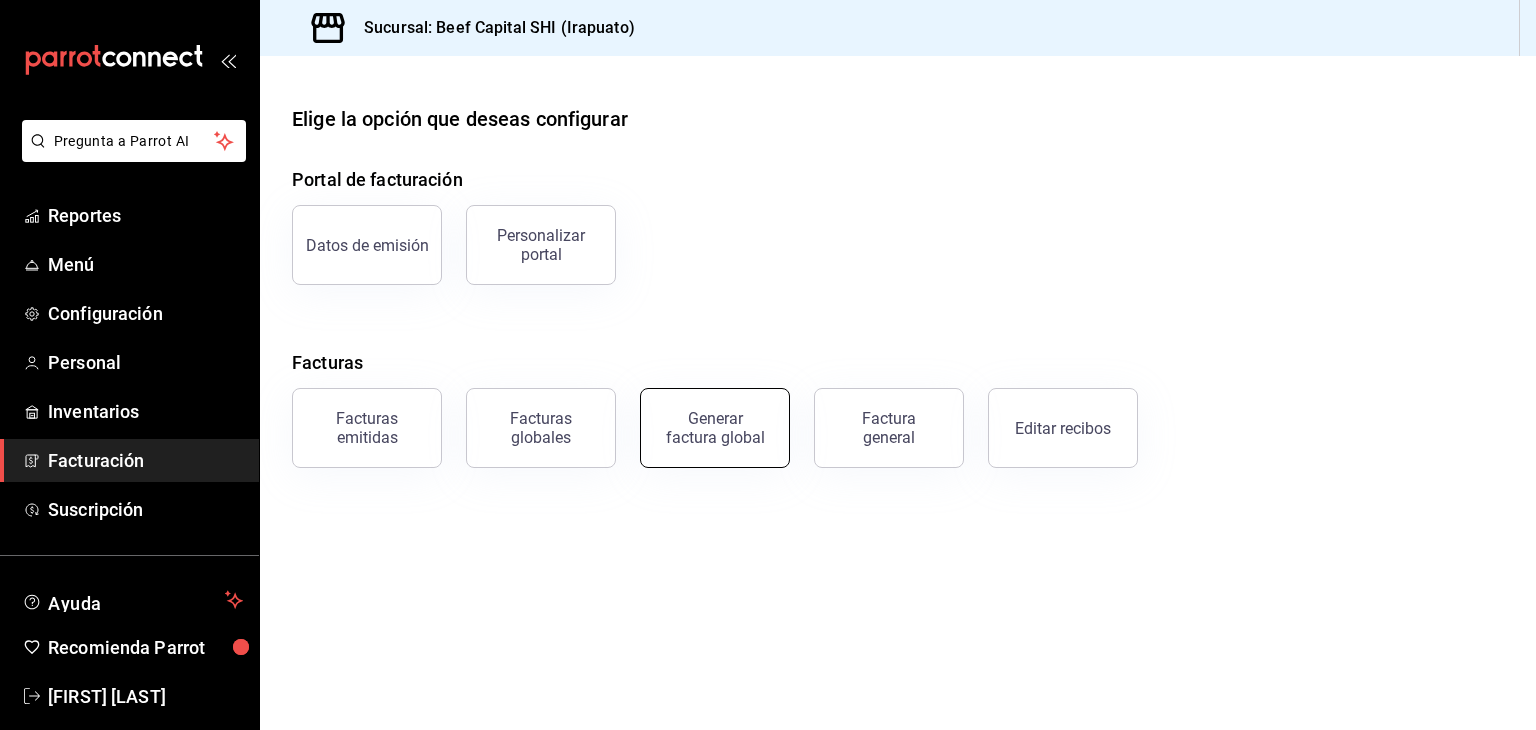 click on "Generar factura global" at bounding box center (715, 428) 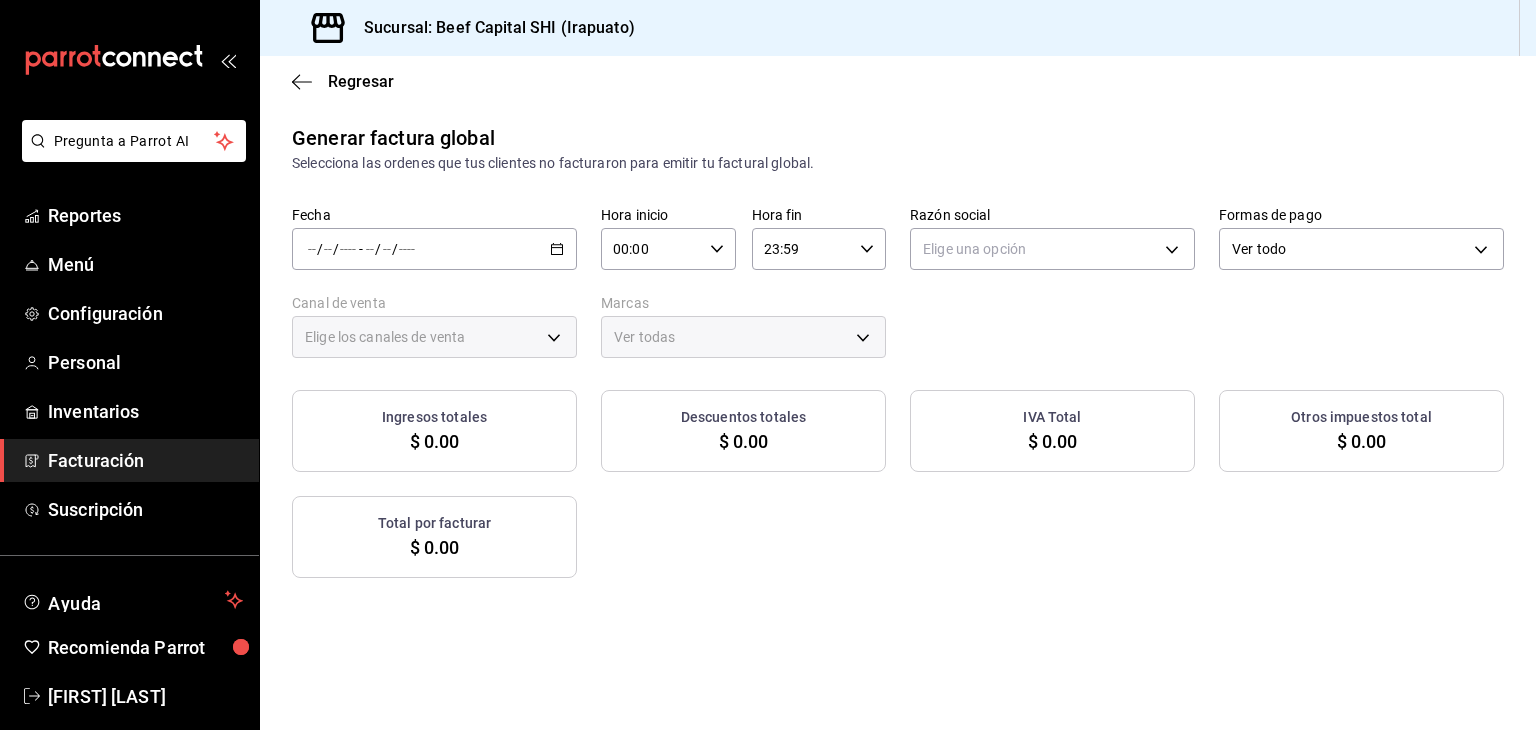 type on "PARROT,UBER_EATS,RAPPI,DIDI_FOOD,ONLINE" 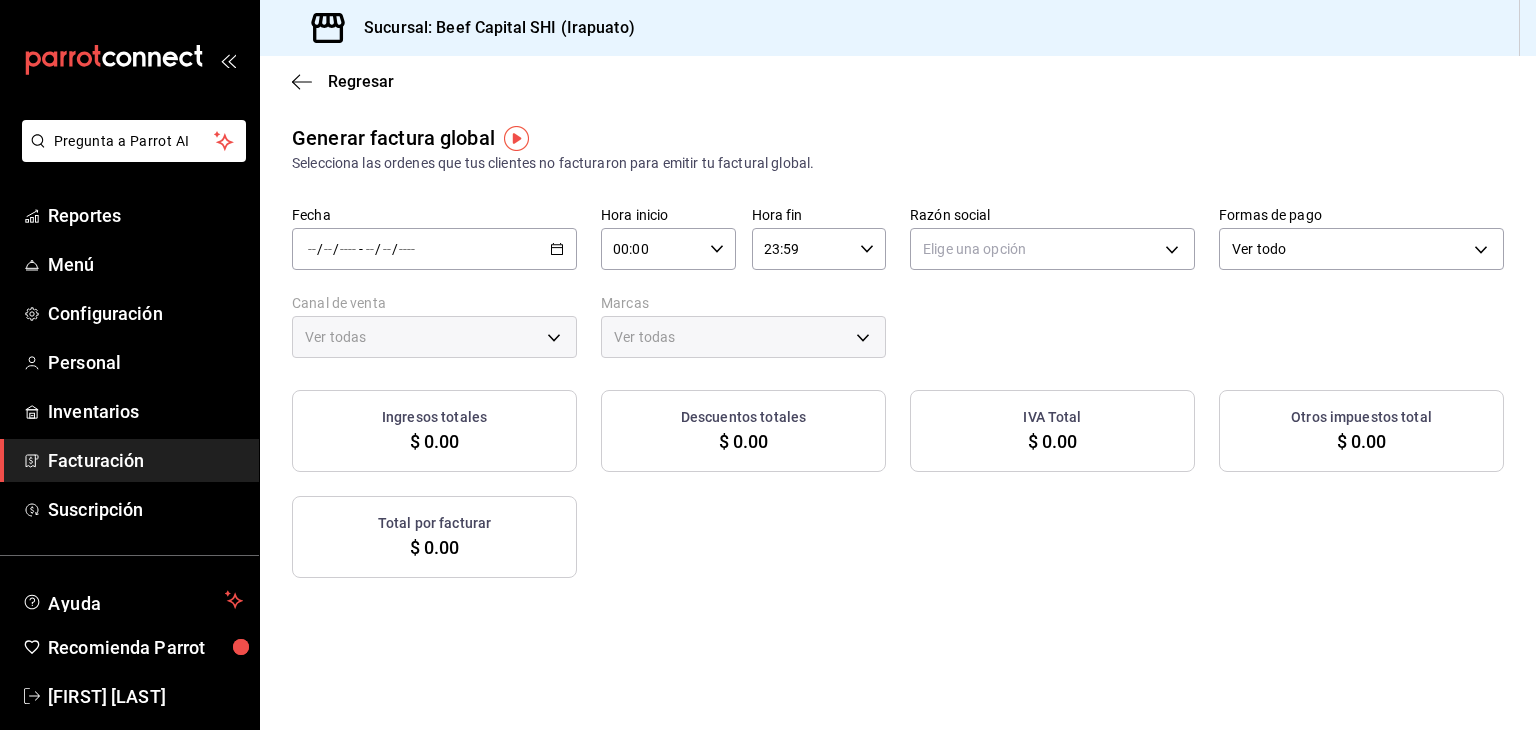 click 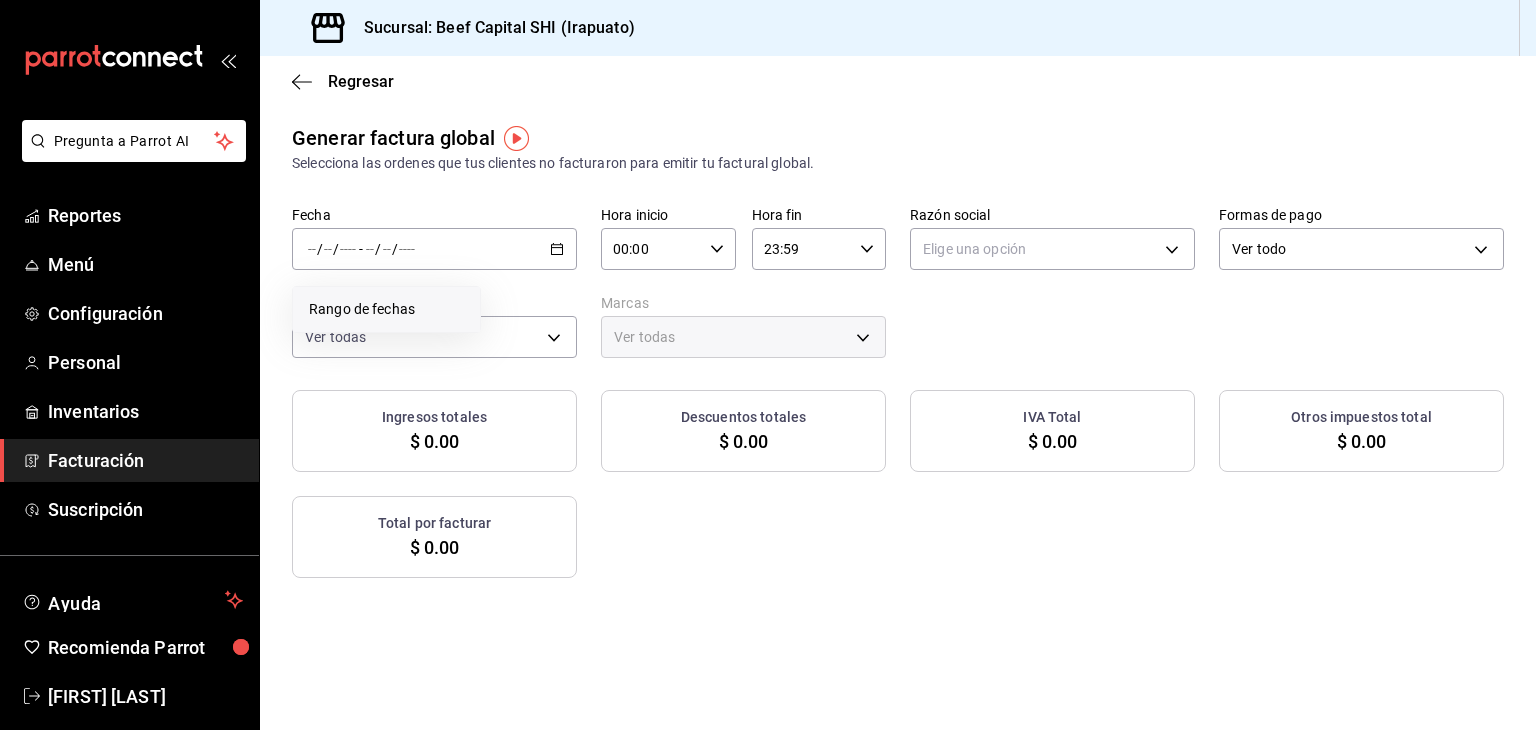 click on "Rango de fechas" at bounding box center (386, 309) 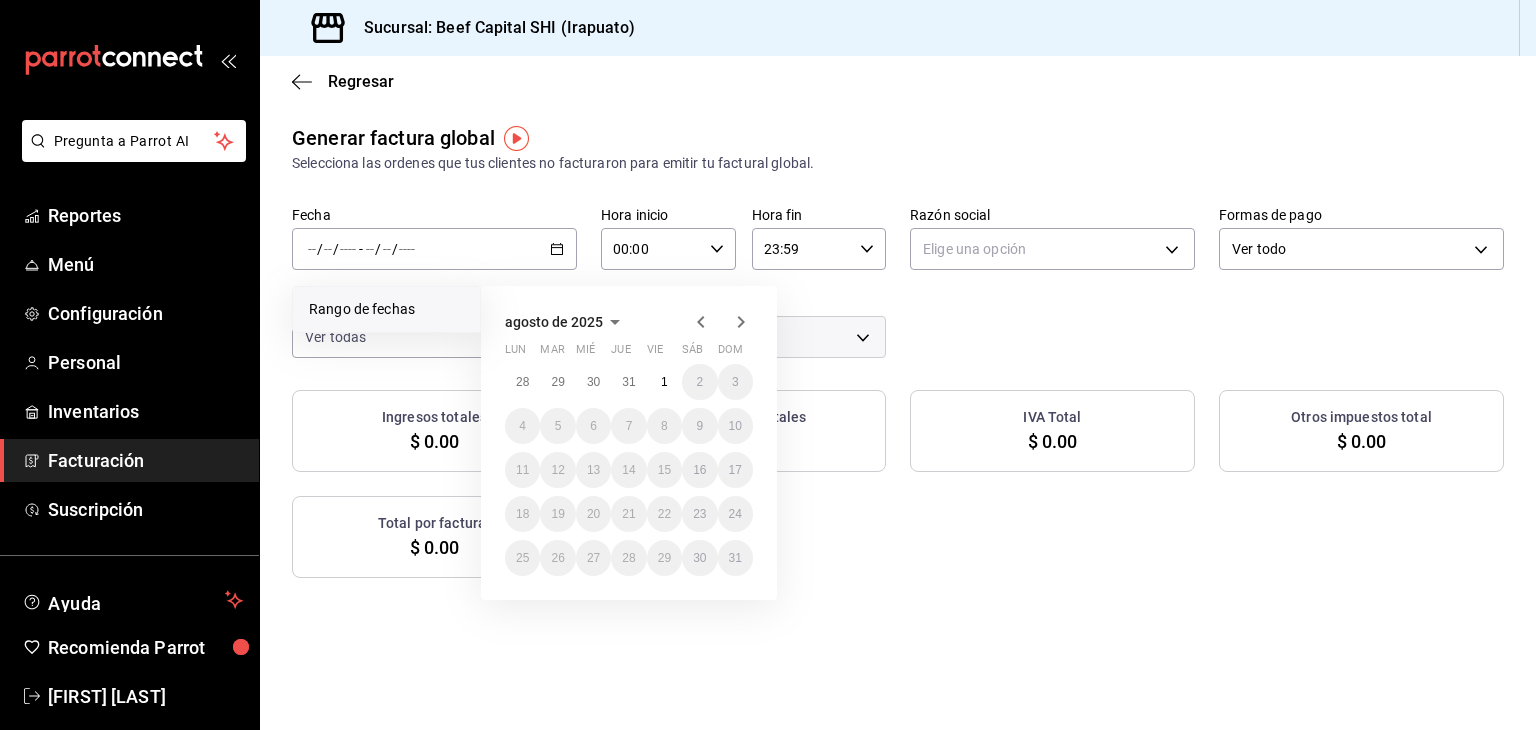 click 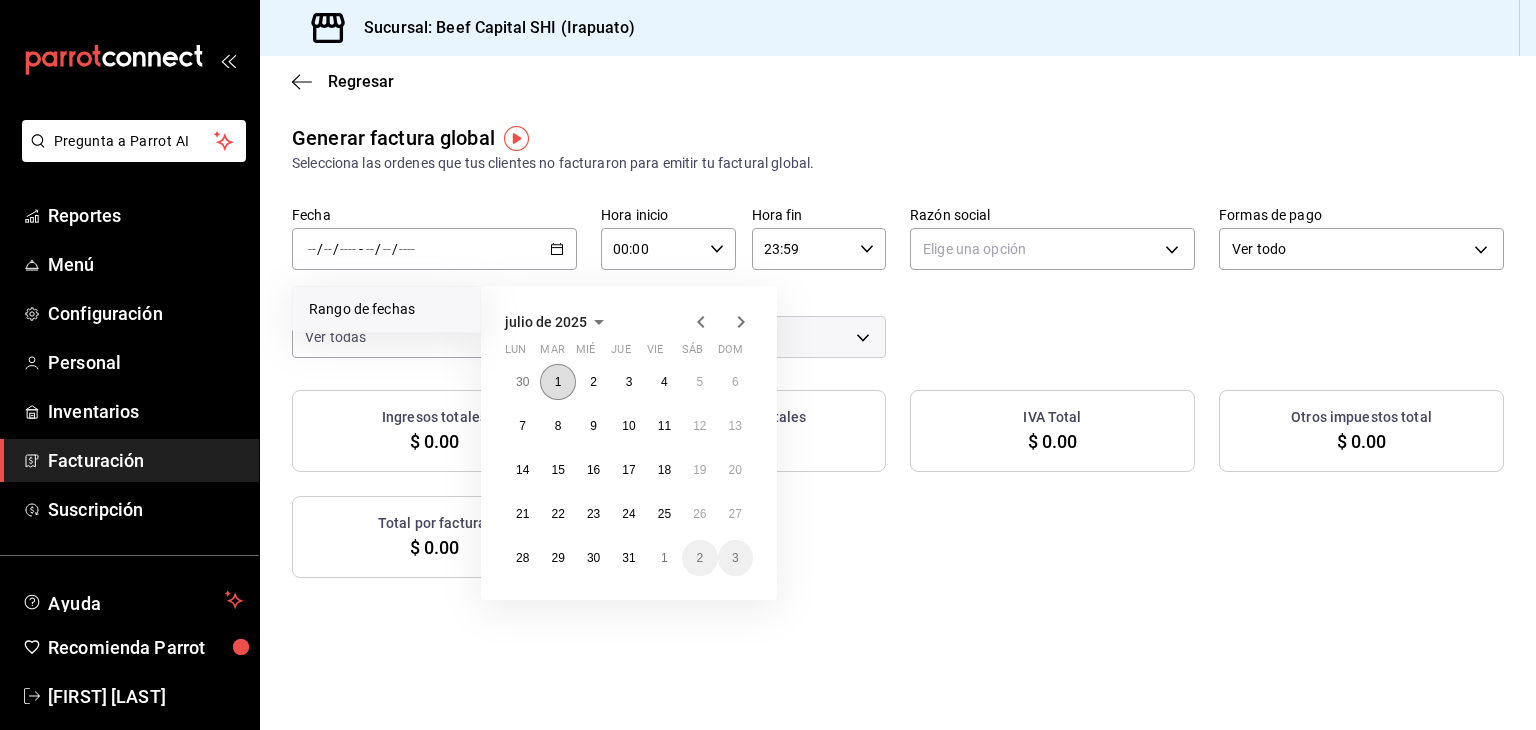 click on "1" at bounding box center (557, 382) 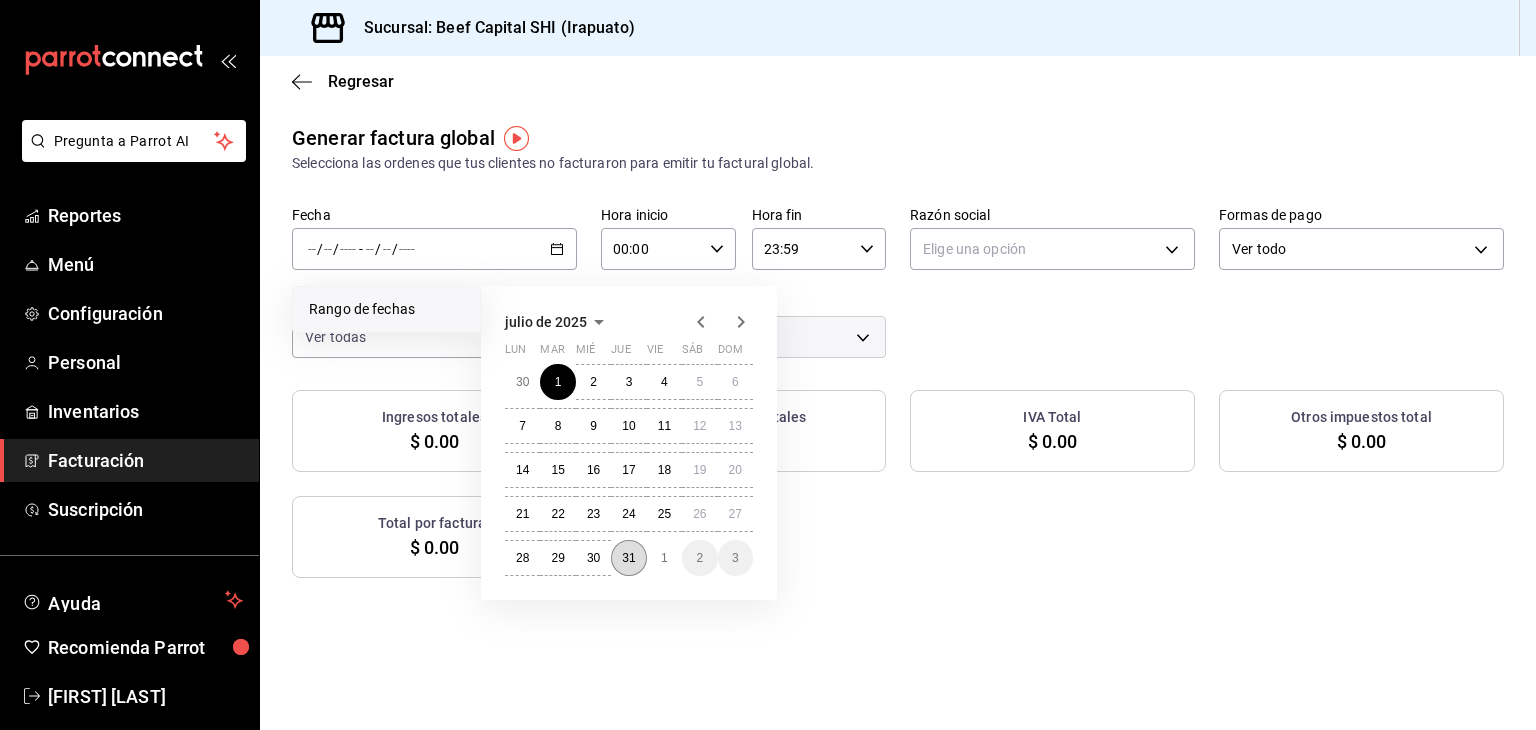 click on "31" at bounding box center (628, 558) 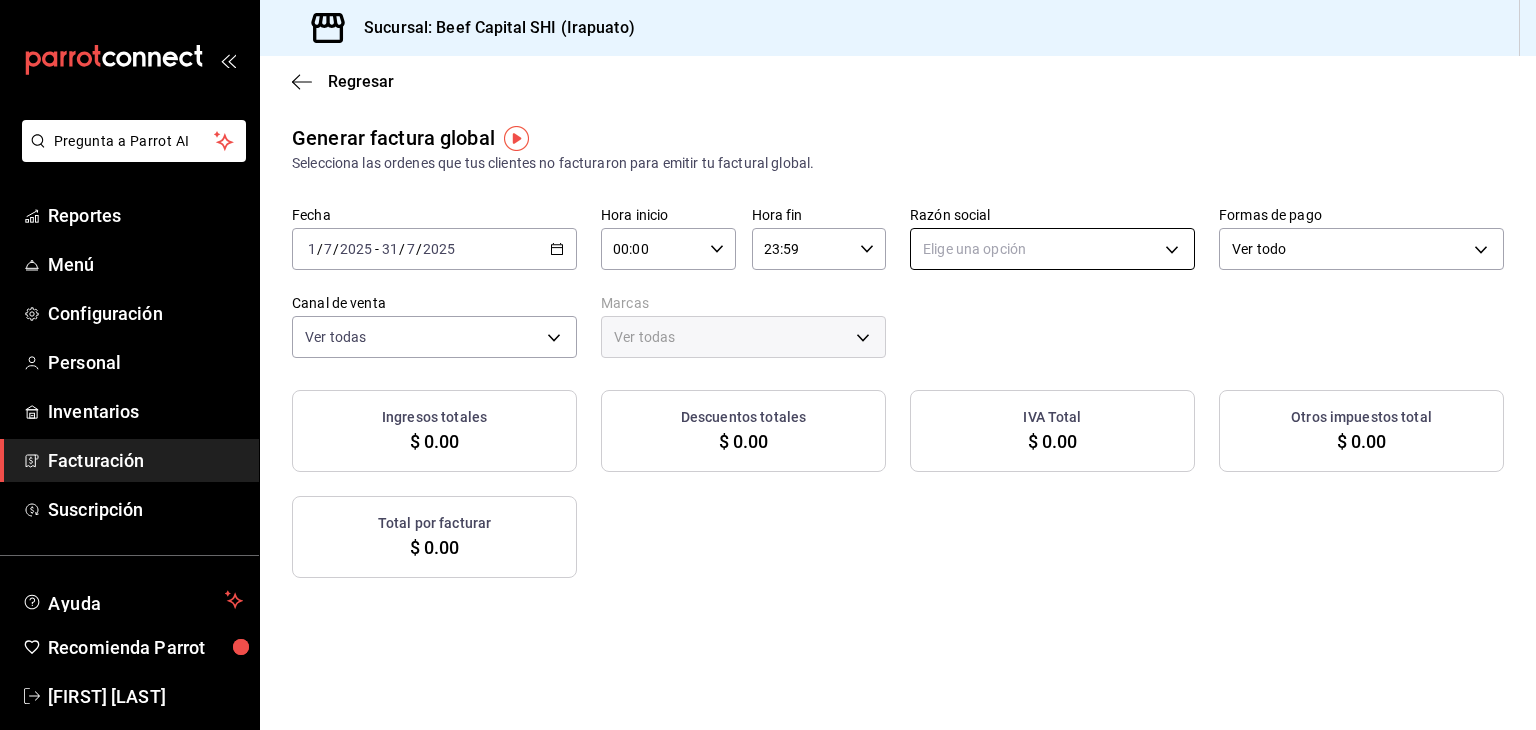 click on "Pregunta a Parrot AI Reportes   Menú   Configuración   Personal   Inventarios   Facturación   Suscripción   Ayuda Recomienda Parrot   Georgina Manrique   Sugerir nueva función   Sucursal: Beef Capital SHI (Irapuato) Regresar Generar factura global Selecciona las ordenes que tus clientes no facturaron para emitir tu factural global. Fecha 2025-07-01 1 / 7 / 2025 - 2025-07-31 31 / 7 / 2025 Hora inicio 00:00 Hora inicio Hora fin 23:59 Hora fin Razón social Elige una opción Formas de pago Ver todo ALL Canal de venta Ver todas PARROT,UBER_EATS,RAPPI,DIDI_FOOD,ONLINE Marcas Ver todas Ingresos totales $ 0.00 Descuentos totales $ 0.00 IVA Total $ 0.00 Otros impuestos total $ 0.00 Total por facturar $ 0.00 No hay información que mostrar GANA 1 MES GRATIS EN TU SUSCRIPCIÓN AQUÍ Ver video tutorial Ir a video Pregunta a Parrot AI Reportes   Menú   Configuración   Personal   Inventarios   Facturación   Suscripción   Ayuda Recomienda Parrot   Georgina Manrique   Sugerir nueva función   (81) 2046 6363" at bounding box center [768, 365] 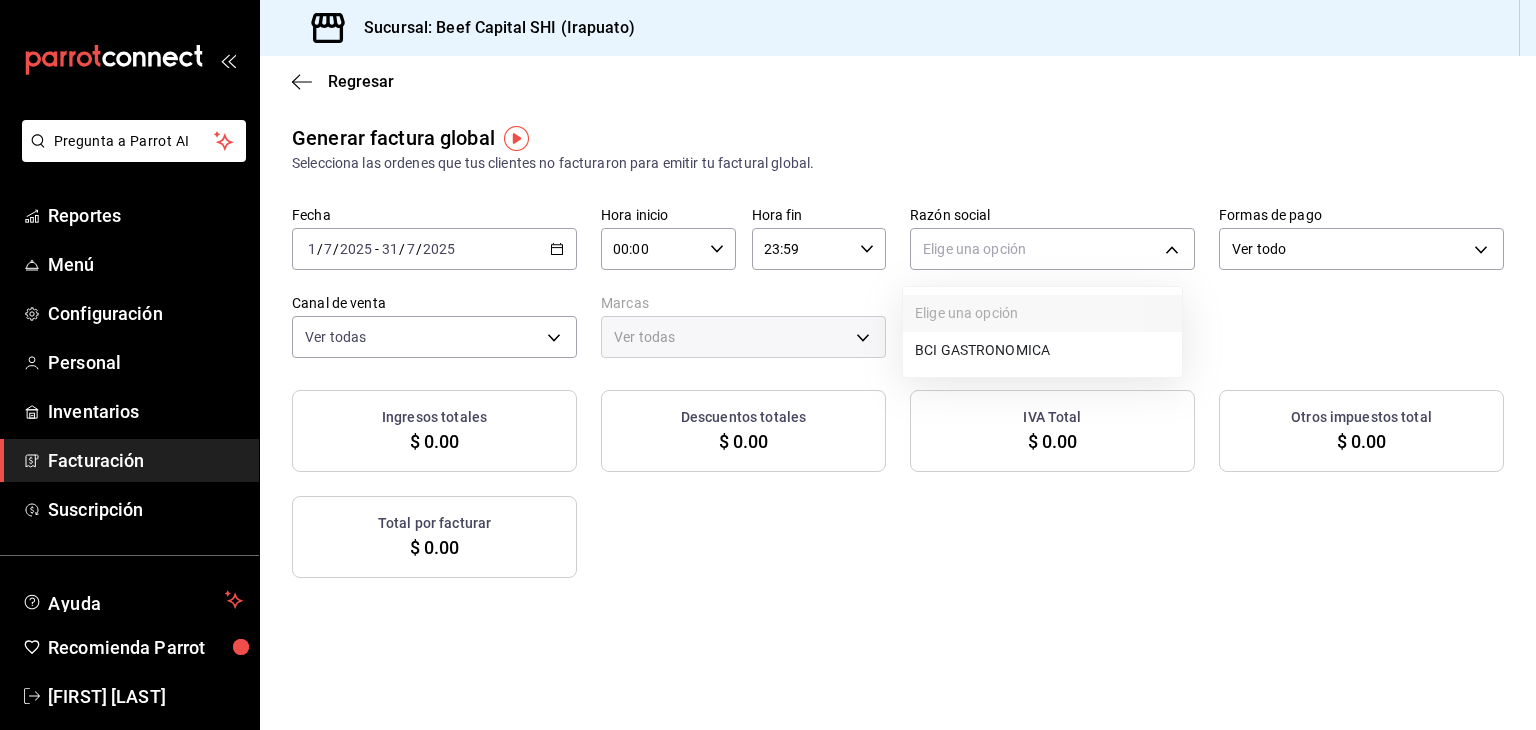 click on "BCI GASTRONOMICA" at bounding box center [1042, 350] 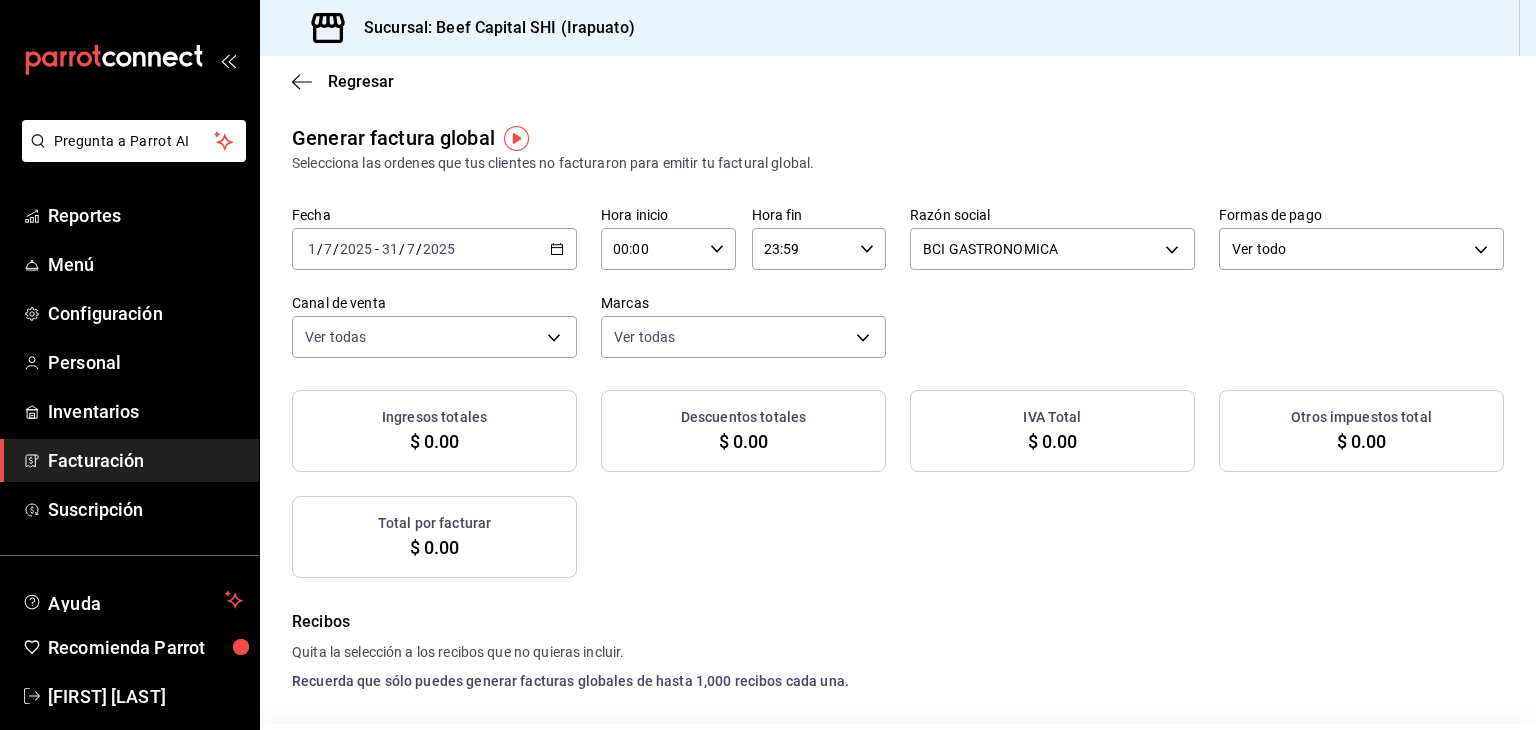 checkbox on "true" 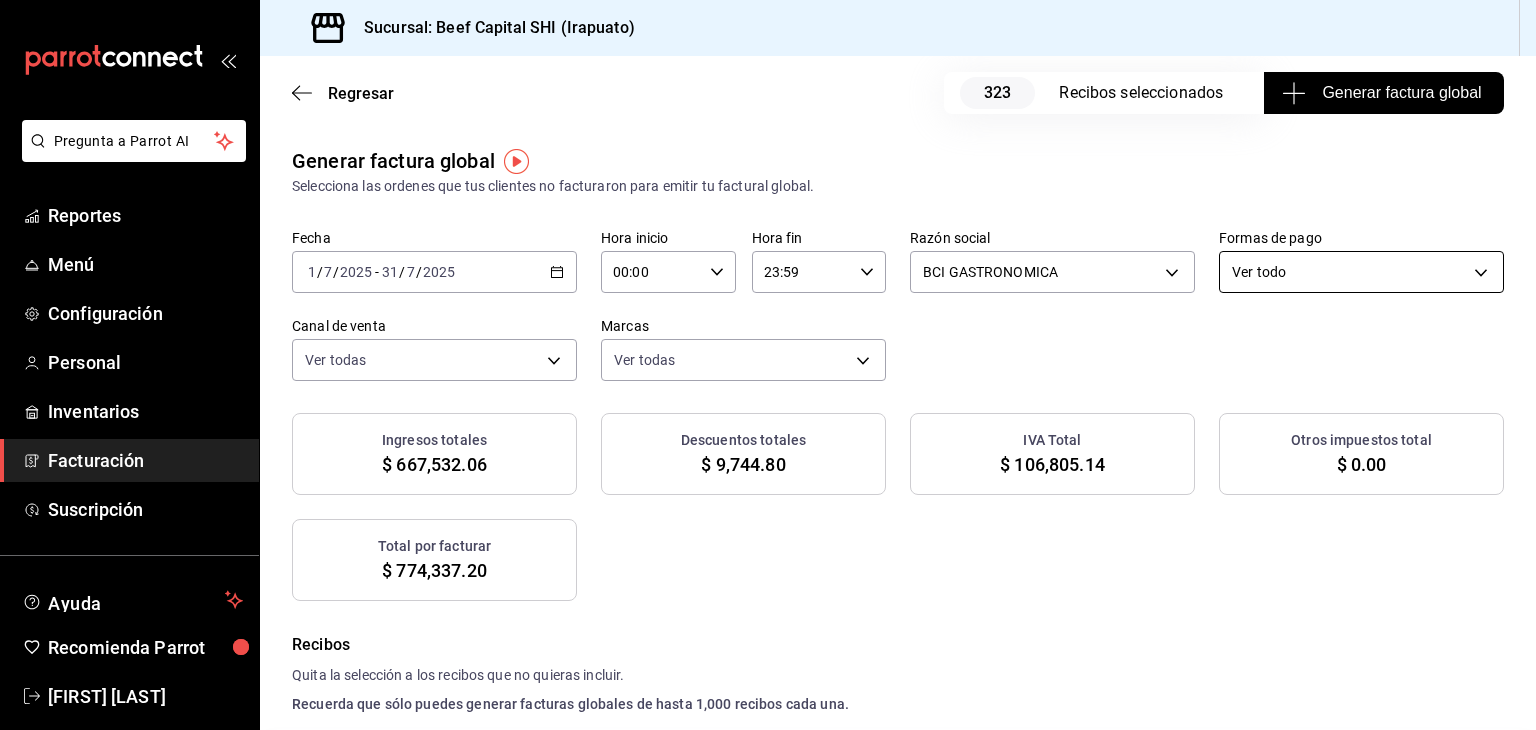 click on "Pregunta a Parrot AI Reportes   Menú   Configuración   Personal   Inventarios   Facturación   Suscripción   Ayuda Recomienda Parrot   Georgina Manrique   Sugerir nueva función   Sucursal: Beef Capital SHI (Irapuato) Regresar 323 Recibos seleccionados Generar factura global Generar factura global Selecciona las ordenes que tus clientes no facturaron para emitir tu factural global. Fecha 2025-07-01 1 / 7 / 2025 - 2025-07-31 31 / 7 / 2025 Hora inicio 00:00 Hora inicio Hora fin 23:59 Hora fin Razón social BCI GASTRONOMICA 852e3a39-bafb-4ab0-a8a2-cd74aadd3f4e Formas de pago Ver todo ALL Canal de venta Ver todas PARROT,UBER_EATS,RAPPI,DIDI_FOOD,ONLINE Marcas Ver todas 605647f7-5ddc-403a-84da-aa3c8a25865f Ingresos totales $ 667,532.06 Descuentos totales $ 9,744.80 IVA Total $ 106,805.14 Otros impuestos total $ 0.00 Total por facturar $ 774,337.20 Recibos Quita la selección a los recibos que no quieras incluir. Recuerda que sólo puedes generar facturas globales de hasta 1,000 recibos cada una. Fecha Subtotal" at bounding box center (768, 365) 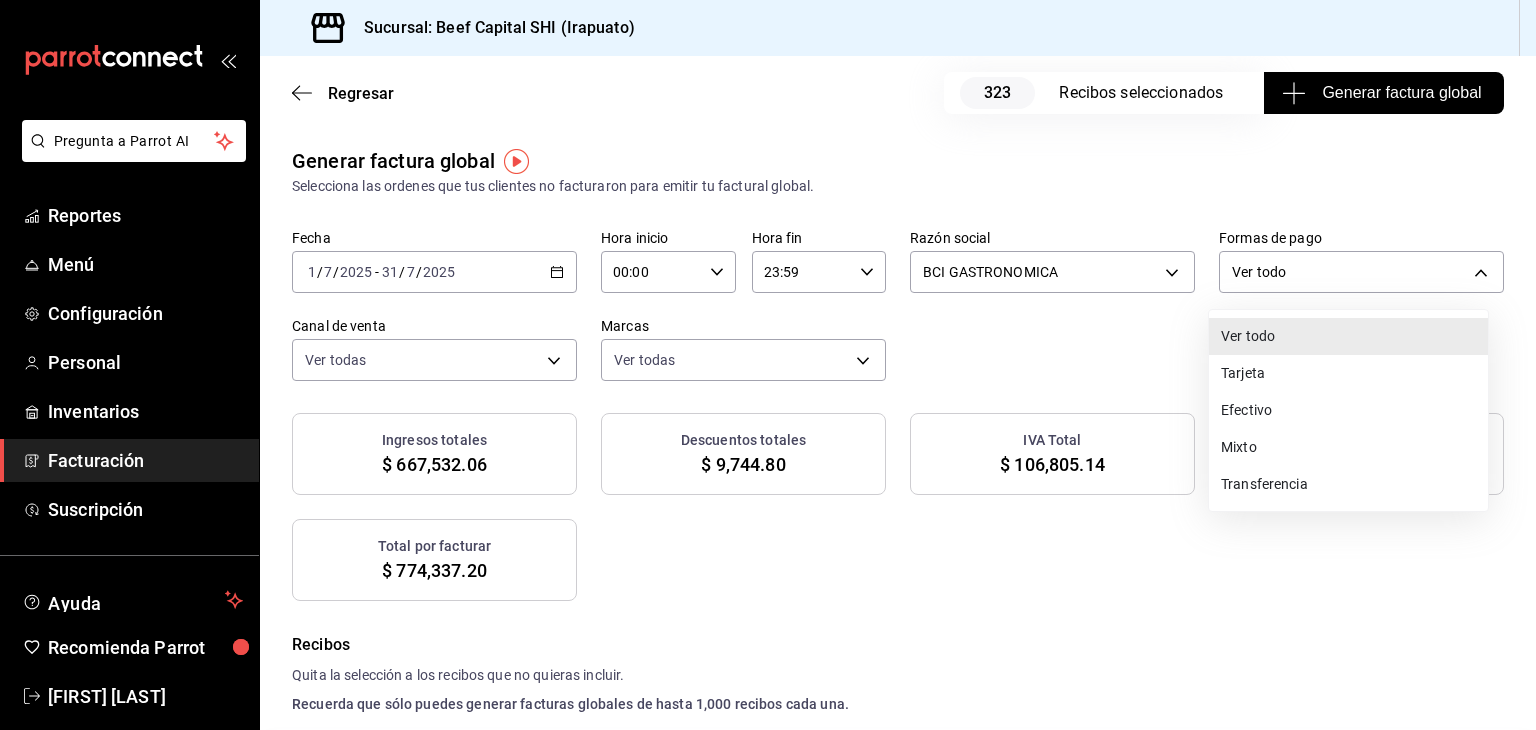 click on "Tarjeta" at bounding box center [1348, 373] 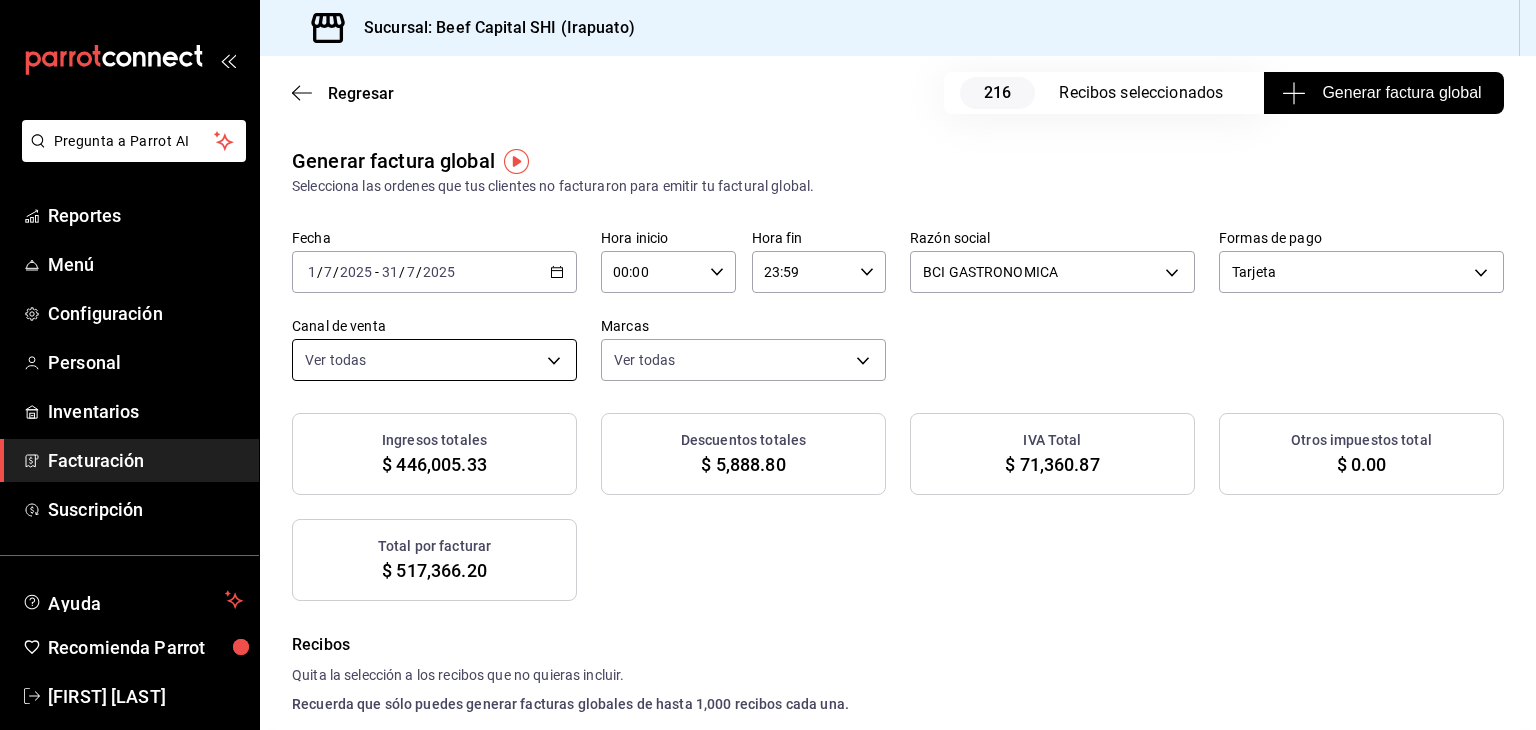 click on "Pregunta a Parrot AI Reportes   Menú   Configuración   Personal   Inventarios   Facturación   Suscripción   Ayuda Recomienda Parrot   [FIRST] [LAST]   Sugerir nueva función   Sucursal: Beef Capital SHI (Irapuato) Regresar 216 Recibos seleccionados Generar factura global Generar factura global Selecciona las ordenes que tus clientes no facturaron para emitir tu factural global. Fecha [DATE] [DATE] - [DATE] [DATE] Hora inicio 00:00 Hora inicio Hora fin 23:59 Hora fin Razón social BCI GASTRONOMICA [UUID] Formas de pago Tarjeta CARD Canal de venta Ver todas PARROT,UBER_EATS,RAPPI,DIDI_FOOD,ONLINE Marcas Ver todas [ID] Ingresos totales $ 446,005.33 Descuentos totales $ 5,888.80 IVA Total $ 71,360.87 Otros impuestos total $ 0.00 Total por facturar $ 517,366.20 Recibos Quita la selección a los recibos que no quieras incluir. Recuerda que sólo puedes generar facturas globales de hasta 1,000 recibos cada una. Fecha Subtotal" at bounding box center (768, 365) 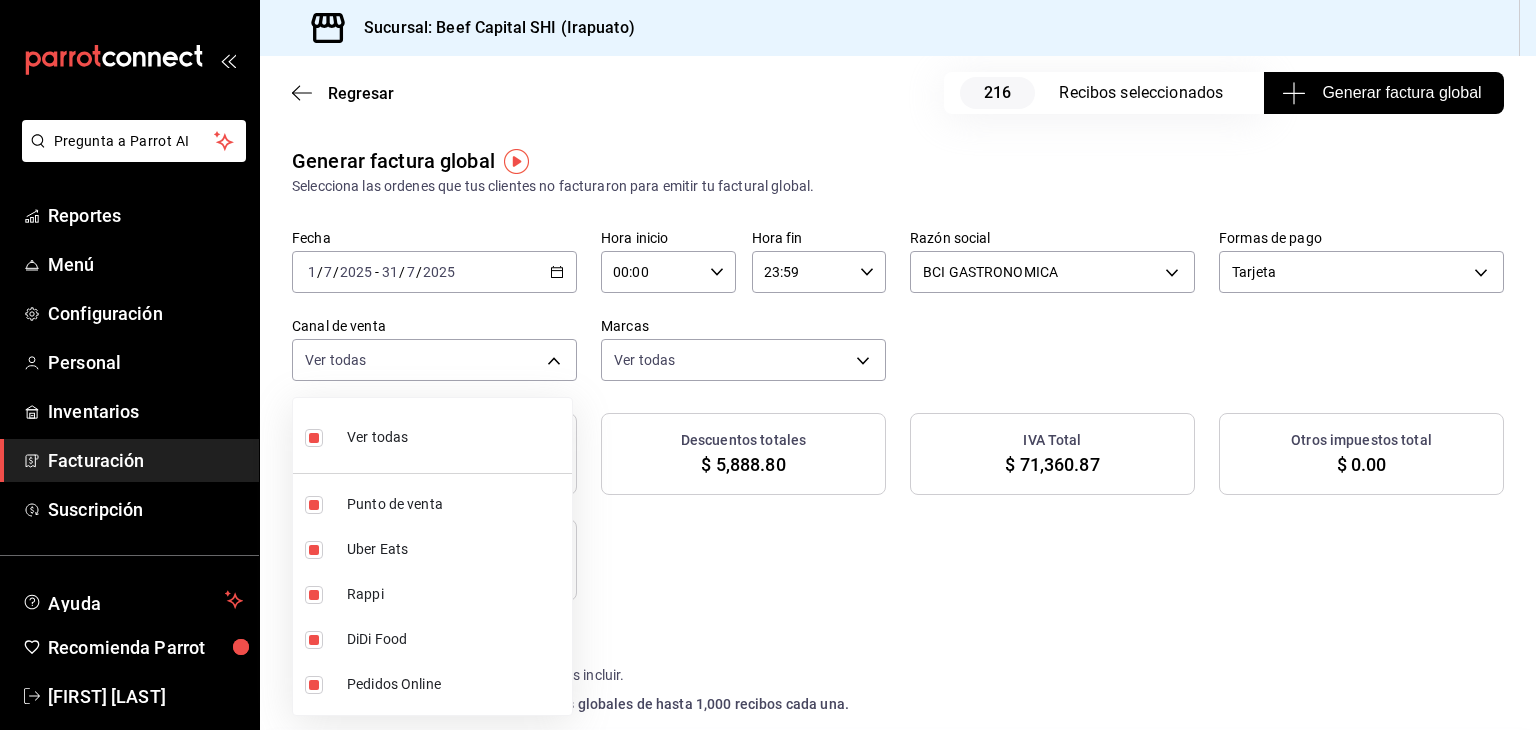 click at bounding box center [768, 365] 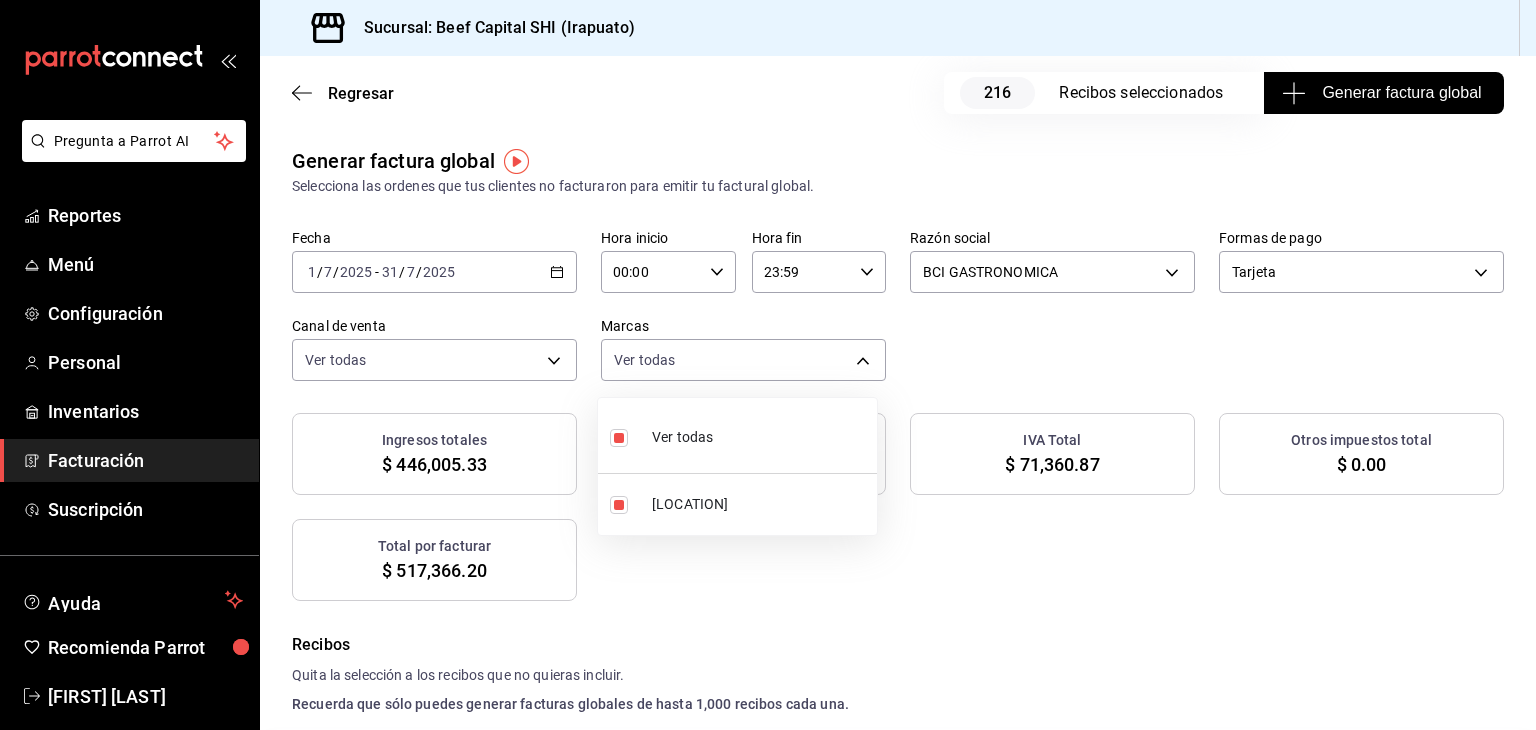 click on "Pregunta a Parrot AI Reportes   Menú   Configuración   Personal   Inventarios   Facturación   Suscripción   Ayuda Recomienda Parrot   [FIRST] [LAST]   Sugerir nueva función   Sucursal: Beef Capital SHI (Irapuato) Regresar 216 Recibos seleccionados Generar factura global Generar factura global Selecciona las ordenes que tus clientes no facturaron para emitir tu factural global. Fecha [DATE] [DATE] - [DATE] [DATE] Hora inicio 00:00 Hora inicio Hora fin 23:59 Hora fin Razón social BCI GASTRONOMICA [UUID] Formas de pago Tarjeta CARD Canal de venta Ver todas PARROT,UBER_EATS,RAPPI,DIDI_FOOD,ONLINE Marcas Ver todas [ID] Ingresos totales $ 446,005.33 Descuentos totales $ 5,888.80 IVA Total $ 71,360.87 Otros impuestos total $ 0.00 Total por facturar $ 517,366.20 Recibos Quita la selección a los recibos que no quieras incluir. Recuerda que sólo puedes generar facturas globales de hasta 1,000 recibos cada una. Fecha Subtotal" at bounding box center [768, 365] 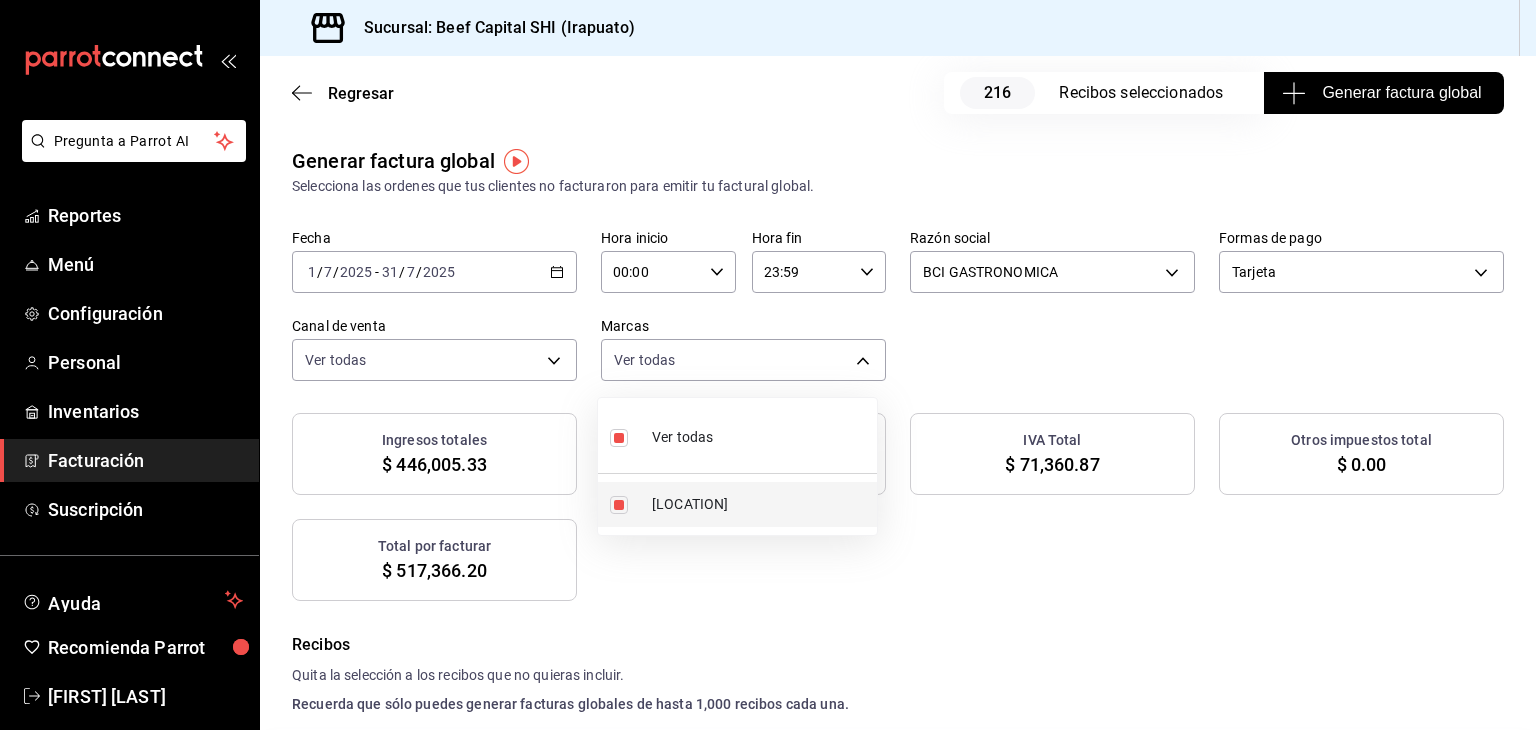 click on "Beef Capital SHI- [CITY]" at bounding box center (760, 504) 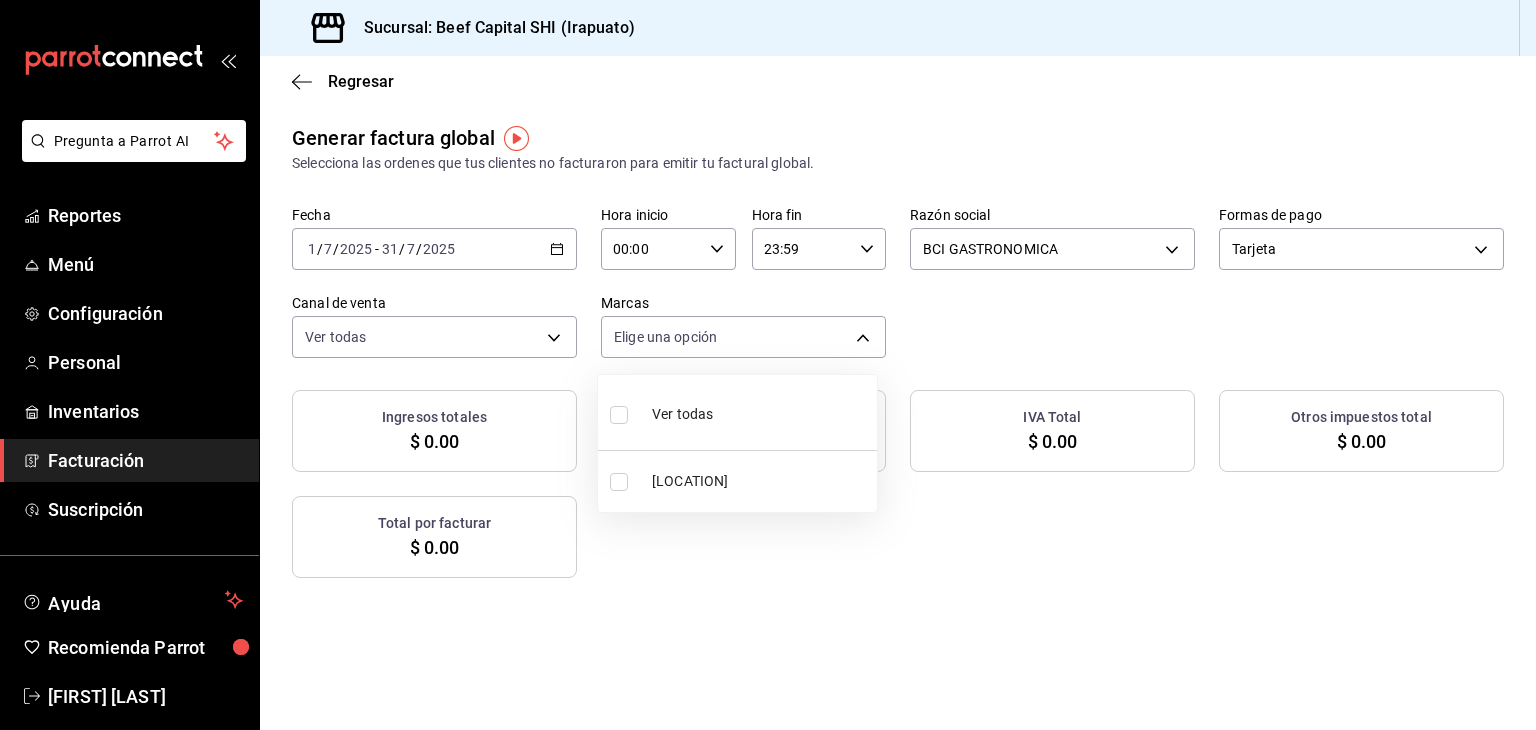 click at bounding box center (619, 482) 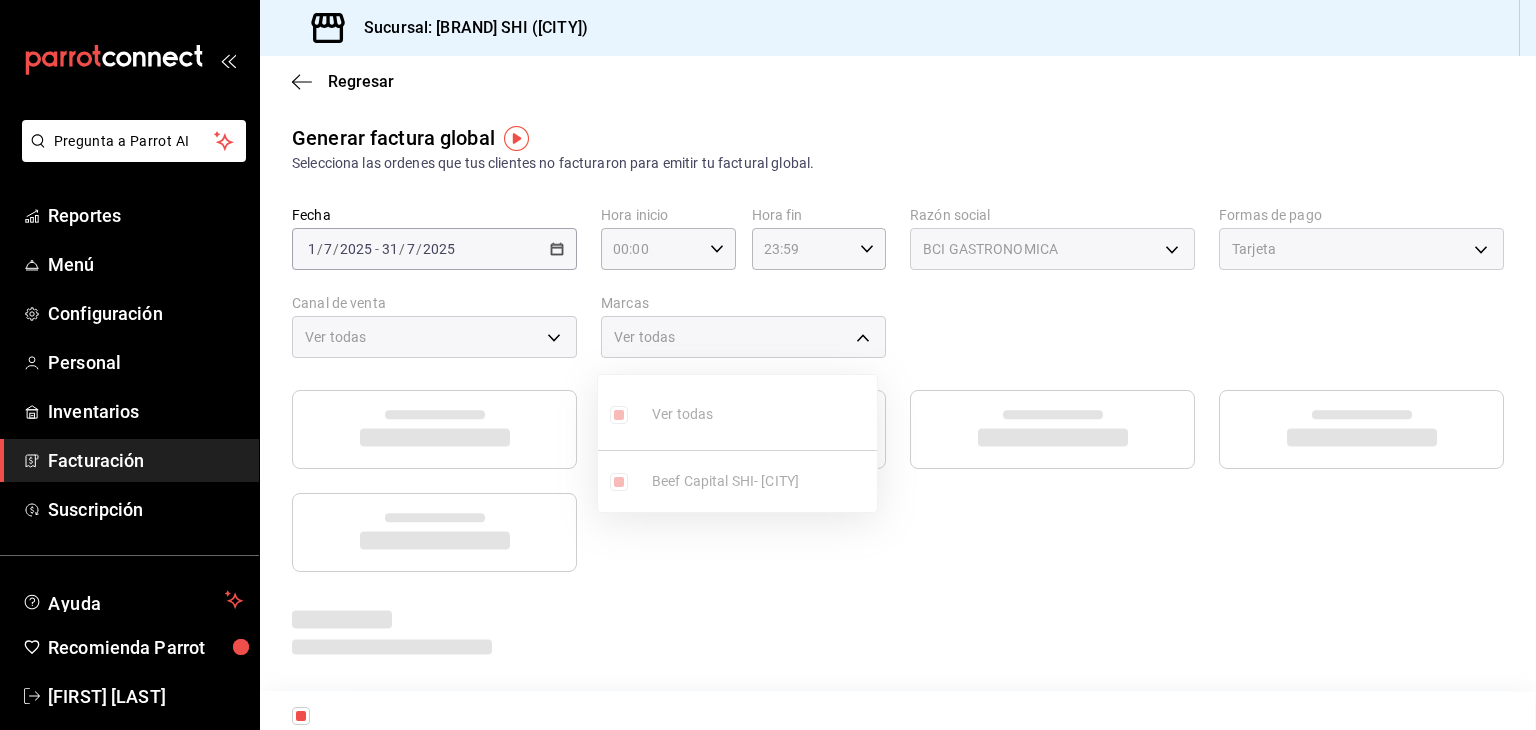 scroll, scrollTop: 0, scrollLeft: 0, axis: both 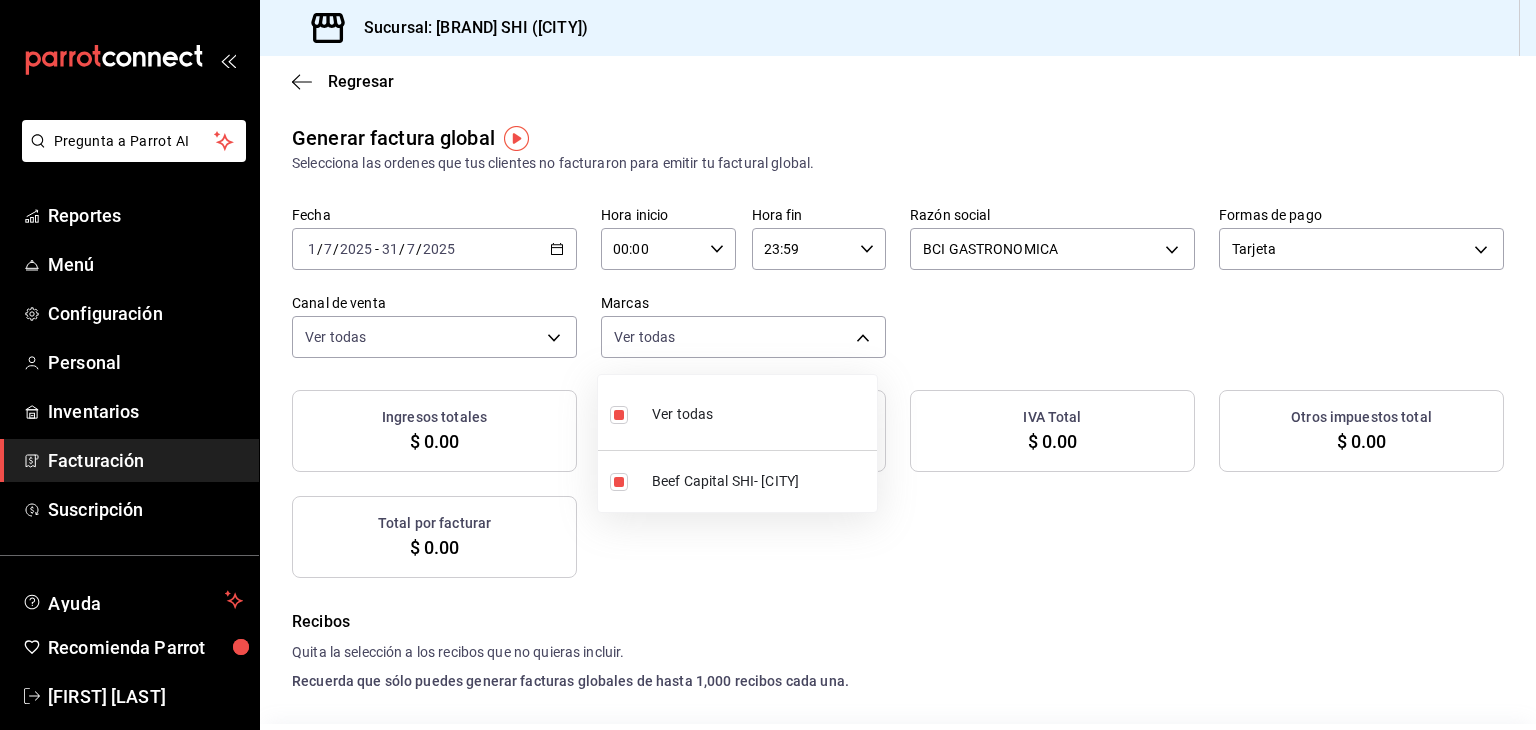 checkbox on "true" 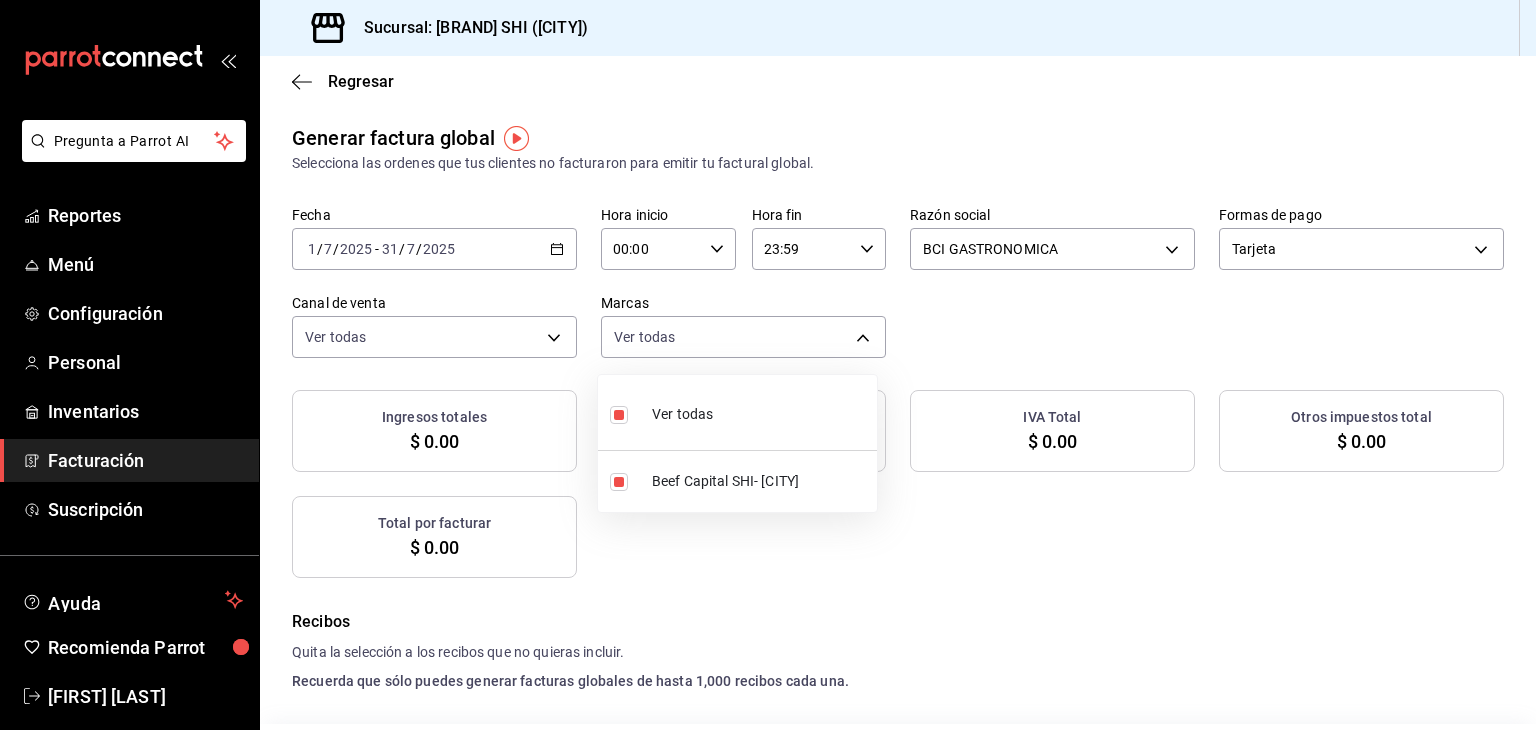 checkbox on "true" 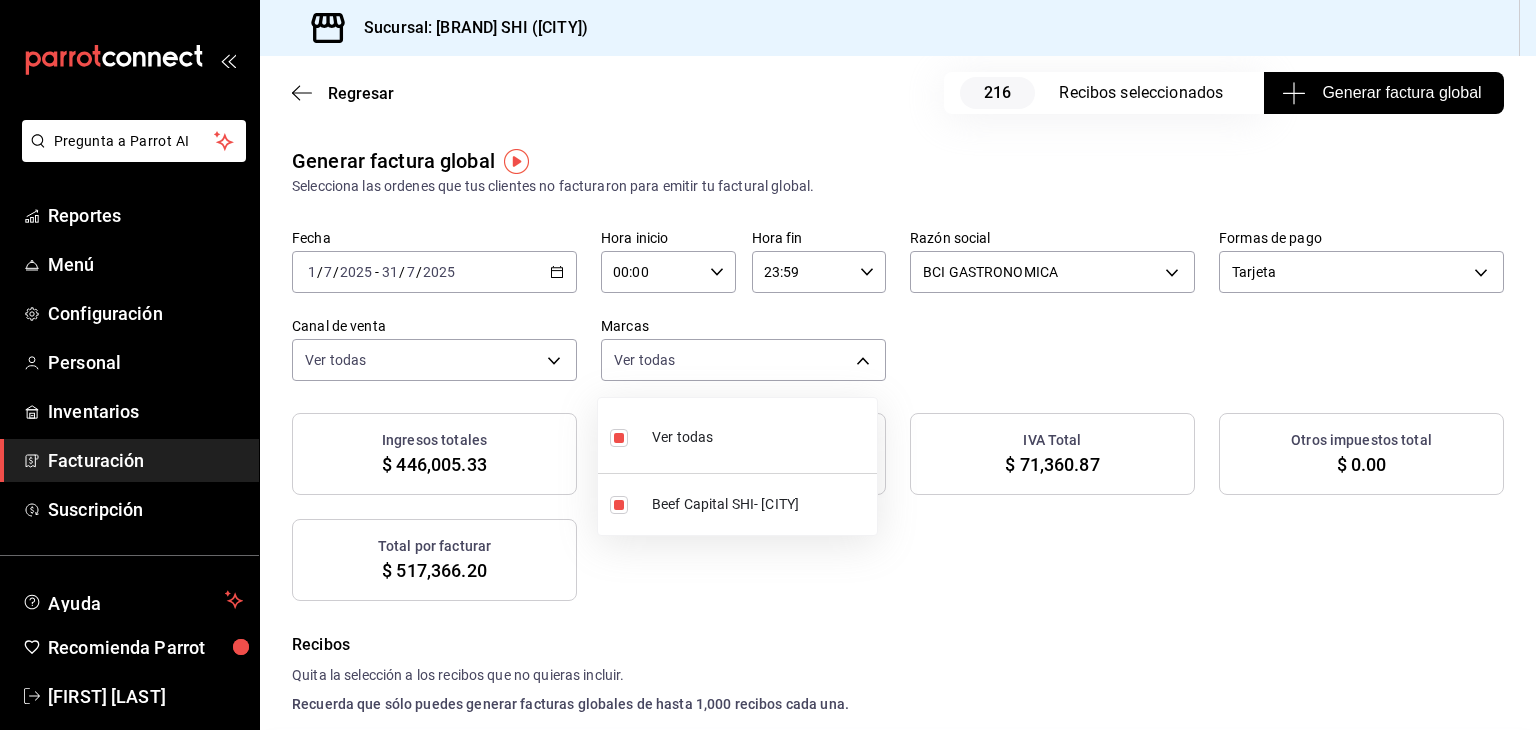 click at bounding box center (768, 365) 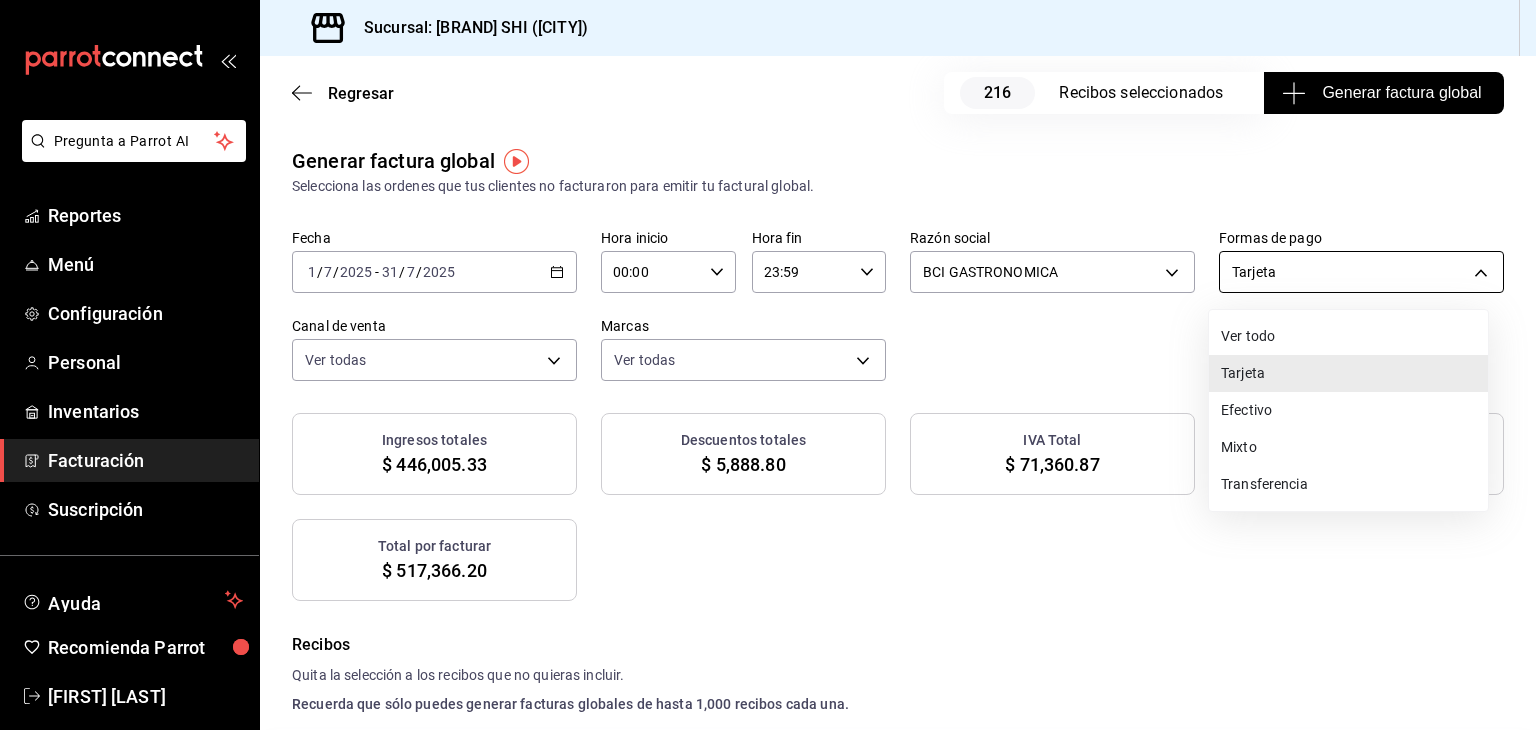 click on "Pregunta a Parrot AI Reportes   Menú   Configuración   Personal   Inventarios   Facturación   Suscripción   Ayuda Recomienda Parrot   [FIRST] [LAST]   Sugerir nueva función   Sucursal: Beef Capital SHI (Irapuato) Regresar 216 Recibos seleccionados Generar factura global Generar factura global Selecciona las ordenes que tus clientes no facturaron para emitir tu factural global. Fecha [DATE] [DATE] - [DATE] [DATE] Hora inicio 00:00 Hora inicio Hora fin 23:59 Hora fin Razón social BCI GASTRONOMICA [UUID] Formas de pago Tarjeta CARD Canal de venta Ver todas PARROT,UBER_EATS,RAPPI,DIDI_FOOD,ONLINE Marcas Ver todas [ID] Ingresos totales $ 446,005.33 Descuentos totales $ 5,888.80 IVA Total $ 71,360.87 Otros impuestos total $ 0.00 Total por facturar $ 517,366.20 Recibos Quita la selección a los recibos que no quieras incluir. Recuerda que sólo puedes generar facturas globales de hasta 1,000 recibos cada una. Fecha Subtotal" at bounding box center (768, 365) 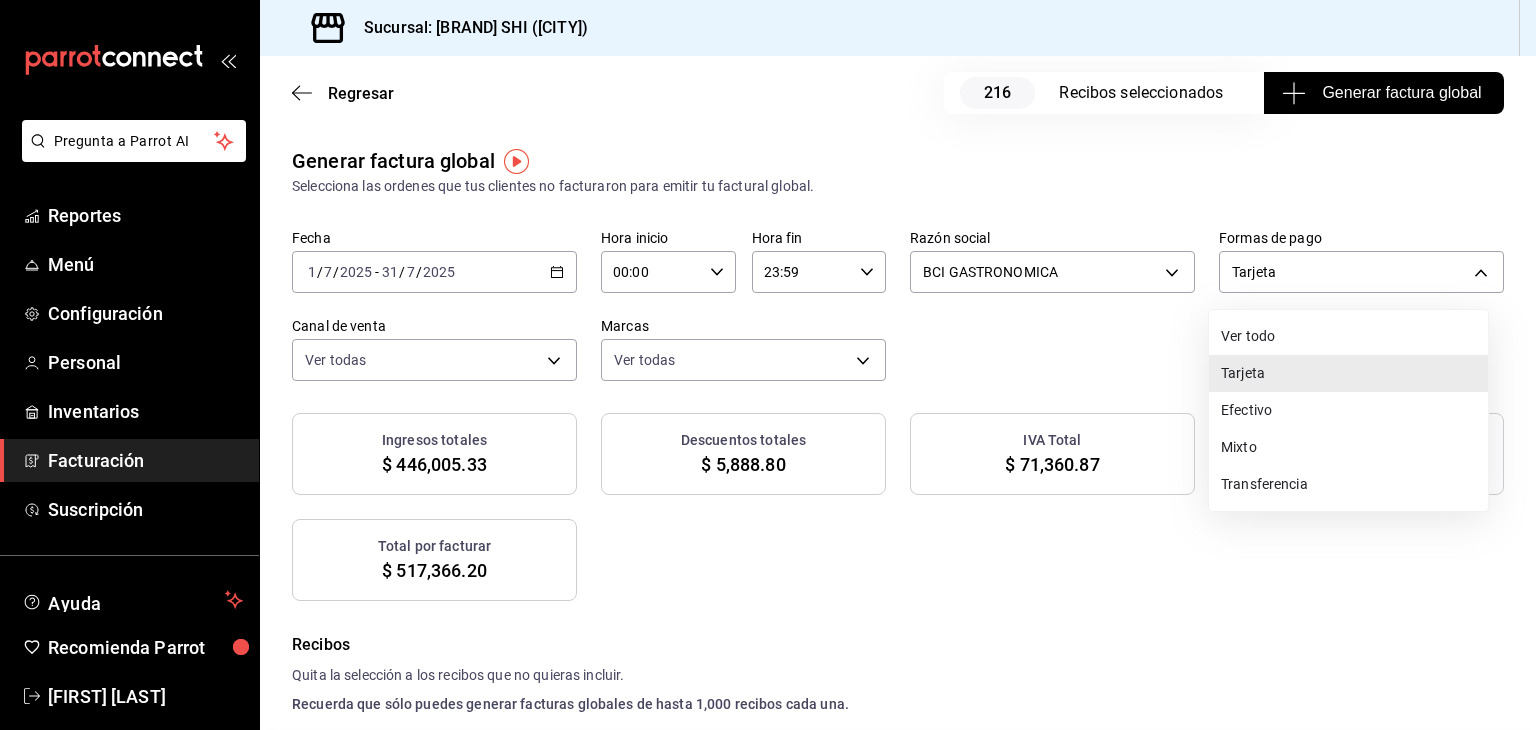 click on "Transferencia" at bounding box center (1348, 484) 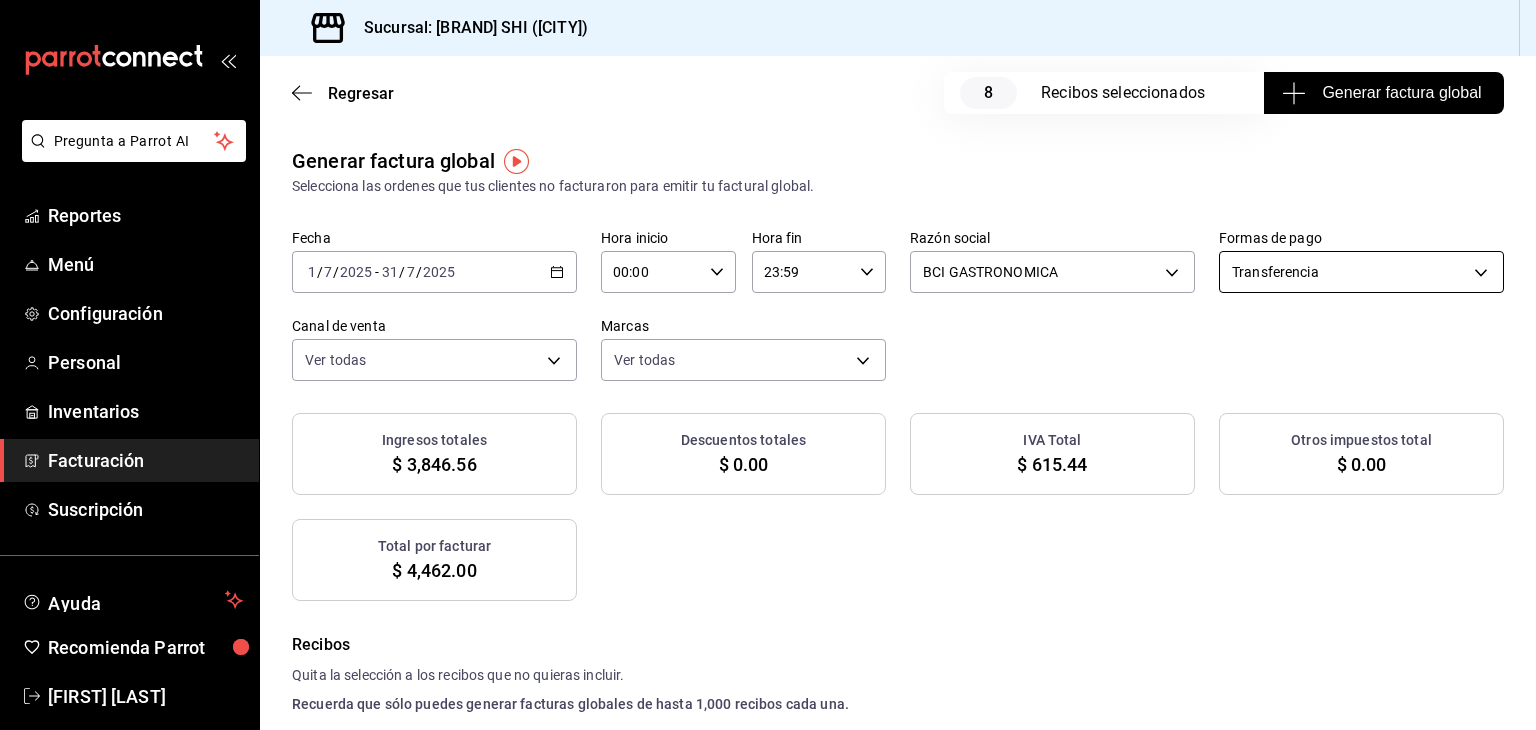 click on "Pregunta a Parrot AI Reportes   Menú   Configuración   Personal   Inventarios   Facturación   Suscripción   Ayuda Recomienda Parrot   [FIRST] [LAST]   Sugerir nueva función   Sucursal: Beef Capital SHI (Irapuato) Regresar 8 Recibos seleccionados Generar factura global Generar factura global Selecciona las ordenes que tus clientes no facturaron para emitir tu factural global. Fecha [DATE] [DATE] - [DATE] [DATE] Hora inicio 00:00 Hora inicio Hora fin 23:59 Hora fin Razón social BCI GASTRONOMICA [UUID] Formas de pago Transferencia TRANSFERENCE Canal de venta Ver todas PARROT,UBER_EATS,RAPPI,DIDI_FOOD,ONLINE Marcas Ver todas [UUID] Ingresos totales $ 3,846.56 Descuentos totales $ 0.00 IVA Total $ 615.44 Otros impuestos total $ 0.00 Total por facturar $ 4,462.00 Recibos Quita la selección a los recibos que no quieras incluir. Recuerda que sólo puedes generar facturas globales de hasta 1,000 recibos cada una. Fecha Subtotal" at bounding box center (768, 365) 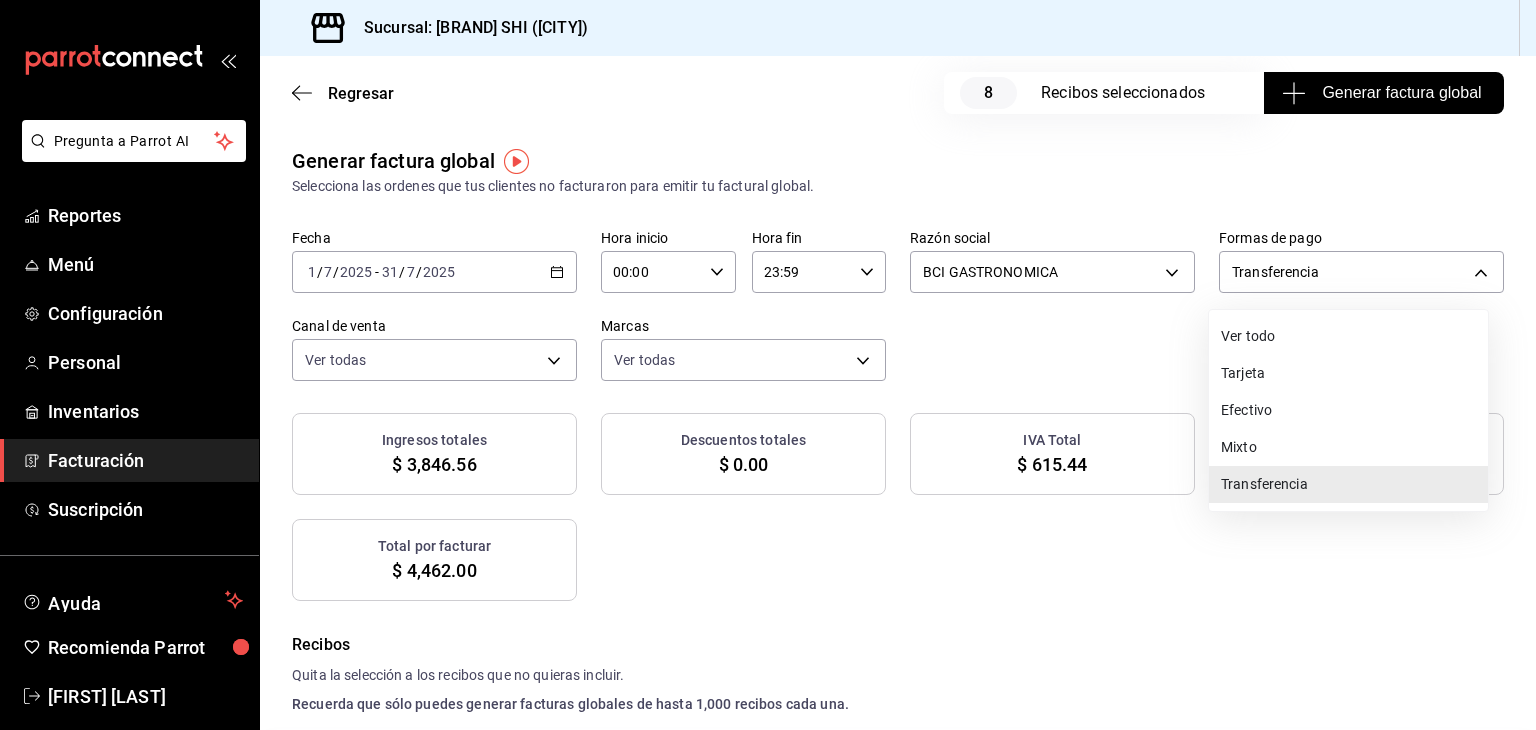 click on "Tarjeta" at bounding box center (1348, 373) 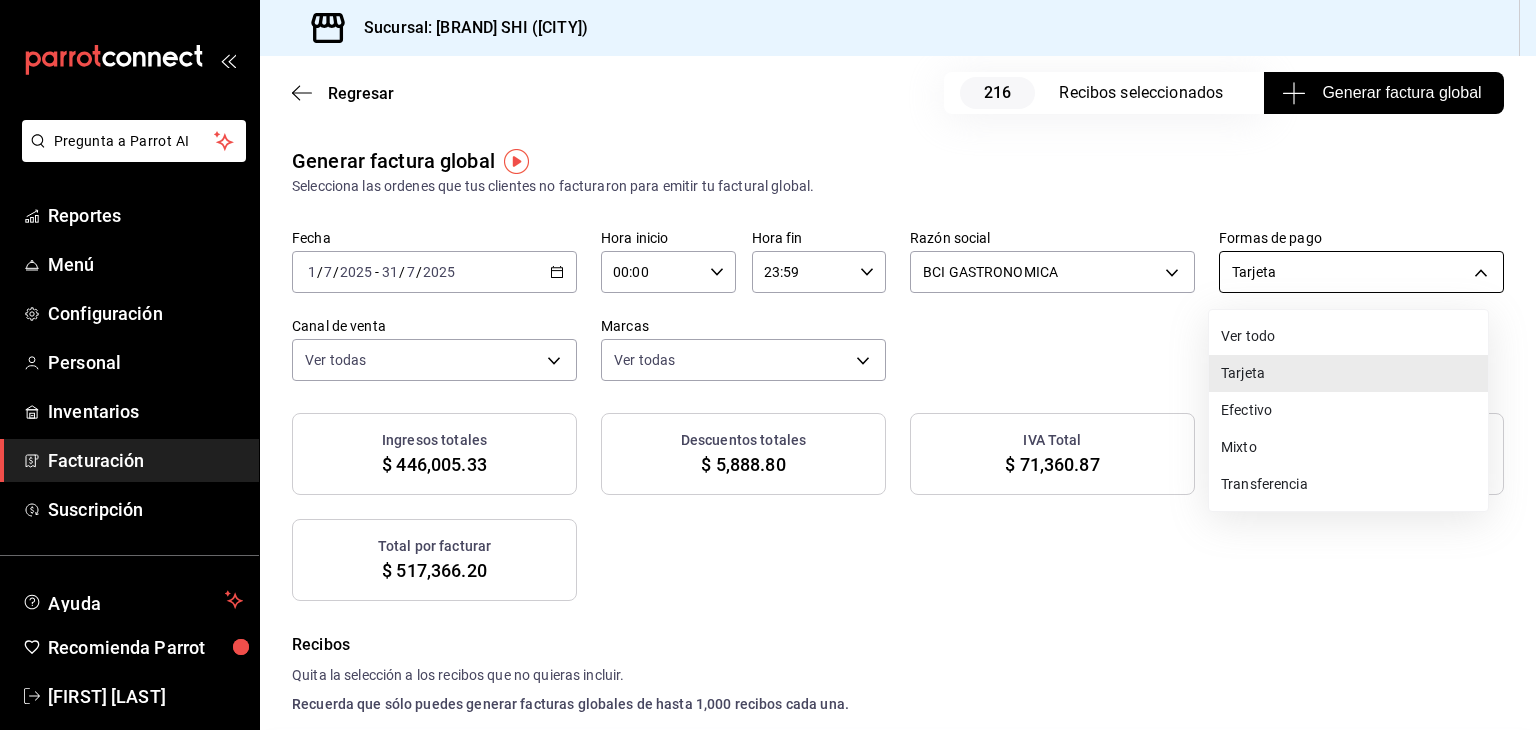 click on "Pregunta a Parrot AI Reportes   Menú   Configuración   Personal   Inventarios   Facturación   Suscripción   Ayuda Recomienda Parrot   [FIRST] [LAST]   Sugerir nueva función   Sucursal: Beef Capital SHI (Irapuato) Regresar 216 Recibos seleccionados Generar factura global Generar factura global Selecciona las ordenes que tus clientes no facturaron para emitir tu factural global. Fecha [DATE] [DATE] - [DATE] [DATE] Hora inicio 00:00 Hora inicio Hora fin 23:59 Hora fin Razón social BCI GASTRONOMICA [UUID] Formas de pago Tarjeta CARD Canal de venta Ver todas PARROT,UBER_EATS,RAPPI,DIDI_FOOD,ONLINE Marcas Ver todas [ID] Ingresos totales $ 446,005.33 Descuentos totales $ 5,888.80 IVA Total $ 71,360.87 Otros impuestos total $ 0.00 Total por facturar $ 517,366.20 Recibos Quita la selección a los recibos que no quieras incluir. Recuerda que sólo puedes generar facturas globales de hasta 1,000 recibos cada una. Fecha Subtotal" at bounding box center (768, 365) 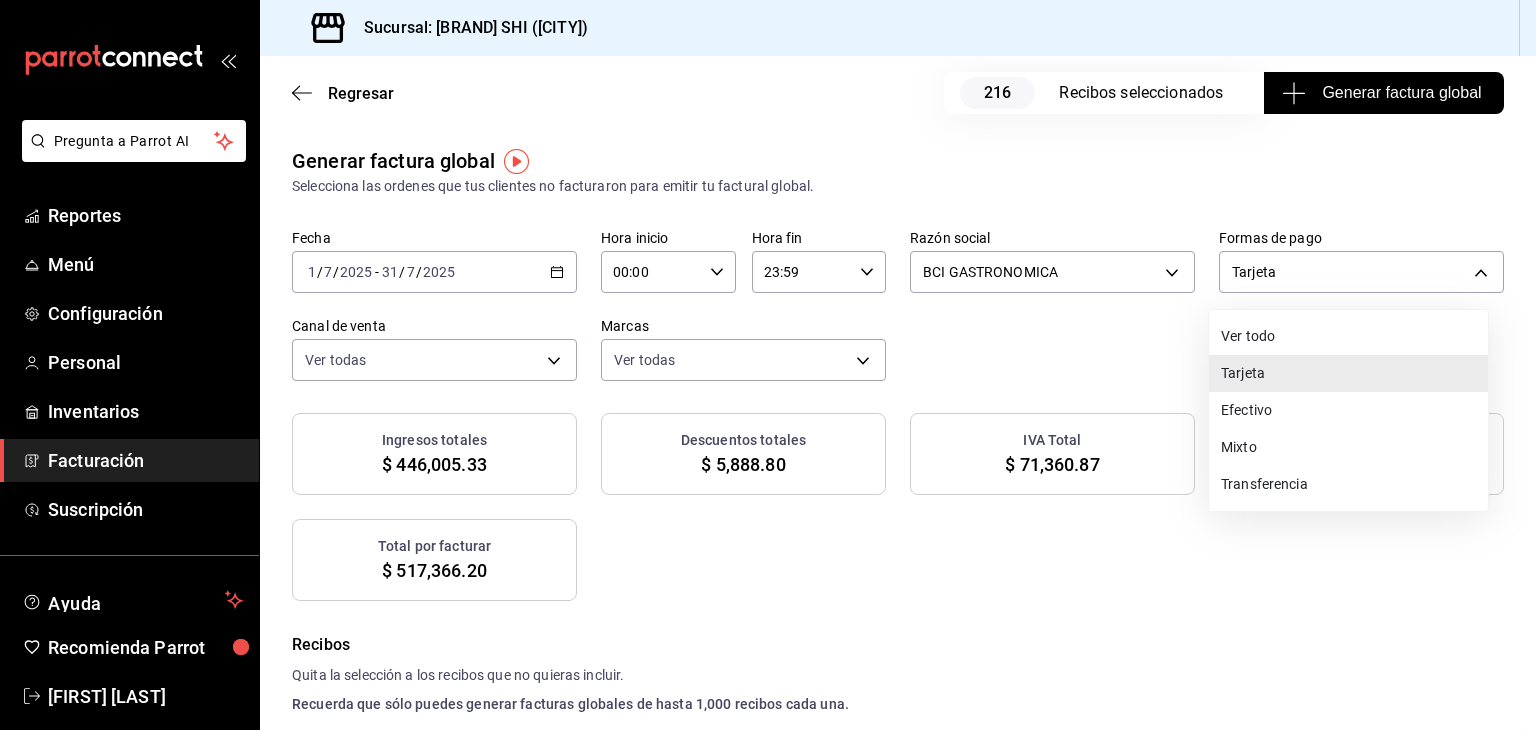 click on "Mixto" at bounding box center (1348, 447) 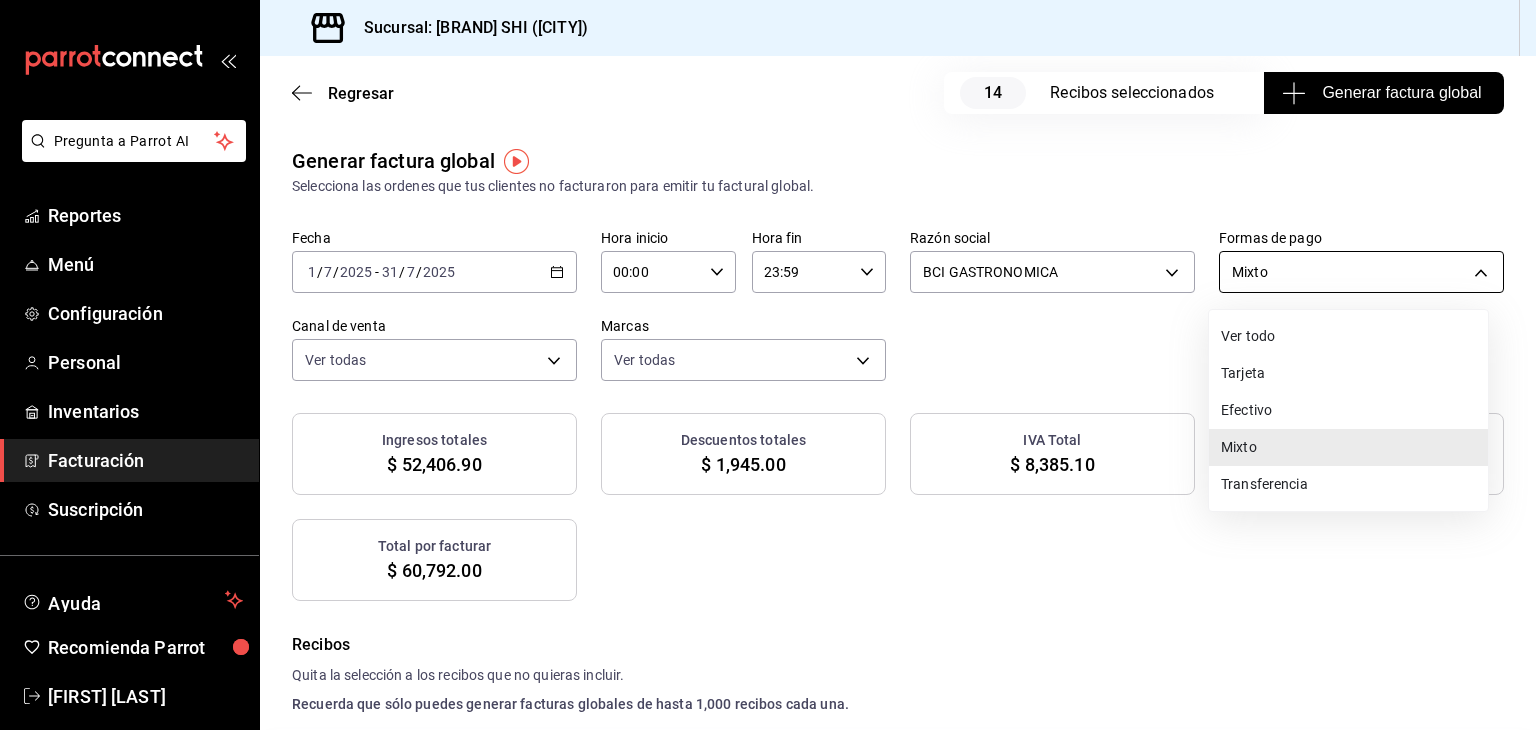 click on "Pregunta a Parrot AI Reportes   Menú   Configuración   Personal   Inventarios   Facturación   Suscripción   Ayuda Recomienda Parrot   [FIRST] [LAST]   Sugerir nueva función   Sucursal: Beef Capital SHI (Irapuato) Regresar 14 Recibos seleccionados Generar factura global Generar factura global Selecciona las ordenes que tus clientes no facturaron para emitir tu factural global. Fecha [DATE] [DATE] - [DATE] [DATE] Hora inicio 00:00 Hora inicio Hora fin 23:59 Hora fin Razón social BCI GASTRONOMICA [UUID] Formas de pago Mixto MIXED Canal de venta Ver todas PARROT,UBER_EATS,RAPPI,DIDI_FOOD,ONLINE Marcas Ver todas [ID] Ingresos totales $ 52,406.90 Descuentos totales $ 1,945.00 IVA Total $ 8,385.10 Otros impuestos total $ 0.00 Total por facturar $ 60,792.00 Recibos Quita la selección a los recibos que no quieras incluir. Recuerda que sólo puedes generar facturas globales de hasta 1,000 recibos cada una. Fecha # de recibo IVA" at bounding box center [768, 365] 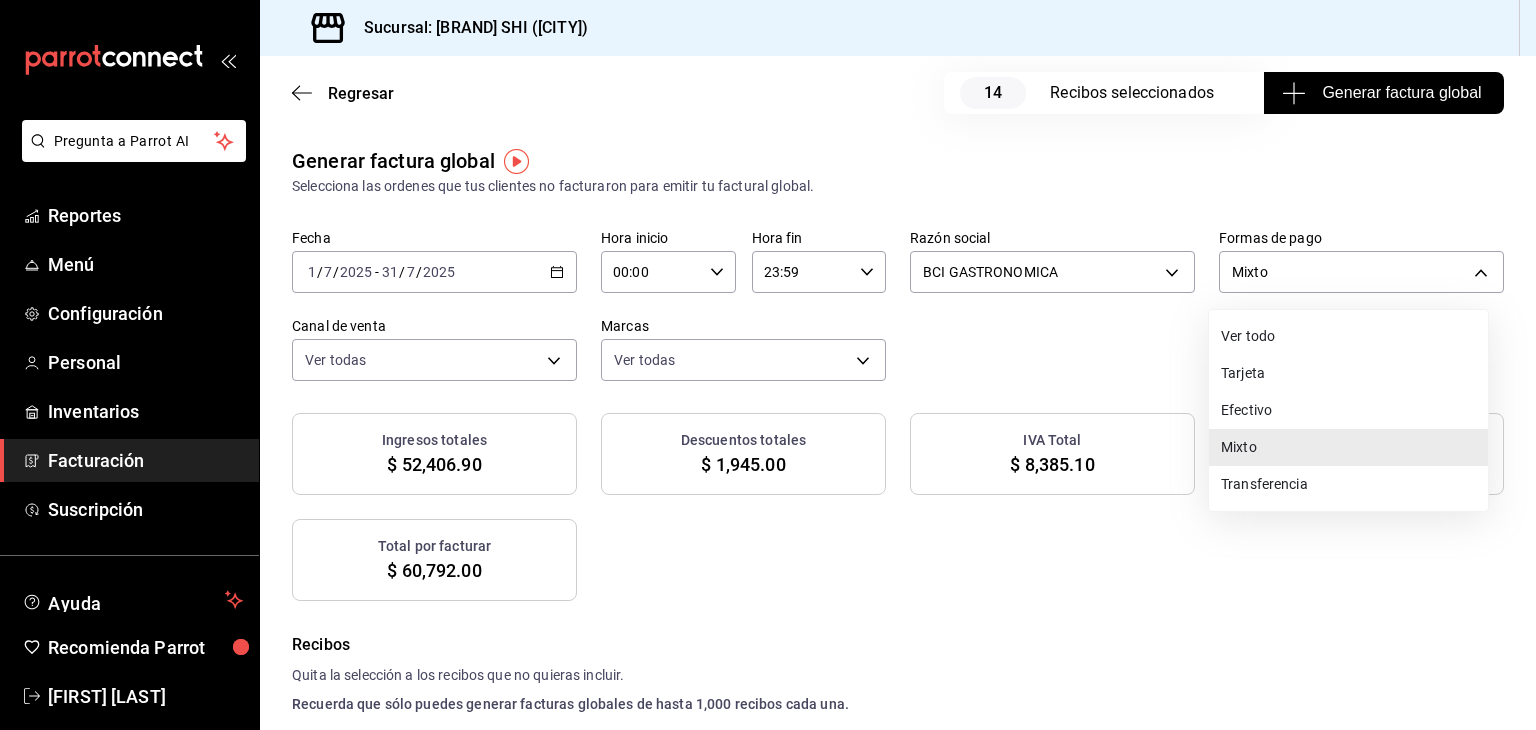 click on "Transferencia" at bounding box center [1348, 484] 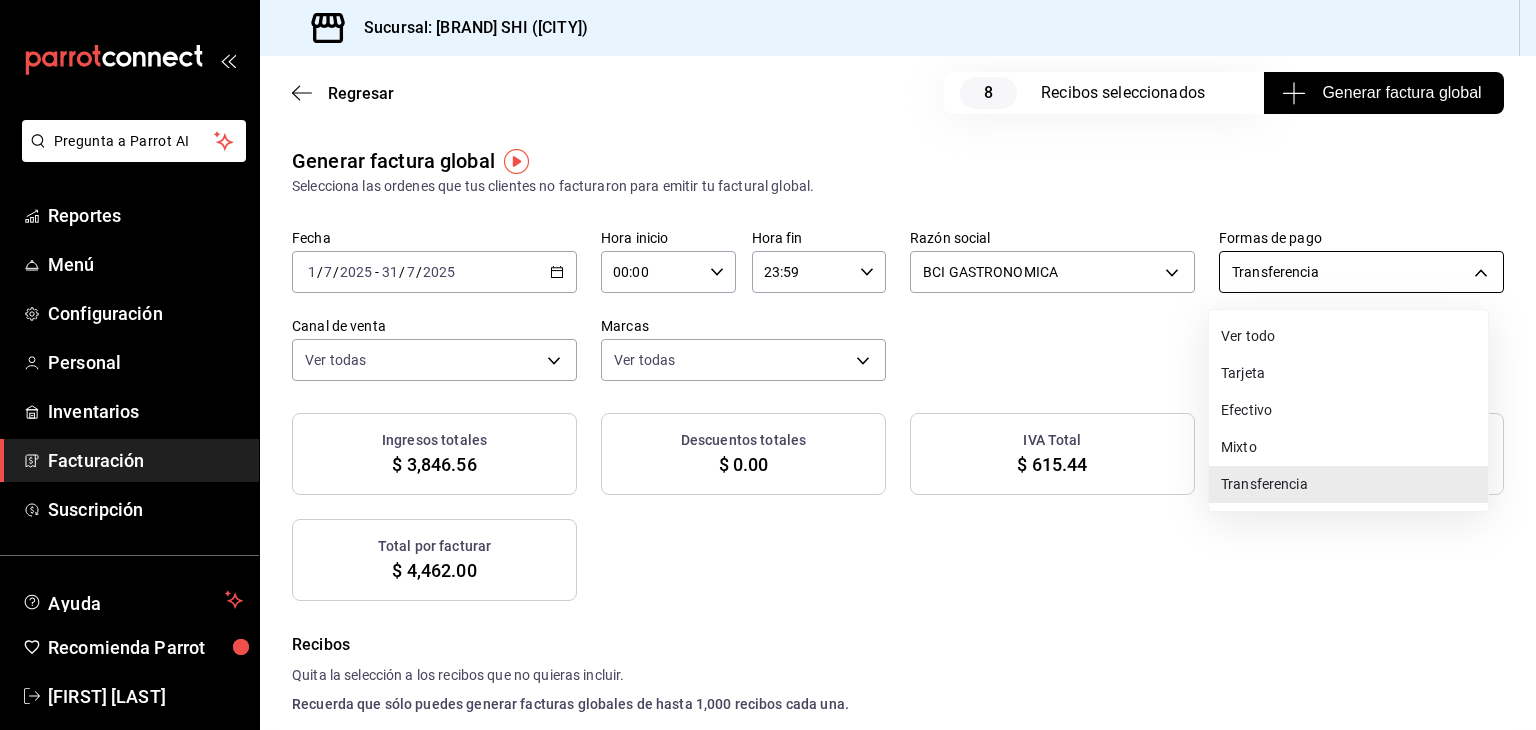 click on "Pregunta a Parrot AI Reportes   Menú   Configuración   Personal   Inventarios   Facturación   Suscripción   Ayuda Recomienda Parrot   [FIRST] [LAST]   Sugerir nueva función   Sucursal: Beef Capital SHI (Irapuato) Regresar 8 Recibos seleccionados Generar factura global Generar factura global Selecciona las ordenes que tus clientes no facturaron para emitir tu factural global. Fecha [DATE] [DATE] - [DATE] [DATE] Hora inicio 00:00 Hora inicio Hora fin 23:59 Hora fin Razón social BCI GASTRONOMICA [UUID] Formas de pago Transferencia TRANSFERENCE Canal de venta Ver todas PARROT,UBER_EATS,RAPPI,DIDI_FOOD,ONLINE Marcas Ver todas [UUID] Ingresos totales $ 3,846.56 Descuentos totales $ 0.00 IVA Total $ 615.44 Otros impuestos total $ 0.00 Total por facturar $ 4,462.00 Recibos Quita la selección a los recibos que no quieras incluir. Recuerda que sólo puedes generar facturas globales de hasta 1,000 recibos cada una. Fecha Subtotal" at bounding box center [768, 365] 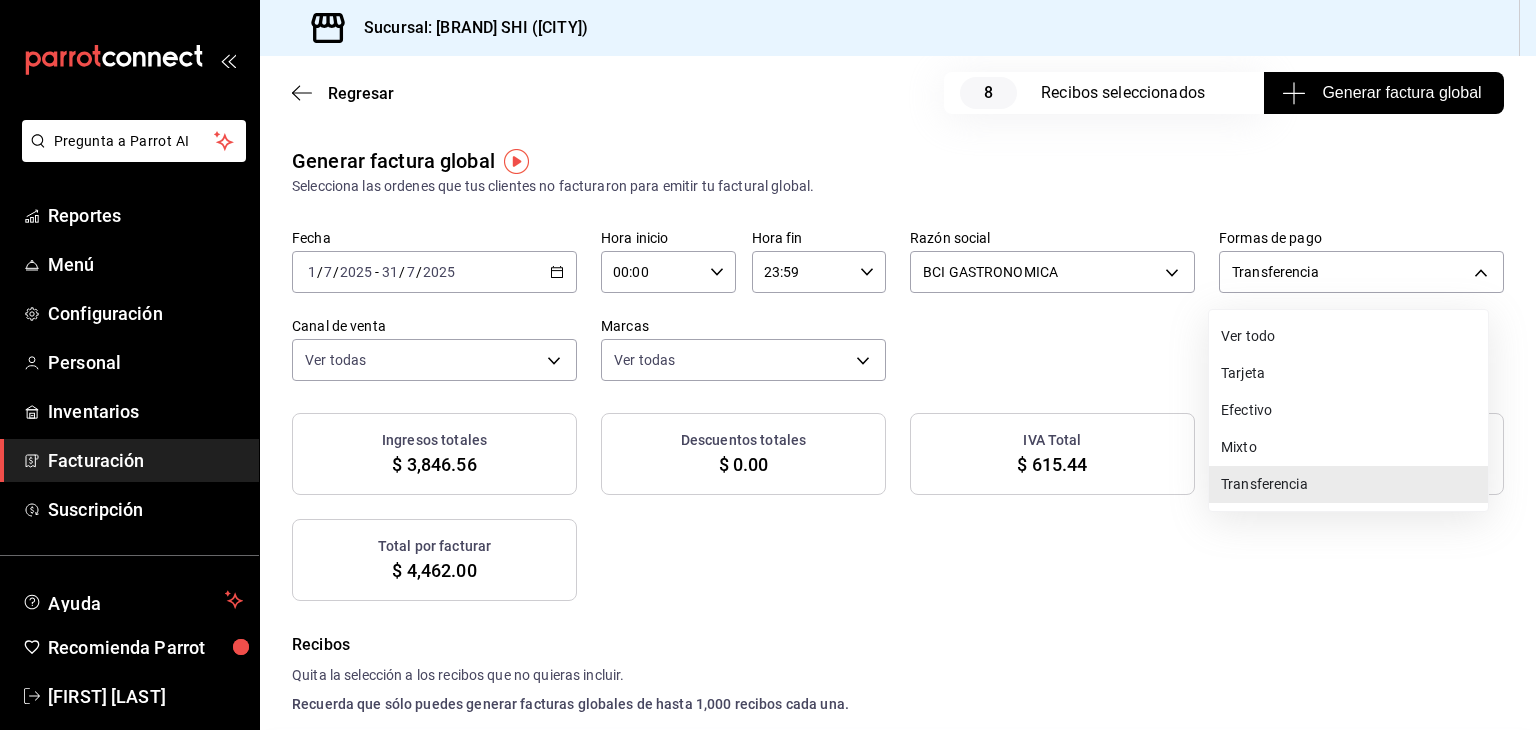 click at bounding box center [768, 365] 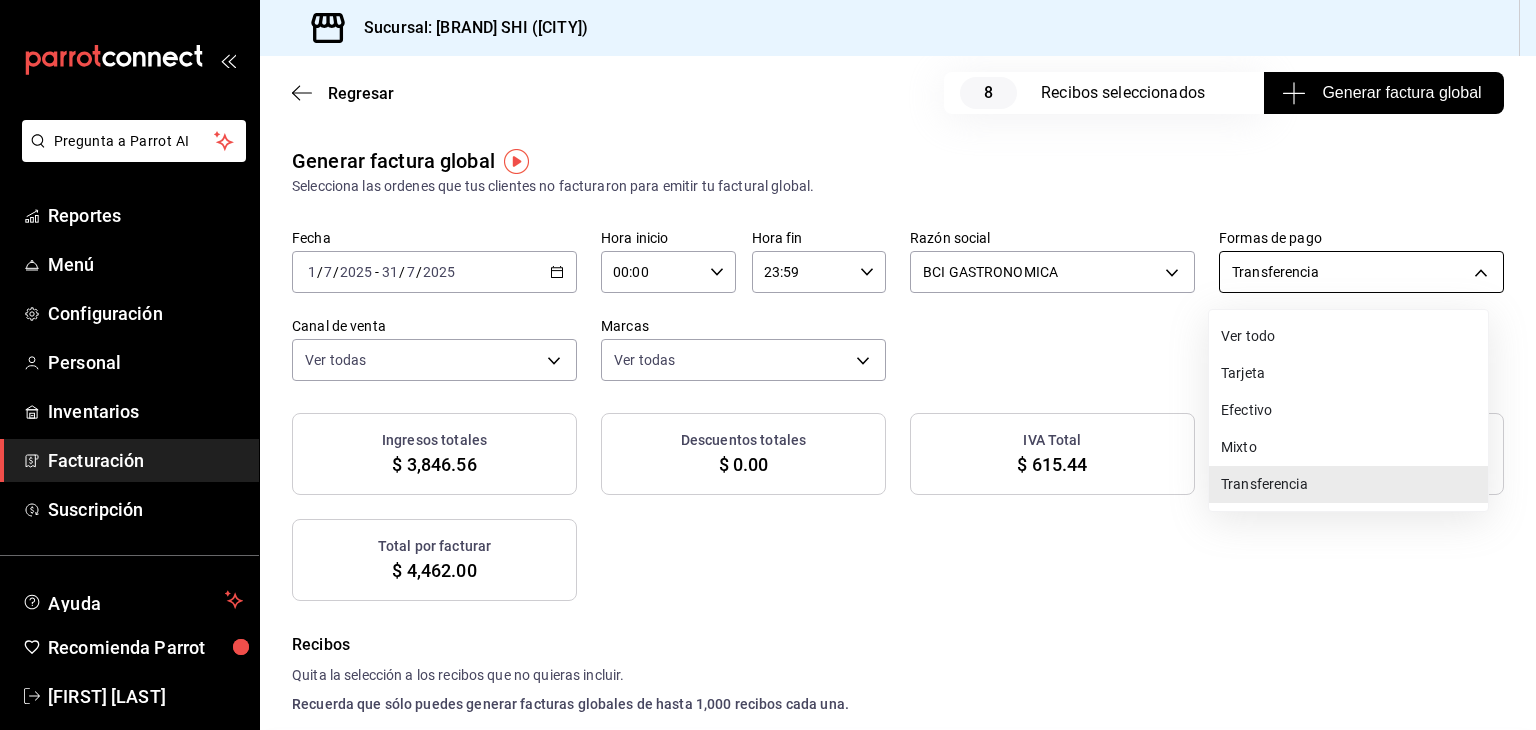 click on "Pregunta a Parrot AI Reportes   Menú   Configuración   Personal   Inventarios   Facturación   Suscripción   Ayuda Recomienda Parrot   [FIRST] [LAST]   Sugerir nueva función   Sucursal: Beef Capital SHI (Irapuato) Regresar 8 Recibos seleccionados Generar factura global Generar factura global Selecciona las ordenes que tus clientes no facturaron para emitir tu factural global. Fecha [DATE] [DATE] - [DATE] [DATE] Hora inicio 00:00 Hora inicio Hora fin 23:59 Hora fin Razón social BCI GASTRONOMICA [UUID] Formas de pago Transferencia TRANSFERENCE Canal de venta Ver todas PARROT,UBER_EATS,RAPPI,DIDI_FOOD,ONLINE Marcas Ver todas [UUID] Ingresos totales $ 3,846.56 Descuentos totales $ 0.00 IVA Total $ 615.44 Otros impuestos total $ 0.00 Total por facturar $ 4,462.00 Recibos Quita la selección a los recibos que no quieras incluir. Recuerda que sólo puedes generar facturas globales de hasta 1,000 recibos cada una. Fecha Subtotal" at bounding box center [768, 365] 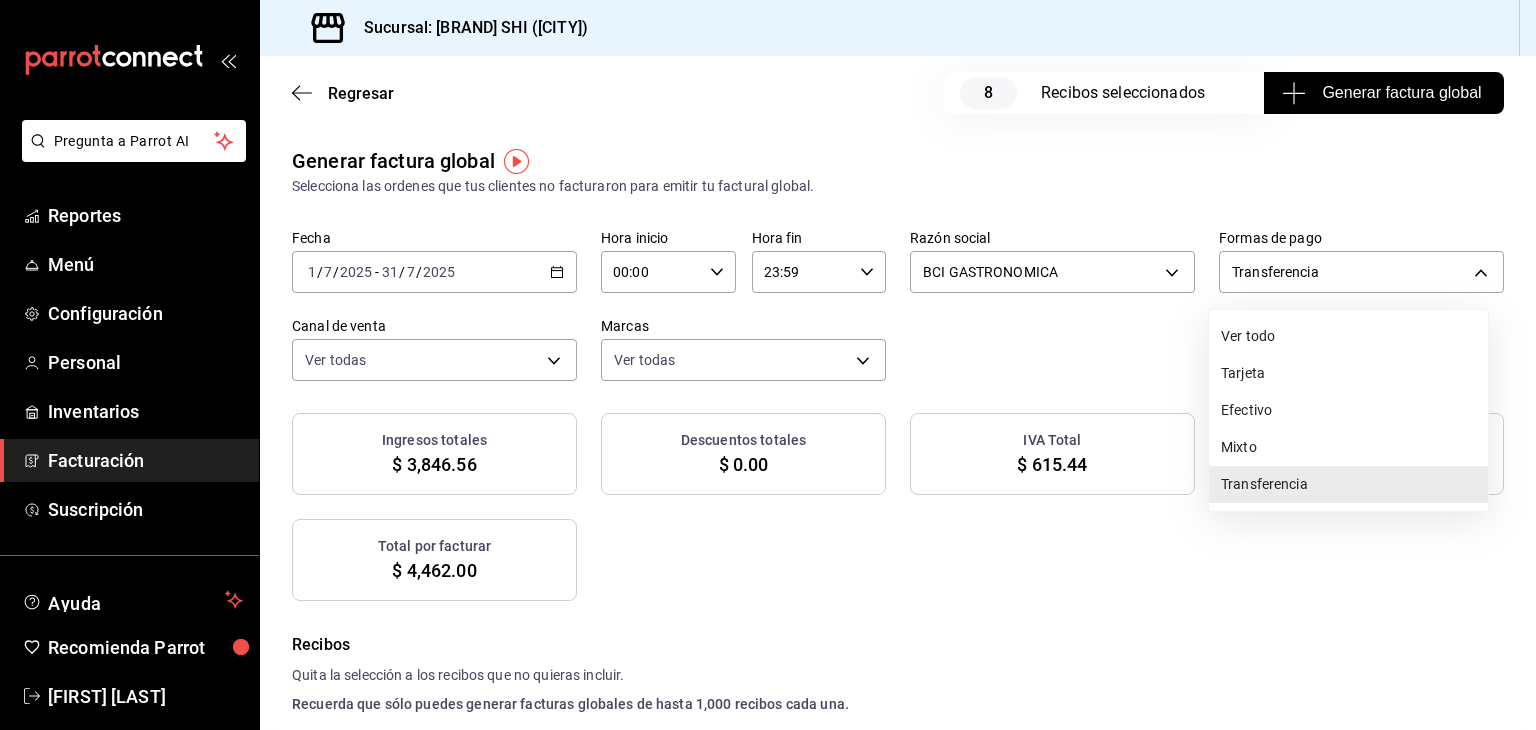 click on "Tarjeta" at bounding box center (1348, 373) 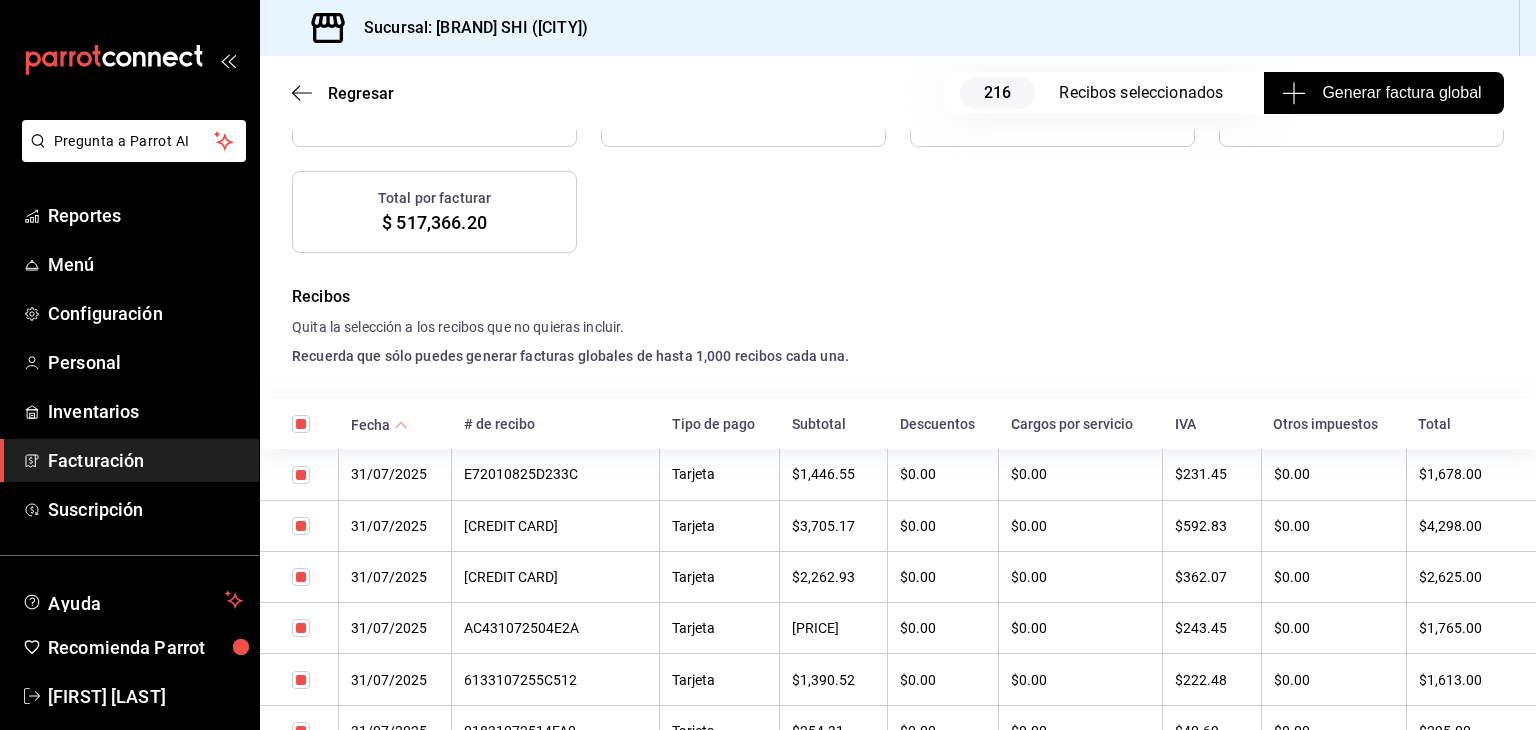 scroll, scrollTop: 0, scrollLeft: 0, axis: both 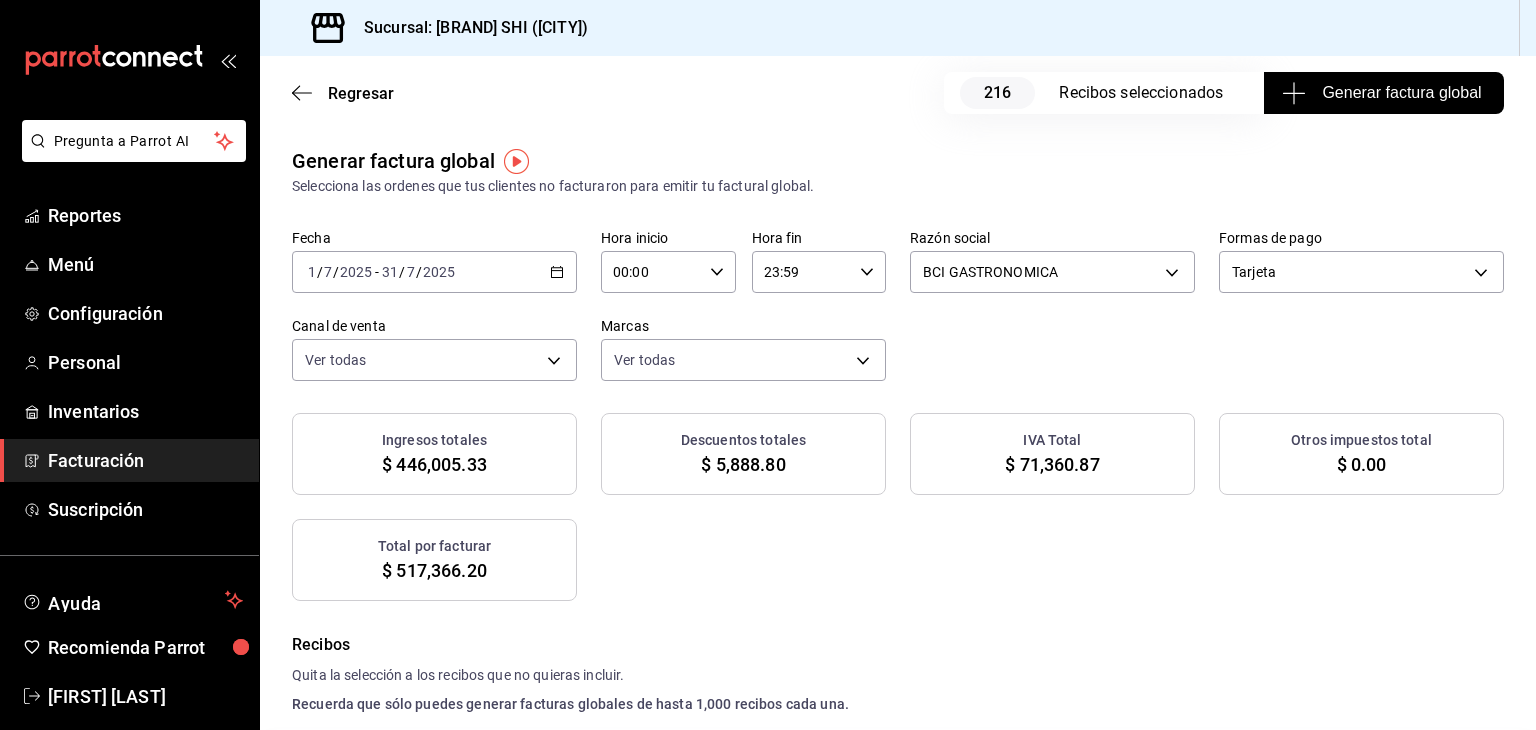 click on "Regresar 216 Recibos seleccionados Generar factura global" at bounding box center [898, 93] 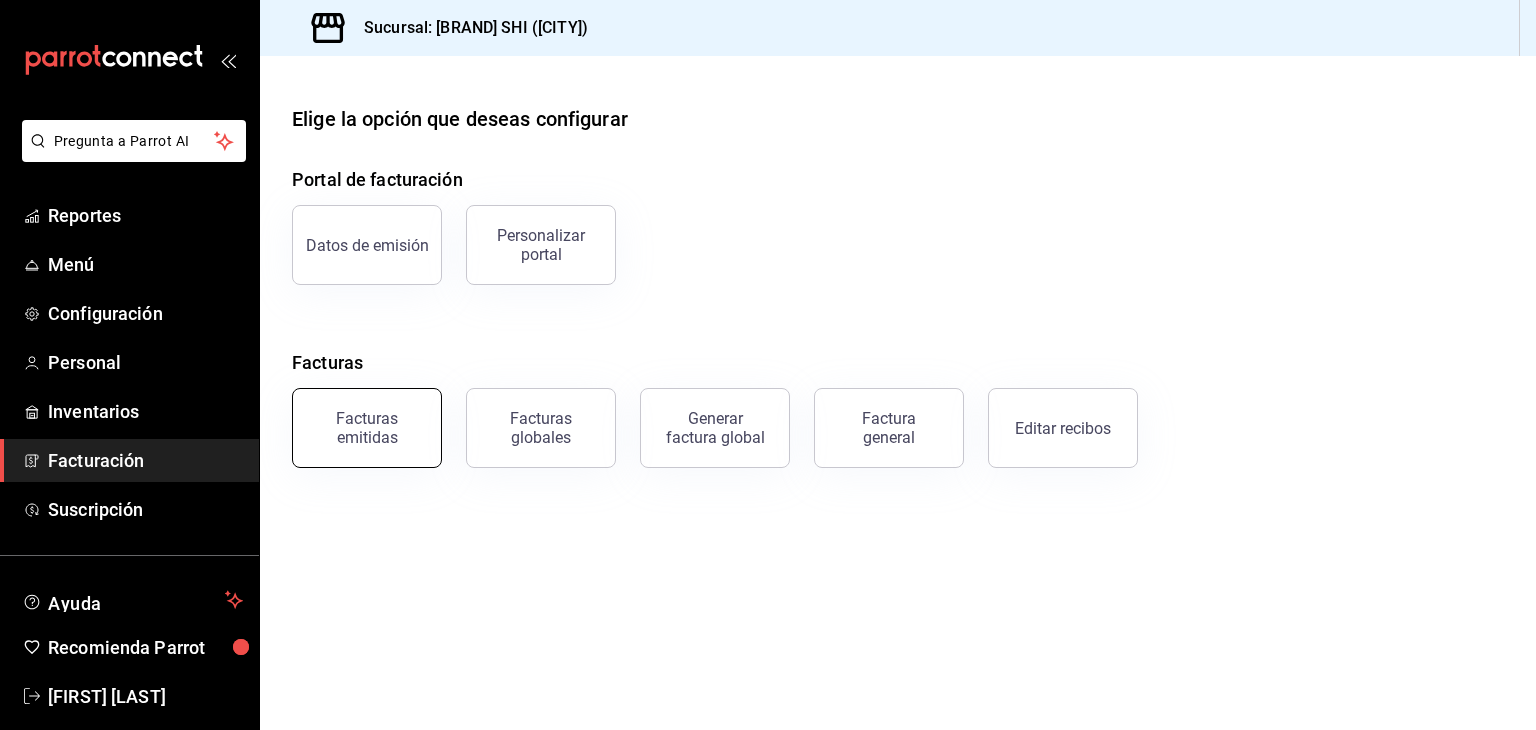 click on "Facturas emitidas" at bounding box center (367, 428) 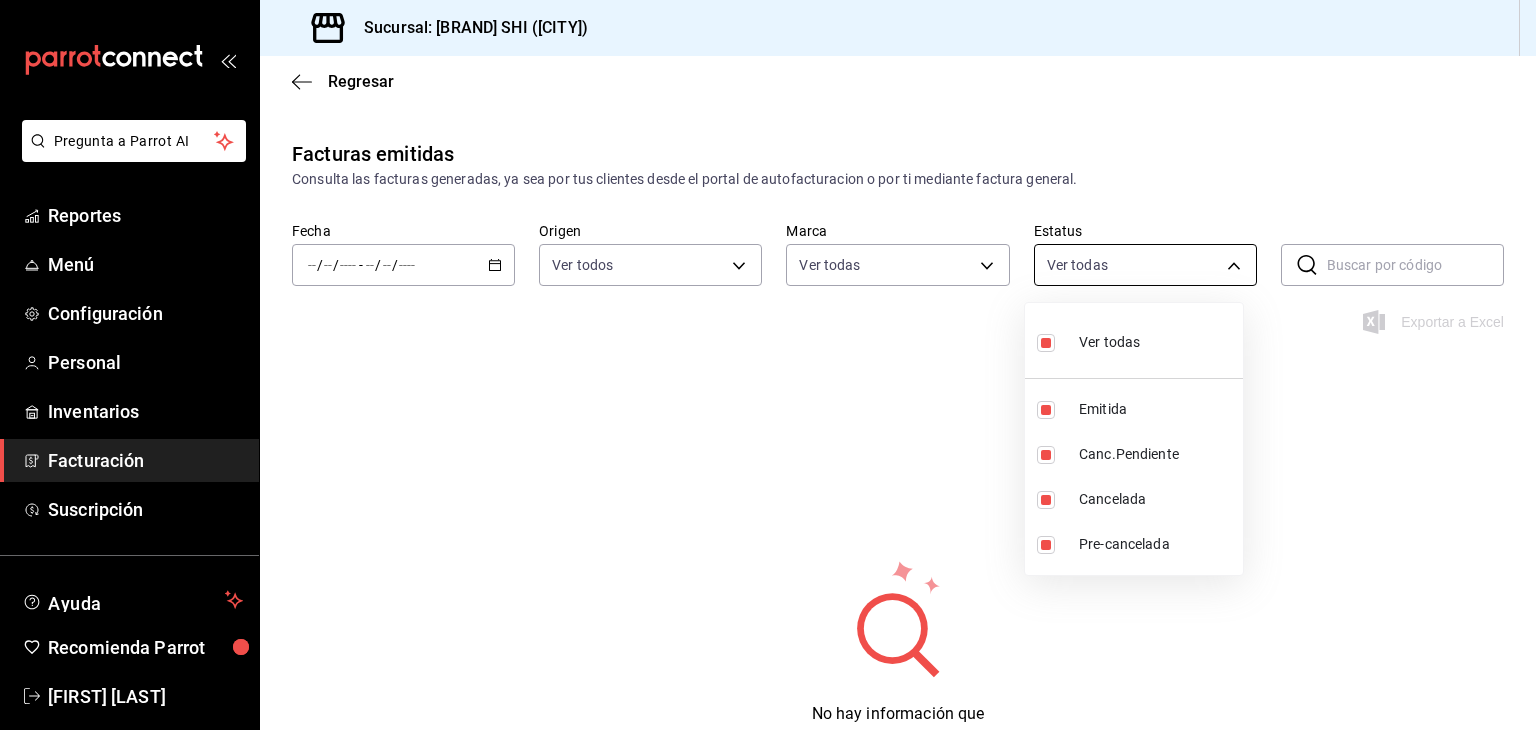 click on "Pregunta a Parrot AI Reportes   Menú   Configuración   Personal   Inventarios   Facturación   Suscripción   Ayuda Recomienda Parrot   [FIRST] [LAST]   Sugerir nueva función   Sucursal: Beef Capital SHI (Irapuato) Regresar Facturas emitidas Consulta las facturas generadas, ya sea por tus clientes desde el portal de autofacturacion o por ti mediante factura general. Fecha [DATE] [DATE] - [DATE] [DATE] Origen Ver todos ORDER_INVOICE,GENERAL_INVOICE Marca Ver todas [UUID] Estatus Ver todas ACTIVE,PENDING_CANCELLATION,CANCELLED,PRE_CANCELLED ​ ​ Exportar a Excel No hay información que mostrar GANA 1 MES GRATIS EN TU SUSCRIPCIÓN AQUÍ ¿Recuerdas cómo empezó tu restaurante?
Hoy puedes ayudar a un colega a tener el mismo cambio que tú viviste.
Recomienda Parrot directamente desde tu Portal Administrador.
Es fácil y rápido.
🎁 Por cada restaurante que se una, ganas 1 mes gratis. Pregunta a Parrot AI Reportes   Menú   Configuración   Personal   Inventarios   Facturación     Ayuda" at bounding box center [768, 365] 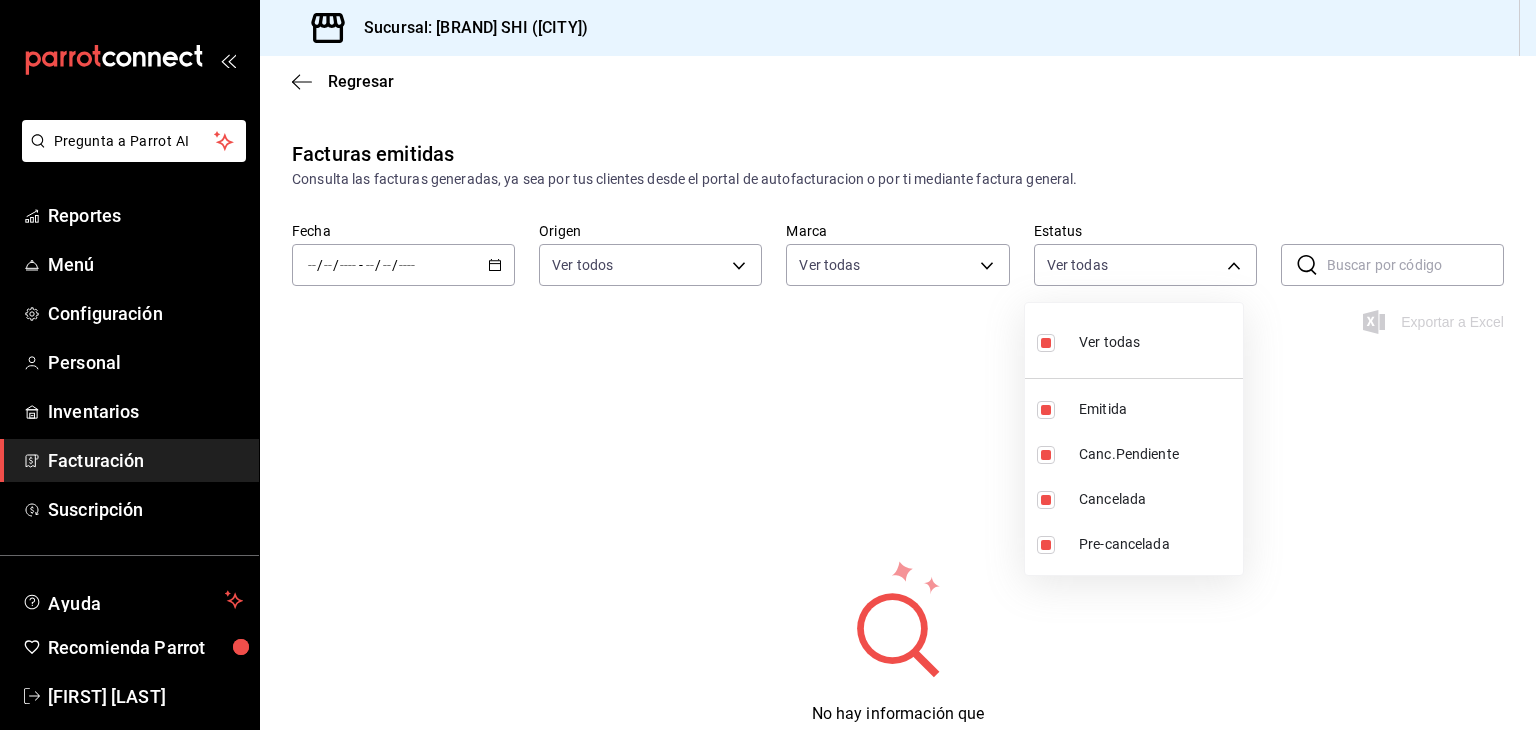 click at bounding box center (768, 365) 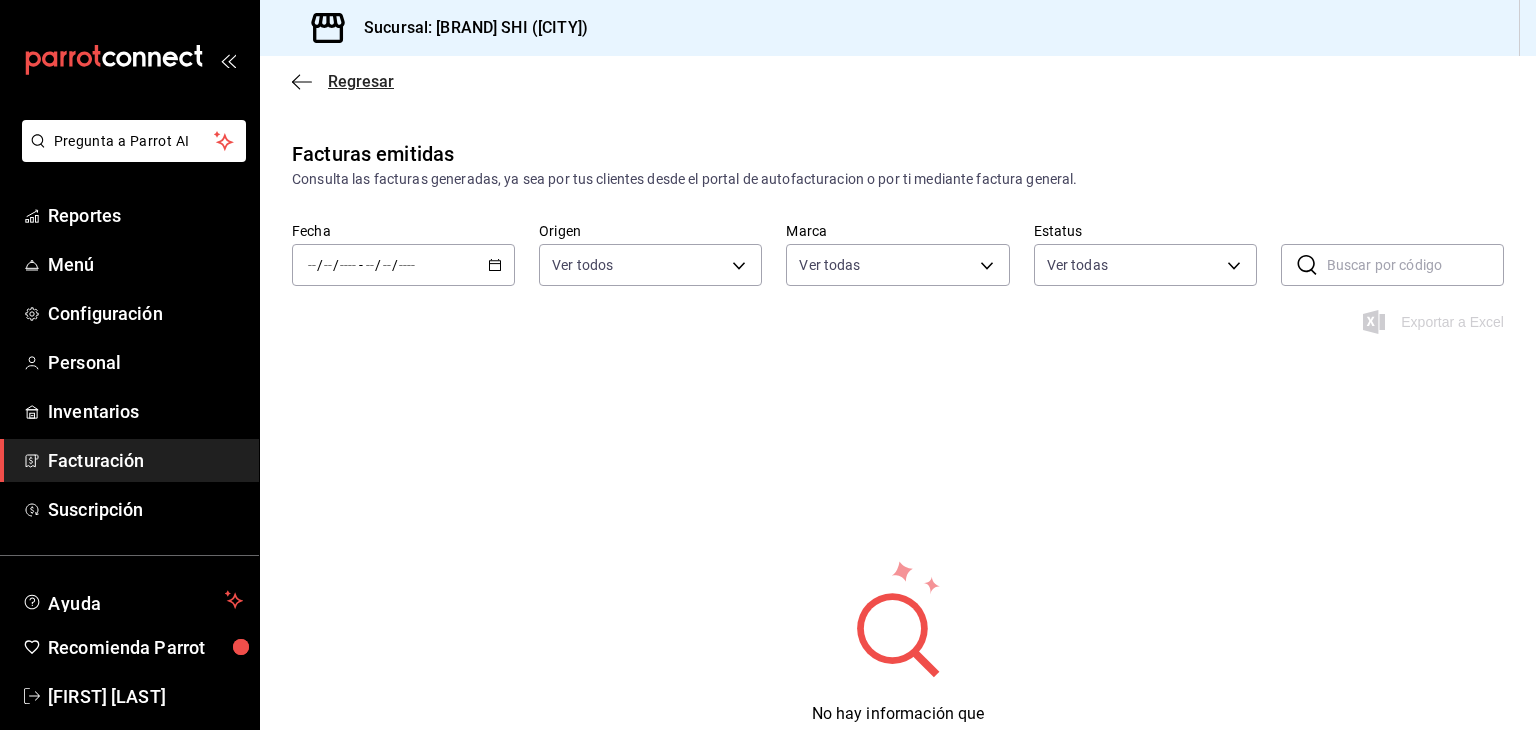 click 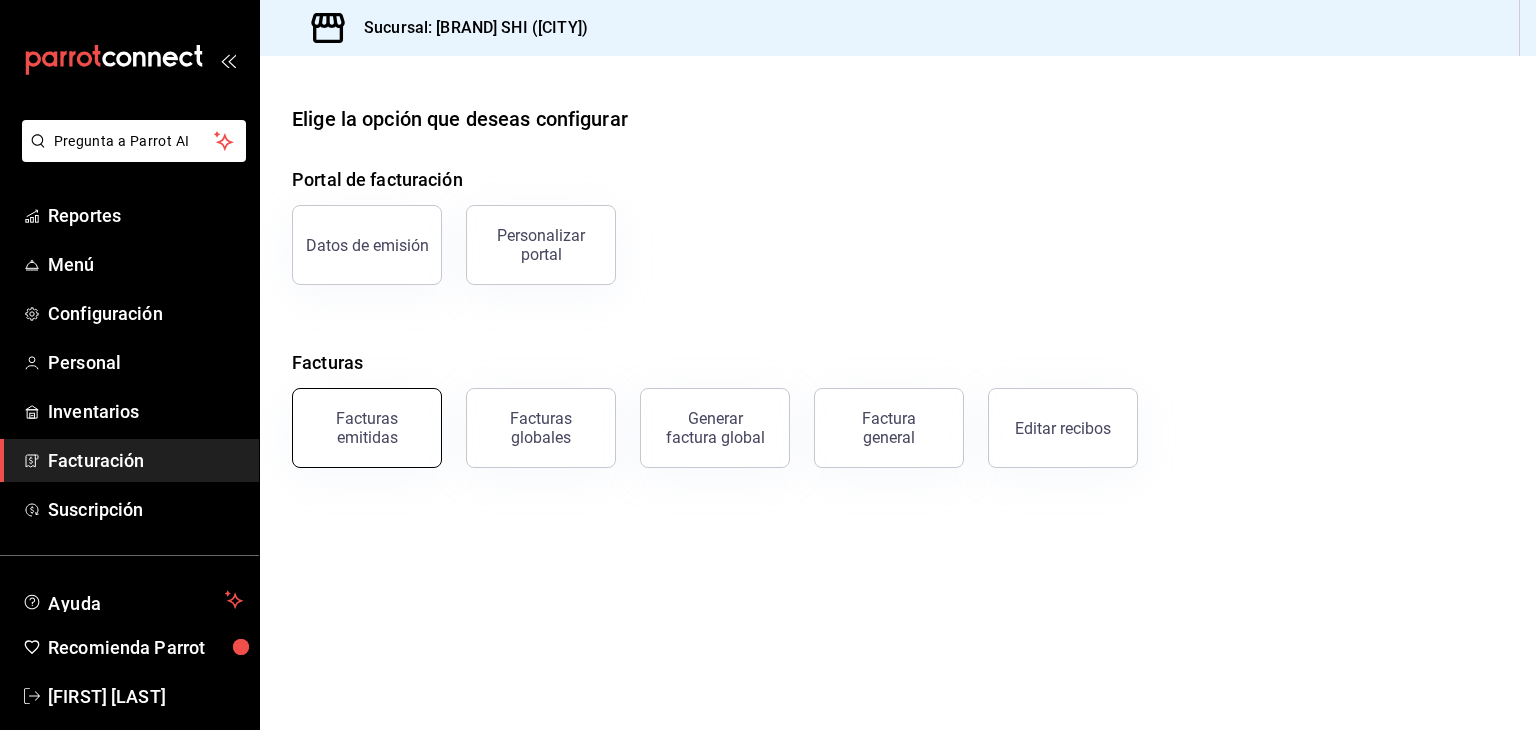 click on "Facturas emitidas" at bounding box center [367, 428] 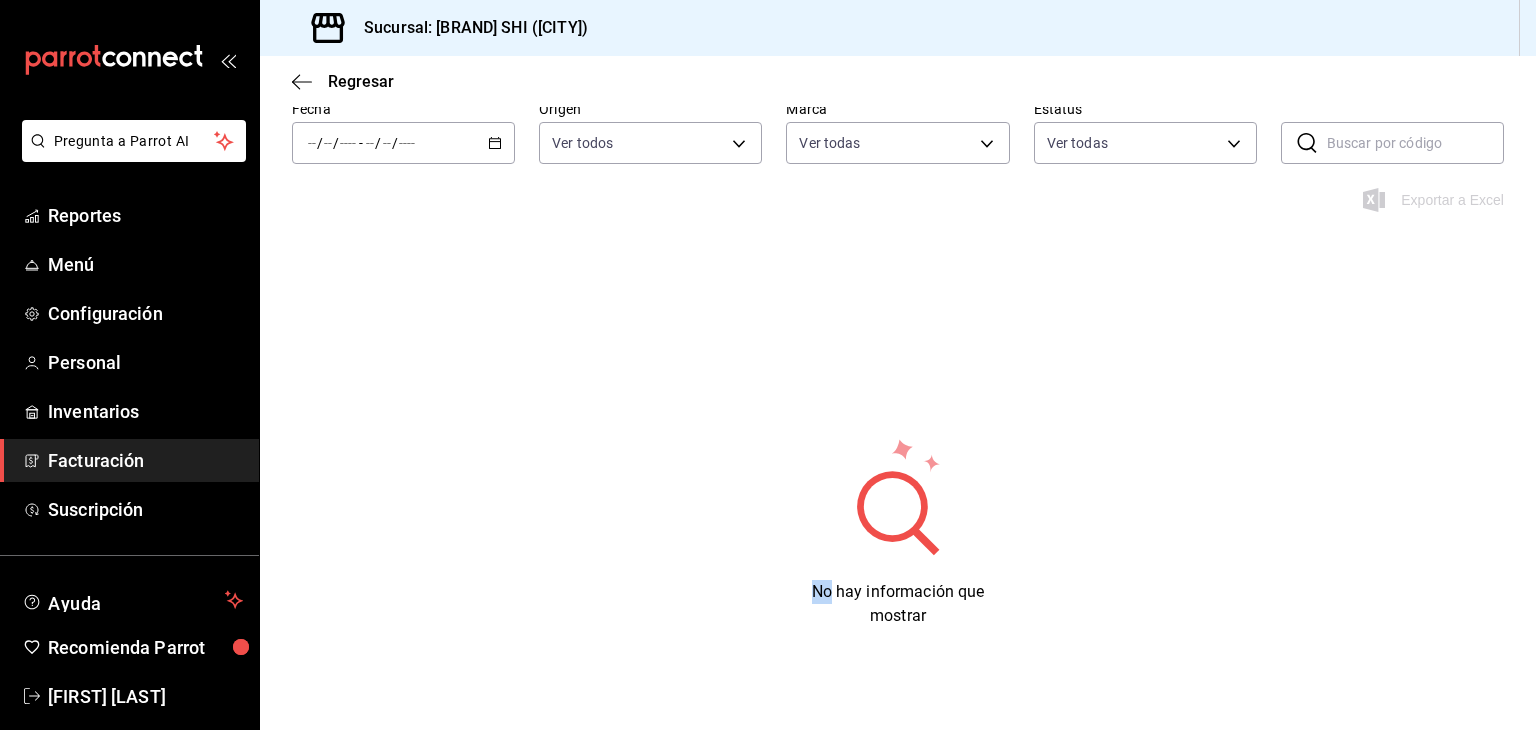scroll, scrollTop: 123, scrollLeft: 0, axis: vertical 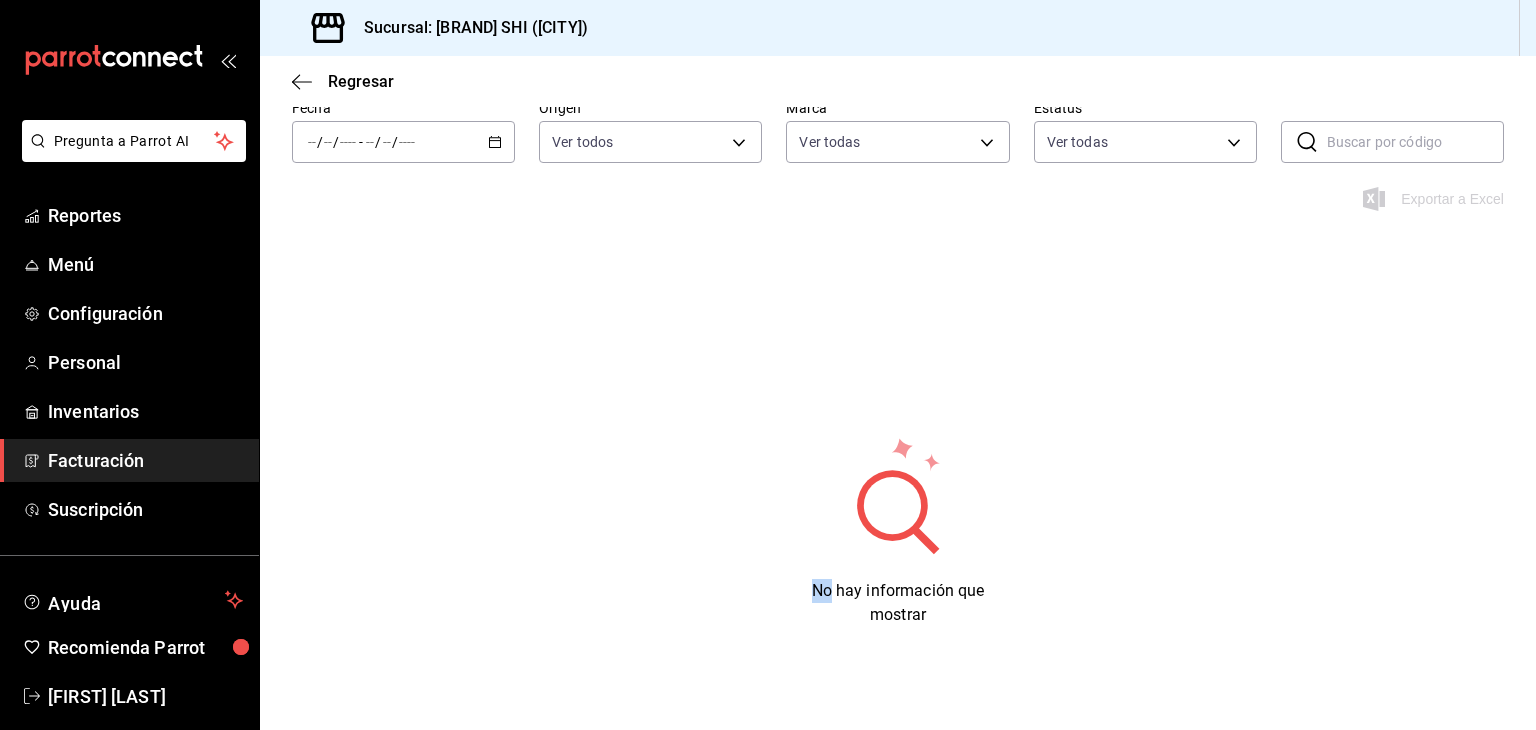 click 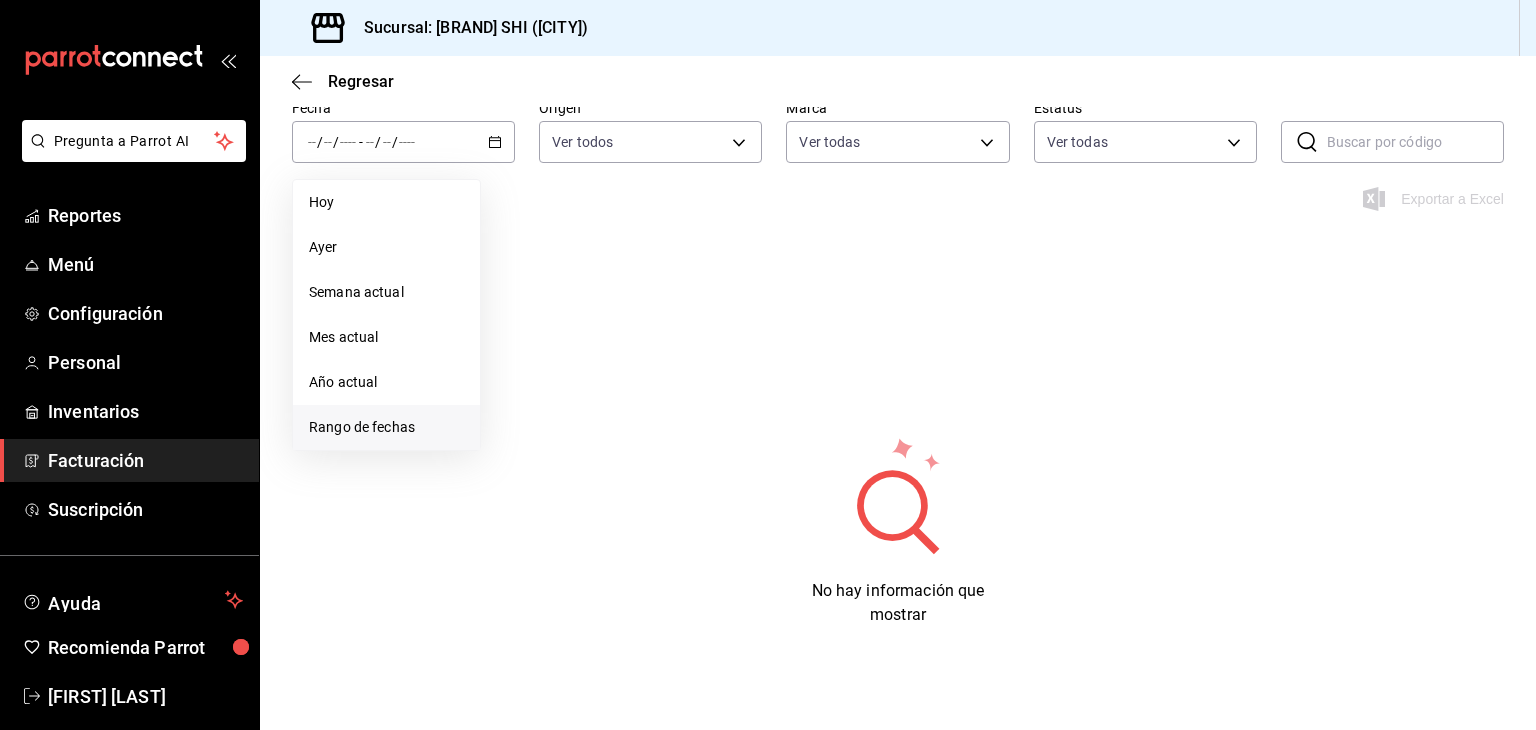 click on "Rango de fechas" at bounding box center (386, 427) 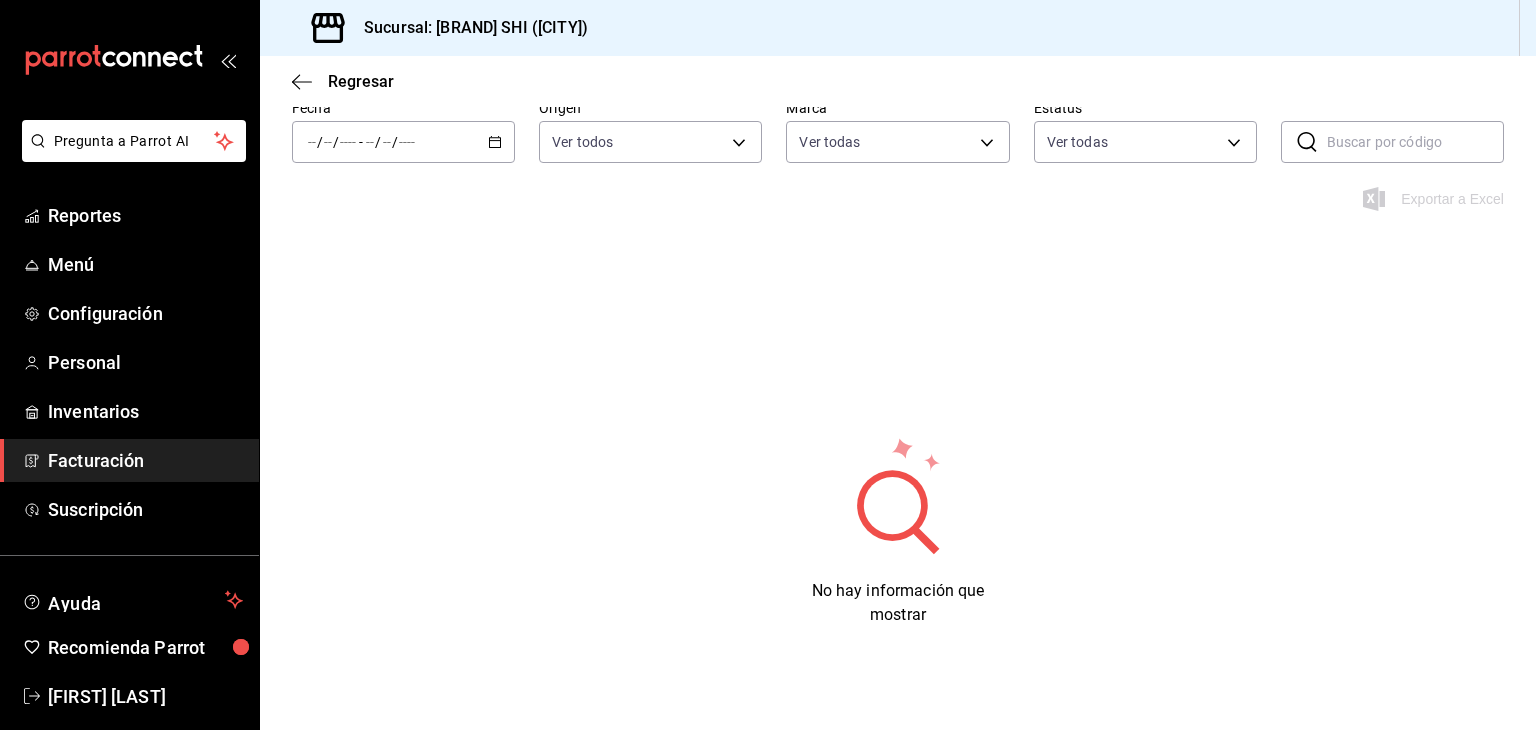 click on "Facturación" at bounding box center (145, 460) 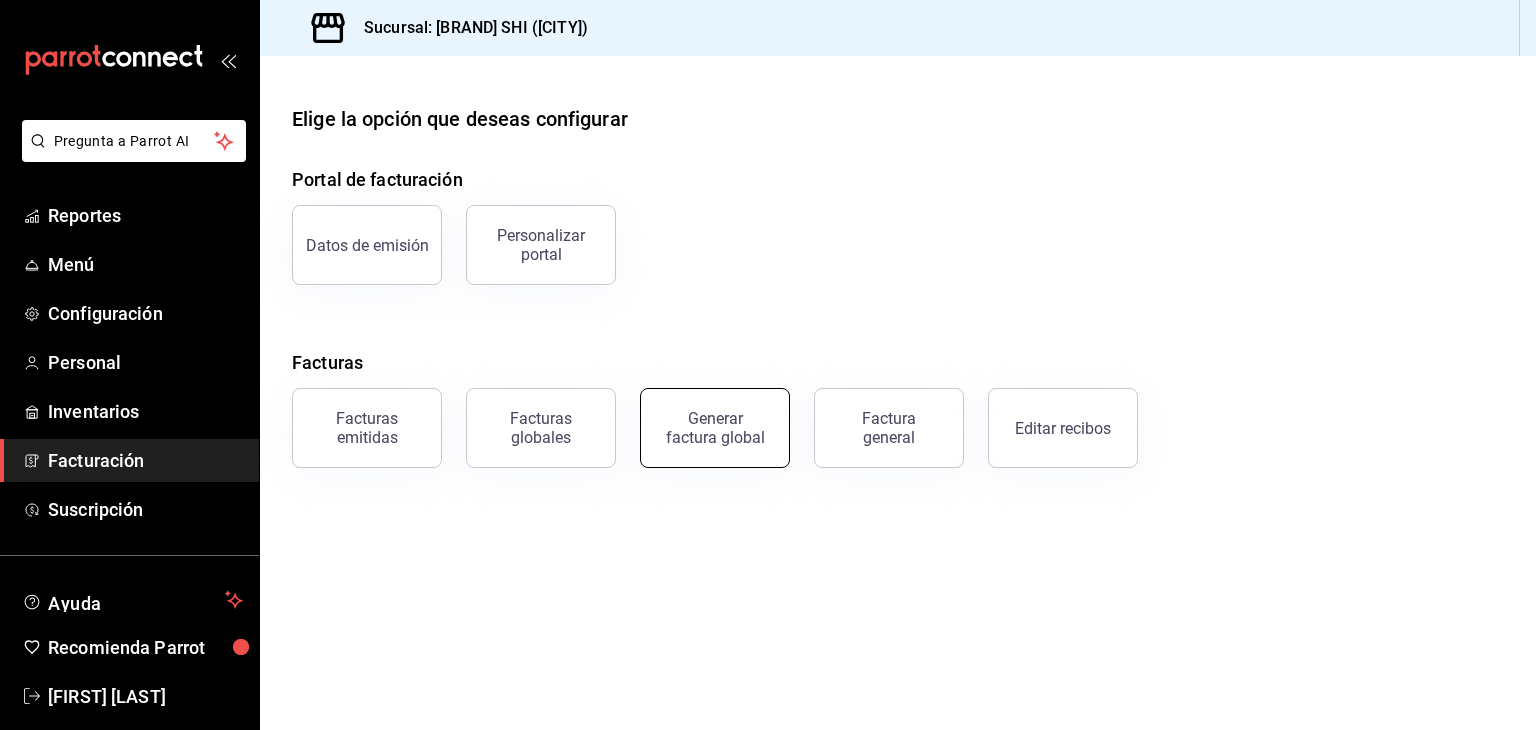 click on "Generar factura global" at bounding box center [715, 428] 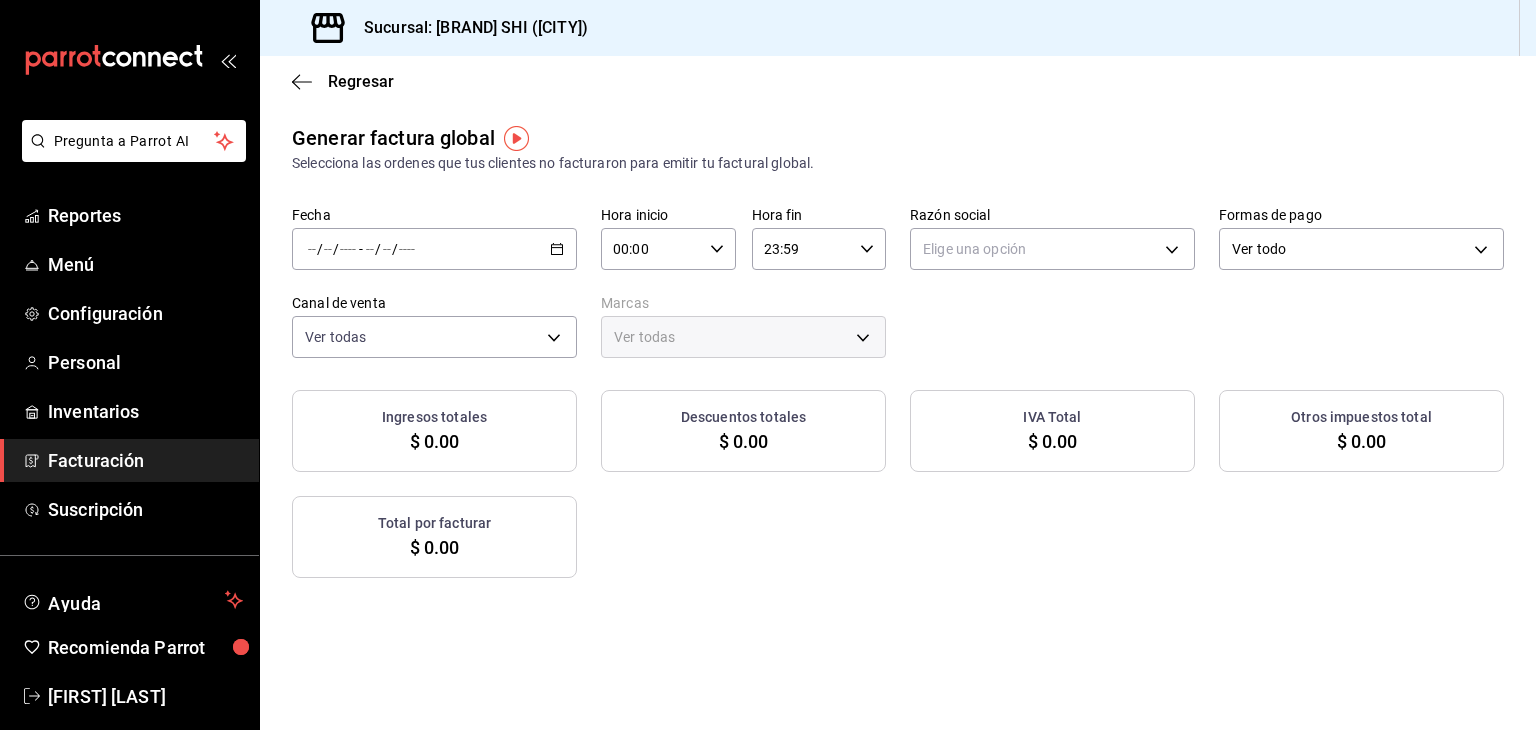 click 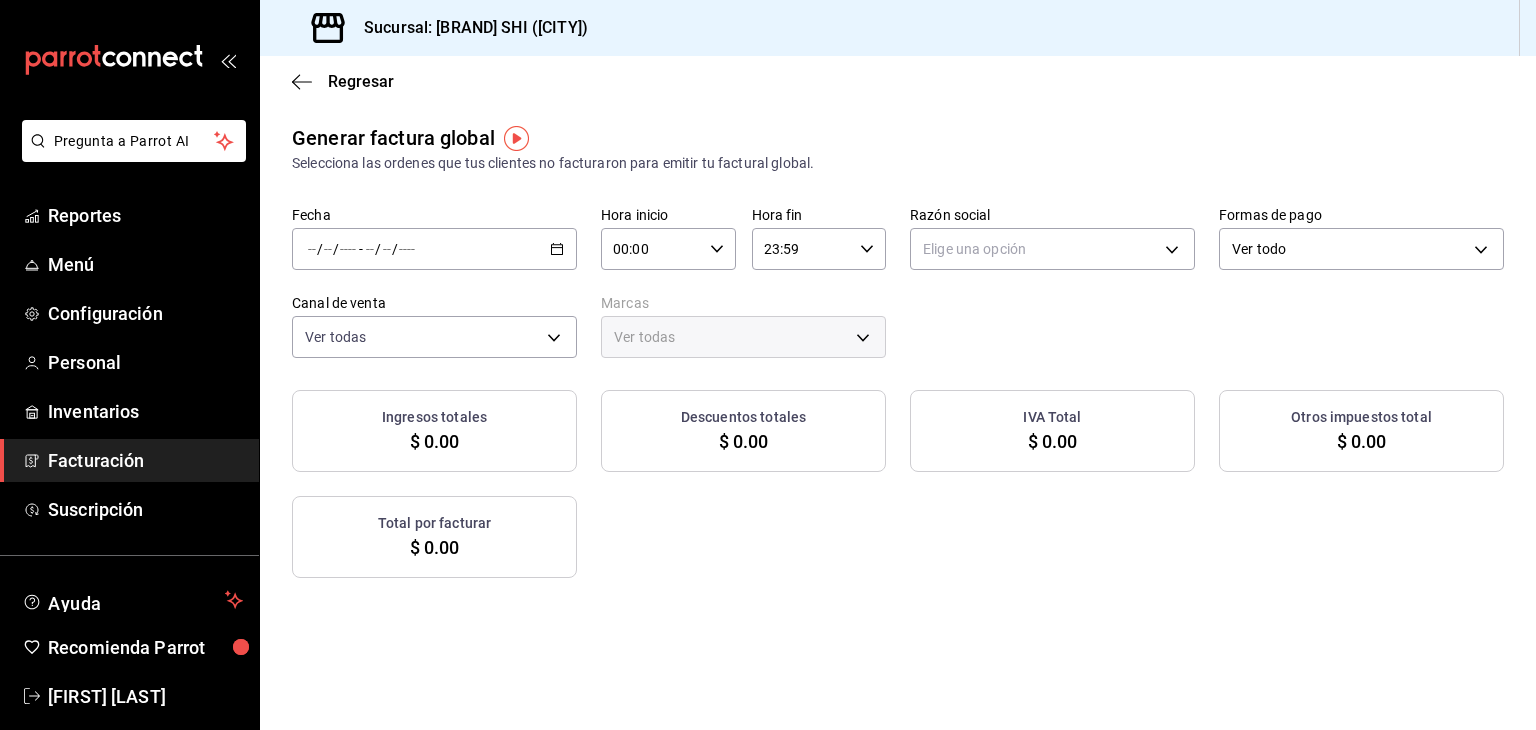 click 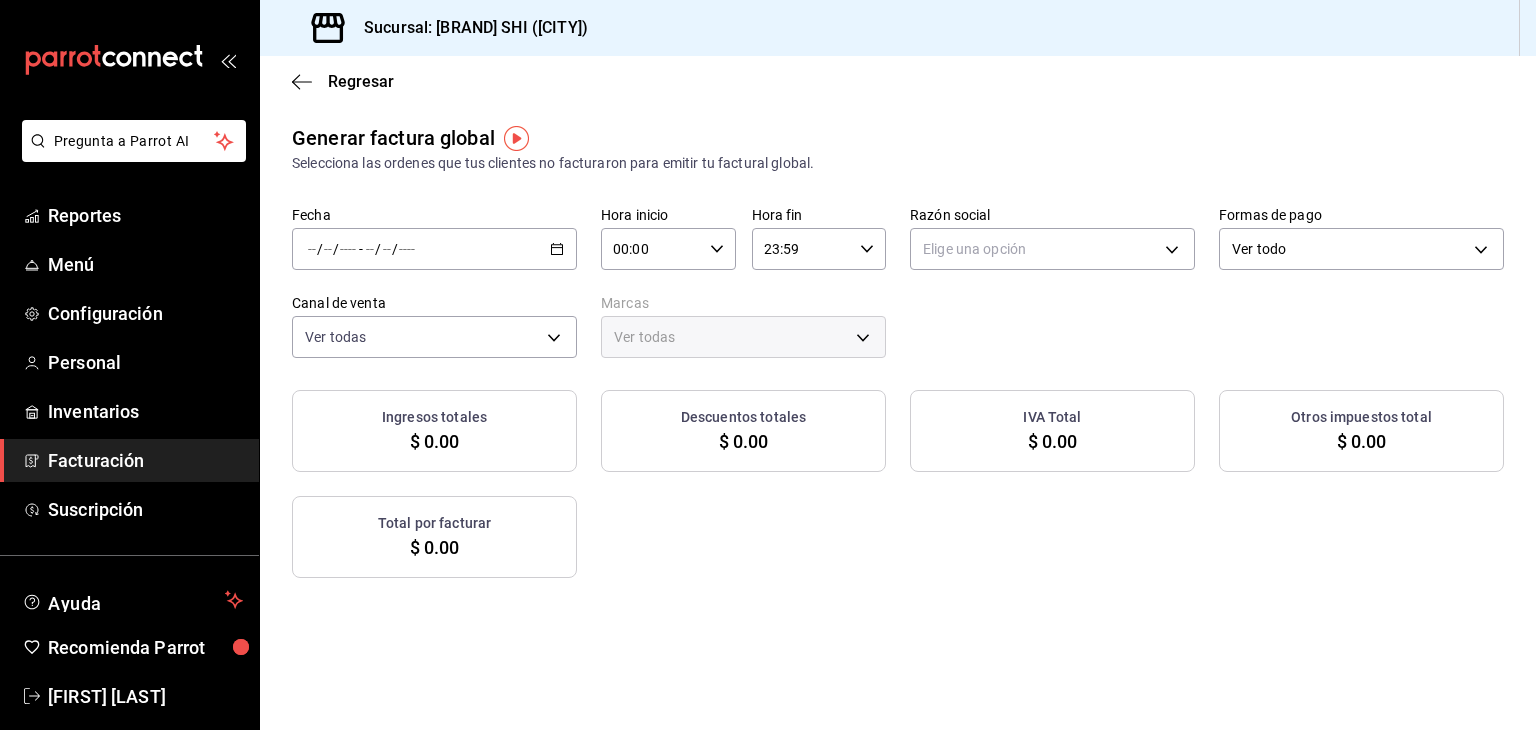 click 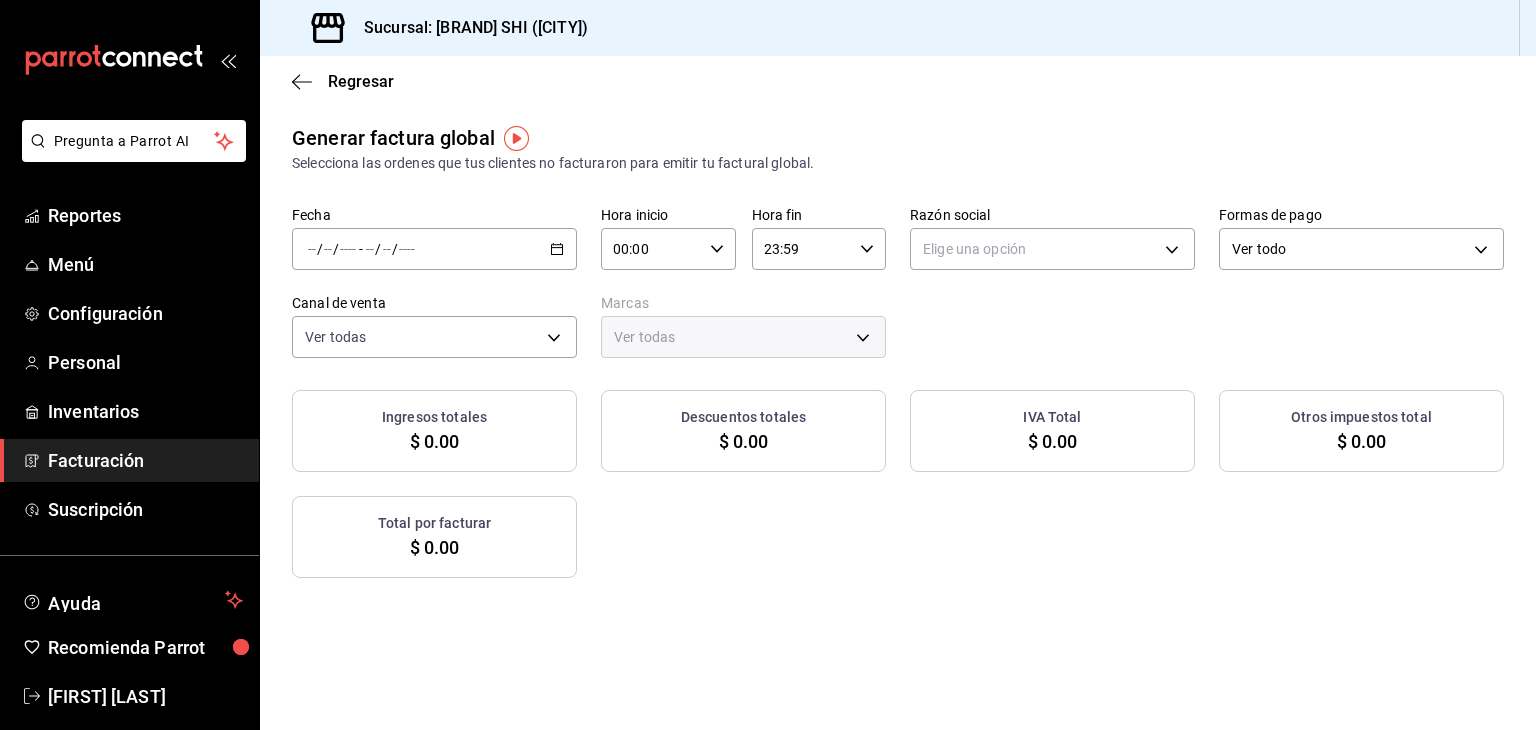 click 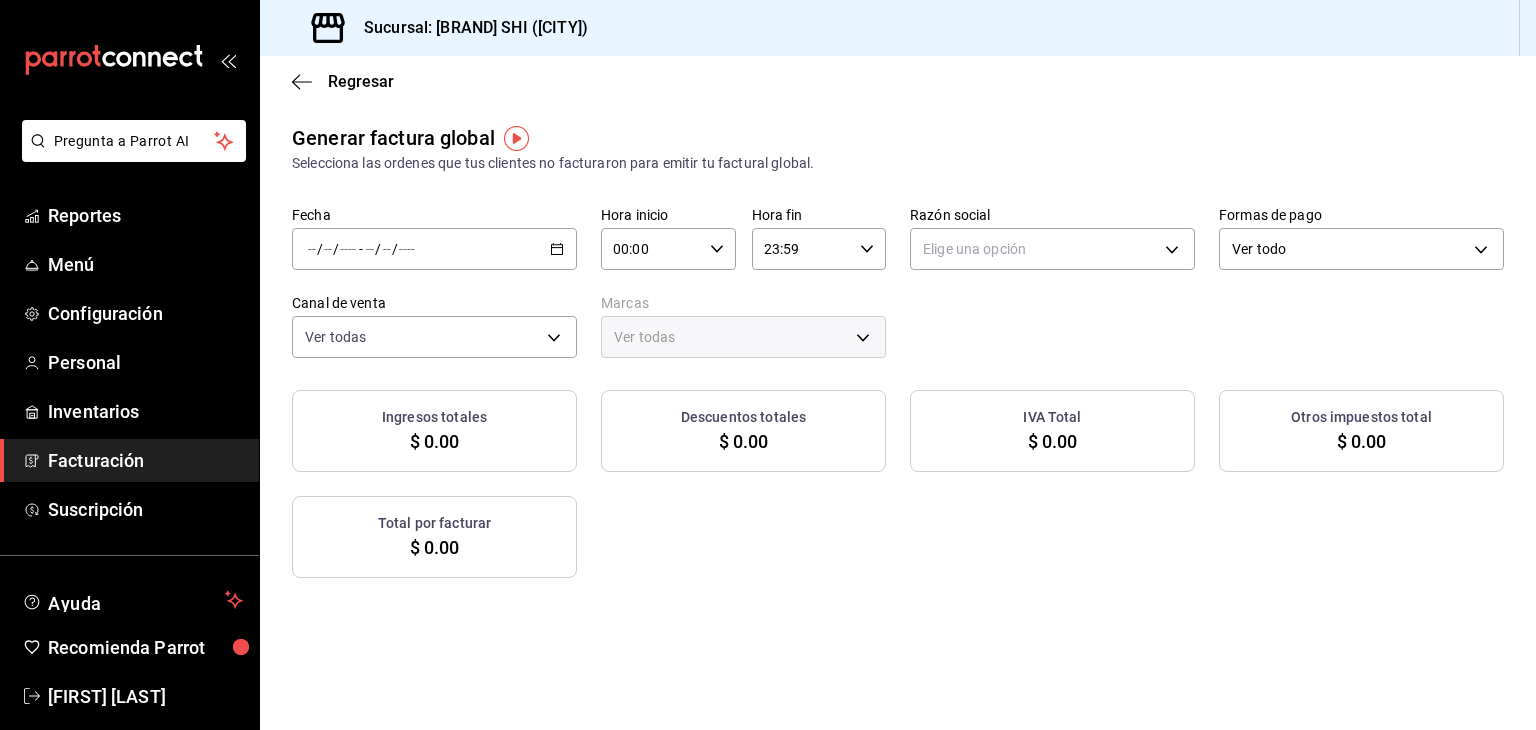 click 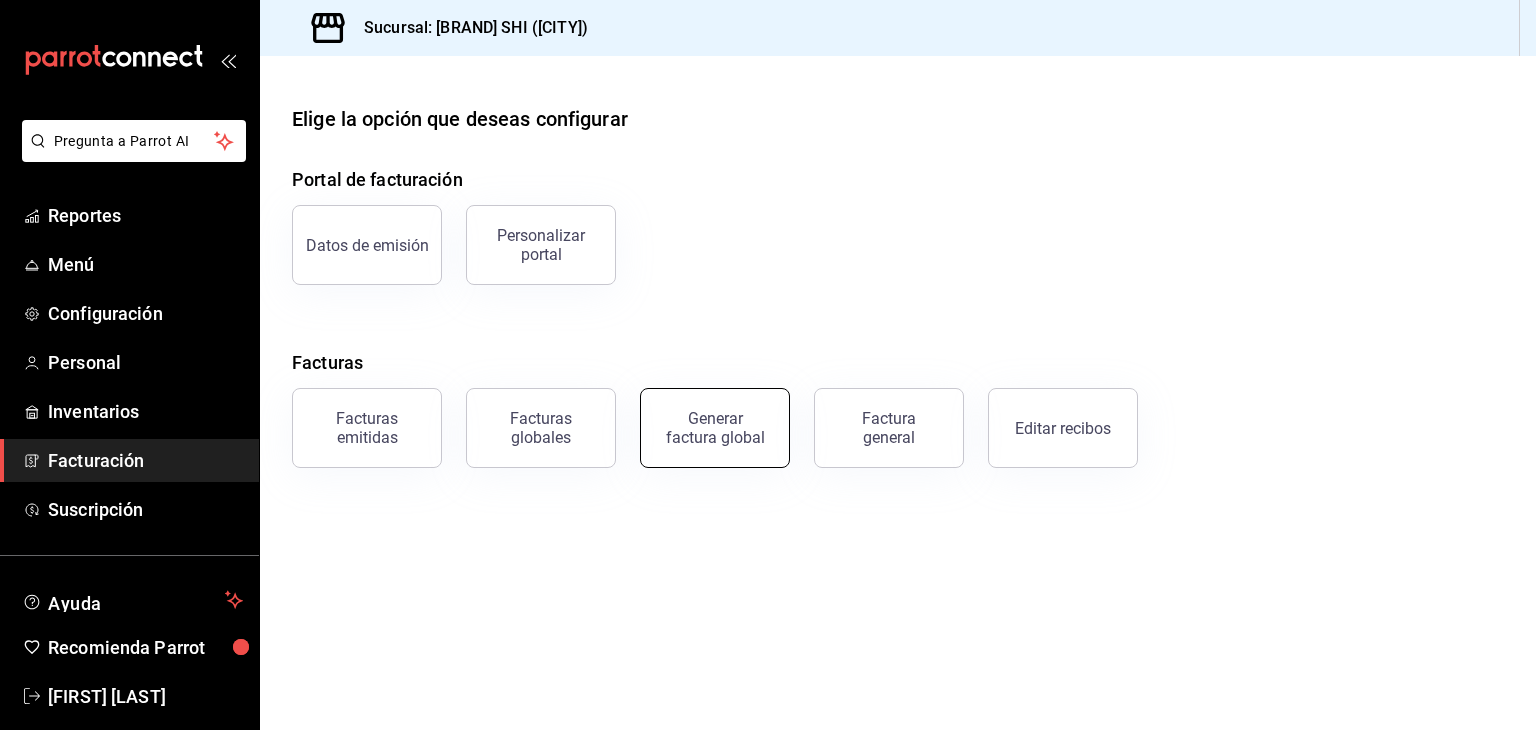 click on "Generar factura global" at bounding box center (715, 428) 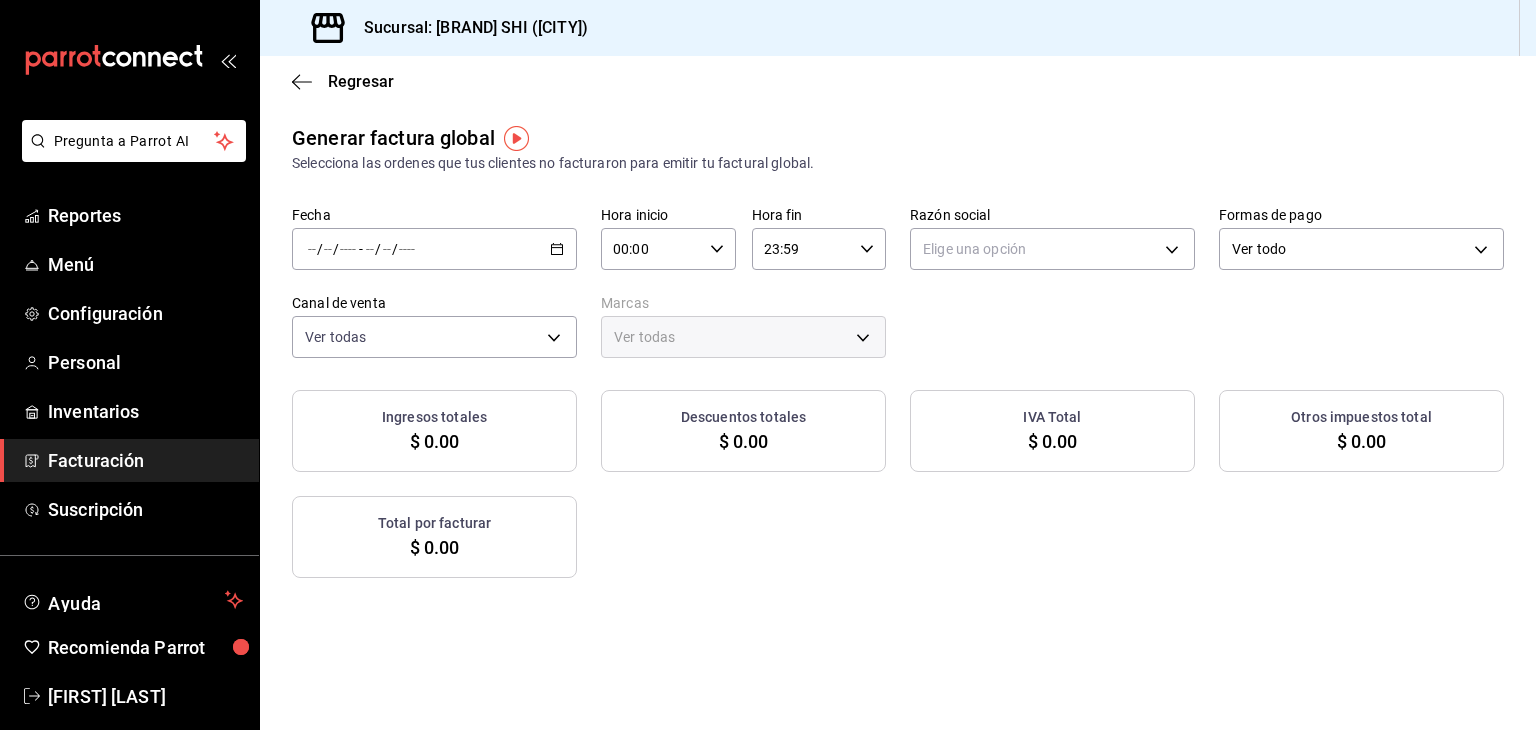 click on "Facturación" at bounding box center [145, 460] 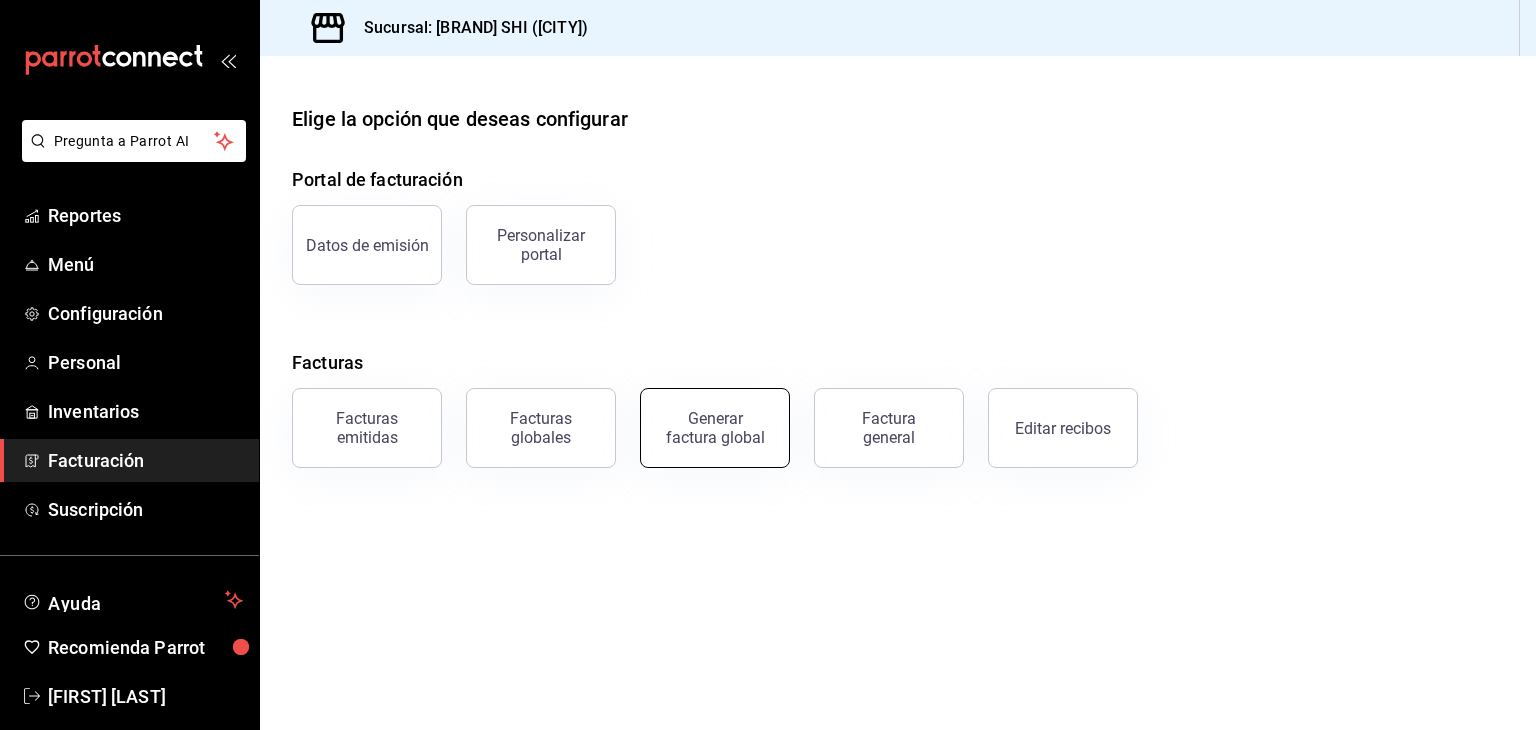 click on "Generar factura global" at bounding box center [715, 428] 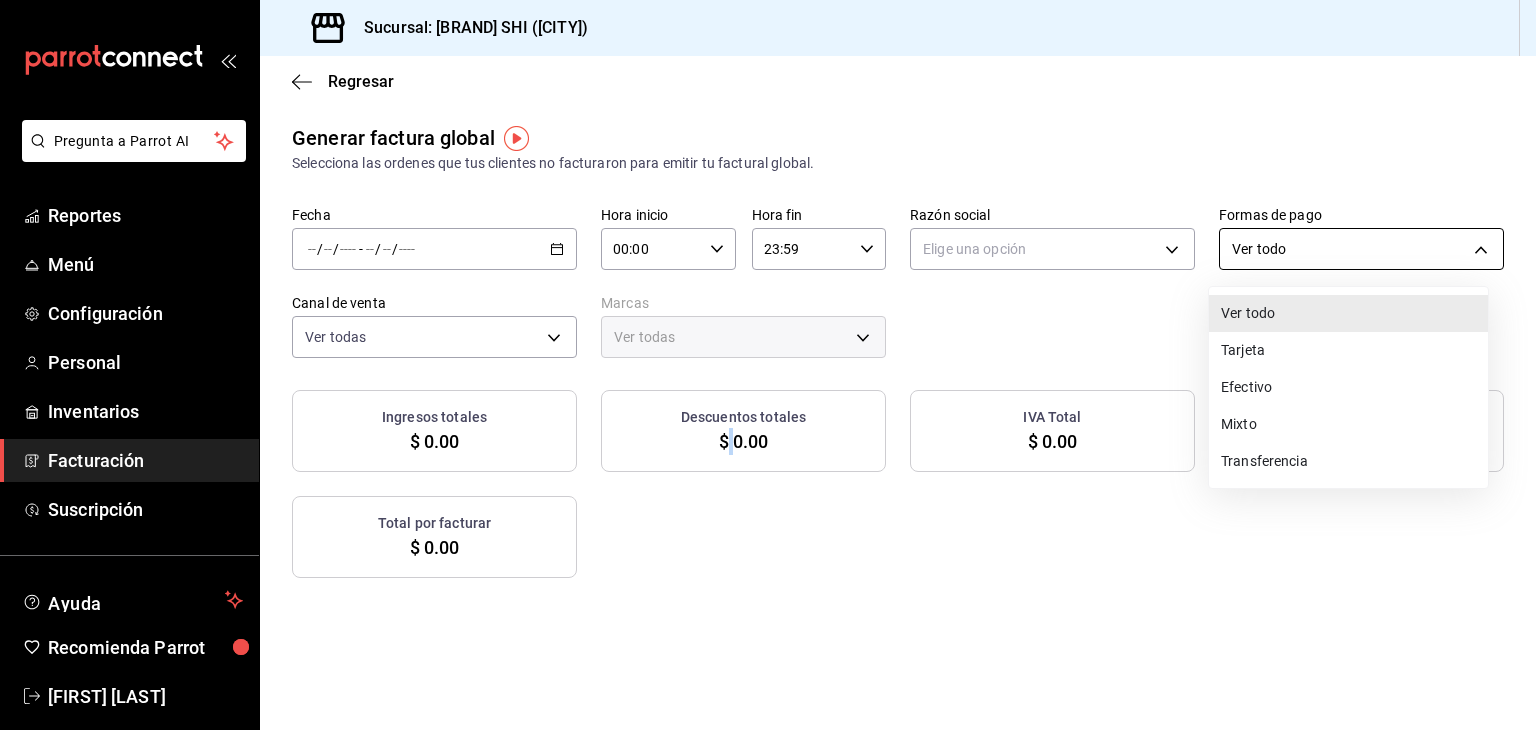 click on "Pregunta a Parrot AI Reportes   Menú   Configuración   Personal   Inventarios   Facturación   Suscripción   Ayuda Recomienda Parrot   [FIRST] [LAST]   Sugerir nueva función   Sucursal: Beef Capital SHI (Irapuato) Regresar Generar factura global Selecciona las ordenes que tus clientes no facturaron para emitir tu factural global. Fecha [DATE] [DATE] - [DATE] [DATE] Hora inicio 00:00 Hora inicio Hora fin 23:59 Hora fin Razón social Elige una opción Formas de pago Ver todo ALL Canal de venta Ver todas PARROT,UBER_EATS,RAPPI,DIDI_FOOD,ONLINE Marcas Ver todas Ingresos totales $ 0.00 Descuentos totales $ 0.00 IVA Total $ 0.00 Otros impuestos total $ 0.00 Total por facturar $ 0.00 No hay información que mostrar GANA 1 MES GRATIS EN TU SUSCRIPCIÓN AQUÍ ¿Recuerdas cómo empezó tu restaurante?
Hoy puedes ayudar a un colega a tener el mismo cambio que tú viviste.
Recomienda Parrot directamente desde tu Portal Administrador.
Es fácil y rápido.
🎁 Por cada restaurante que se una, ganas 1 mes gratis. Ver video tutorial" at bounding box center [768, 365] 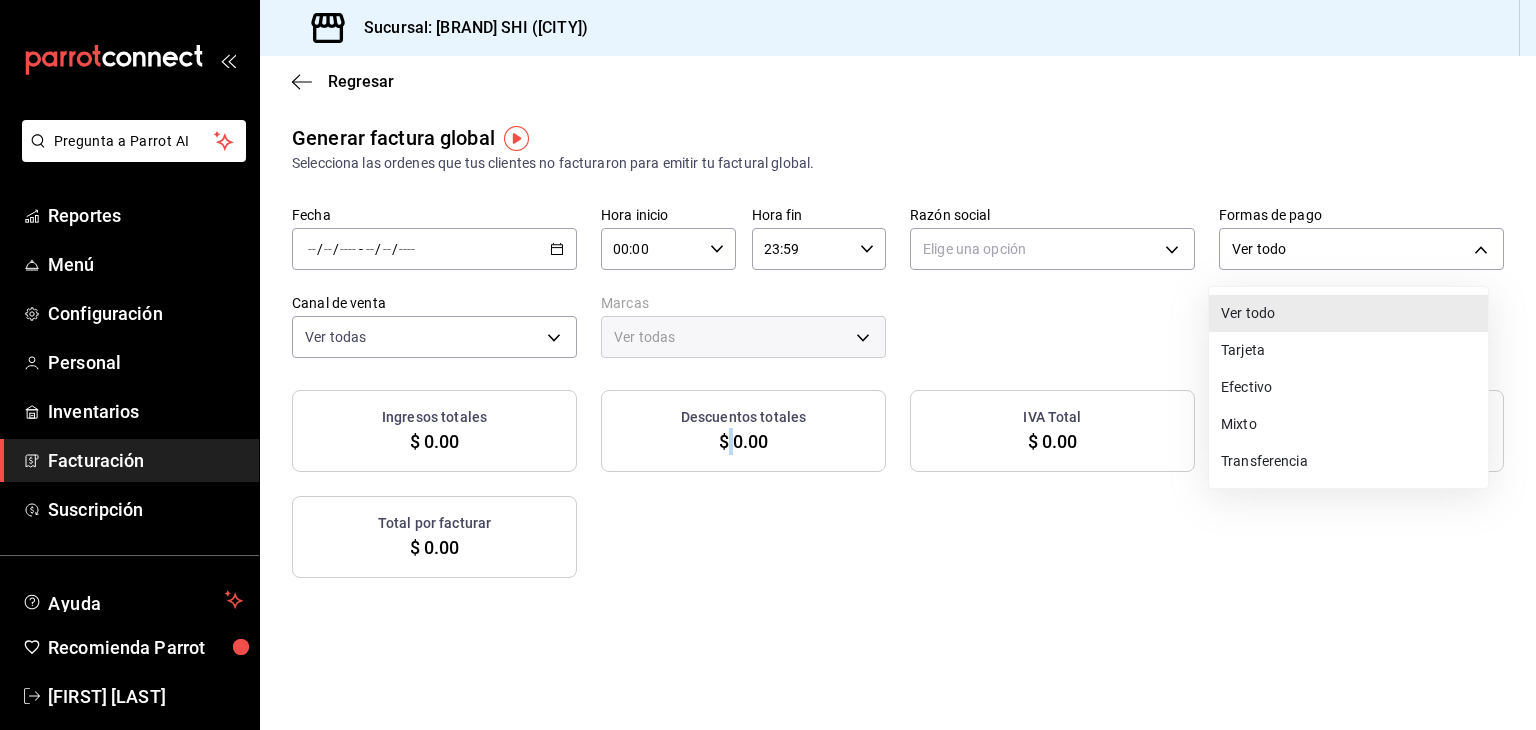 click on "Tarjeta" at bounding box center (1348, 350) 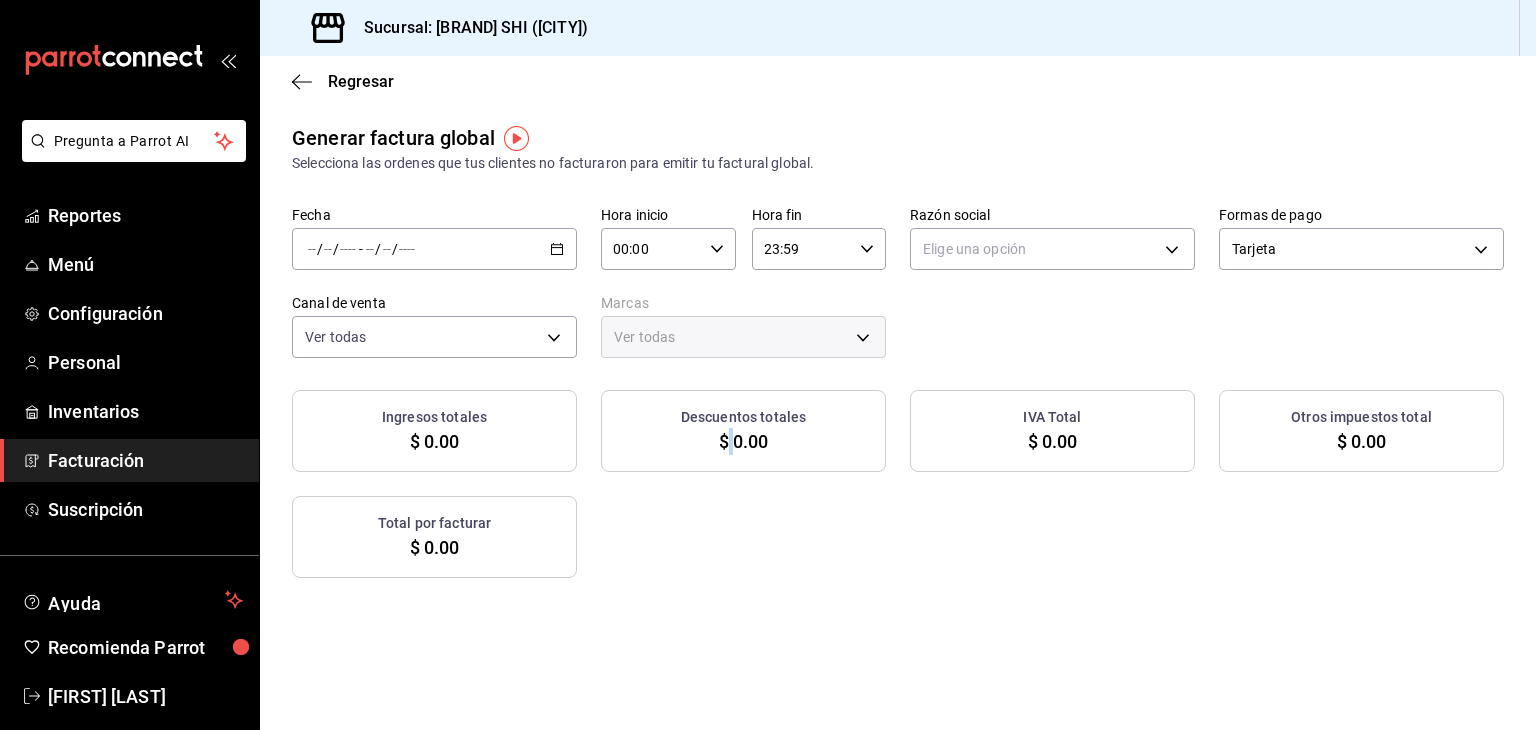 click on "Tarjeta" at bounding box center [1313, 322] 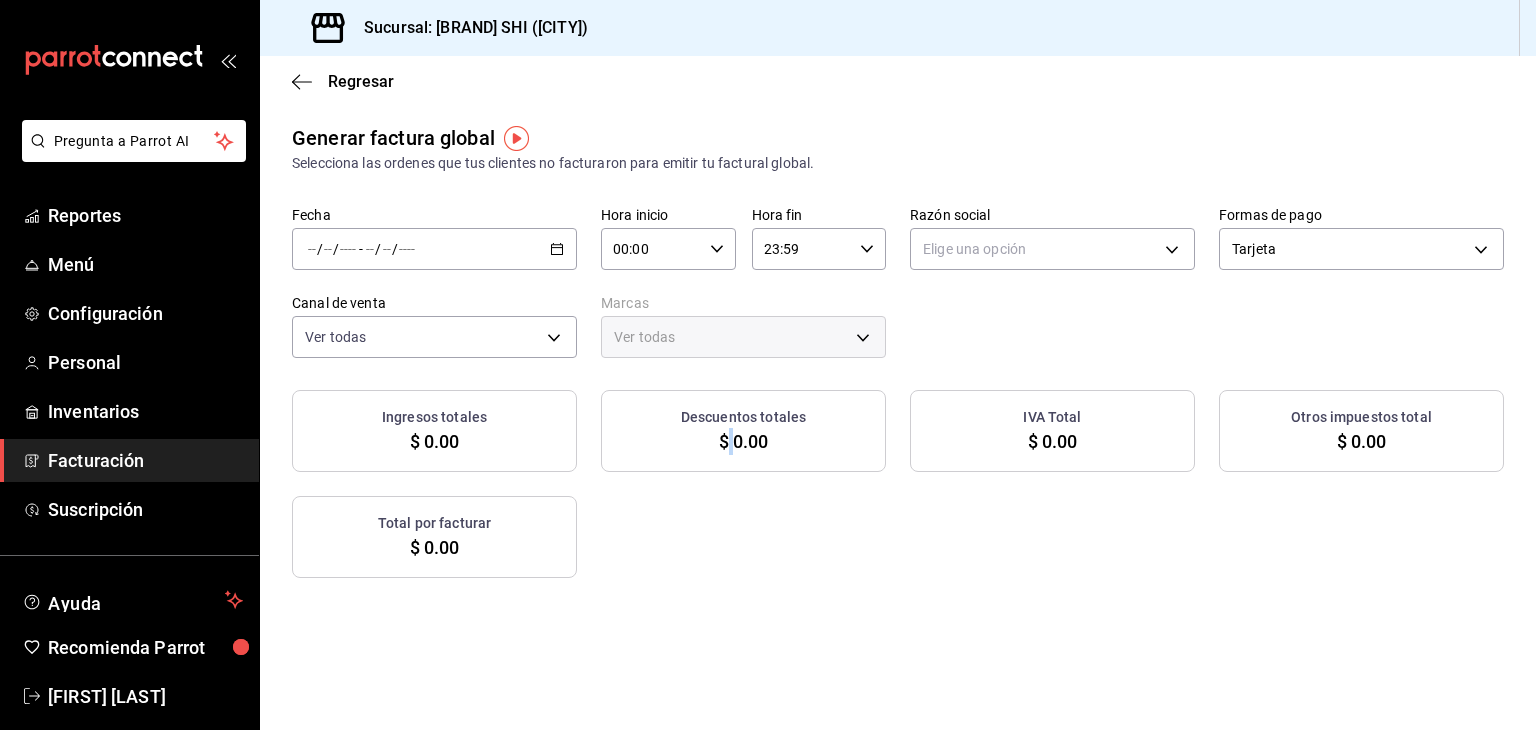 click 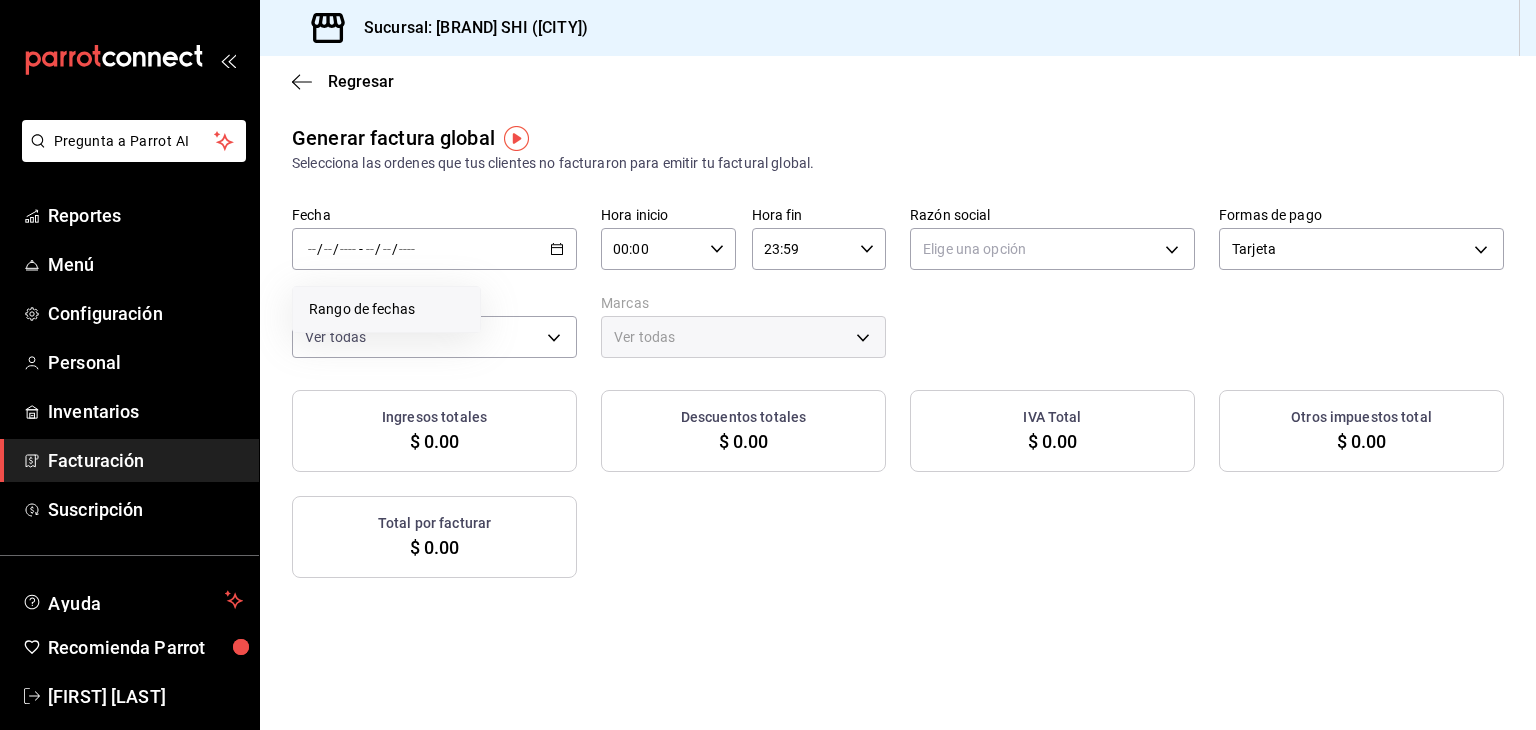 click on "Rango de fechas" at bounding box center [386, 309] 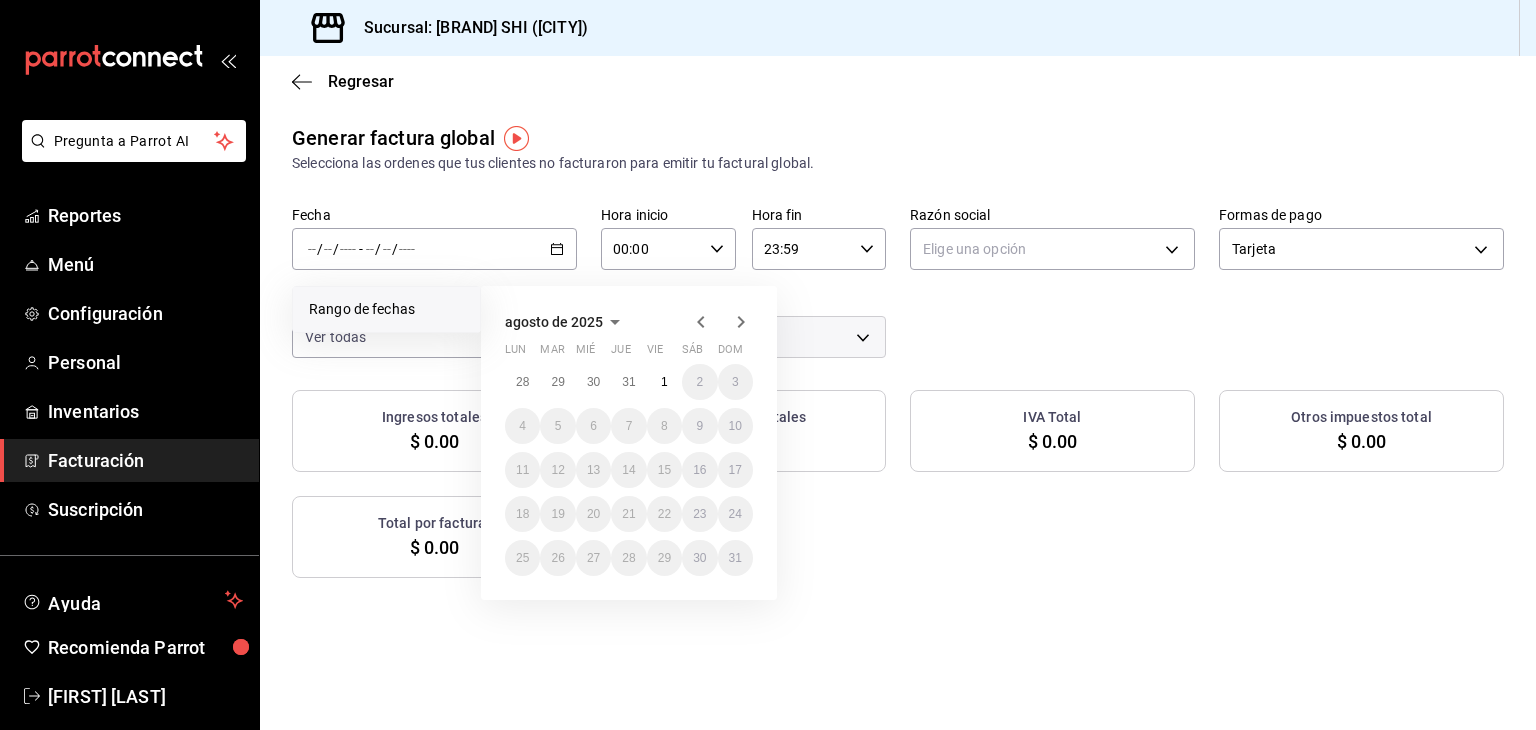 click 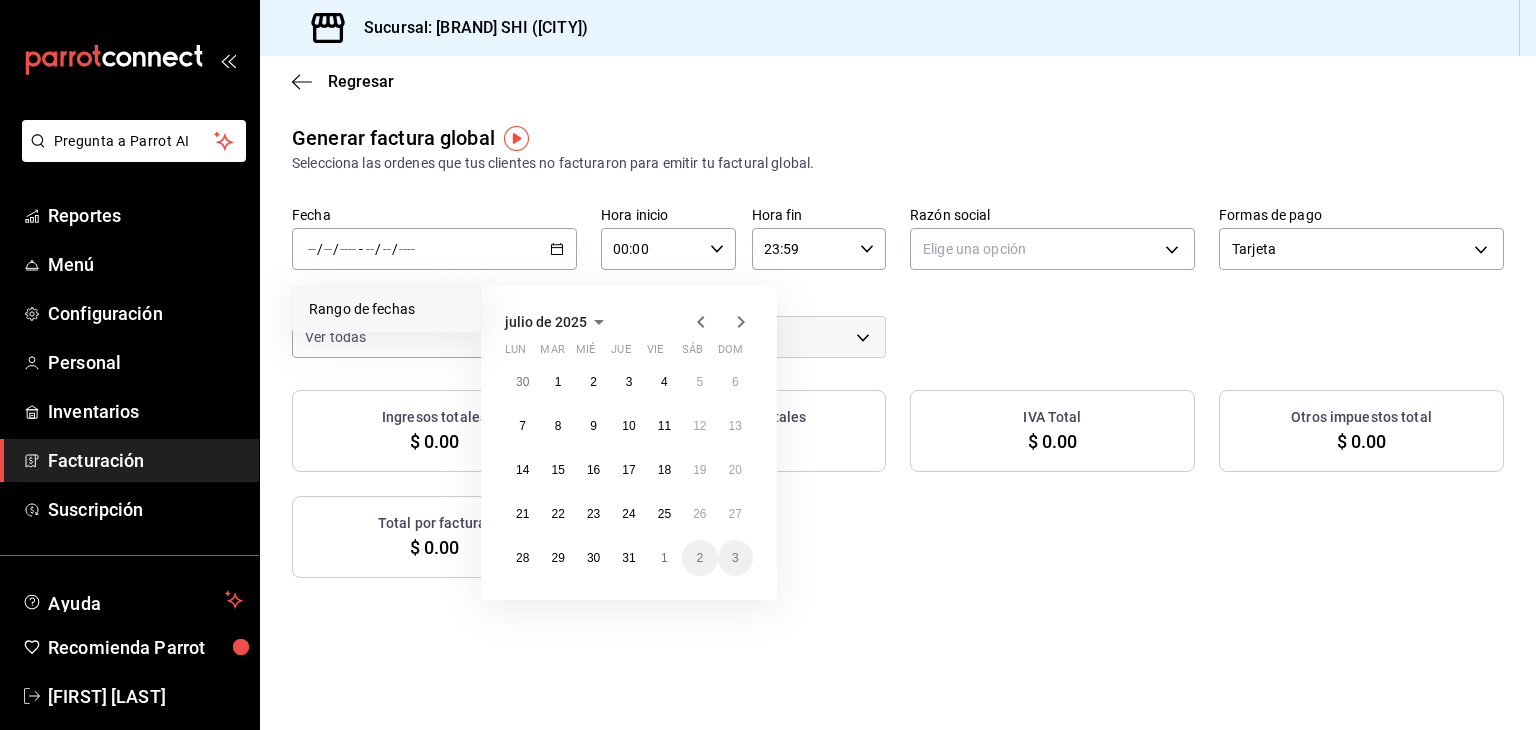 click 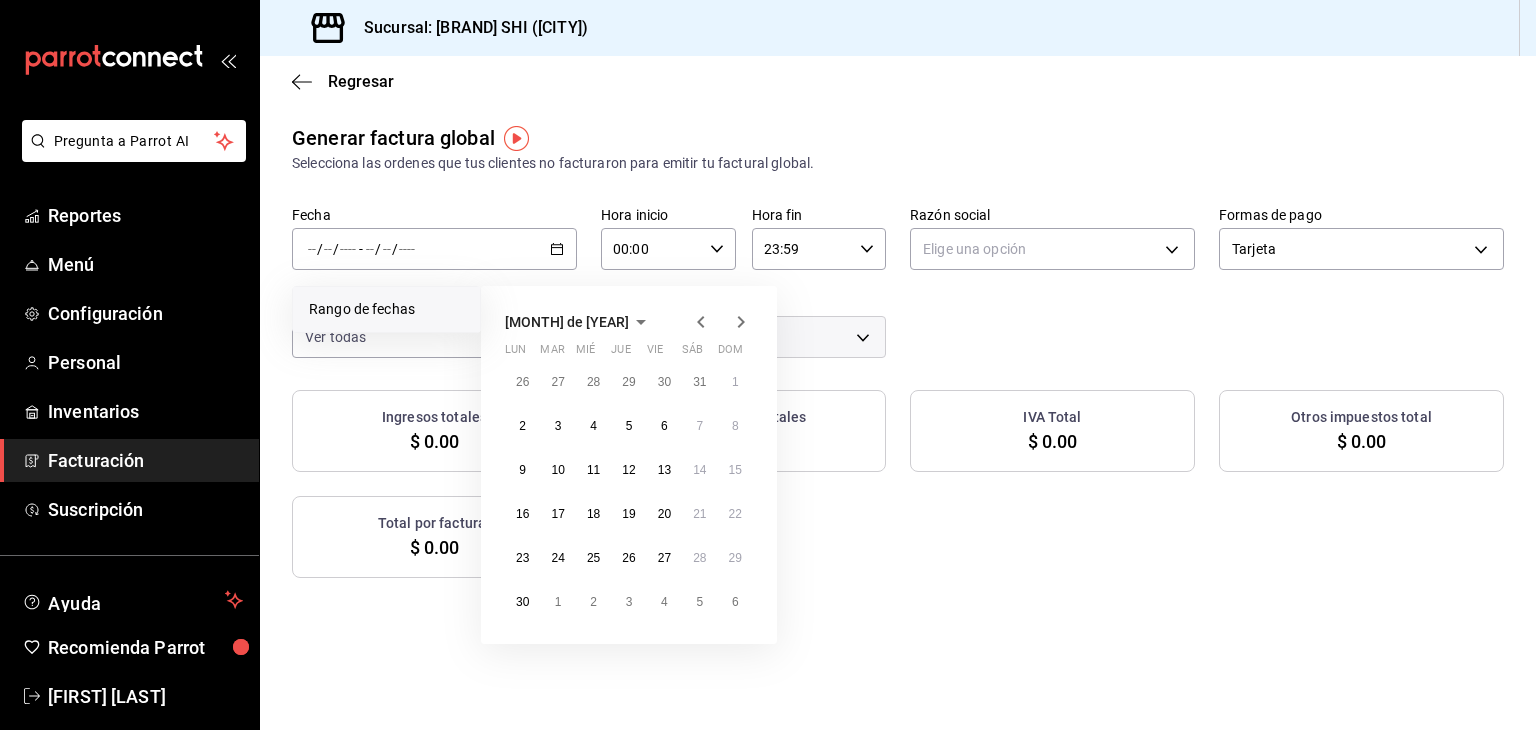 click 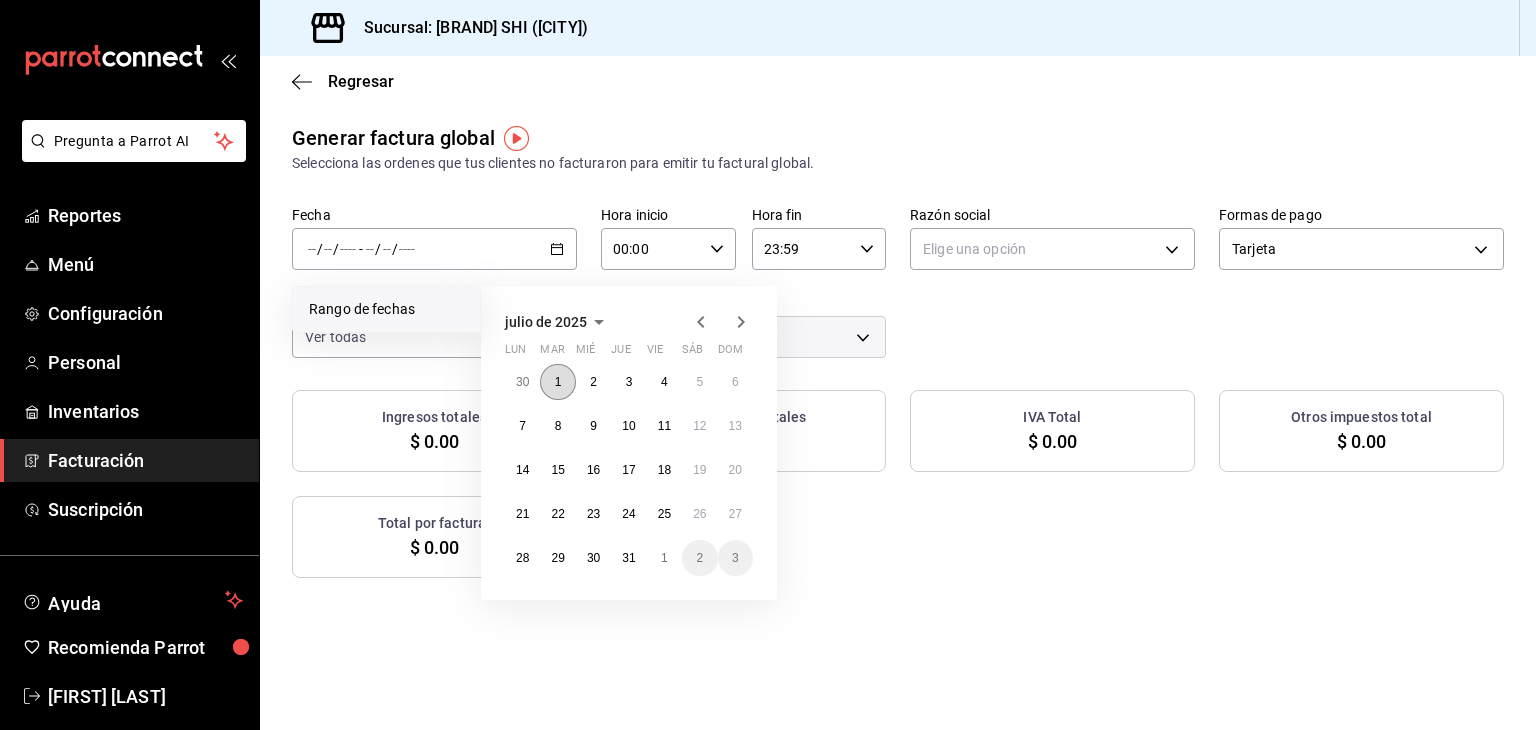 click on "1" at bounding box center (557, 382) 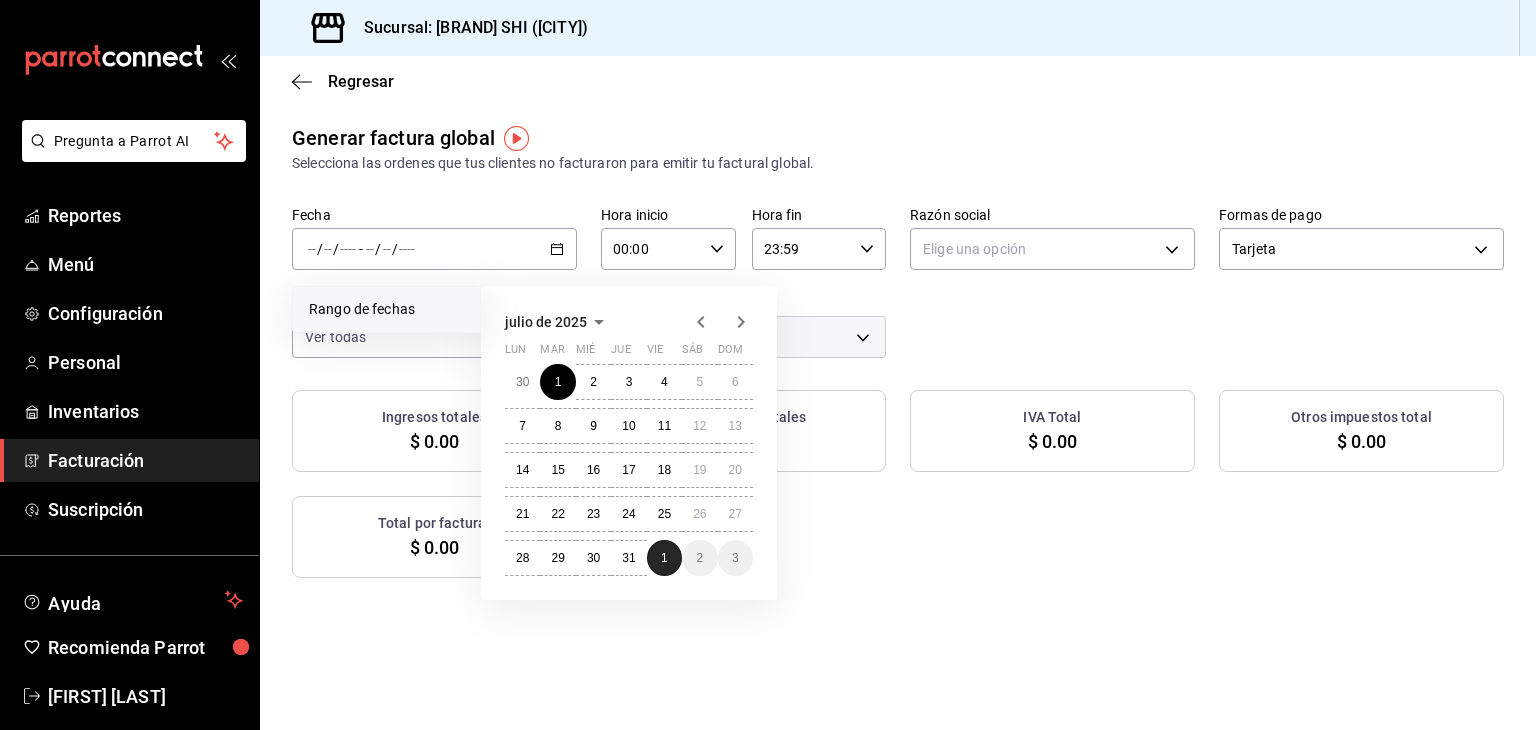 click on "1" at bounding box center (664, 558) 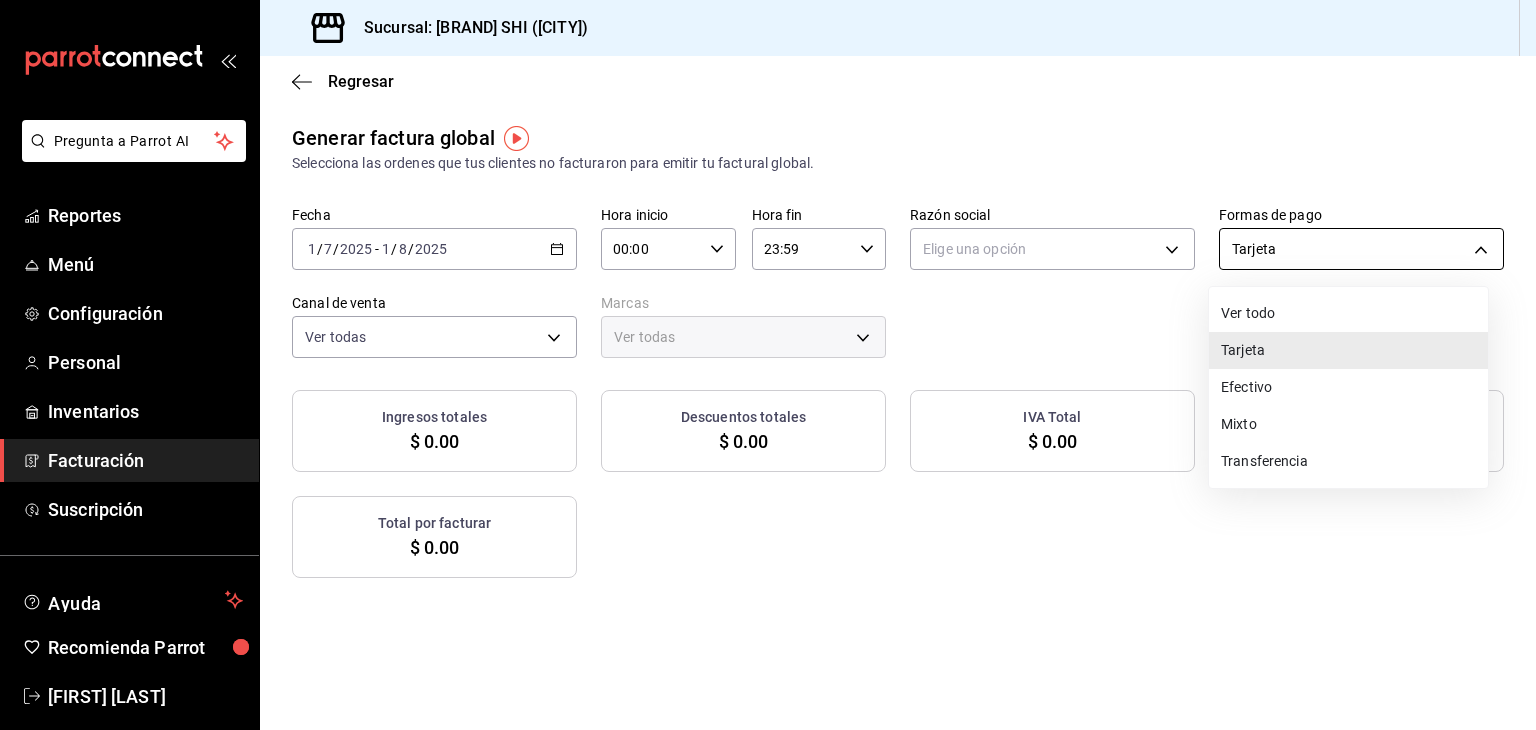 click on "Pregunta a Parrot AI Reportes   Menú   Configuración   Personal   Inventarios   Facturación   Suscripción   Ayuda Recomienda Parrot   [FIRST] [LAST]   Sugerir nueva función   Sucursal: Beef Capital SHI (Irapuato) Regresar Generar factura global Selecciona las ordenes que tus clientes no facturaron para emitir tu factural global. Fecha [DATE] [DATE] - [DATE] [DATE] Hora inicio 00:00 Hora inicio Hora fin 23:59 Hora fin Razón social Elige una opción Formas de pago Tarjeta CARD Canal de venta Ver todas PARROT,UBER_EATS,RAPPI,DIDI_FOOD,ONLINE Marcas Ver todas Ingresos totales $ 0.00 Descuentos totales $ 0.00 IVA Total $ 0.00 Otros impuestos total $ 0.00 Total por facturar $ 0.00 No hay información que mostrar GANA 1 MES GRATIS EN TU SUSCRIPCIÓN AQUÍ Ver video tutorial Ir a video Pregunta a Parrot AI Reportes   Menú   Configuración   Personal   Inventarios   Facturación   Suscripción   Ayuda Recomienda Parrot   [FIRST] [LAST]   Sugerir nueva función   Visitar centro de ayuda" at bounding box center (768, 365) 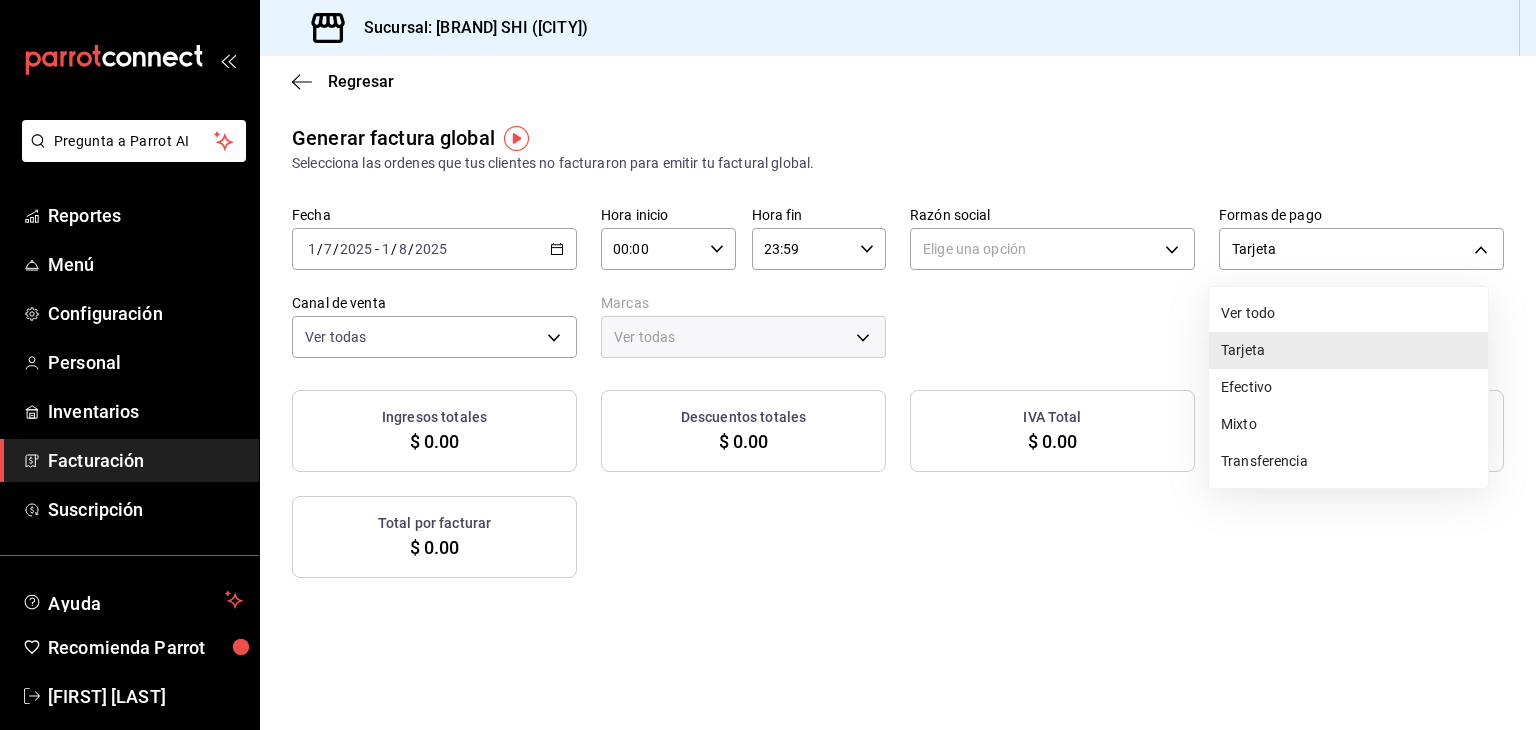 click at bounding box center [768, 365] 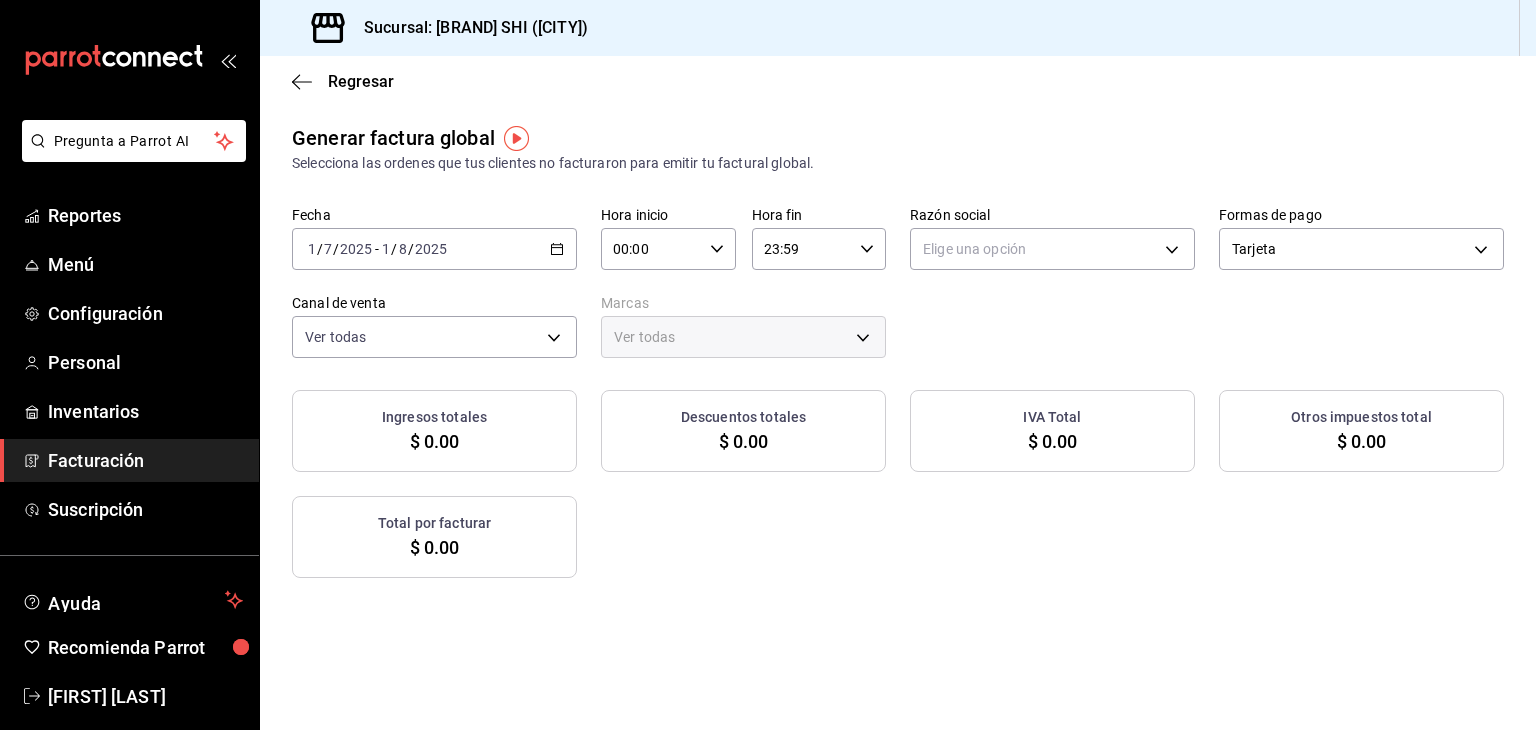 click 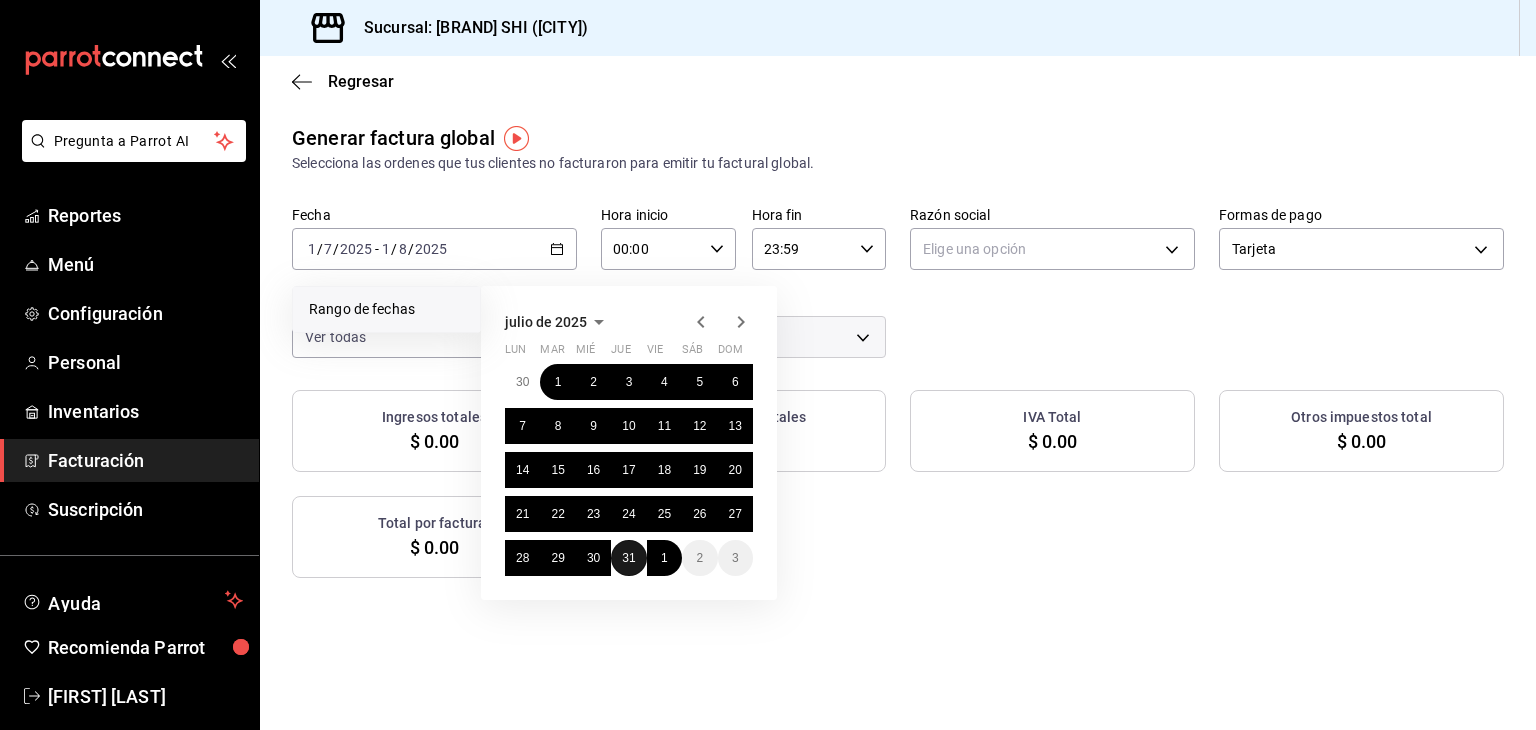 click on "31" at bounding box center (628, 558) 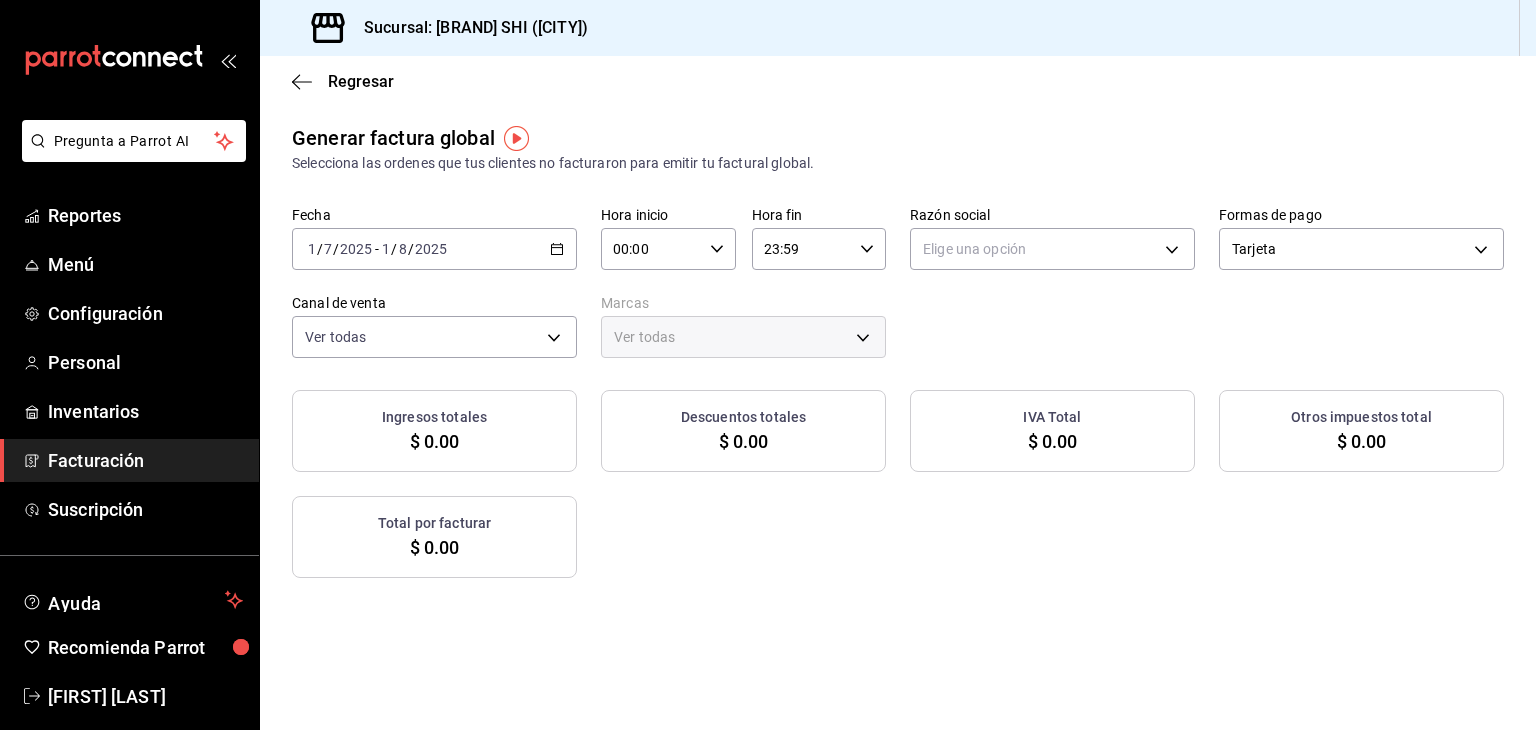 click on "Generar factura global Selecciona las ordenes que tus clientes no facturaron para emitir tu factural global. Fecha [DATE] [DATE] - [DATE] [DATE] Hora inicio 00:00 Hora inicio Hora fin 23:59 Hora fin Razón social Elige una opción Formas de pago Tarjeta CARD Canal de venta Ver todas PARROT,UBER_EATS,RAPPI,DIDI_FOOD,ONLINE Marcas Ver todas Ingresos totales [PRICE] Descuentos totales [PRICE] IVA Total [PRICE] Otros impuestos total [PRICE] Total por facturar [PRICE] No hay información que mostrar" at bounding box center (898, 562) 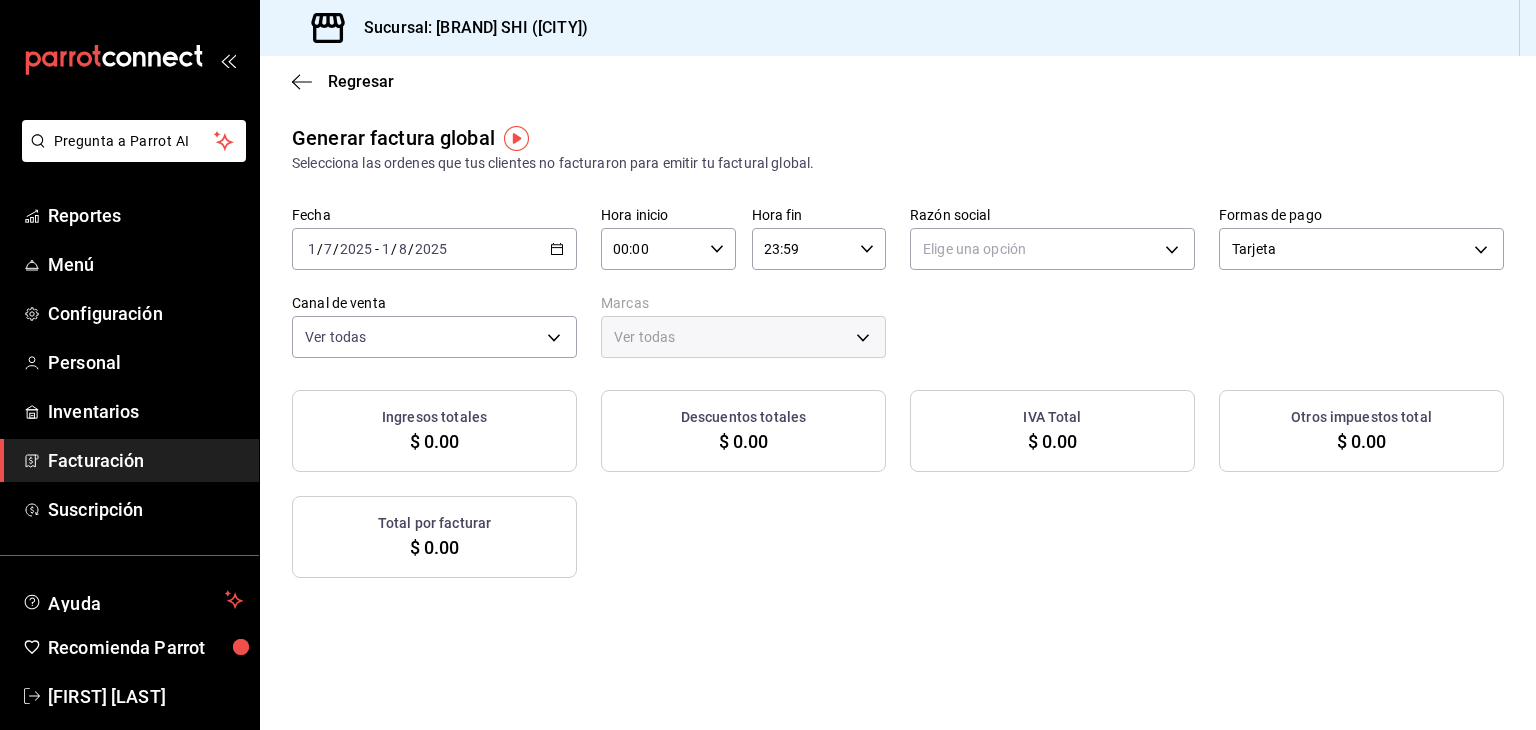 click 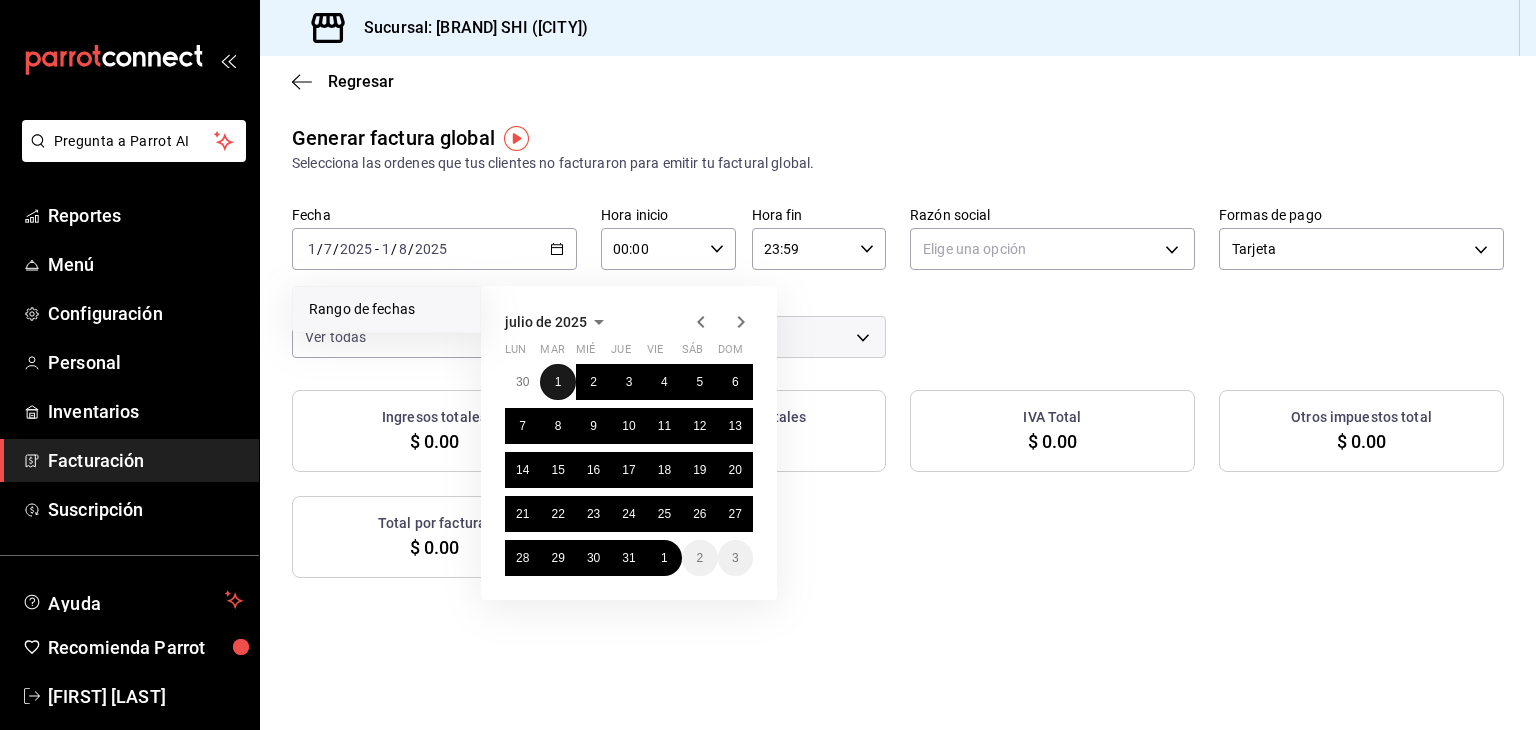 click on "1" at bounding box center [557, 382] 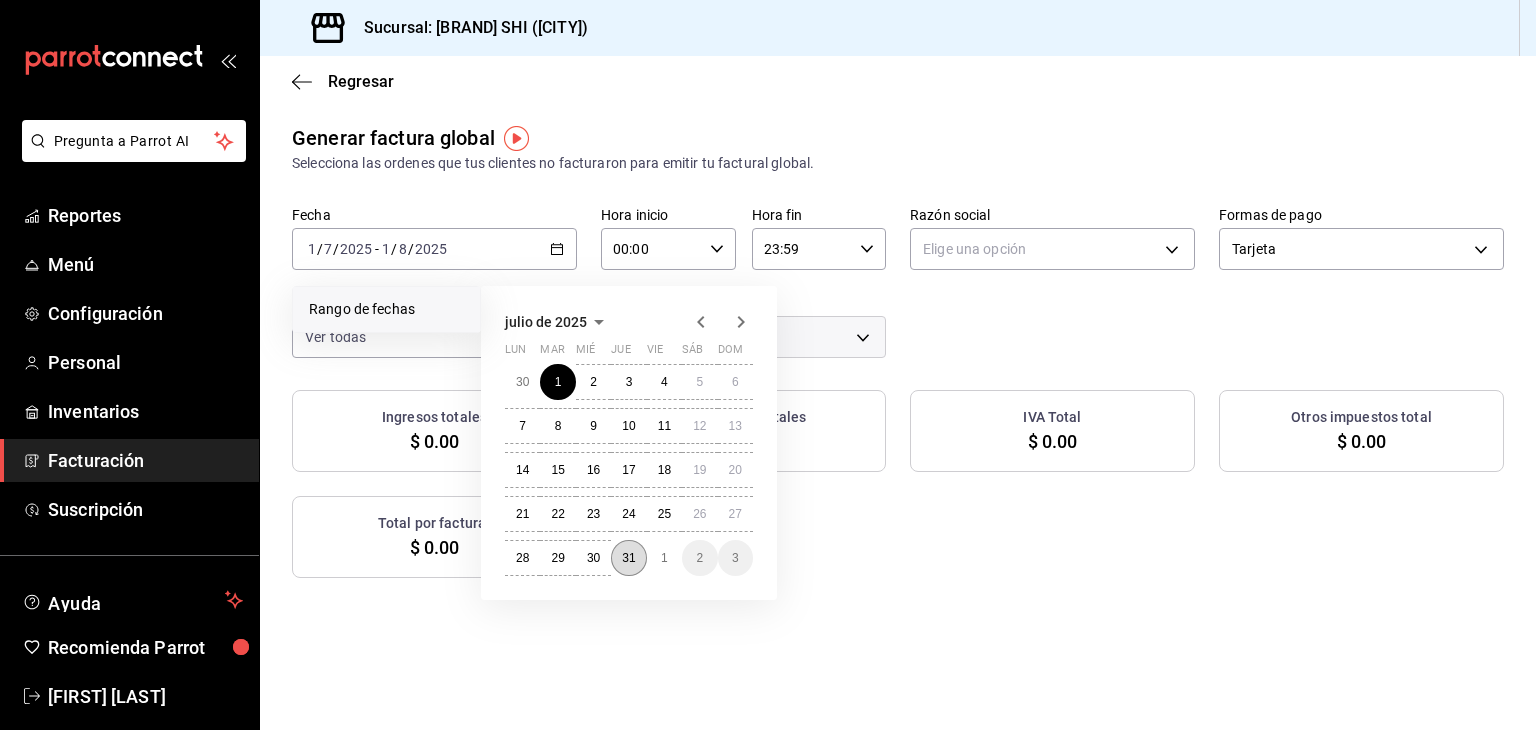 click on "31" at bounding box center [628, 558] 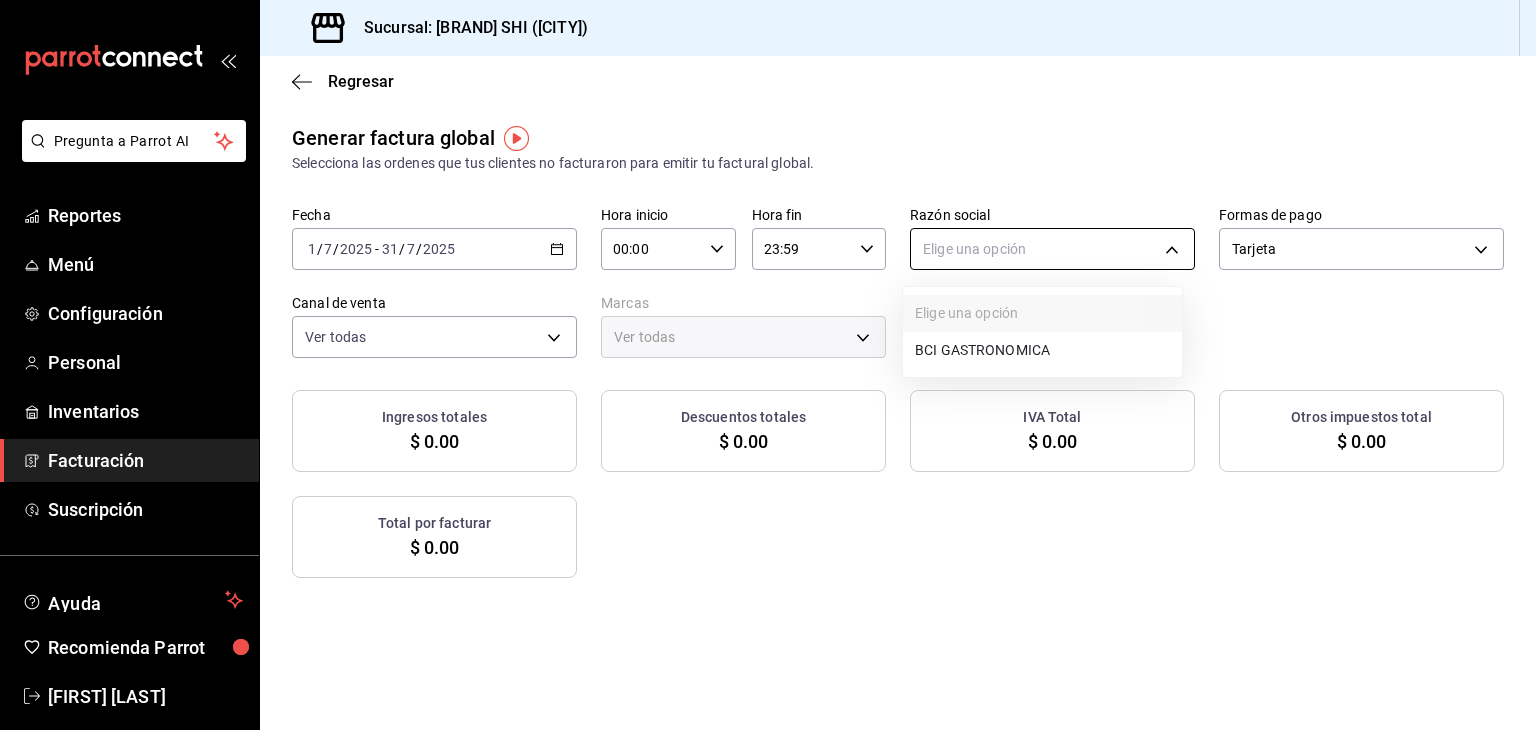click on "Pregunta a Parrot AI Reportes   Menú   Configuración   Personal   Inventarios   Facturación   Suscripción   Ayuda Recomienda Parrot   [NAME]   Sugerir nueva función   Sucursal: Beef Capital SHI (Irapuato) Regresar Generar factura global Selecciona las ordenes que tus clientes no facturaron para emitir tu factural global. Fecha [DATE] [DATE] - [DATE] [DATE] Hora inicio 00:00 Hora inicio Hora fin 23:59 Hora fin Razón social Elige una opción Formas de pago Tarjeta CARD Canal de venta Ver todas PARROT,UBER_EATS,RAPPI,DIDI_FOOD,ONLINE Marcas Ver todas Ingresos totales $ 0.00 Descuentos totales $ 0.00 IVA Total $ 0.00 Otros impuestos total $ 0.00 Total por facturar $ 0.00 No hay información que mostrar GANA 1 MES GRATIS EN TU SUSCRIPCIÓN AQUÍ Ver video tutorial Ir a video Pregunta a Parrot AI Reportes   Menú   Configuración   Personal   Inventarios   Facturación   Suscripción   Ayuda Recomienda Parrot   [NAME]   Sugerir nueva función   ([PHONE])" at bounding box center (768, 365) 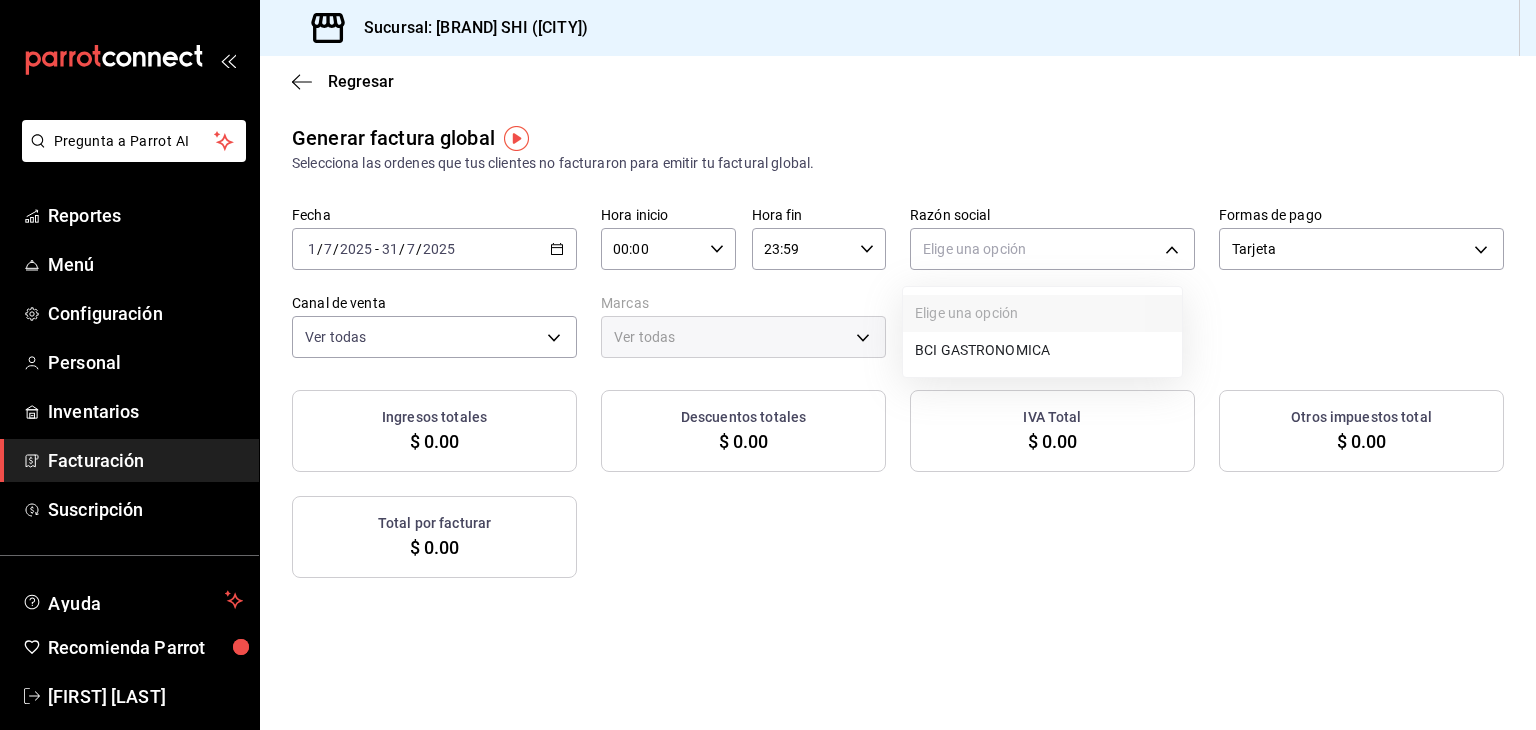 click on "BCI GASTRONOMICA" at bounding box center (1042, 350) 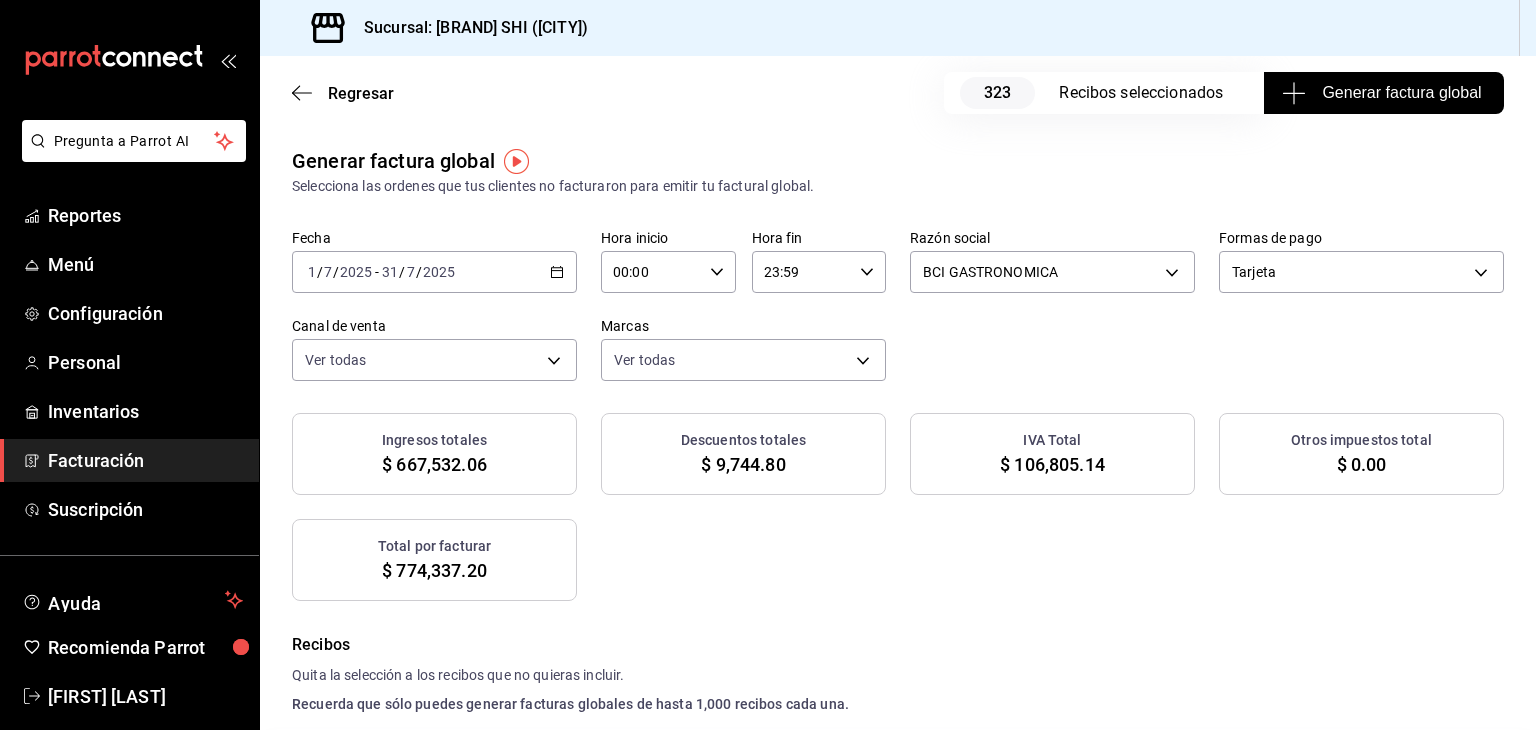 click on "Tarjeta CARD" at bounding box center (1361, 268) 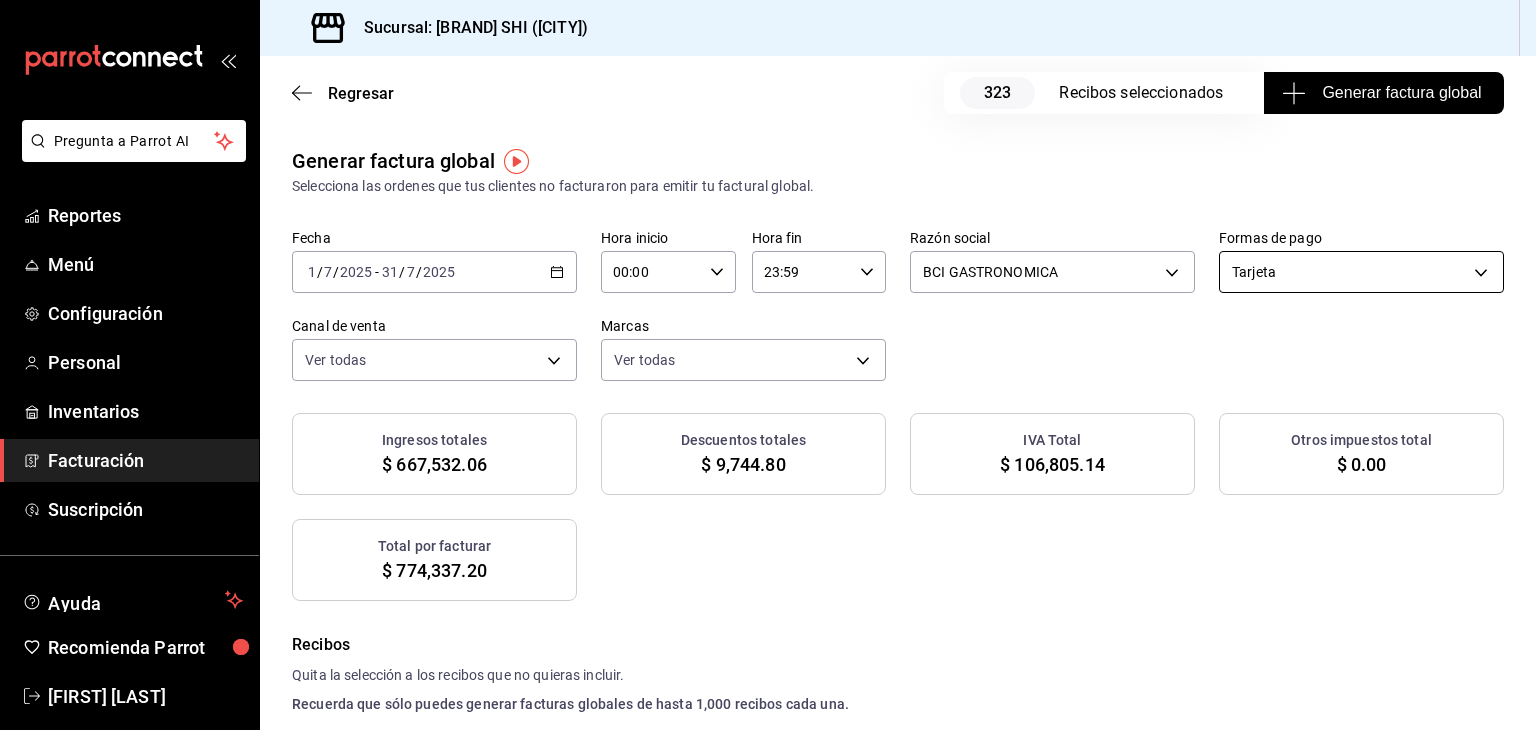 click on "Pregunta a Parrot AI Reportes   Menú   Configuración   Personal   Inventarios   Facturación   Suscripción   Ayuda Recomienda Parrot   Georgina Manrique   Sugerir nueva función   Sucursal: Beef Capital SHI (Irapuato) Regresar 323 Recibos seleccionados Generar factura global Generar factura global Selecciona las ordenes que tus clientes no facturaron para emitir tu factural global. Fecha 2025-07-01 1 / 7 / 2025 - 2025-07-31 31 / 7 / 2025 Hora inicio 00:00 Hora inicio Hora fin 23:59 Hora fin Razón social BCI GASTRONOMICA 852e3a39-bafb-4ab0-a8a2-cd74aadd3f4e Formas de pago Tarjeta CARD Canal de venta Ver todas PARROT,UBER_EATS,RAPPI,DIDI_FOOD,ONLINE Marcas Ver todas 605647f7-5ddc-403a-84da-aa3c8a25865f Ingresos totales $ 667,532.06 Descuentos totales $ 9,744.80 IVA Total $ 106,805.14 Otros impuestos total $ 0.00 Total por facturar $ 774,337.20 Recibos Quita la selección a los recibos que no quieras incluir. Recuerda que sólo puedes generar facturas globales de hasta 1,000 recibos cada una. Fecha Subtotal" at bounding box center (768, 365) 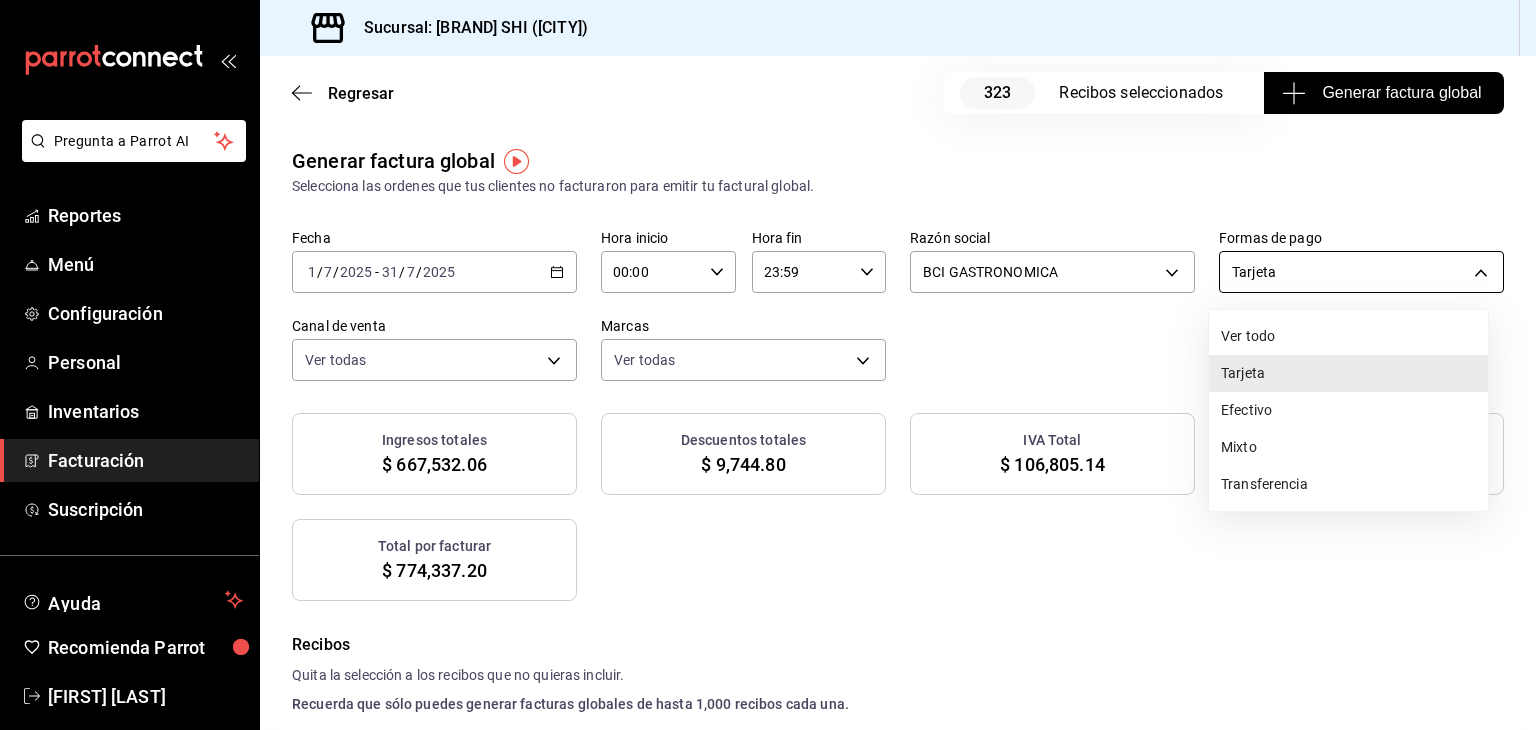 click at bounding box center (768, 365) 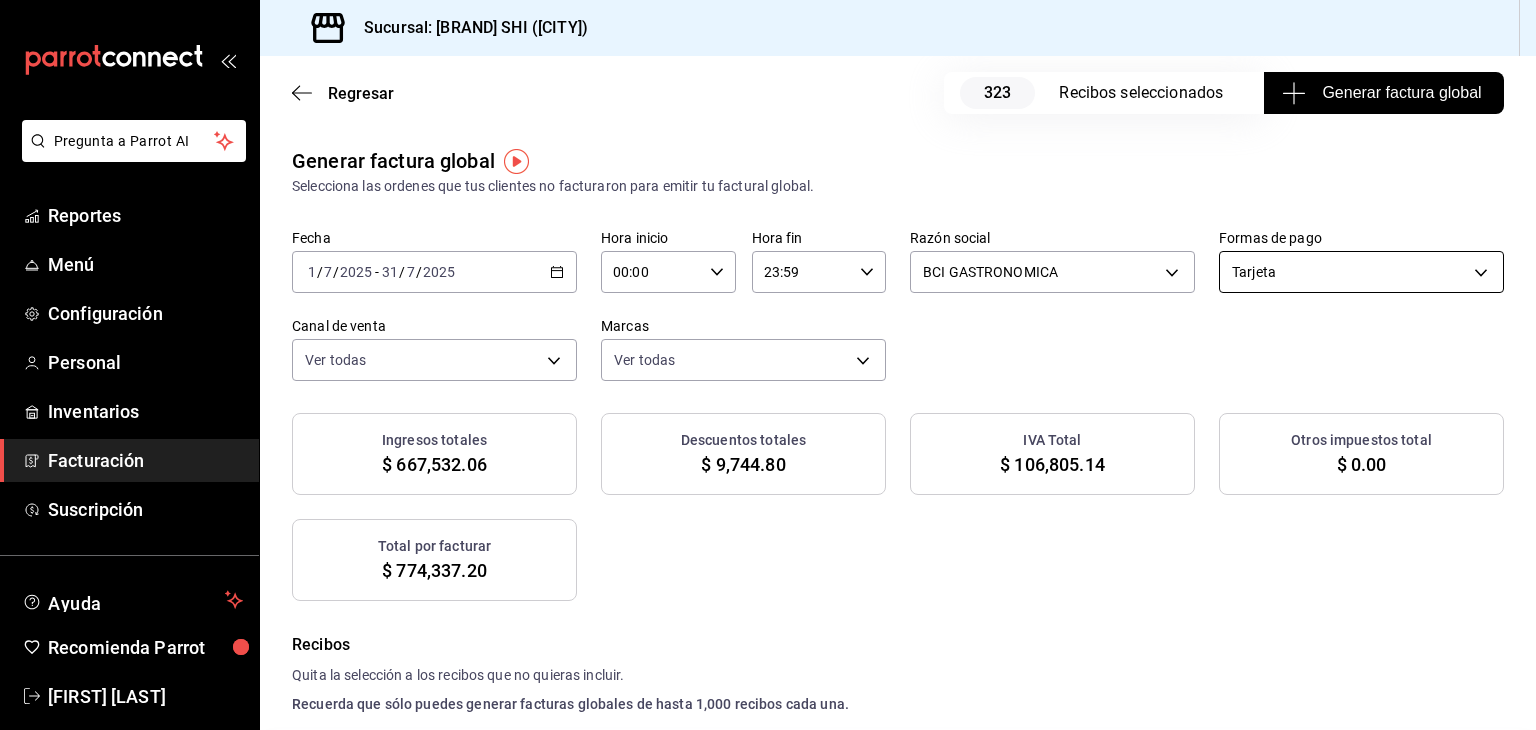 click on "Pregunta a Parrot AI Reportes   Menú   Configuración   Personal   Inventarios   Facturación   Suscripción   Ayuda Recomienda Parrot   Georgina Manrique   Sugerir nueva función   Sucursal: Beef Capital SHI (Irapuato) Regresar 323 Recibos seleccionados Generar factura global Generar factura global Selecciona las ordenes que tus clientes no facturaron para emitir tu factural global. Fecha 2025-07-01 1 / 7 / 2025 - 2025-07-31 31 / 7 / 2025 Hora inicio 00:00 Hora inicio Hora fin 23:59 Hora fin Razón social BCI GASTRONOMICA 852e3a39-bafb-4ab0-a8a2-cd74aadd3f4e Formas de pago Tarjeta CARD Canal de venta Ver todas PARROT,UBER_EATS,RAPPI,DIDI_FOOD,ONLINE Marcas Ver todas 605647f7-5ddc-403a-84da-aa3c8a25865f Ingresos totales $ 667,532.06 Descuentos totales $ 9,744.80 IVA Total $ 106,805.14 Otros impuestos total $ 0.00 Total por facturar $ 774,337.20 Recibos Quita la selección a los recibos que no quieras incluir. Recuerda que sólo puedes generar facturas globales de hasta 1,000 recibos cada una. Fecha Subtotal" at bounding box center [768, 365] 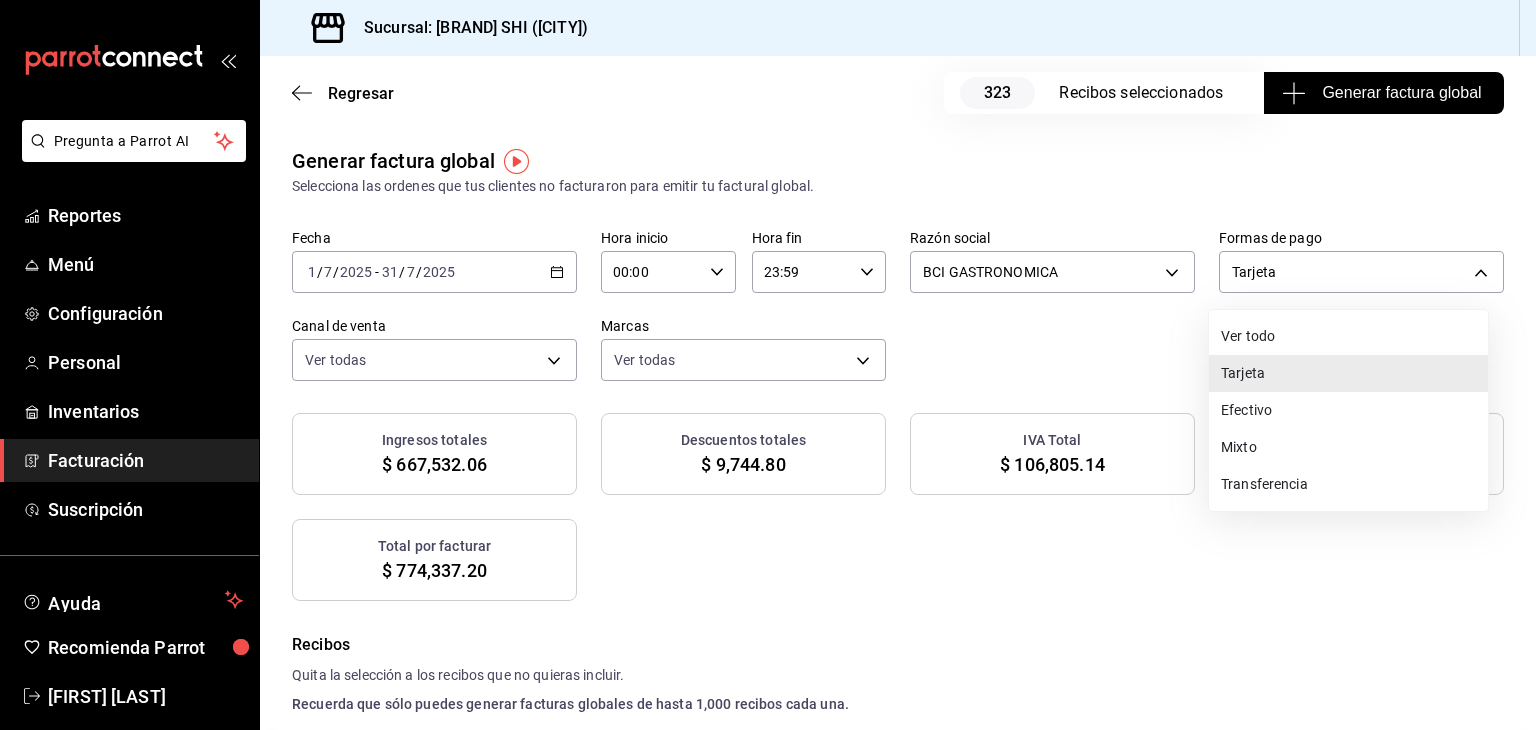 click on "Tarjeta" at bounding box center [1348, 373] 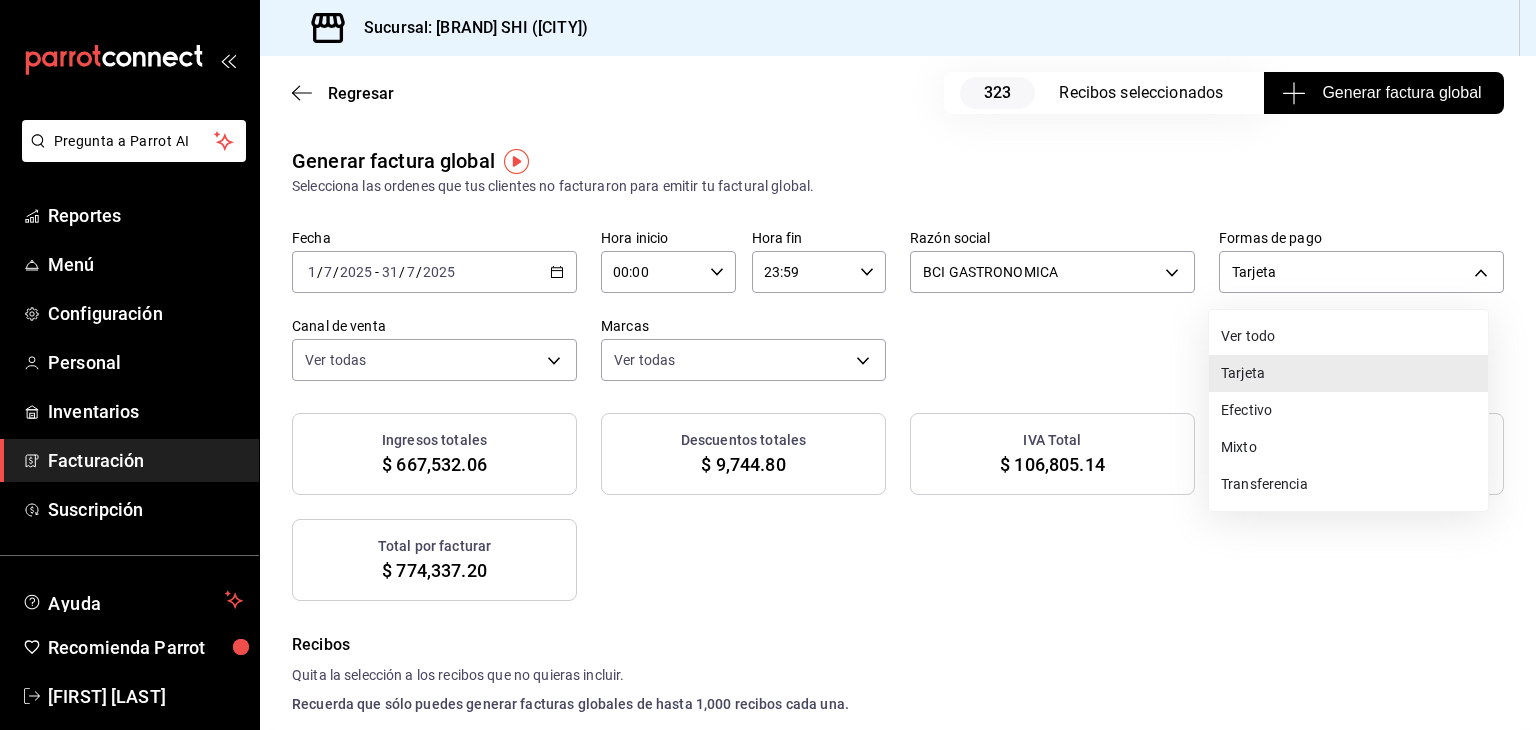 click on "Tarjeta" at bounding box center (1348, 373) 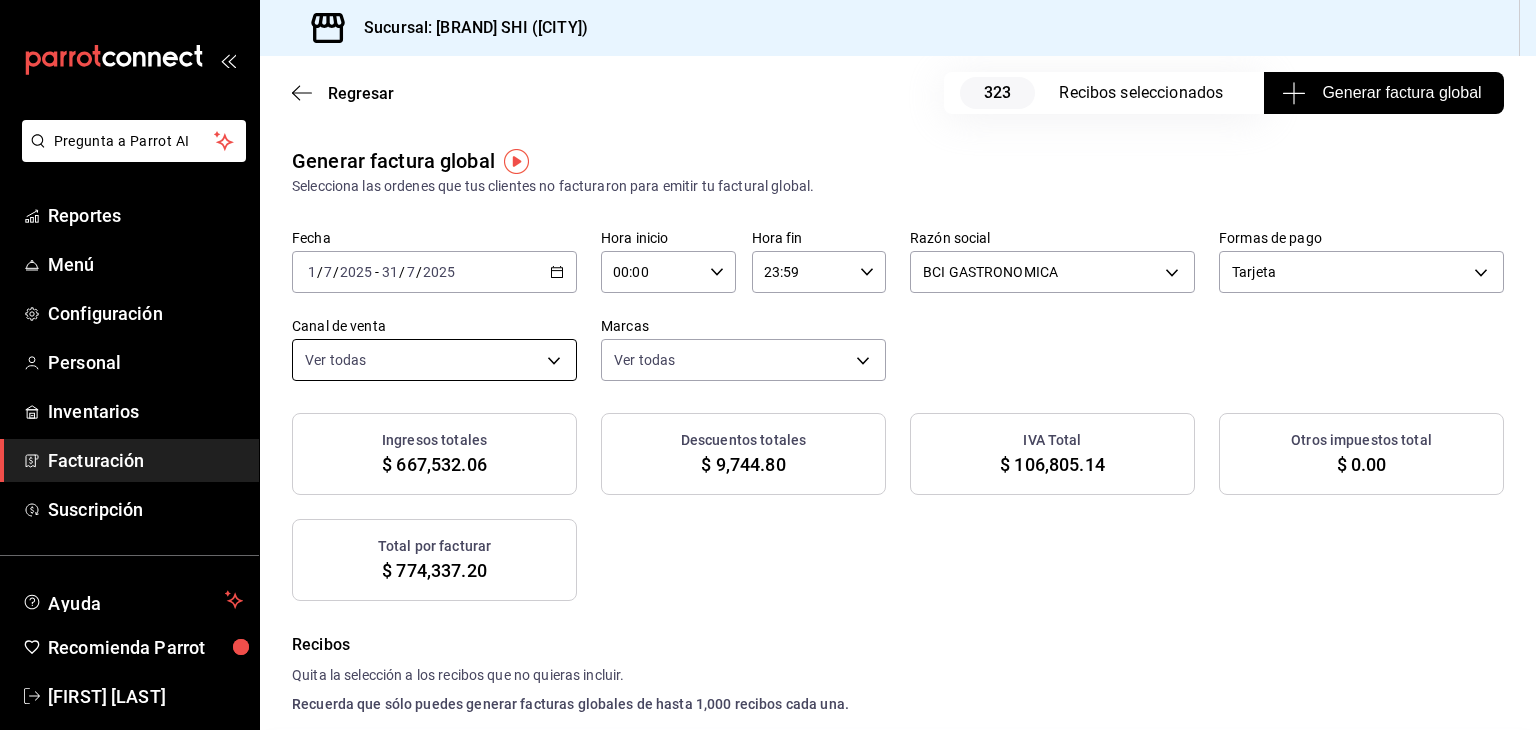 click on "Pregunta a Parrot AI Reportes   Menú   Configuración   Personal   Inventarios   Facturación   Suscripción   Ayuda Recomienda Parrot   Georgina Manrique   Sugerir nueva función   Sucursal: Beef Capital SHI (Irapuato) Regresar 323 Recibos seleccionados Generar factura global Generar factura global Selecciona las ordenes que tus clientes no facturaron para emitir tu factural global. Fecha 2025-07-01 1 / 7 / 2025 - 2025-07-31 31 / 7 / 2025 Hora inicio 00:00 Hora inicio Hora fin 23:59 Hora fin Razón social BCI GASTRONOMICA 852e3a39-bafb-4ab0-a8a2-cd74aadd3f4e Formas de pago Tarjeta CARD Canal de venta Ver todas PARROT,UBER_EATS,RAPPI,DIDI_FOOD,ONLINE Marcas Ver todas 605647f7-5ddc-403a-84da-aa3c8a25865f Ingresos totales $ 667,532.06 Descuentos totales $ 9,744.80 IVA Total $ 106,805.14 Otros impuestos total $ 0.00 Total por facturar $ 774,337.20 Recibos Quita la selección a los recibos que no quieras incluir. Recuerda que sólo puedes generar facturas globales de hasta 1,000 recibos cada una. Fecha Subtotal" at bounding box center (768, 365) 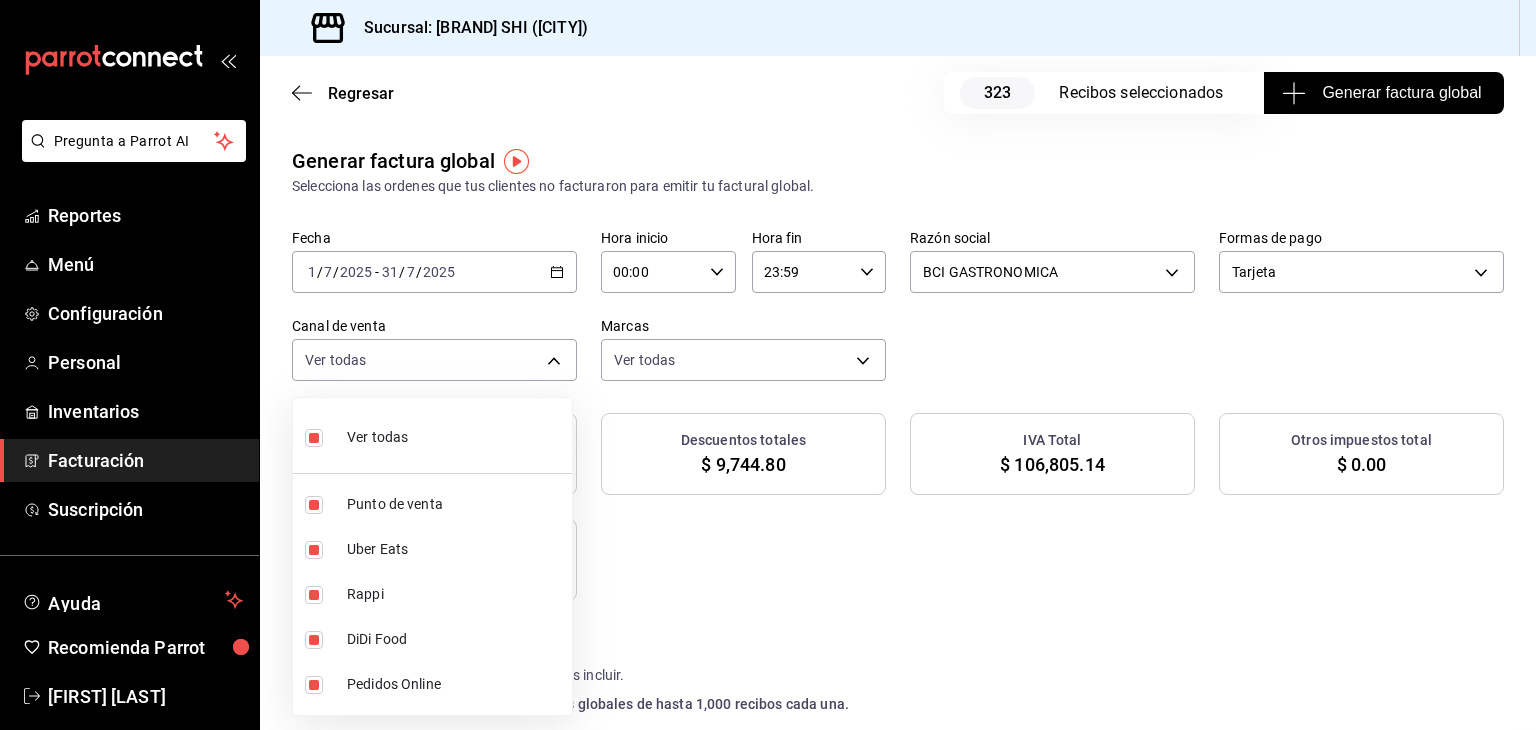 click at bounding box center (768, 365) 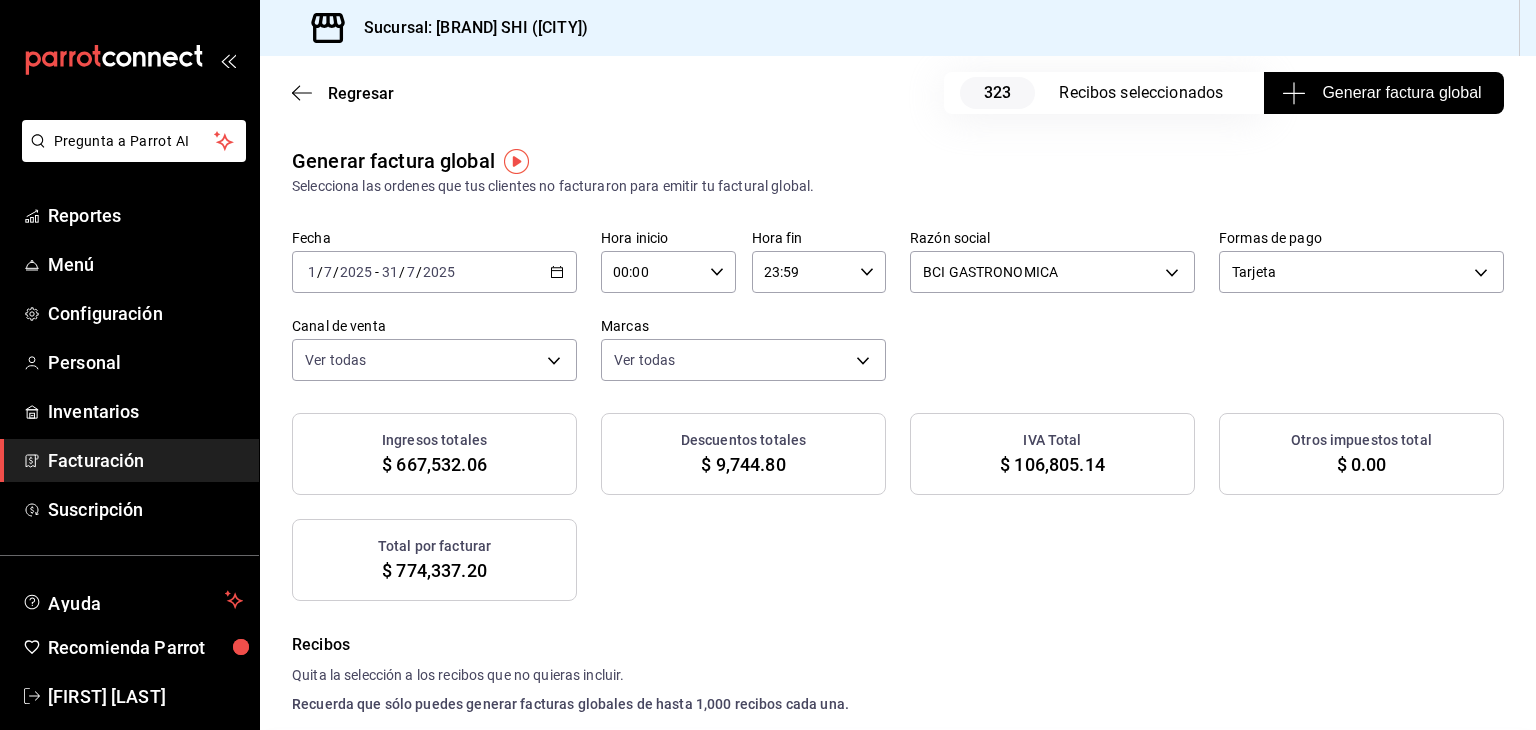 click on "Pregunta a Parrot AI Reportes   Menú   Configuración   Personal   Inventarios   Facturación   Suscripción   Ayuda Recomienda Parrot   Georgina Manrique   Sugerir nueva función   Sucursal: Beef Capital SHI (Irapuato) Regresar 323 Recibos seleccionados Generar factura global Generar factura global Selecciona las ordenes que tus clientes no facturaron para emitir tu factural global. Fecha 2025-07-01 1 / 7 / 2025 - 2025-07-31 31 / 7 / 2025 Hora inicio 00:00 Hora inicio Hora fin 23:59 Hora fin Razón social BCI GASTRONOMICA 852e3a39-bafb-4ab0-a8a2-cd74aadd3f4e Formas de pago Tarjeta CARD Canal de venta Ver todas PARROT,UBER_EATS,RAPPI,DIDI_FOOD,ONLINE Marcas Ver todas 605647f7-5ddc-403a-84da-aa3c8a25865f Ingresos totales $ 667,532.06 Descuentos totales $ 9,744.80 IVA Total $ 106,805.14 Otros impuestos total $ 0.00 Total por facturar $ 774,337.20 Recibos Quita la selección a los recibos que no quieras incluir. Recuerda que sólo puedes generar facturas globales de hasta 1,000 recibos cada una. Fecha Subtotal" at bounding box center [768, 365] 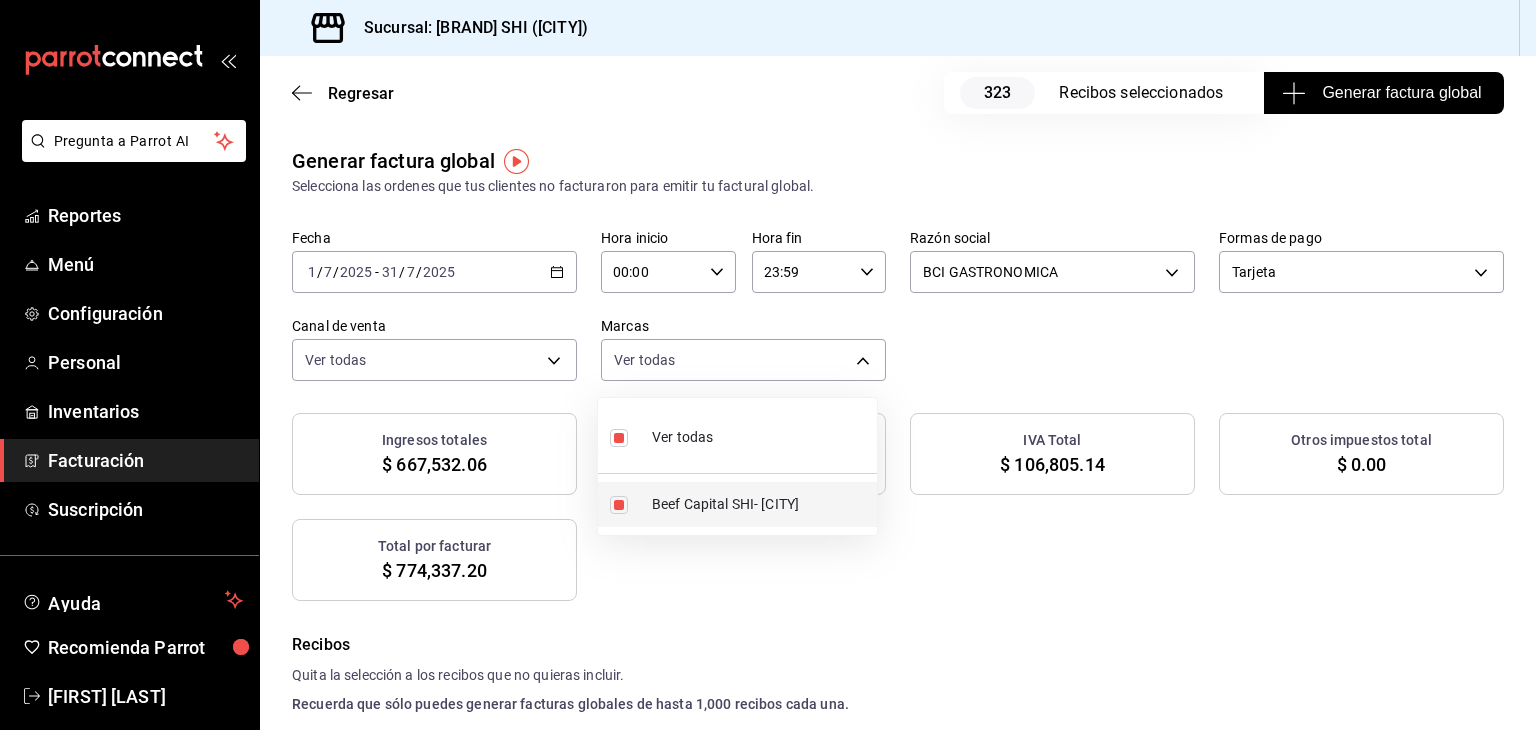 click at bounding box center [619, 505] 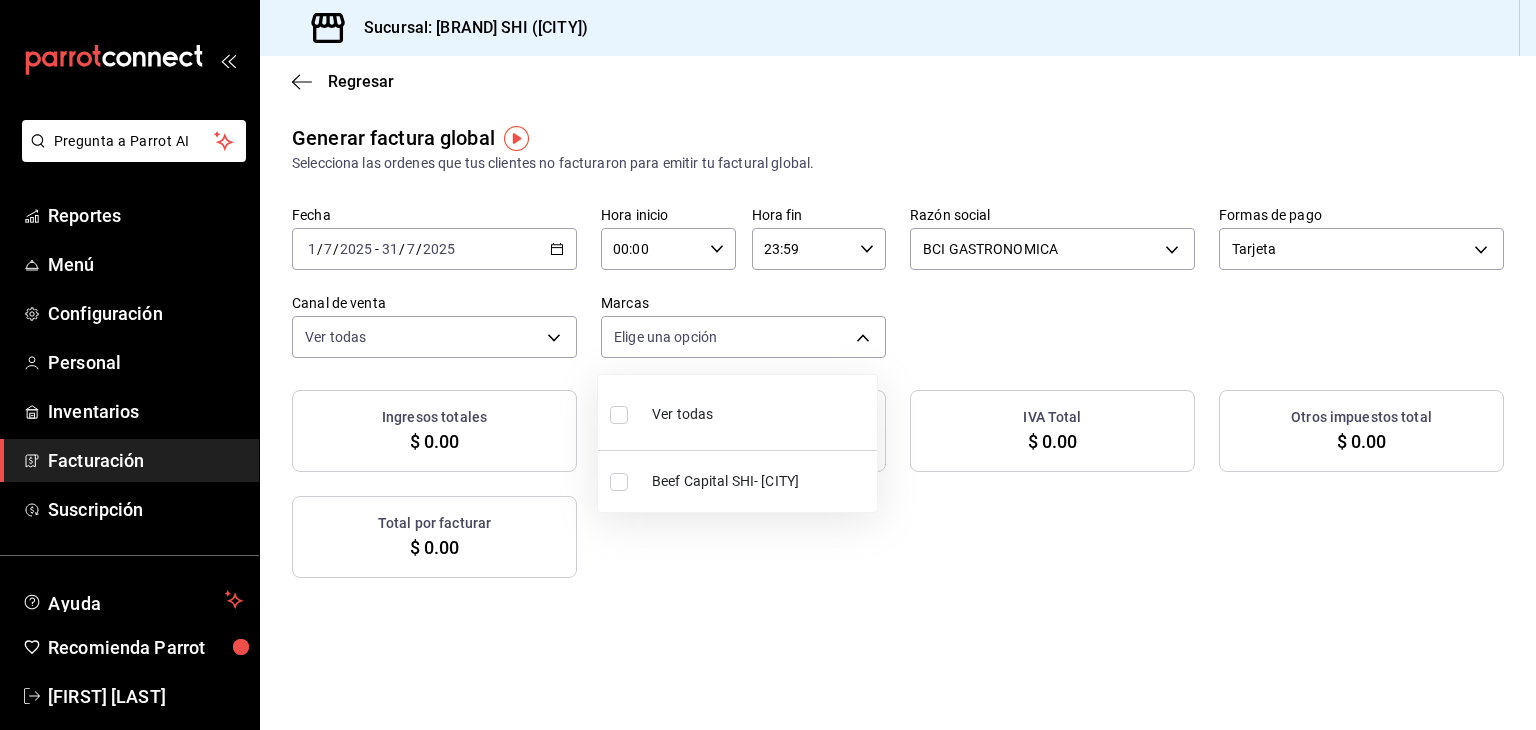 click at bounding box center [768, 365] 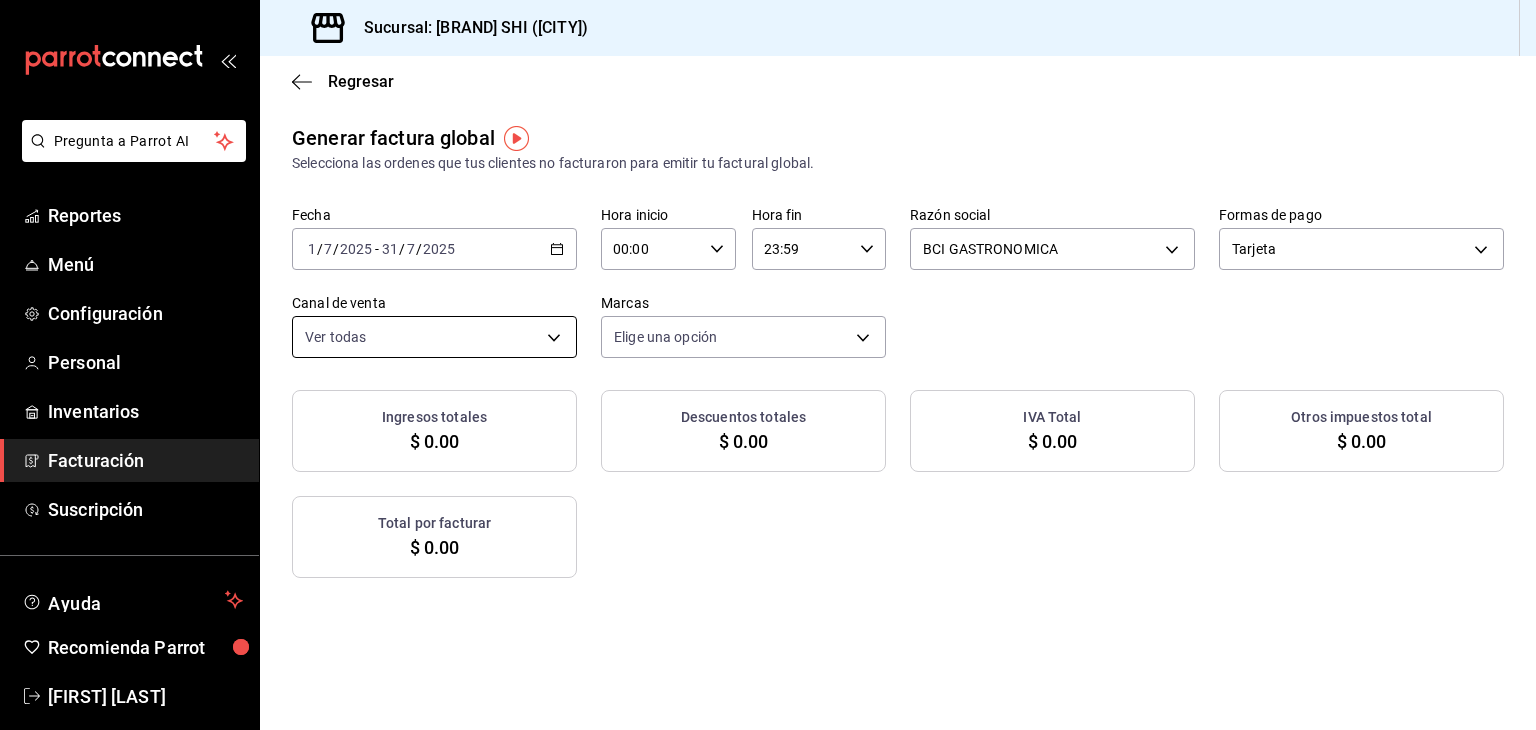 click on "Pregunta a Parrot AI Reportes   Menú   Configuración   Personal   Inventarios   Facturación   Suscripción   Ayuda Recomienda Parrot   [NAME]   Sugerir nueva función   Sucursal: Beef Capital SHI (Irapuato) Regresar Generar factura global Selecciona las ordenes que tus clientes no facturaron para emitir tu factural global. Fecha [DATE] [DATE] - [DATE] [DATE] Hora inicio 00:00 Hora inicio Hora fin 23:59 Hora fin Razón social BCI GASTRONOMICA [UUID] Formas de pago Tarjeta CARD Canal de venta Ver todas PARROT,UBER_EATS,RAPPI,DIDI_FOOD,ONLINE Marcas Elige una opción Ingresos totales $ 0.00 Descuentos totales $ 0.00 IVA Total $ 0.00 Otros impuestos total $ 0.00 Total por facturar $ 0.00 No hay información que mostrar GANA 1 MES GRATIS EN TU SUSCRIPCIÓN AQUÍ Ver video tutorial Ir a video Pregunta a Parrot AI Reportes   Menú   Configuración   Personal   Inventarios   Facturación   Suscripción   Ayuda Recomienda Parrot   [NAME]" at bounding box center (768, 365) 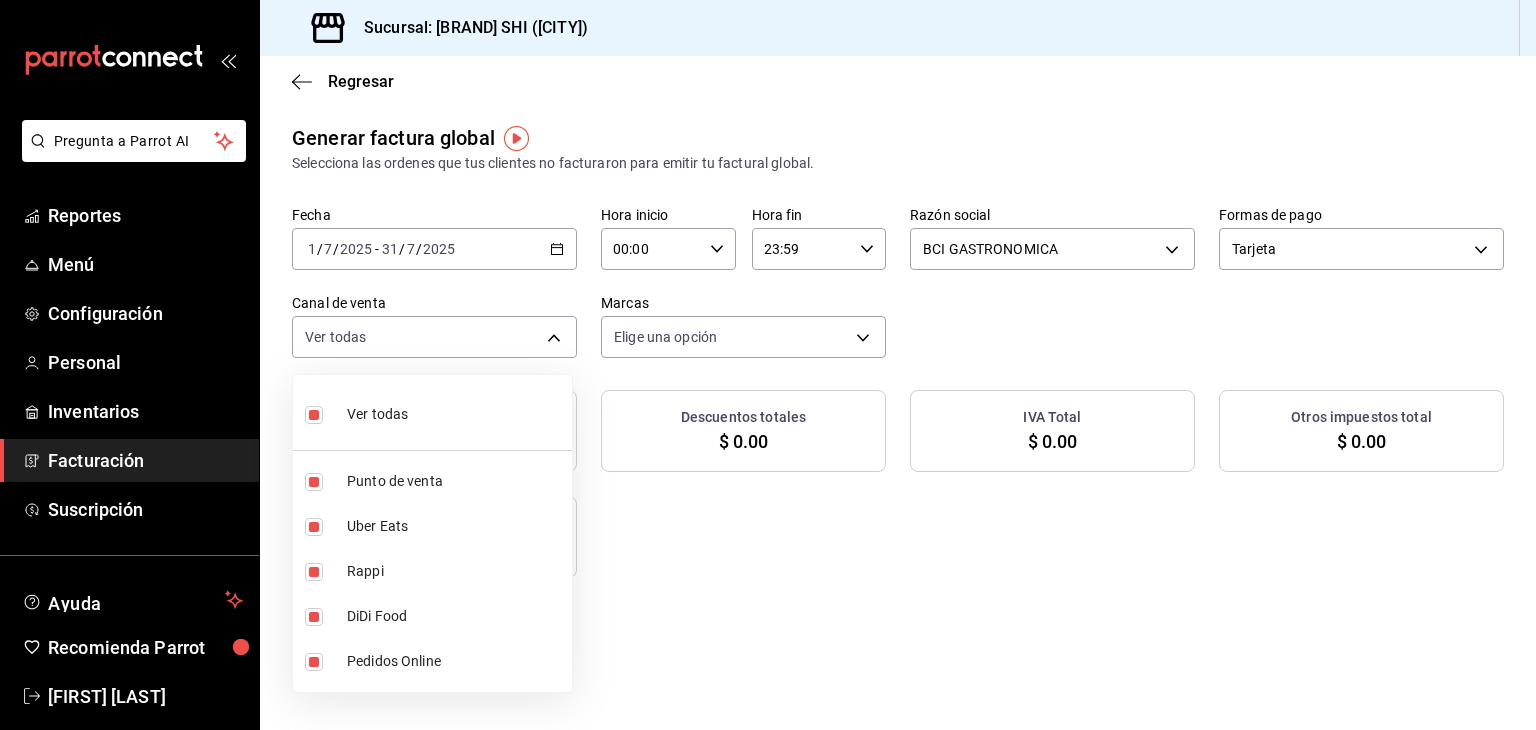 click at bounding box center [768, 365] 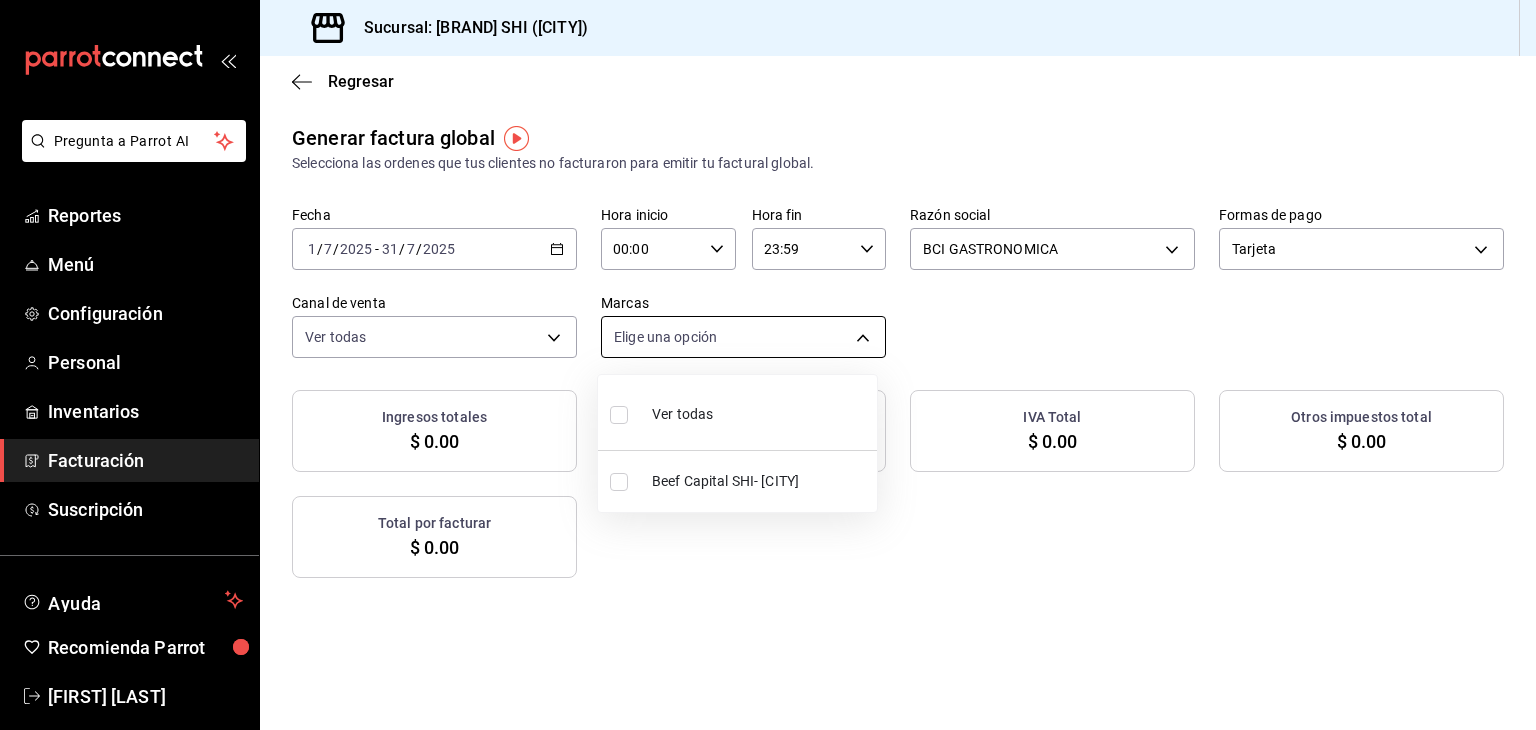 click on "Pregunta a Parrot AI Reportes   Menú   Configuración   Personal   Inventarios   Facturación   Suscripción   Ayuda Recomienda Parrot   [NAME]   Sugerir nueva función   Sucursal: Beef Capital SHI (Irapuato) Regresar Generar factura global Selecciona las ordenes que tus clientes no facturaron para emitir tu factural global. Fecha [DATE] [DATE] - [DATE] [DATE] Hora inicio 00:00 Hora inicio Hora fin 23:59 Hora fin Razón social BCI GASTRONOMICA [UUID] Formas de pago Tarjeta CARD Canal de venta Ver todas PARROT,UBER_EATS,RAPPI,DIDI_FOOD,ONLINE Marcas Elige una opción Ingresos totales $ 0.00 Descuentos totales $ 0.00 IVA Total $ 0.00 Otros impuestos total $ 0.00 Total por facturar $ 0.00 No hay información que mostrar GANA 1 MES GRATIS EN TU SUSCRIPCIÓN AQUÍ Ver video tutorial Ir a video Pregunta a Parrot AI Reportes   Menú   Configuración   Personal   Inventarios   Facturación   Suscripción   Ayuda Recomienda Parrot   [NAME]" at bounding box center (768, 365) 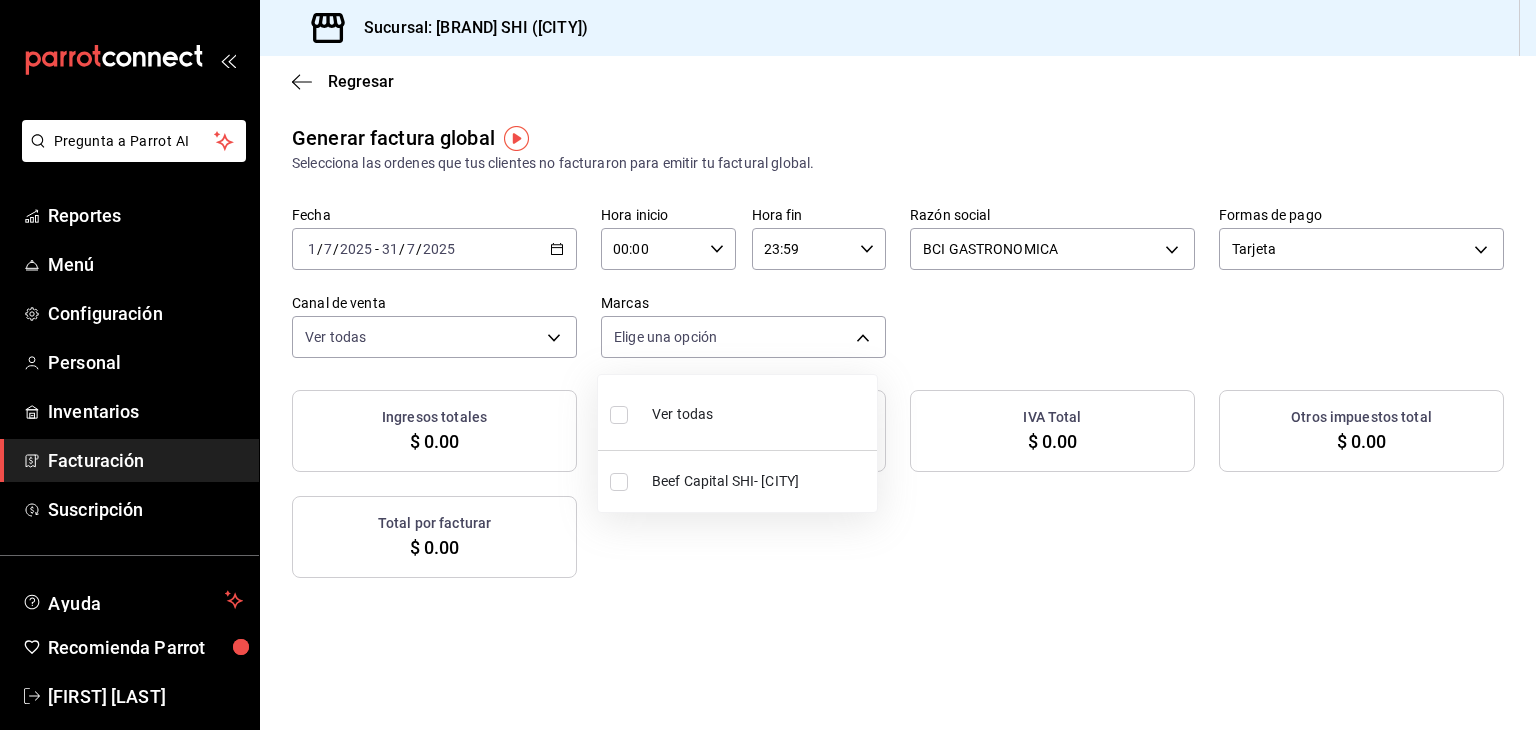 click at bounding box center [619, 482] 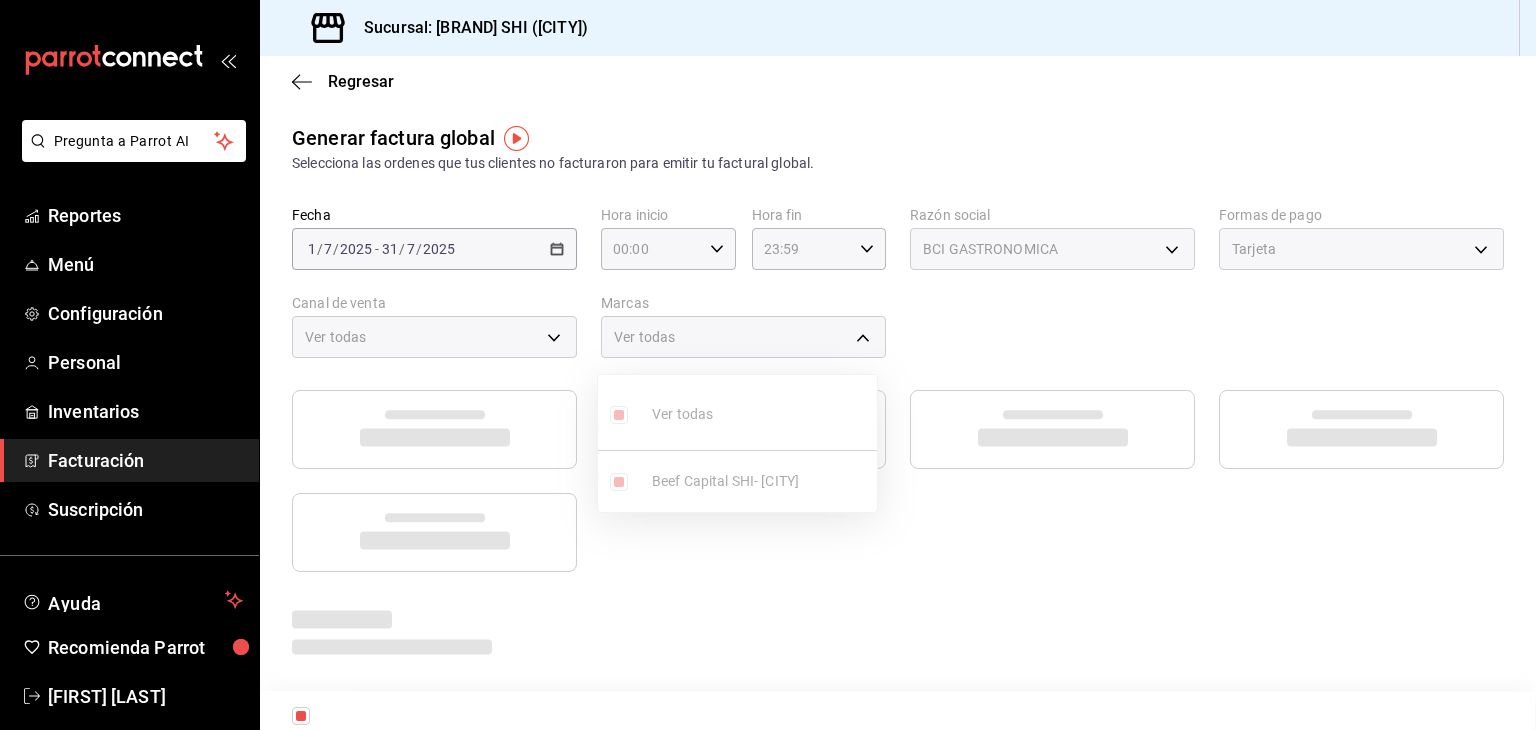 click at bounding box center (768, 365) 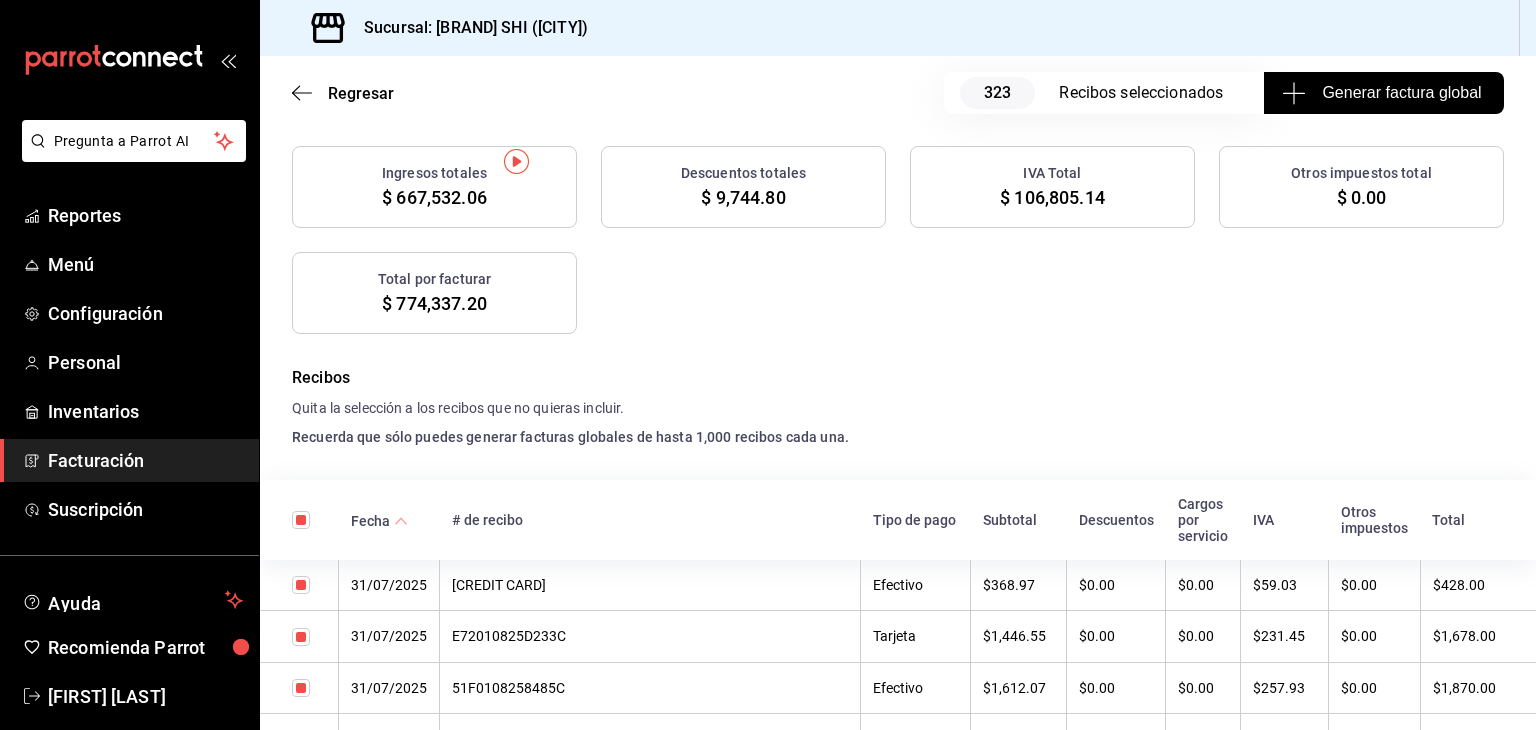 scroll, scrollTop: 0, scrollLeft: 0, axis: both 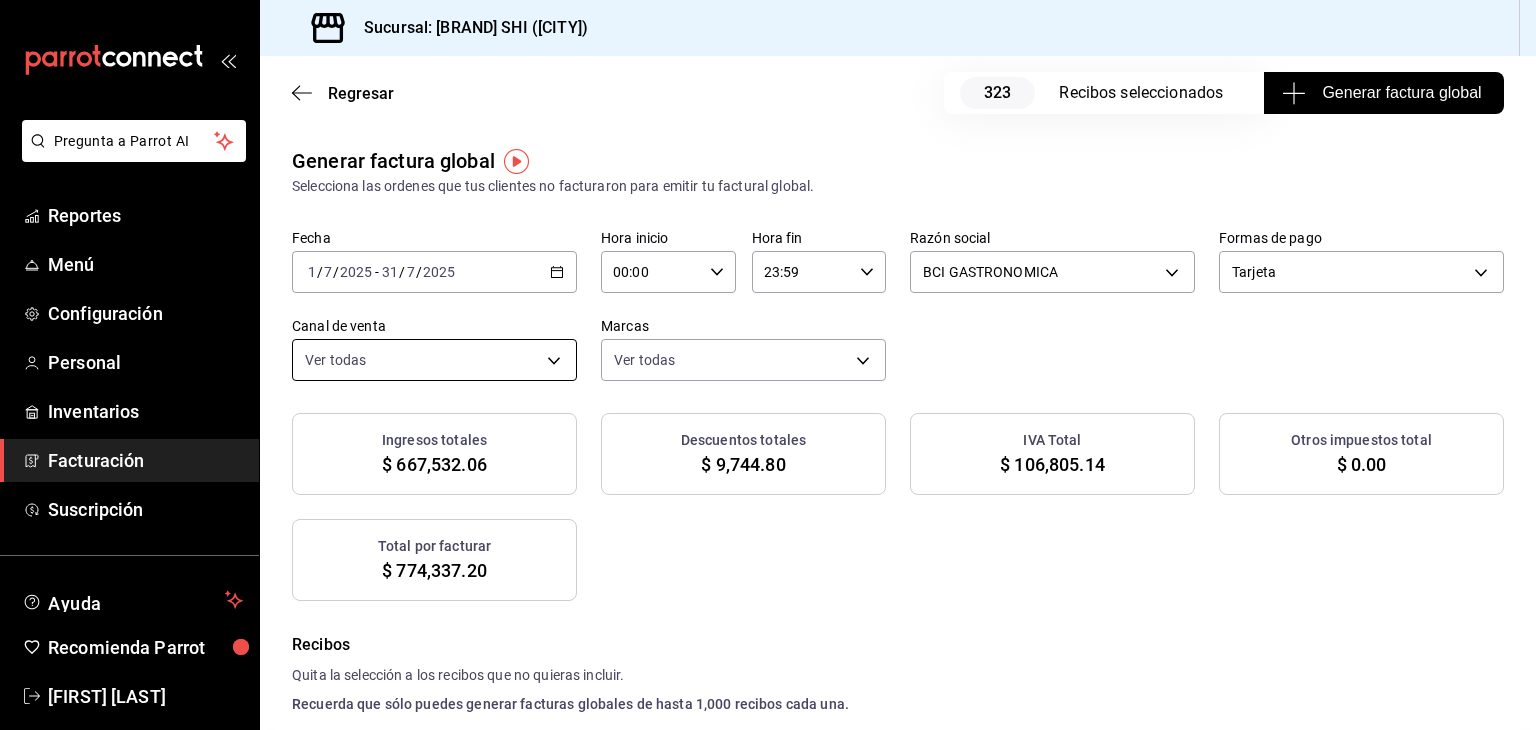 click on "Pregunta a Parrot AI Reportes   Menú   Configuración   Personal   Inventarios   Facturación   Suscripción   Ayuda Recomienda Parrot   Georgina Manrique   Sugerir nueva función   Sucursal: Beef Capital SHI (Irapuato) Regresar 323 Recibos seleccionados Generar factura global Generar factura global Selecciona las ordenes que tus clientes no facturaron para emitir tu factural global. Fecha 2025-07-01 1 / 7 / 2025 - 2025-07-31 31 / 7 / 2025 Hora inicio 00:00 Hora inicio Hora fin 23:59 Hora fin Razón social BCI GASTRONOMICA 852e3a39-bafb-4ab0-a8a2-cd74aadd3f4e Formas de pago Tarjeta CARD Canal de venta Ver todas PARROT,UBER_EATS,RAPPI,DIDI_FOOD,ONLINE Marcas Ver todas 605647f7-5ddc-403a-84da-aa3c8a25865f Ingresos totales $ 667,532.06 Descuentos totales $ 9,744.80 IVA Total $ 106,805.14 Otros impuestos total $ 0.00 Total por facturar $ 774,337.20 Recibos Quita la selección a los recibos que no quieras incluir. Recuerda que sólo puedes generar facturas globales de hasta 1,000 recibos cada una. Fecha Subtotal" at bounding box center (768, 365) 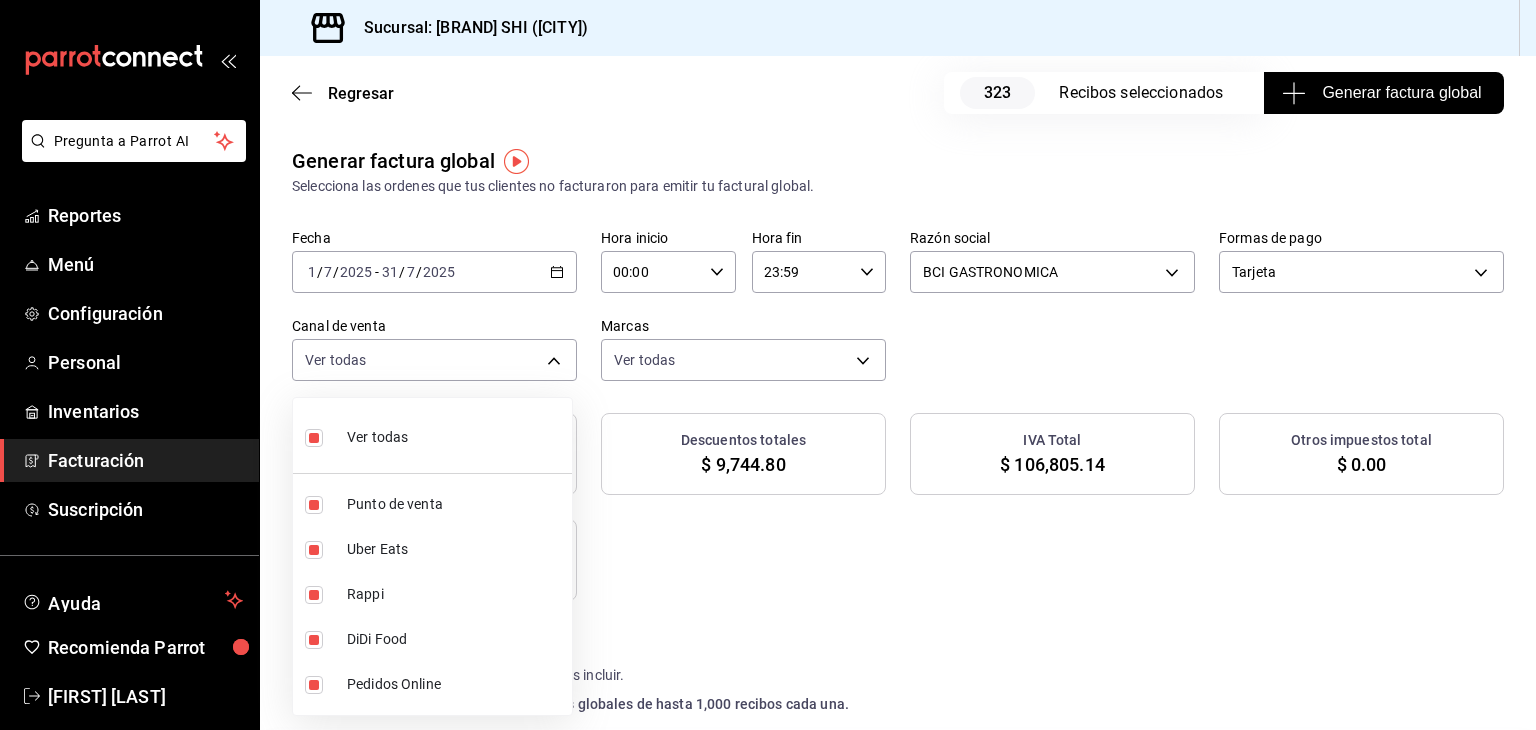 click at bounding box center [768, 365] 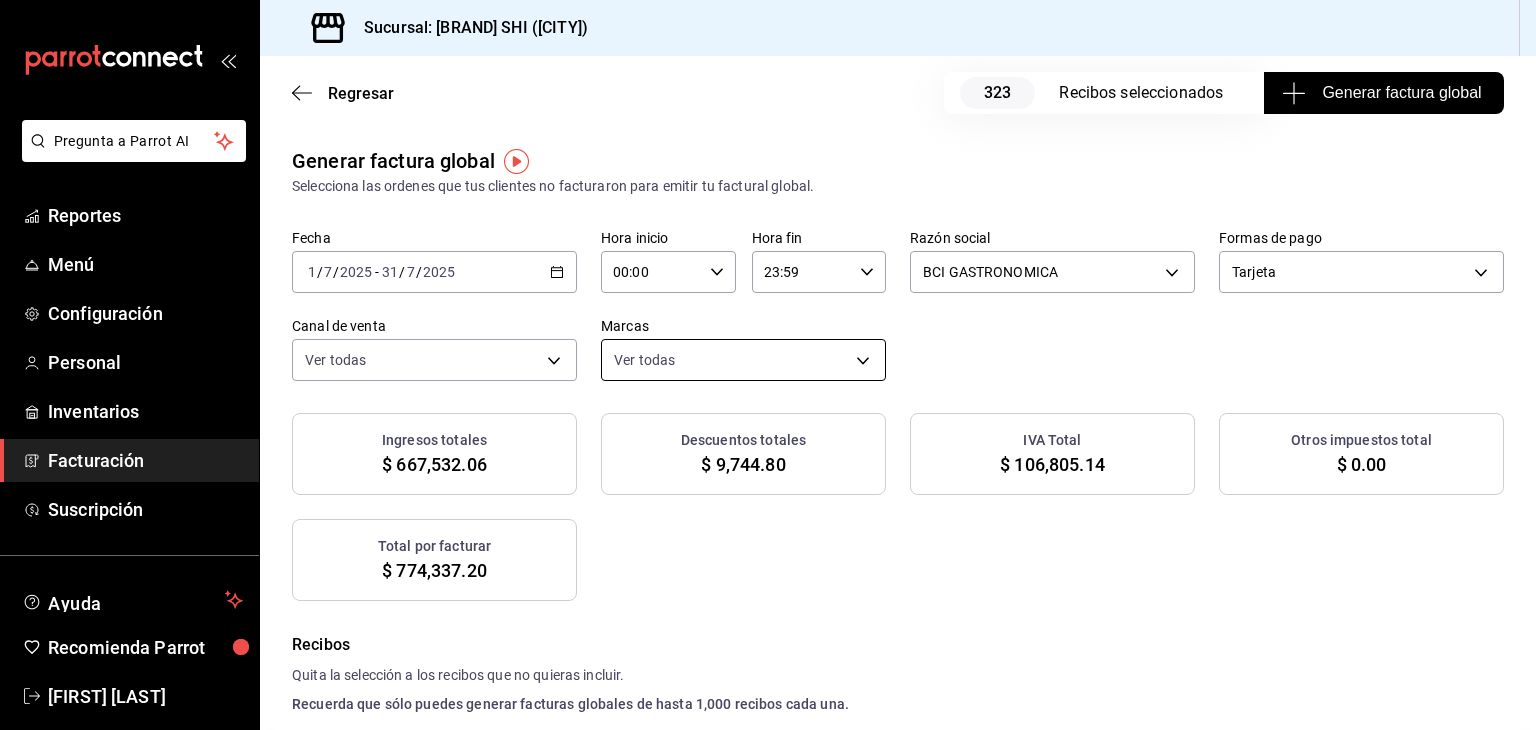 click on "Pregunta a Parrot AI Reportes   Menú   Configuración   Personal   Inventarios   Facturación   Suscripción   Ayuda Recomienda Parrot   Georgina Manrique   Sugerir nueva función   Sucursal: Beef Capital SHI (Irapuato) Regresar 323 Recibos seleccionados Generar factura global Generar factura global Selecciona las ordenes que tus clientes no facturaron para emitir tu factural global. Fecha 2025-07-01 1 / 7 / 2025 - 2025-07-31 31 / 7 / 2025 Hora inicio 00:00 Hora inicio Hora fin 23:59 Hora fin Razón social BCI GASTRONOMICA 852e3a39-bafb-4ab0-a8a2-cd74aadd3f4e Formas de pago Tarjeta CARD Canal de venta Ver todas PARROT,UBER_EATS,RAPPI,DIDI_FOOD,ONLINE Marcas Ver todas 605647f7-5ddc-403a-84da-aa3c8a25865f Ingresos totales $ 667,532.06 Descuentos totales $ 9,744.80 IVA Total $ 106,805.14 Otros impuestos total $ 0.00 Total por facturar $ 774,337.20 Recibos Quita la selección a los recibos que no quieras incluir. Recuerda que sólo puedes generar facturas globales de hasta 1,000 recibos cada una. Fecha Subtotal" at bounding box center (768, 365) 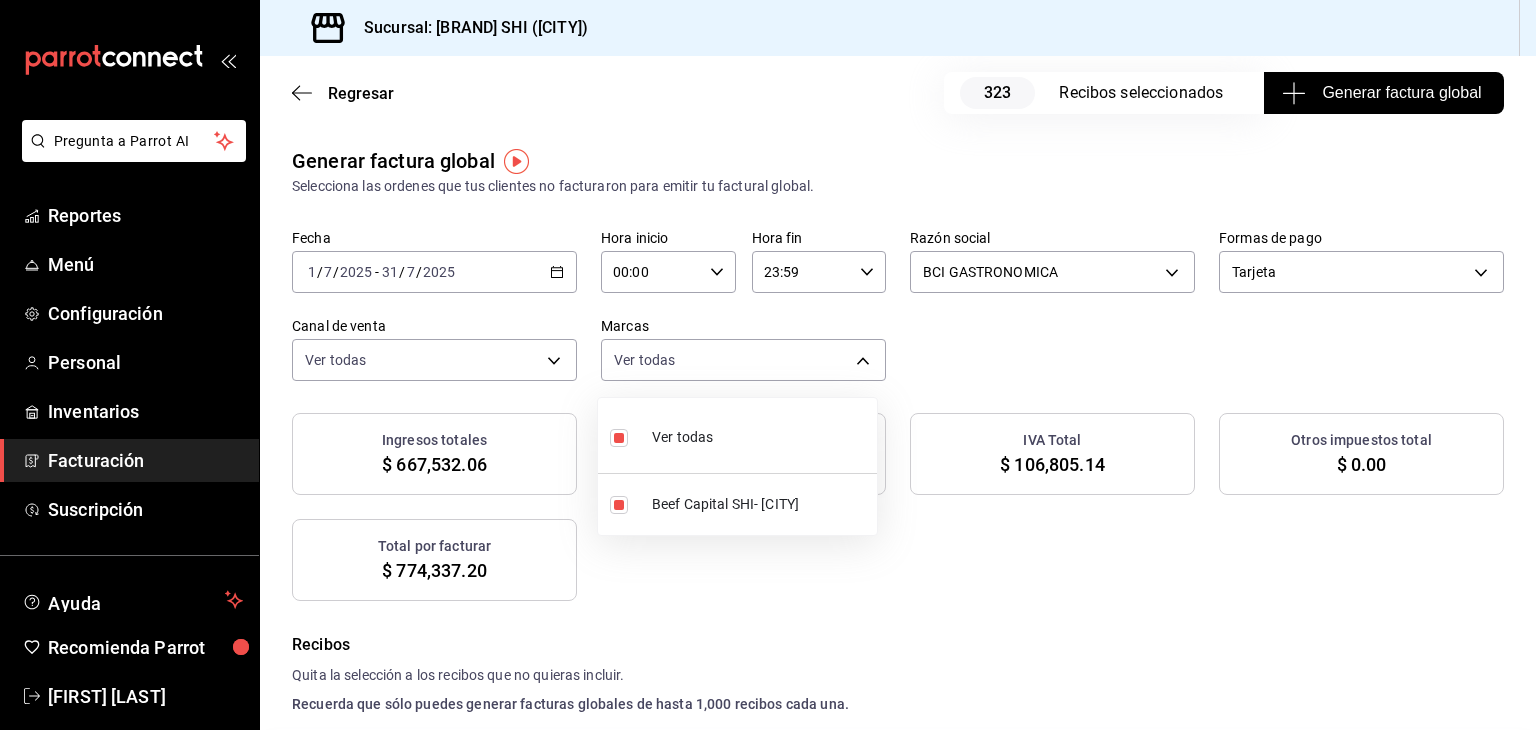click at bounding box center (768, 365) 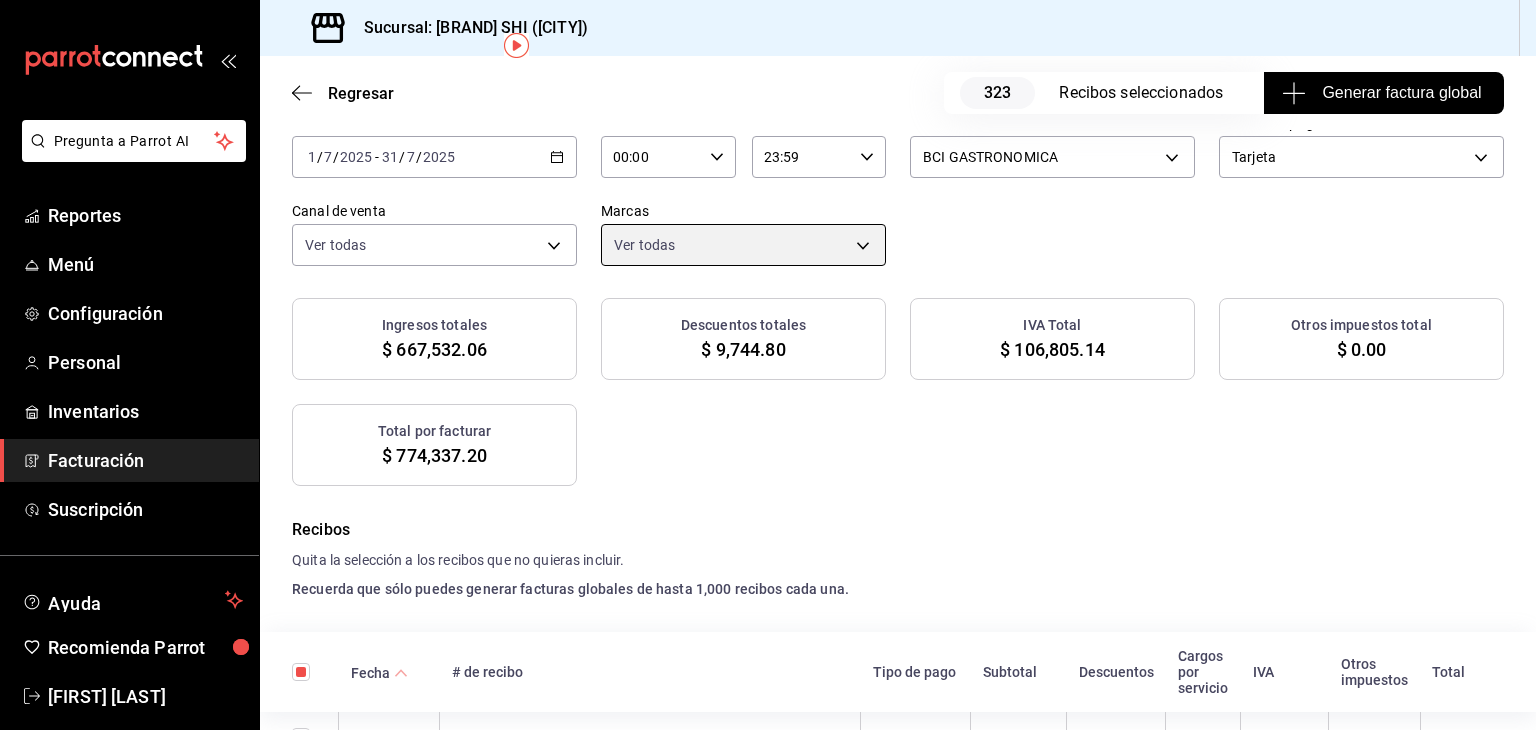 scroll, scrollTop: 116, scrollLeft: 0, axis: vertical 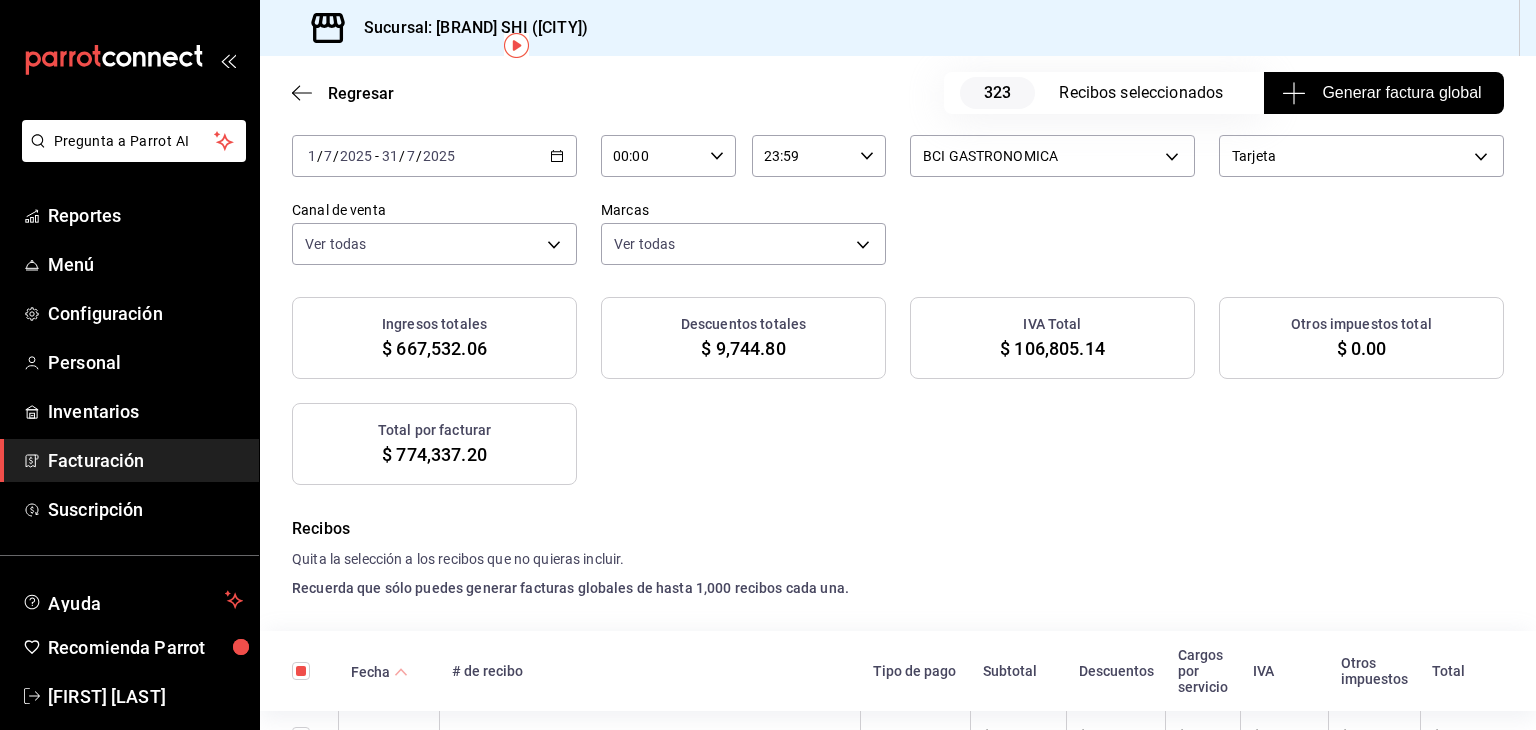 click on "Generar factura global" at bounding box center (1383, 93) 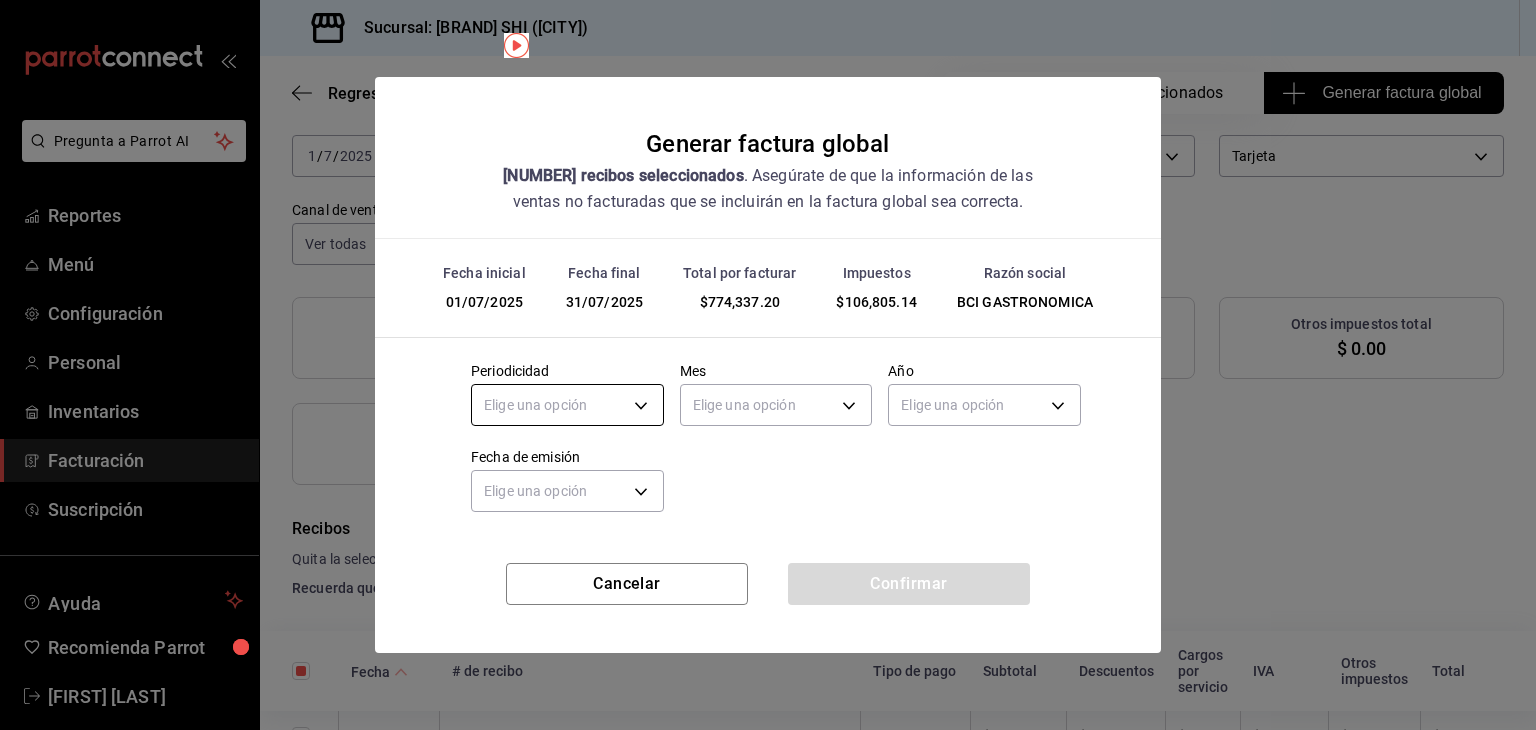 click on "Pregunta a Parrot AI Reportes   Menú   Configuración   Personal   Inventarios   Facturación   Suscripción   Ayuda Recomienda Parrot   Georgina Manrique   Sugerir nueva función   Sucursal: Beef Capital SHI (Irapuato) Regresar 323 Recibos seleccionados Generar factura global Generar factura global Selecciona las ordenes que tus clientes no facturaron para emitir tu factural global. Fecha 2025-07-01 1 / 7 / 2025 - 2025-07-31 31 / 7 / 2025 Hora inicio 00:00 Hora inicio Hora fin 23:59 Hora fin Razón social BCI GASTRONOMICA 852e3a39-bafb-4ab0-a8a2-cd74aadd3f4e Formas de pago Tarjeta CARD Canal de venta Ver todas PARROT,UBER_EATS,RAPPI,DIDI_FOOD,ONLINE Marcas Ver todas 605647f7-5ddc-403a-84da-aa3c8a25865f Ingresos totales $ 667,532.06 Descuentos totales $ 9,744.80 IVA Total $ 106,805.14 Otros impuestos total $ 0.00 Total por facturar $ 774,337.20 Recibos Quita la selección a los recibos que no quieras incluir. Recuerda que sólo puedes generar facturas globales de hasta 1,000 recibos cada una. Fecha Subtotal" at bounding box center [768, 365] 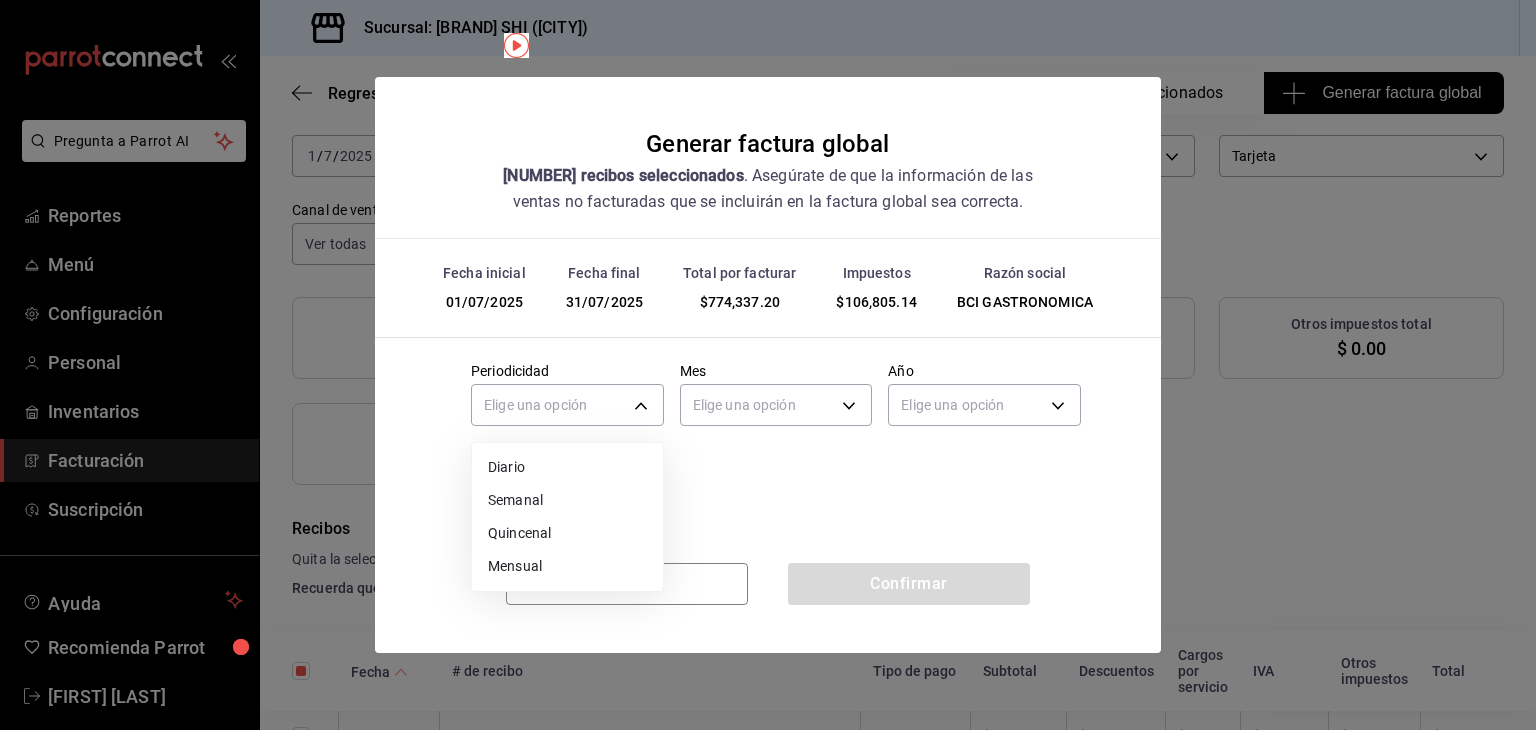 click on "Mensual" at bounding box center (567, 566) 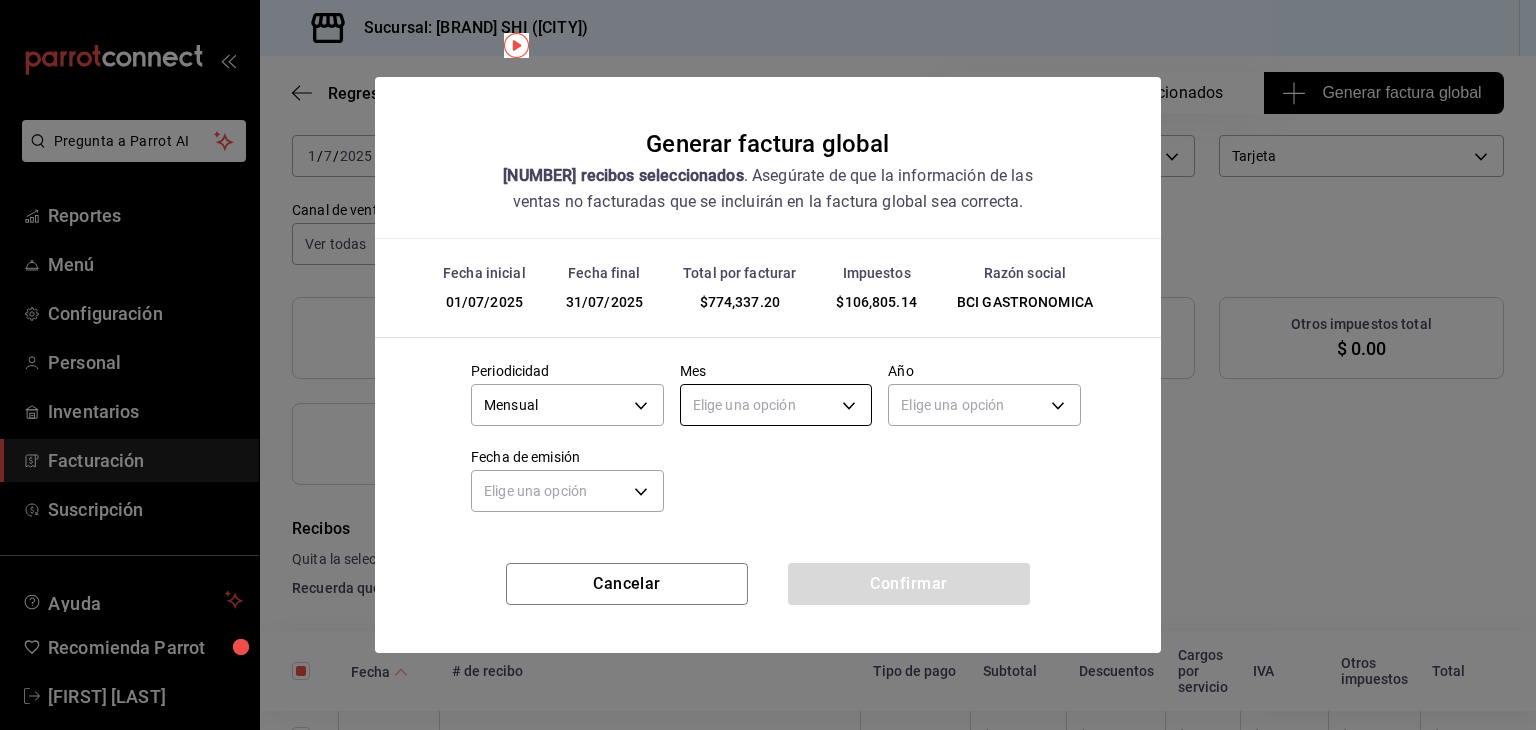click on "Pregunta a Parrot AI Reportes   Menú   Configuración   Personal   Inventarios   Facturación   Suscripción   Ayuda Recomienda Parrot   Georgina Manrique   Sugerir nueva función   Sucursal: Beef Capital SHI (Irapuato) Regresar 323 Recibos seleccionados Generar factura global Generar factura global Selecciona las ordenes que tus clientes no facturaron para emitir tu factural global. Fecha 2025-07-01 1 / 7 / 2025 - 2025-07-31 31 / 7 / 2025 Hora inicio 00:00 Hora inicio Hora fin 23:59 Hora fin Razón social BCI GASTRONOMICA 852e3a39-bafb-4ab0-a8a2-cd74aadd3f4e Formas de pago Tarjeta CARD Canal de venta Ver todas PARROT,UBER_EATS,RAPPI,DIDI_FOOD,ONLINE Marcas Ver todas 605647f7-5ddc-403a-84da-aa3c8a25865f Ingresos totales $ 667,532.06 Descuentos totales $ 9,744.80 IVA Total $ 106,805.14 Otros impuestos total $ 0.00 Total por facturar $ 774,337.20 Recibos Quita la selección a los recibos que no quieras incluir. Recuerda que sólo puedes generar facturas globales de hasta 1,000 recibos cada una. Fecha Subtotal" at bounding box center [768, 365] 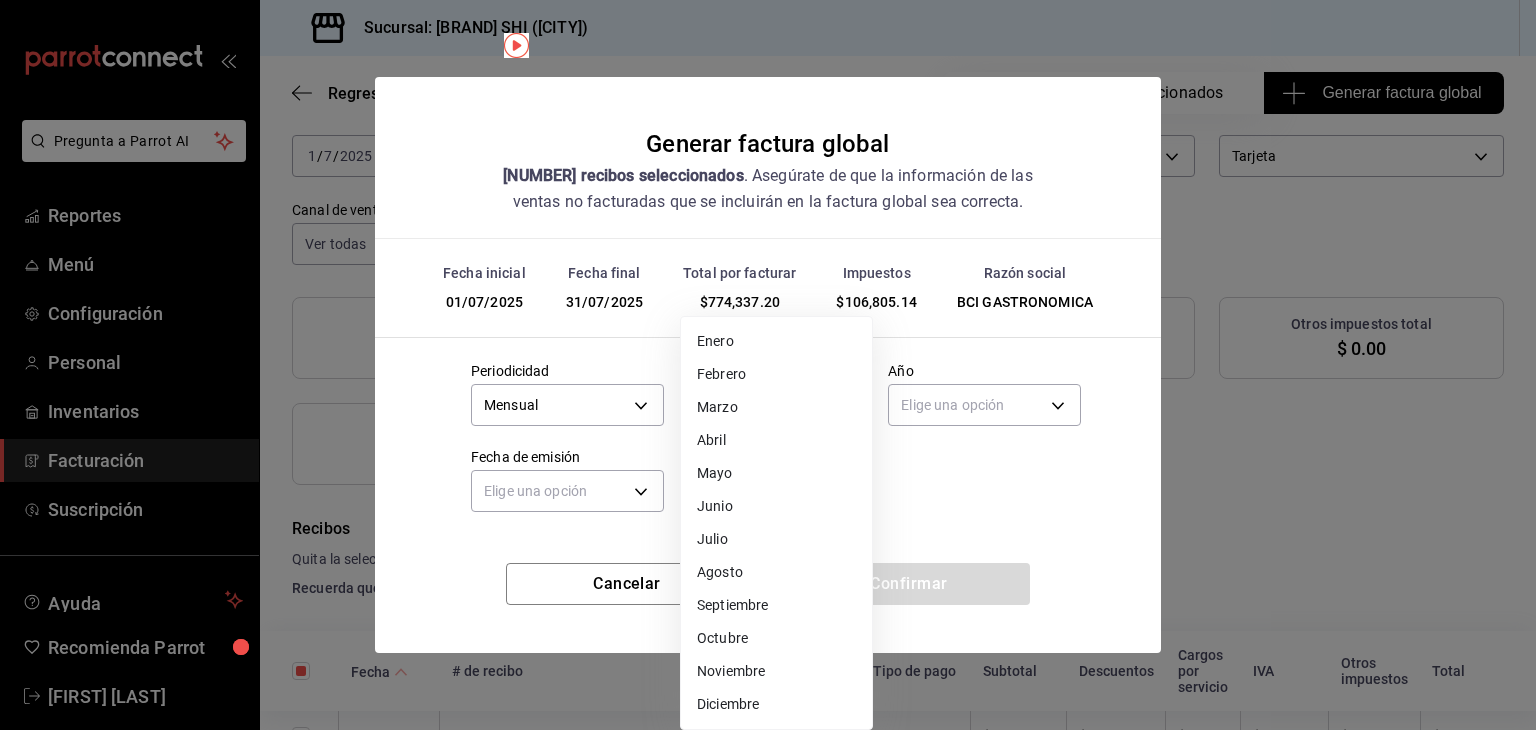 click on "Julio" at bounding box center [776, 539] 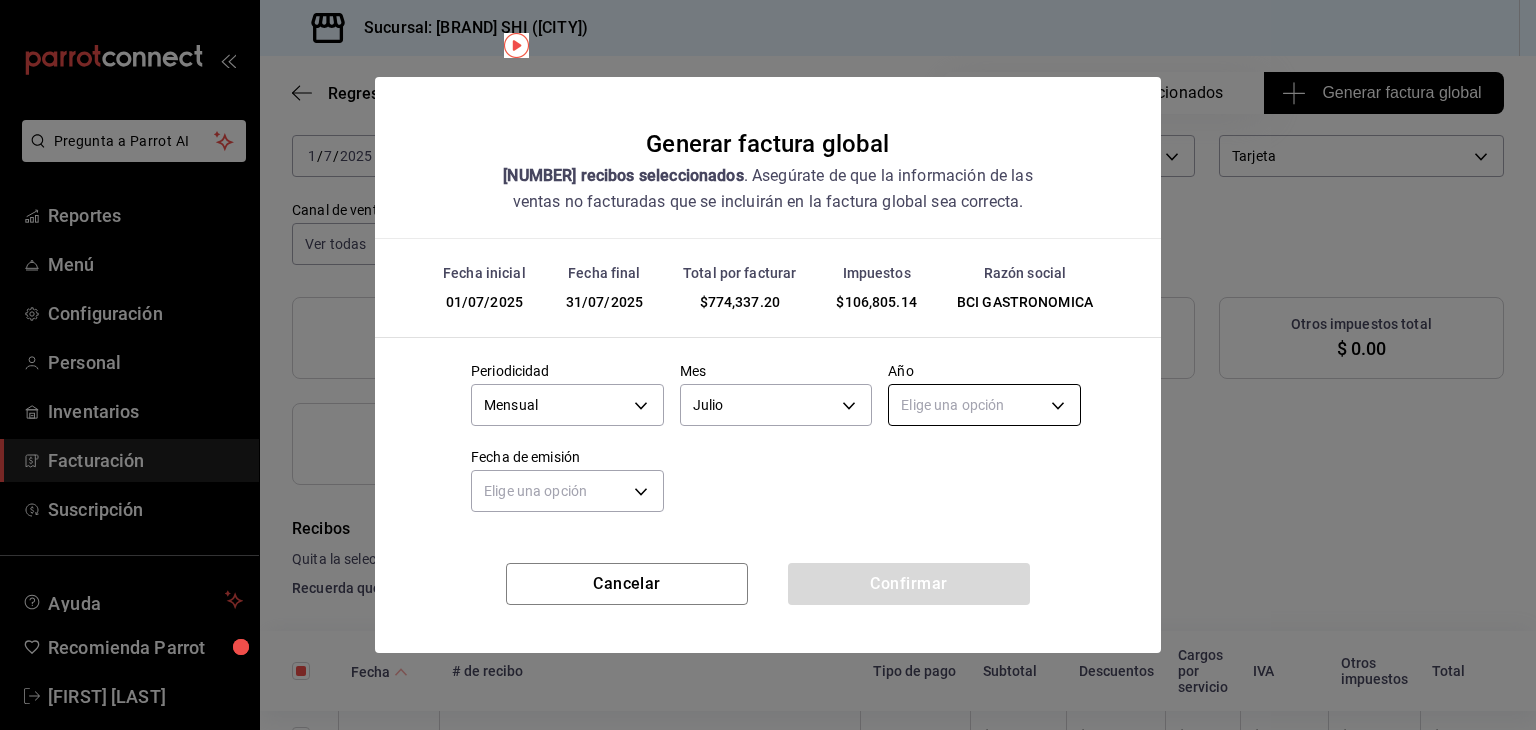 click on "Pregunta a Parrot AI Reportes   Menú   Configuración   Personal   Inventarios   Facturación   Suscripción   Ayuda Recomienda Parrot   Georgina Manrique   Sugerir nueva función   Sucursal: Beef Capital SHI (Irapuato) Regresar 323 Recibos seleccionados Generar factura global Generar factura global Selecciona las ordenes que tus clientes no facturaron para emitir tu factural global. Fecha 2025-07-01 1 / 7 / 2025 - 2025-07-31 31 / 7 / 2025 Hora inicio 00:00 Hora inicio Hora fin 23:59 Hora fin Razón social BCI GASTRONOMICA 852e3a39-bafb-4ab0-a8a2-cd74aadd3f4e Formas de pago Tarjeta CARD Canal de venta Ver todas PARROT,UBER_EATS,RAPPI,DIDI_FOOD,ONLINE Marcas Ver todas 605647f7-5ddc-403a-84da-aa3c8a25865f Ingresos totales $ 667,532.06 Descuentos totales $ 9,744.80 IVA Total $ 106,805.14 Otros impuestos total $ 0.00 Total por facturar $ 774,337.20 Recibos Quita la selección a los recibos que no quieras incluir. Recuerda que sólo puedes generar facturas globales de hasta 1,000 recibos cada una. Fecha Subtotal" at bounding box center (768, 365) 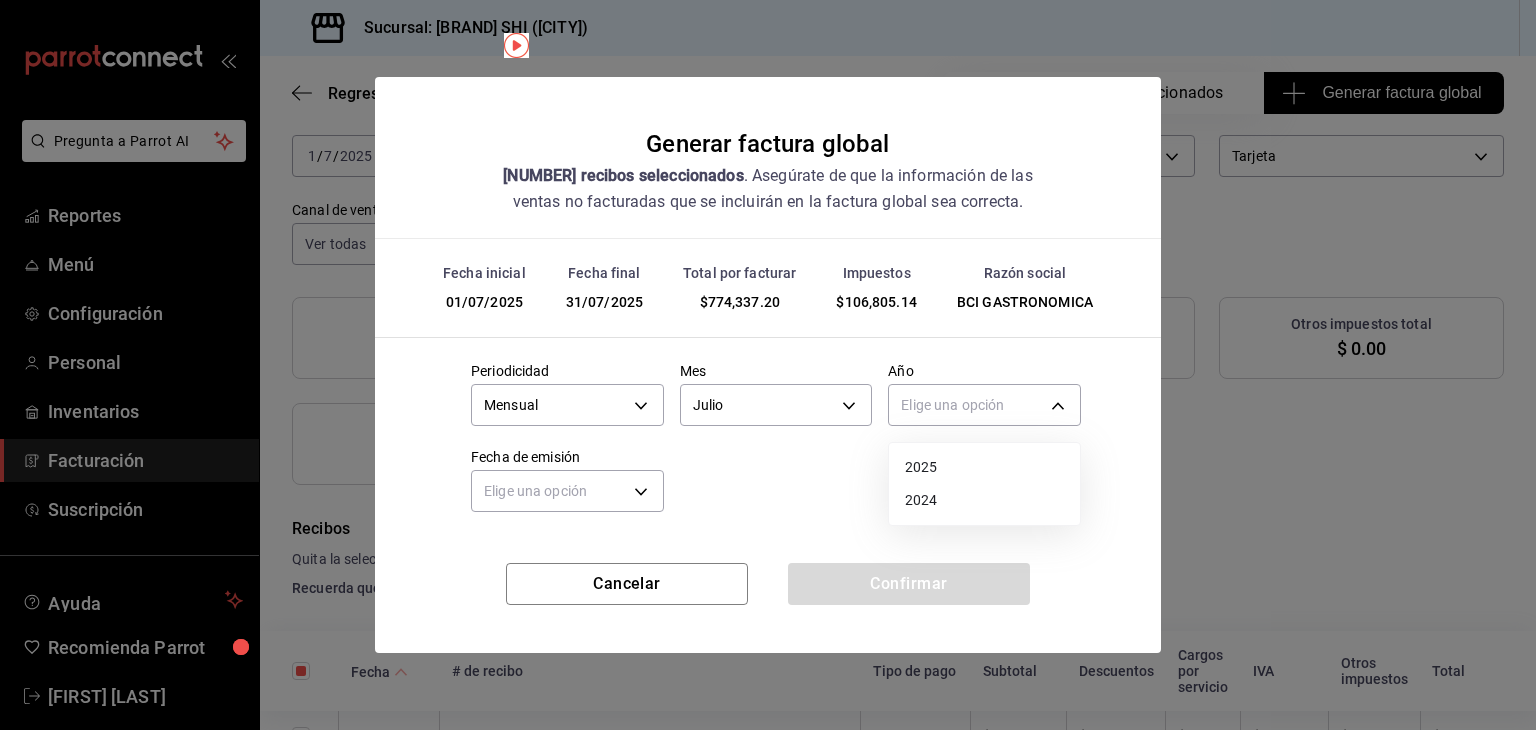 click on "2025" at bounding box center (984, 467) 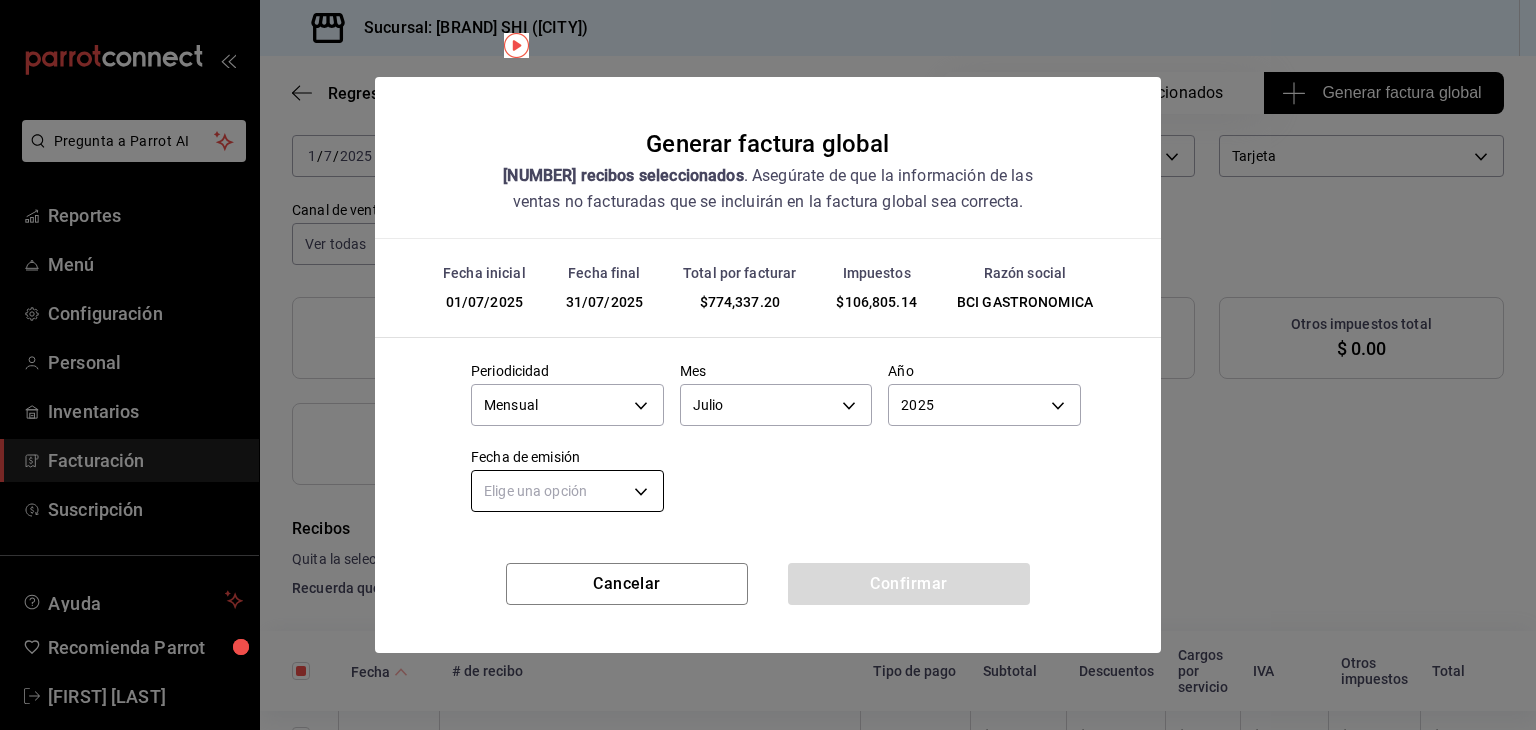 click on "Pregunta a Parrot AI Reportes   Menú   Configuración   Personal   Inventarios   Facturación   Suscripción   Ayuda Recomienda Parrot   Georgina Manrique   Sugerir nueva función   Sucursal: Beef Capital SHI (Irapuato) Regresar 323 Recibos seleccionados Generar factura global Generar factura global Selecciona las ordenes que tus clientes no facturaron para emitir tu factural global. Fecha 2025-07-01 1 / 7 / 2025 - 2025-07-31 31 / 7 / 2025 Hora inicio 00:00 Hora inicio Hora fin 23:59 Hora fin Razón social BCI GASTRONOMICA 852e3a39-bafb-4ab0-a8a2-cd74aadd3f4e Formas de pago Tarjeta CARD Canal de venta Ver todas PARROT,UBER_EATS,RAPPI,DIDI_FOOD,ONLINE Marcas Ver todas 605647f7-5ddc-403a-84da-aa3c8a25865f Ingresos totales $ 667,532.06 Descuentos totales $ 9,744.80 IVA Total $ 106,805.14 Otros impuestos total $ 0.00 Total por facturar $ 774,337.20 Recibos Quita la selección a los recibos que no quieras incluir. Recuerda que sólo puedes generar facturas globales de hasta 1,000 recibos cada una. Fecha Subtotal" at bounding box center [768, 365] 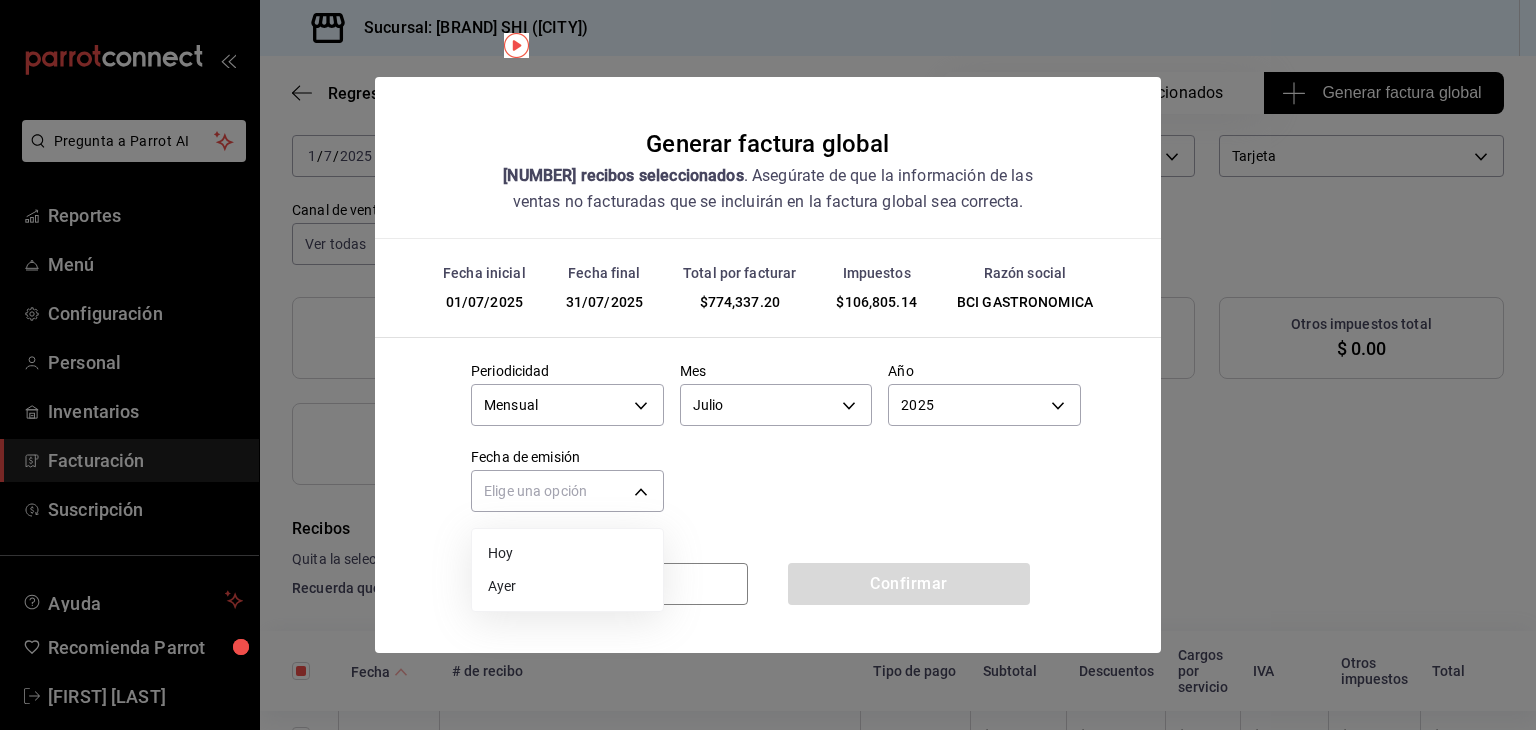 click on "Ayer" at bounding box center [567, 586] 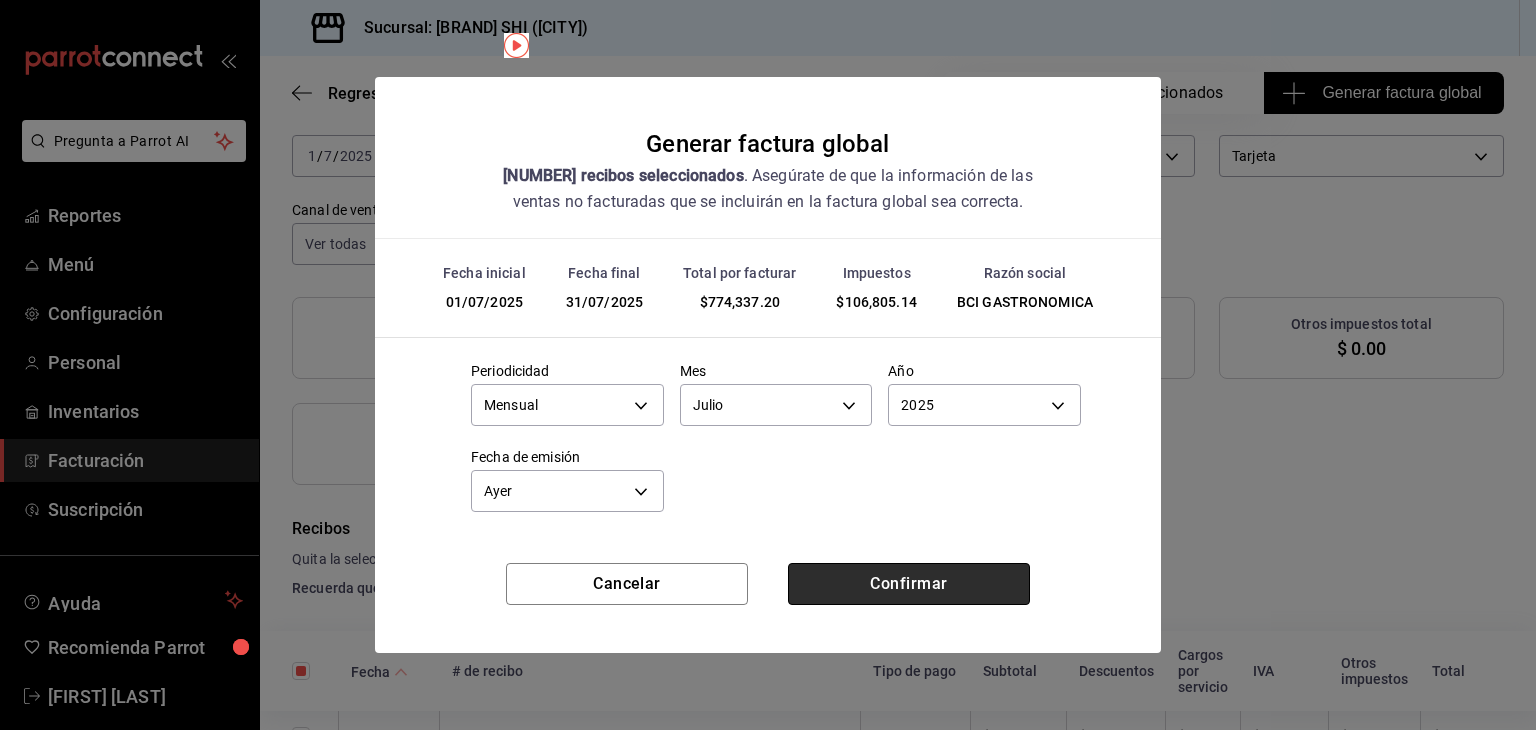 click on "Confirmar" at bounding box center (909, 584) 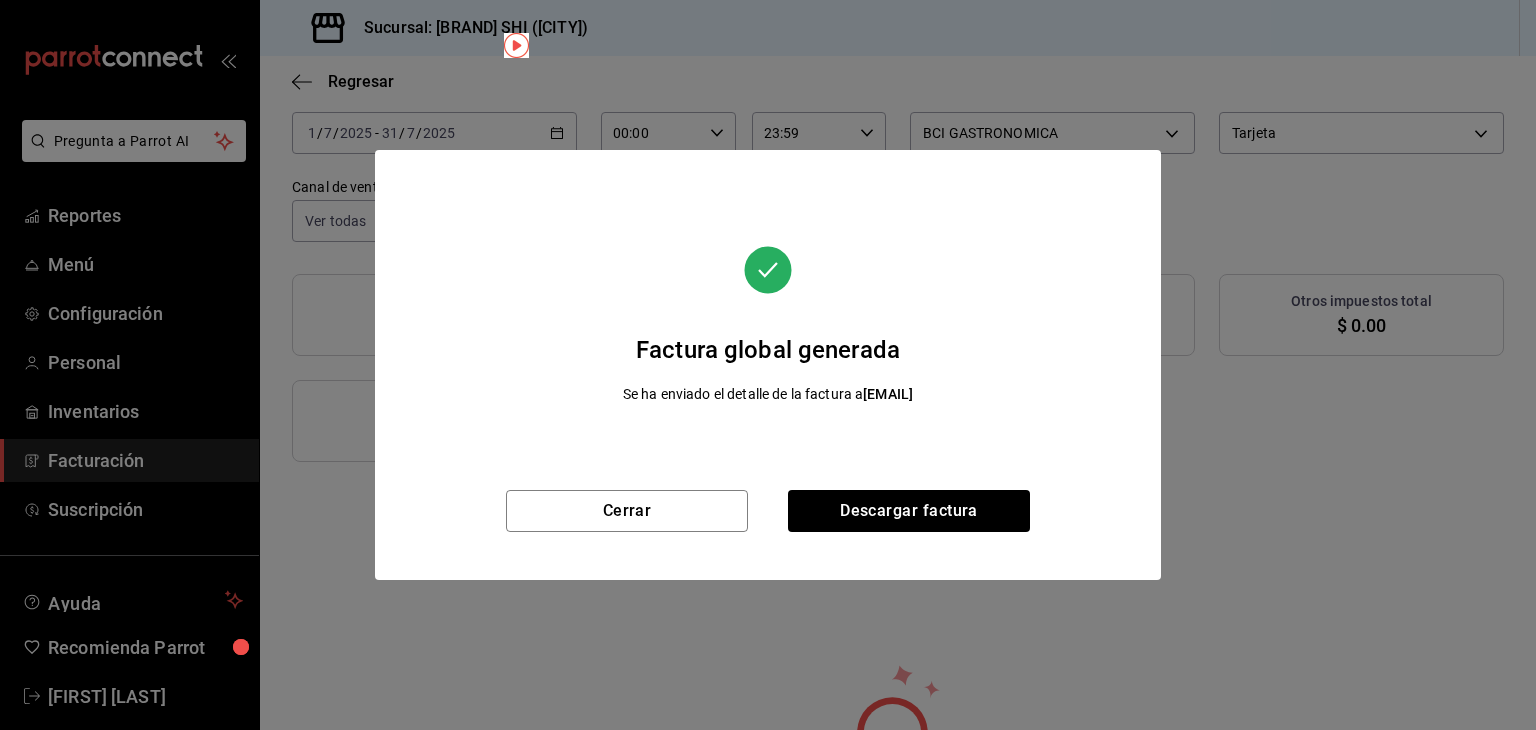 scroll, scrollTop: 92, scrollLeft: 0, axis: vertical 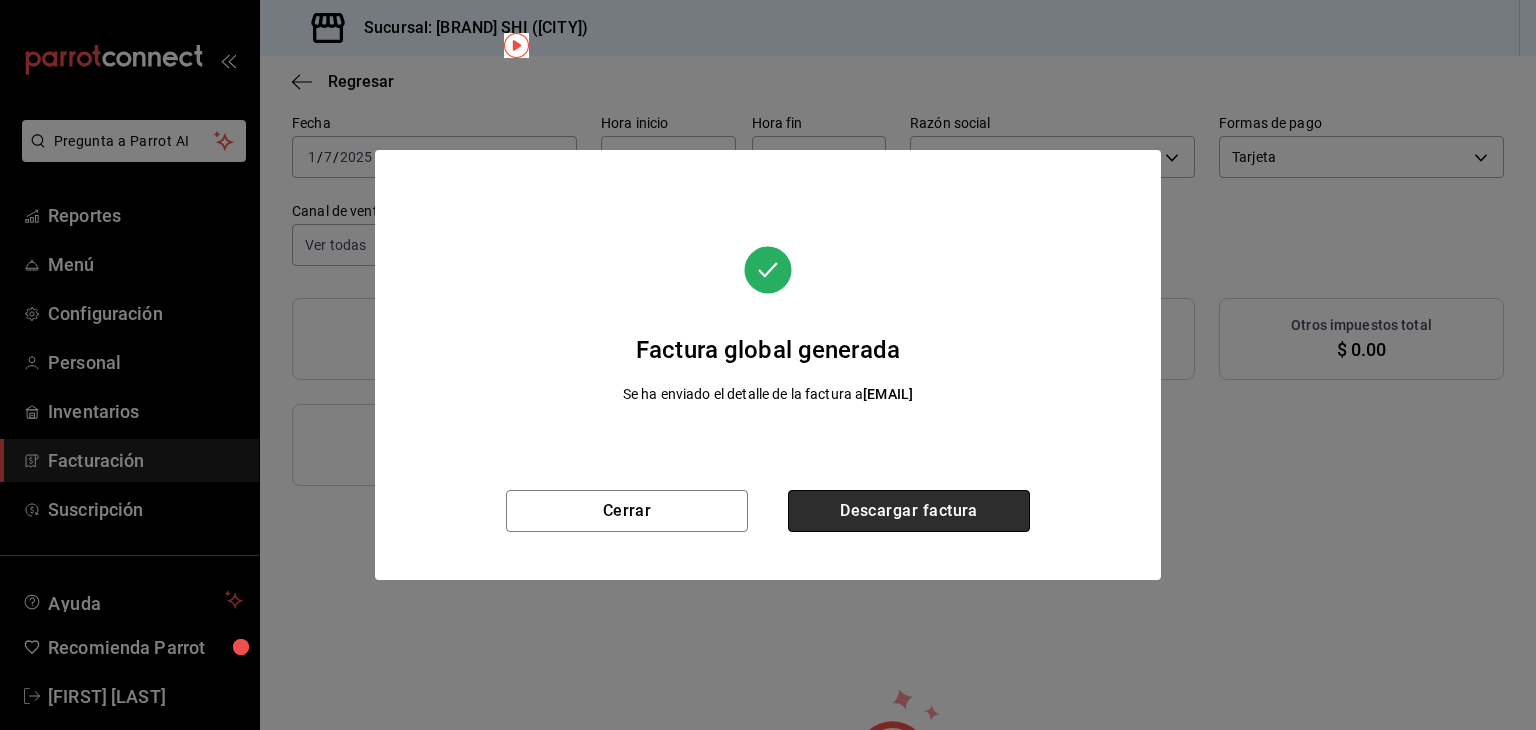 click on "Descargar factura" at bounding box center (909, 511) 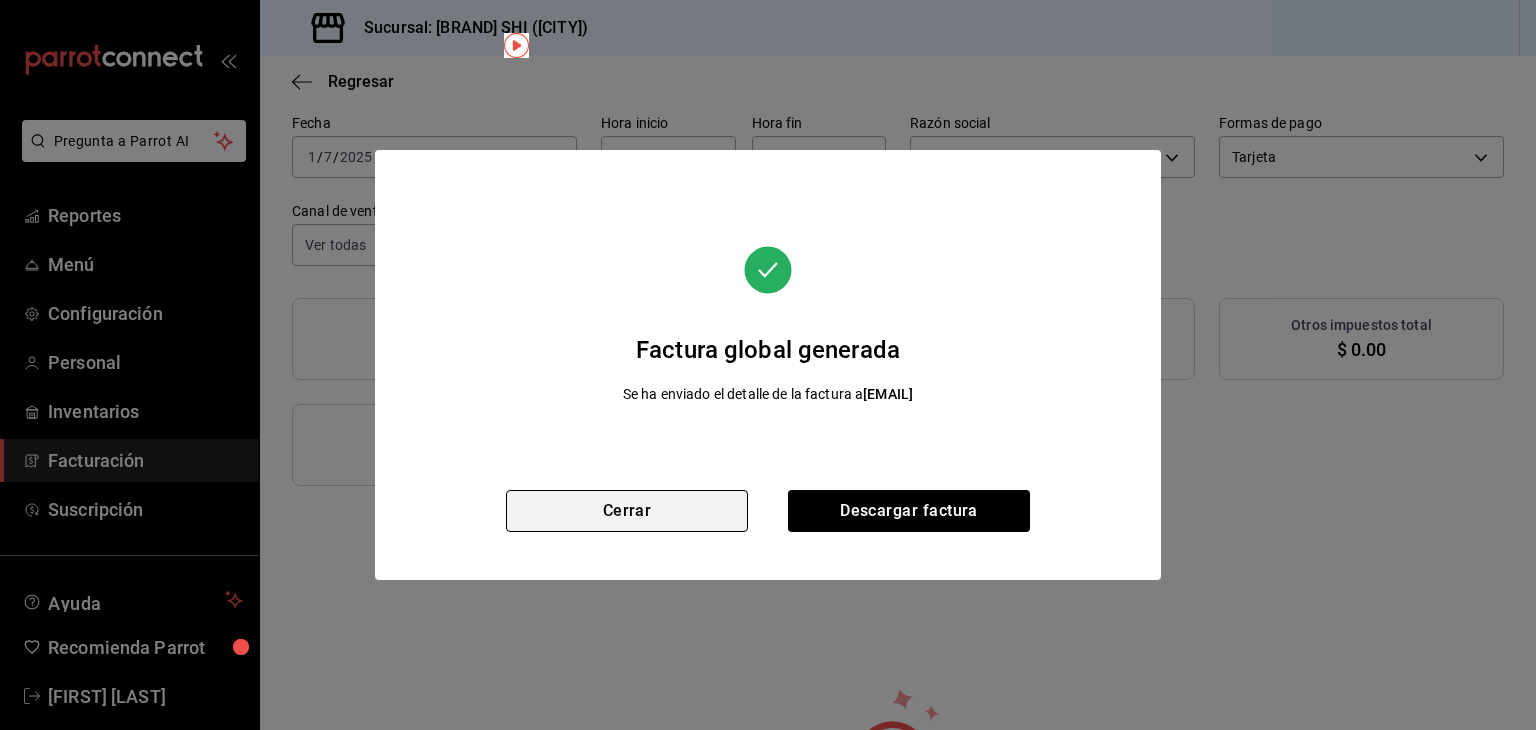 click on "Cerrar" at bounding box center (627, 511) 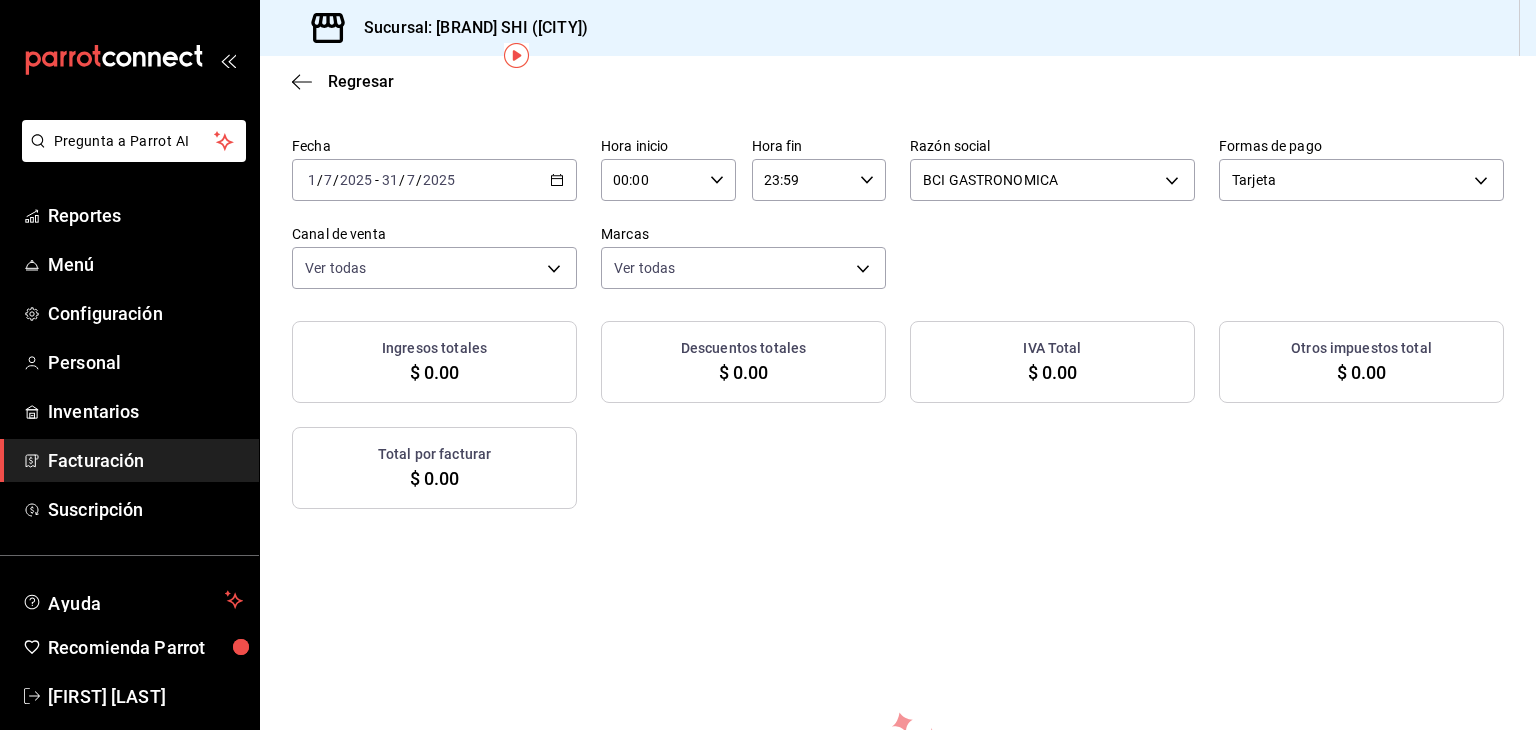 scroll, scrollTop: 68, scrollLeft: 0, axis: vertical 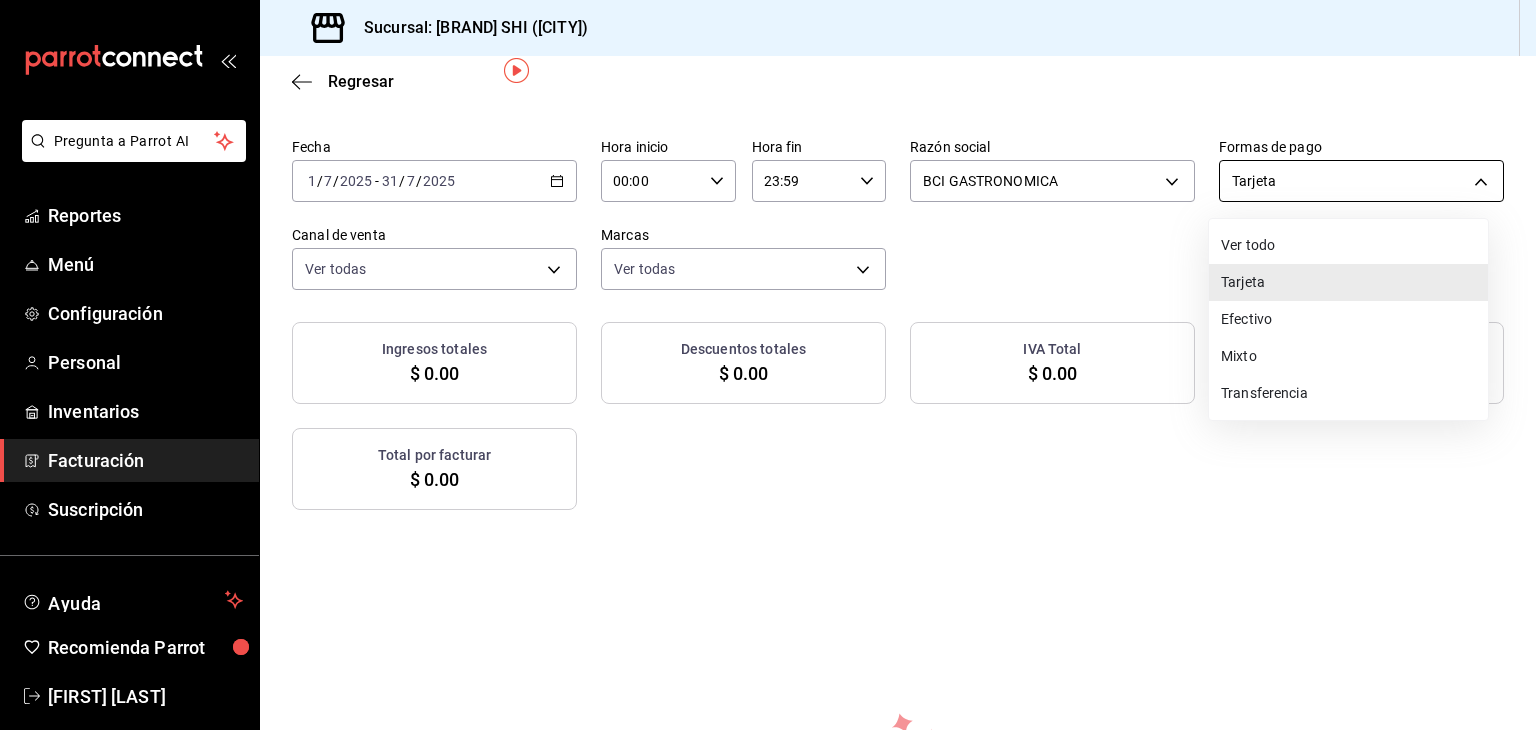 click on "Pregunta a Parrot AI Reportes   Menú   Configuración   Personal   Inventarios   Facturación   Suscripción   Ayuda       Ver todo" at bounding box center [768, 365] 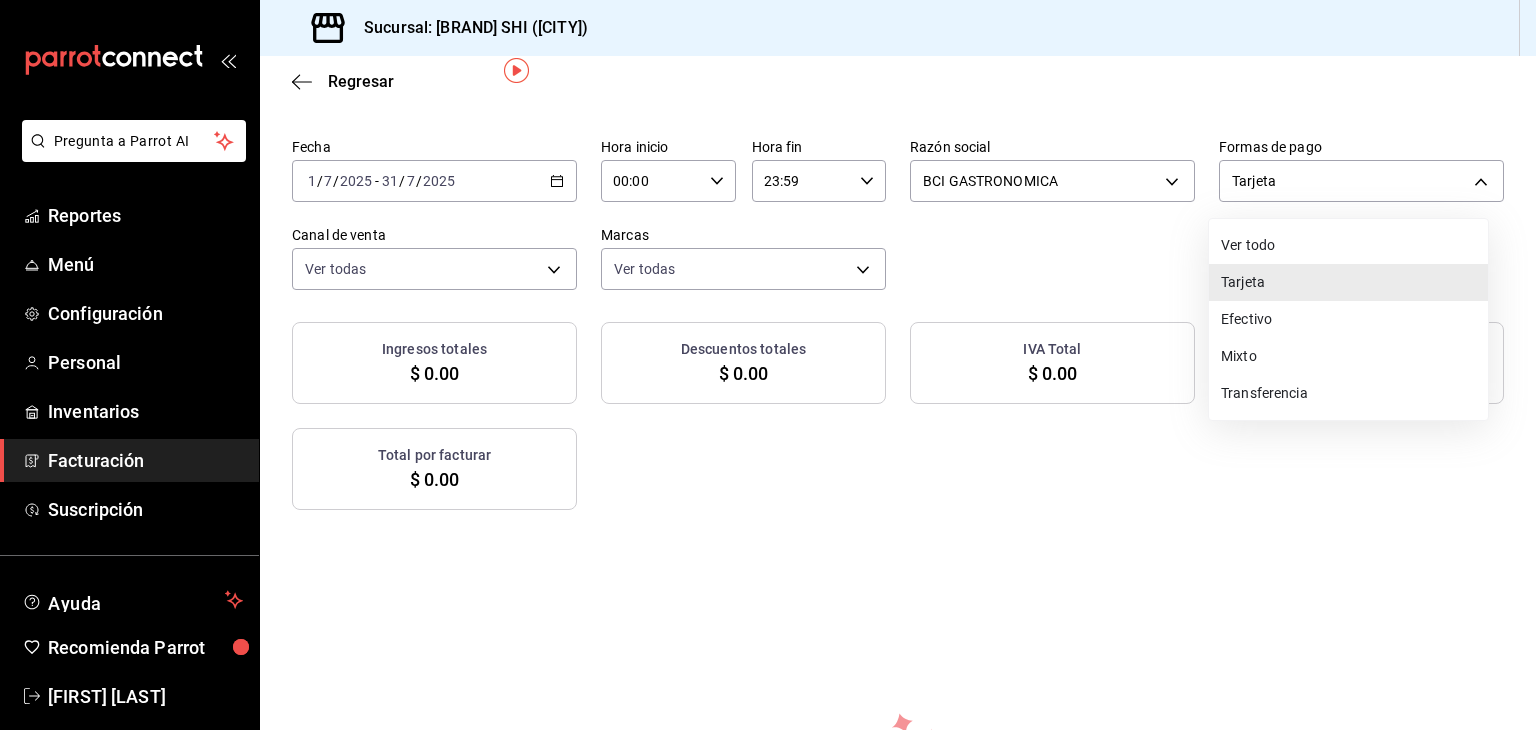 click on "Transferencia" at bounding box center (1348, 393) 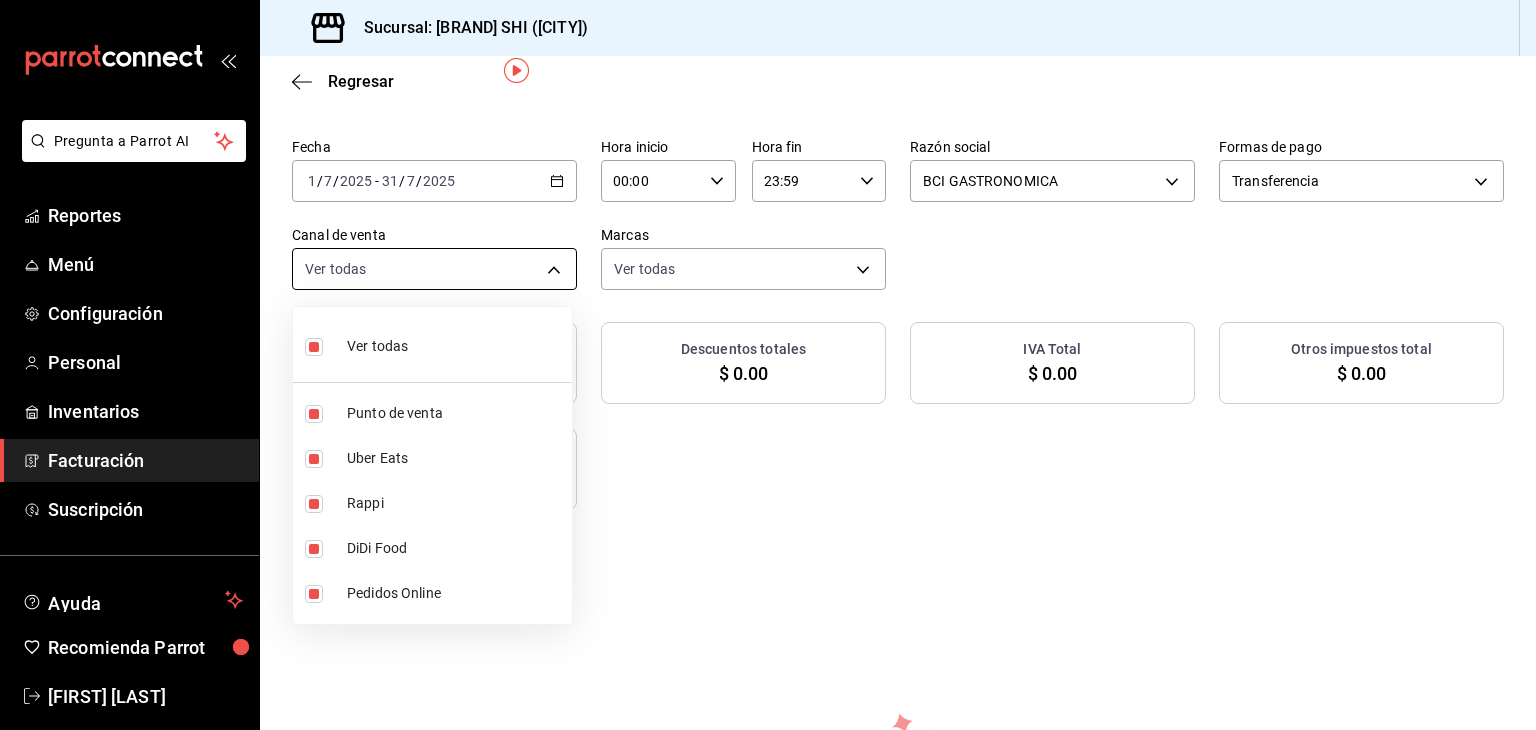 click on "Pregunta a Parrot AI Reportes   Menú   Configuración   Personal   Inventarios   Facturación   Suscripción   Ayuda Recomienda Parrot   [FIRST] [LAST]   Sugerir nueva función   Sucursal: Beef Capital SHI (Irapuato) Regresar Generar factura global Selecciona las ordenes que tus clientes no facturaron para emitir tu factural global. Fecha [DATE] [DATE] - [DATE] [DATE] Hora inicio 00:00 Hora inicio Hora fin 23:59 Hora fin Razón social BCI GASTRONOMICA [UUID] Formas de pago Transferencia TRANSFERENCE Canal de venta Ver todas PARROT,UBER_EATS,RAPPI,DIDI_FOOD,ONLINE Marcas Ver todas [UUID] Ingresos totales $ 0.00 Descuentos totales $ 0.00 IVA Total $ 0.00 Otros impuestos total $ 0.00 Total por facturar $ 0.00 No hay información que mostrar GANA 1 MES GRATIS EN TU SUSCRIPCIÓN AQUÍ Ver video tutorial Ir a video Pregunta a Parrot AI Reportes   Menú   Configuración   Personal   Inventarios   Facturación   Suscripción   Ayuda" at bounding box center [768, 365] 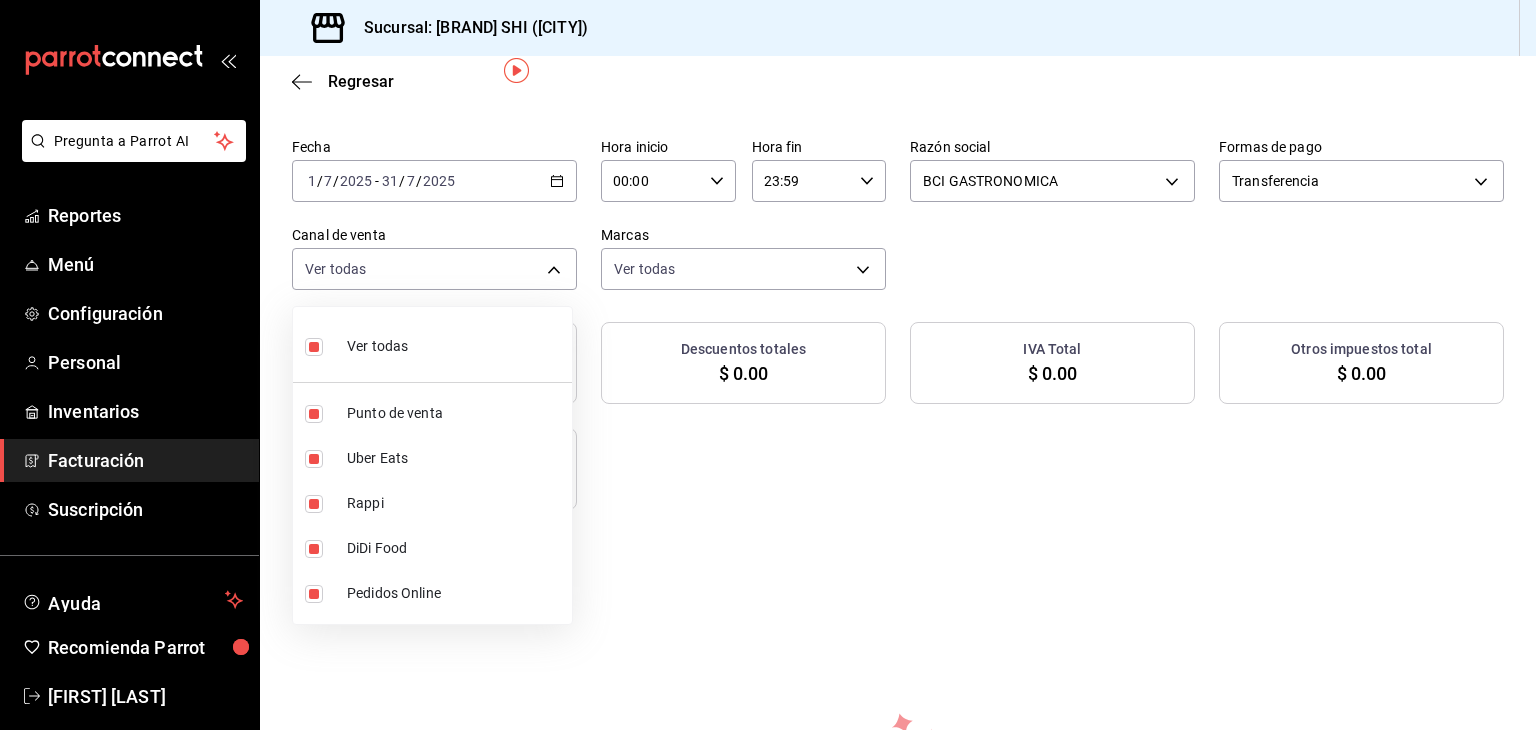 click at bounding box center (768, 365) 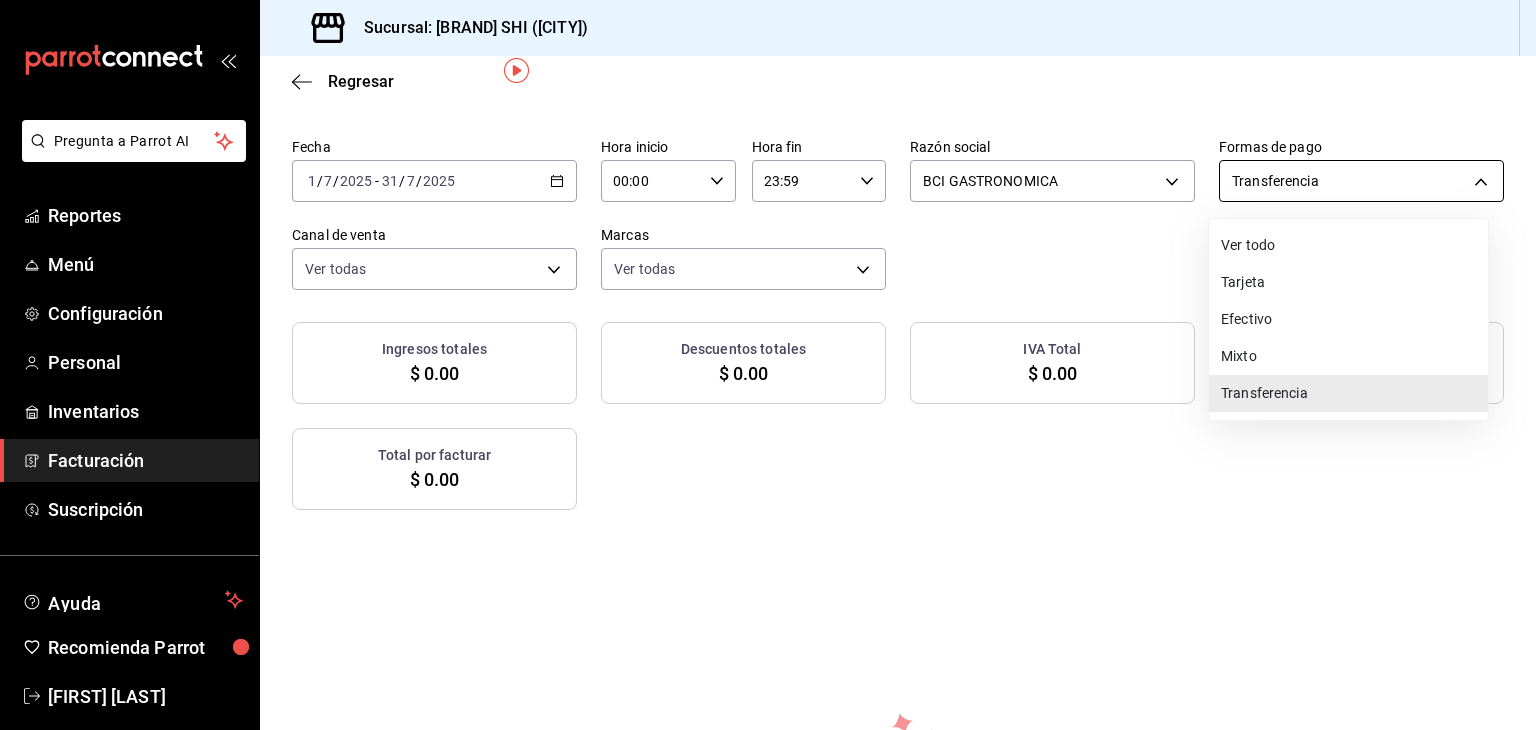click on "Pregunta a Parrot AI Reportes   Menú   Configuración   Personal   Inventarios   Facturación   Suscripción   Ayuda Recomienda Parrot   [FIRST] [LAST]   Sugerir nueva función   Sucursal: Beef Capital SHI (Irapuato) Regresar Generar factura global Selecciona las ordenes que tus clientes no facturaron para emitir tu factural global. Fecha [DATE] [DATE] - [DATE] [DATE] Hora inicio 00:00 Hora inicio Hora fin 23:59 Hora fin Razón social BCI GASTRONOMICA [UUID] Formas de pago Transferencia TRANSFERENCE Canal de venta Ver todas PARROT,UBER_EATS,RAPPI,DIDI_FOOD,ONLINE Marcas Ver todas [UUID] Ingresos totales $ 0.00 Descuentos totales $ 0.00 IVA Total $ 0.00 Otros impuestos total $ 0.00 Total por facturar $ 0.00 No hay información que mostrar GANA 1 MES GRATIS EN TU SUSCRIPCIÓN AQUÍ Ver video tutorial Ir a video Pregunta a Parrot AI Reportes   Menú   Configuración   Personal   Inventarios   Facturación   Suscripción   Ayuda" at bounding box center [768, 365] 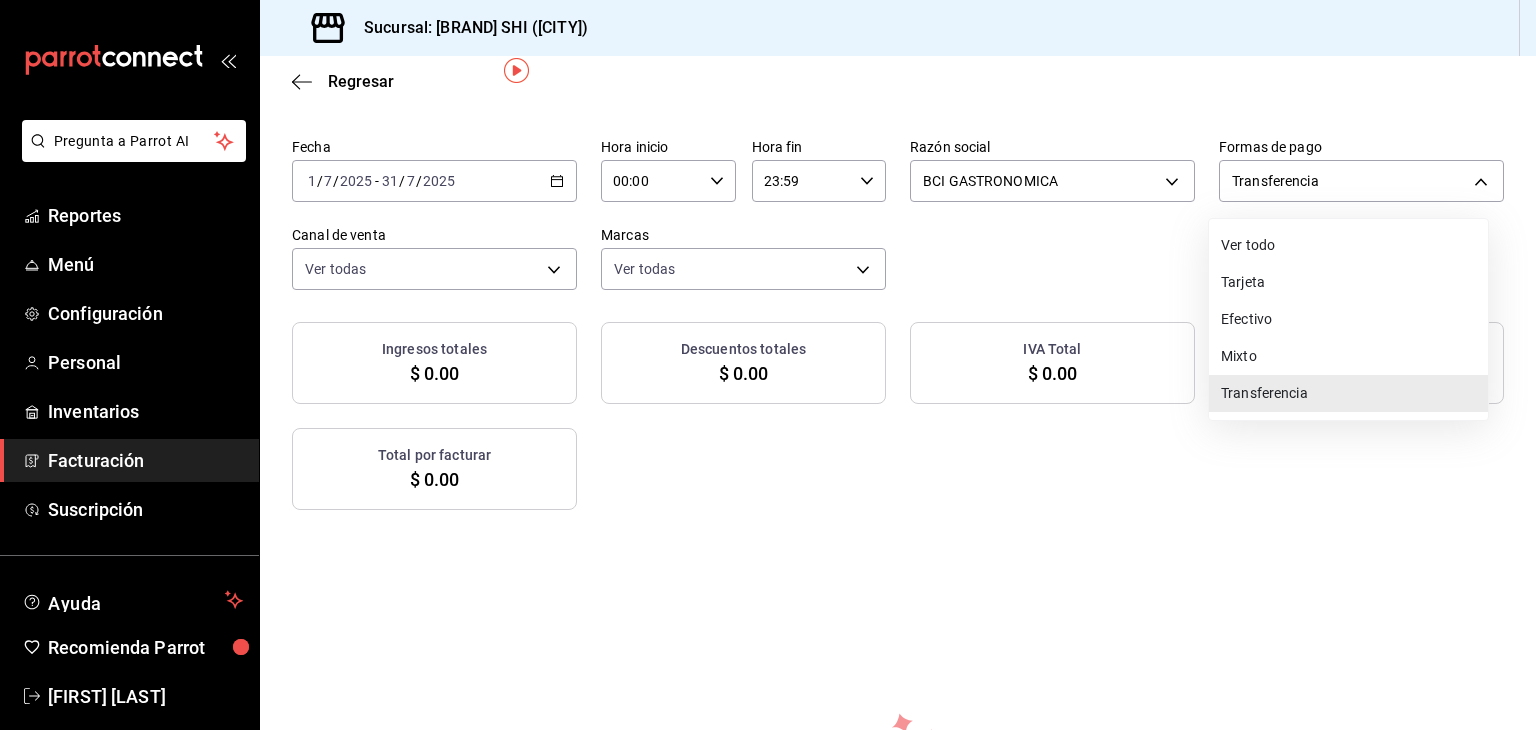 click on "Transferencia" at bounding box center (1348, 393) 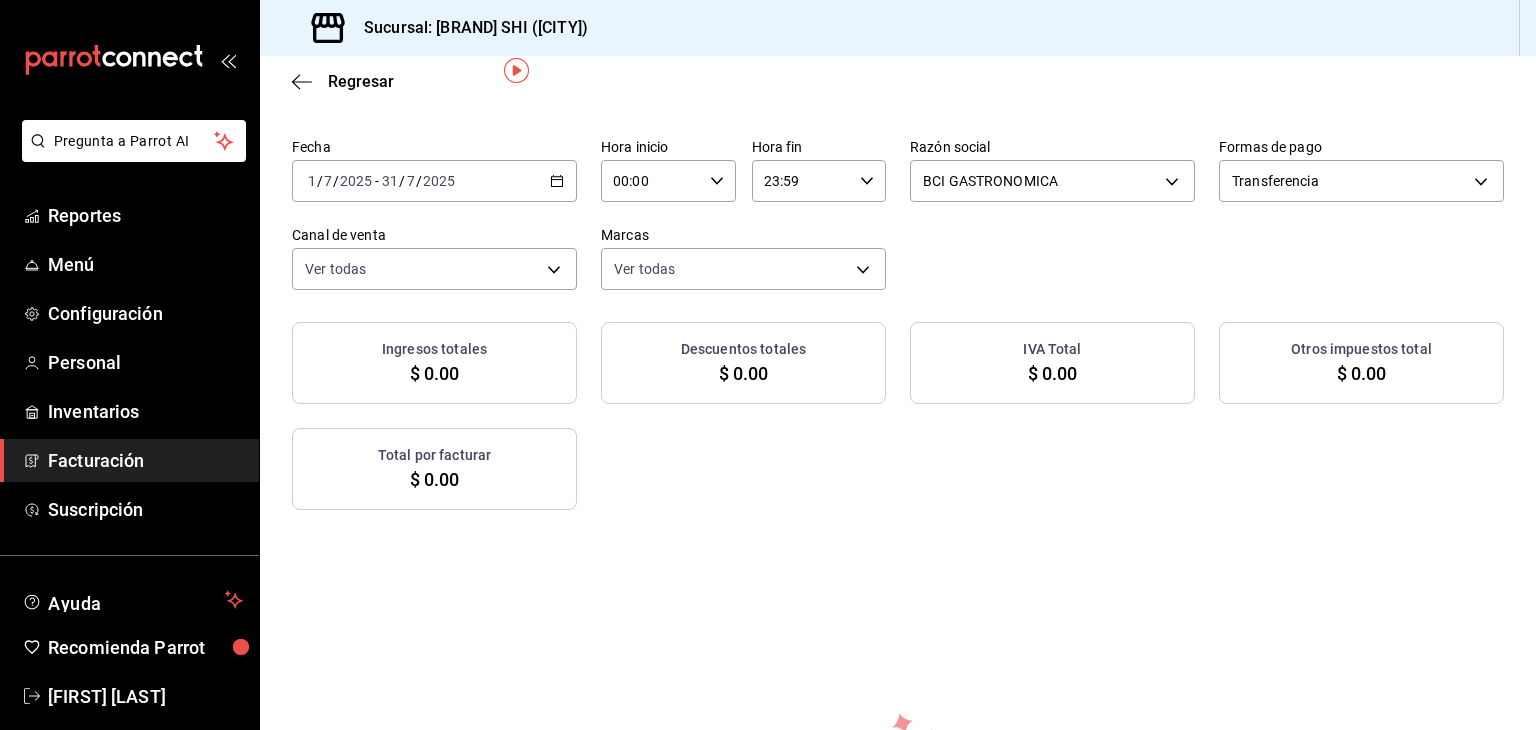 click on "Ver todo Tarjeta Efectivo Mixto Transferencia" at bounding box center [768, 365] 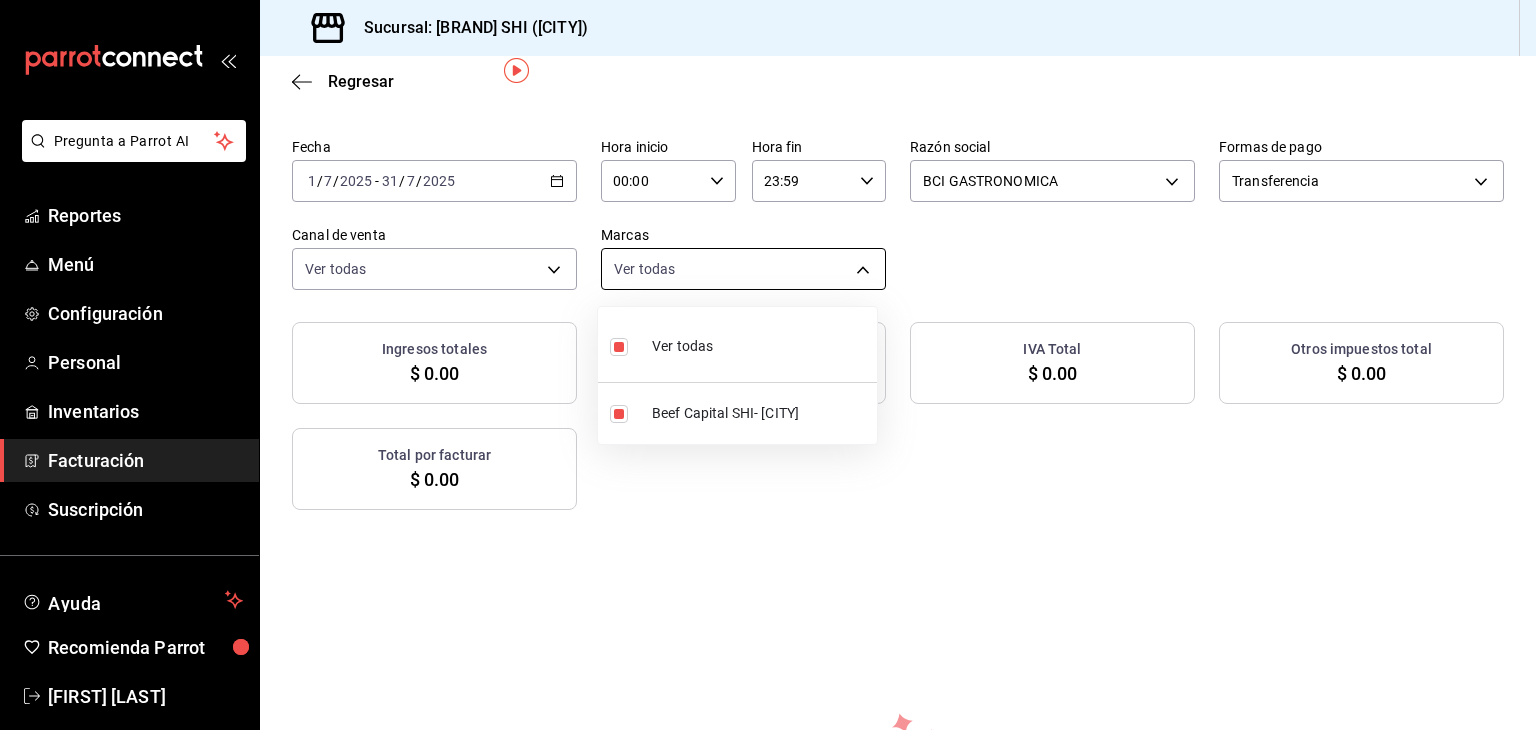 click on "Pregunta a Parrot AI Reportes   Menú   Configuración   Personal   Inventarios   Facturación   Suscripción   Ayuda Recomienda Parrot   [FIRST] [LAST]   Sugerir nueva función   Sucursal: Beef Capital SHI (Irapuato) Regresar Generar factura global Selecciona las ordenes que tus clientes no facturaron para emitir tu factural global. Fecha [DATE] [DATE] - [DATE] [DATE] Hora inicio 00:00 Hora inicio Hora fin 23:59 Hora fin Razón social BCI GASTRONOMICA [UUID] Formas de pago Transferencia TRANSFERENCE Canal de venta Ver todas PARROT,UBER_EATS,RAPPI,DIDI_FOOD,ONLINE Marcas Ver todas [UUID] Ingresos totales $ 0.00 Descuentos totales $ 0.00 IVA Total $ 0.00 Otros impuestos total $ 0.00 Total por facturar $ 0.00 No hay información que mostrar GANA 1 MES GRATIS EN TU SUSCRIPCIÓN AQUÍ Ver video tutorial Ir a video Pregunta a Parrot AI Reportes   Menú   Configuración   Personal   Inventarios   Facturación   Suscripción   Ayuda" at bounding box center [768, 365] 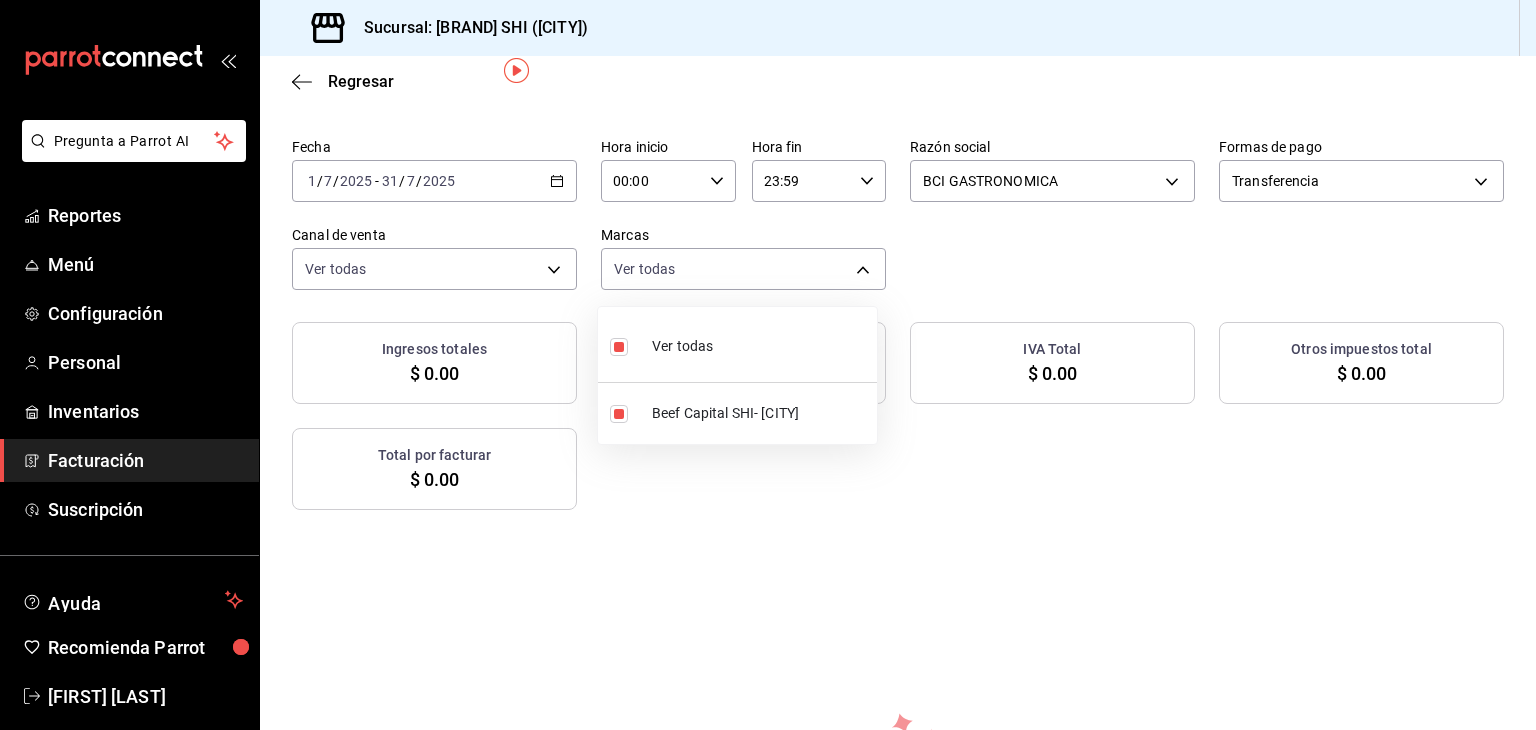 click at bounding box center (768, 365) 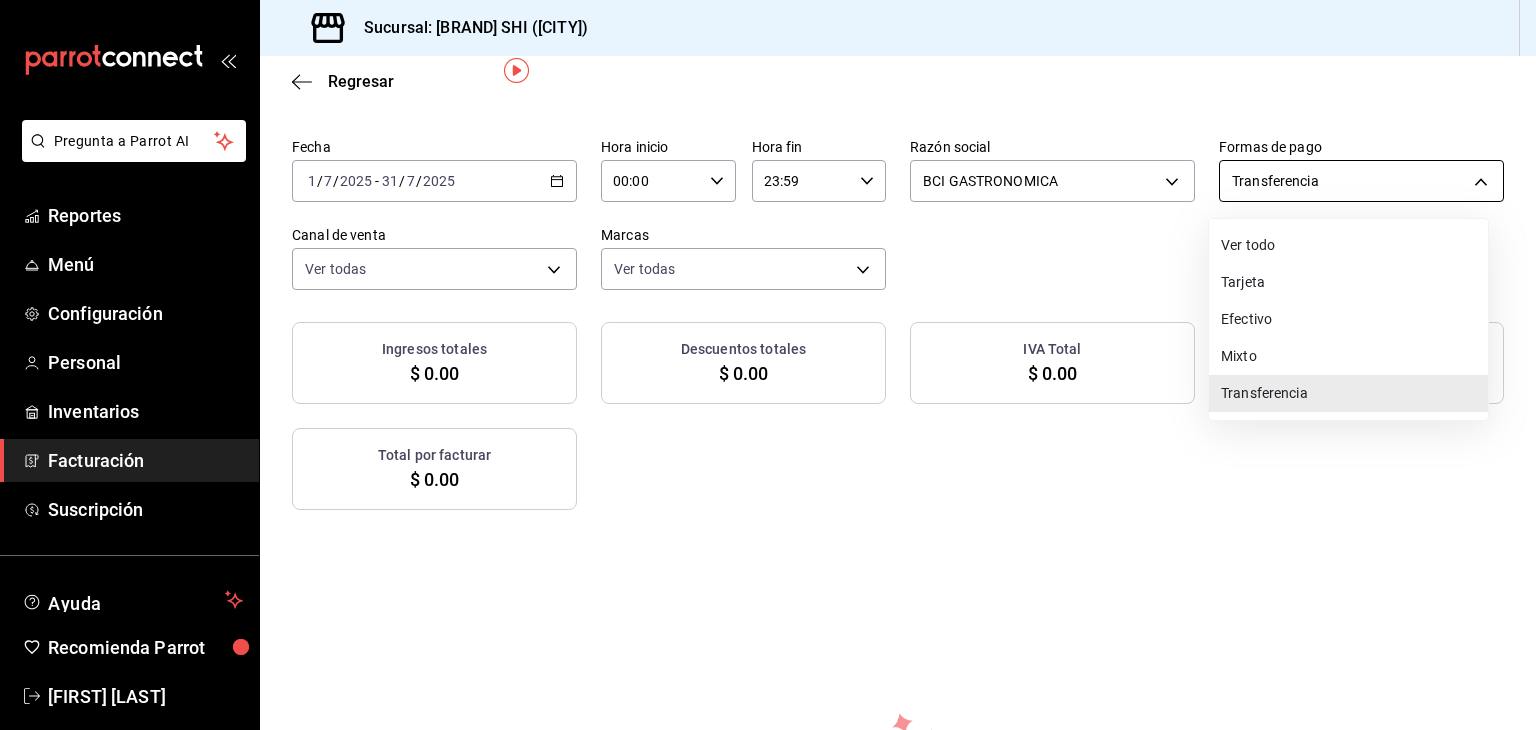 click on "Pregunta a Parrot AI Reportes   Menú   Configuración   Personal   Inventarios   Facturación   Suscripción   Ayuda Recomienda Parrot   [FIRST] [LAST]   Sugerir nueva función   Sucursal: Beef Capital SHI (Irapuato) Regresar Generar factura global Selecciona las ordenes que tus clientes no facturaron para emitir tu factural global. Fecha [DATE] [DATE] - [DATE] [DATE] Hora inicio 00:00 Hora inicio Hora fin 23:59 Hora fin Razón social BCI GASTRONOMICA [UUID] Formas de pago Transferencia TRANSFERENCE Canal de venta Ver todas PARROT,UBER_EATS,RAPPI,DIDI_FOOD,ONLINE Marcas Ver todas [UUID] Ingresos totales $ 0.00 Descuentos totales $ 0.00 IVA Total $ 0.00 Otros impuestos total $ 0.00 Total por facturar $ 0.00 No hay información que mostrar GANA 1 MES GRATIS EN TU SUSCRIPCIÓN AQUÍ Ver video tutorial Ir a video Pregunta a Parrot AI Reportes   Menú   Configuración   Personal   Inventarios   Facturación   Suscripción   Ayuda" at bounding box center [768, 365] 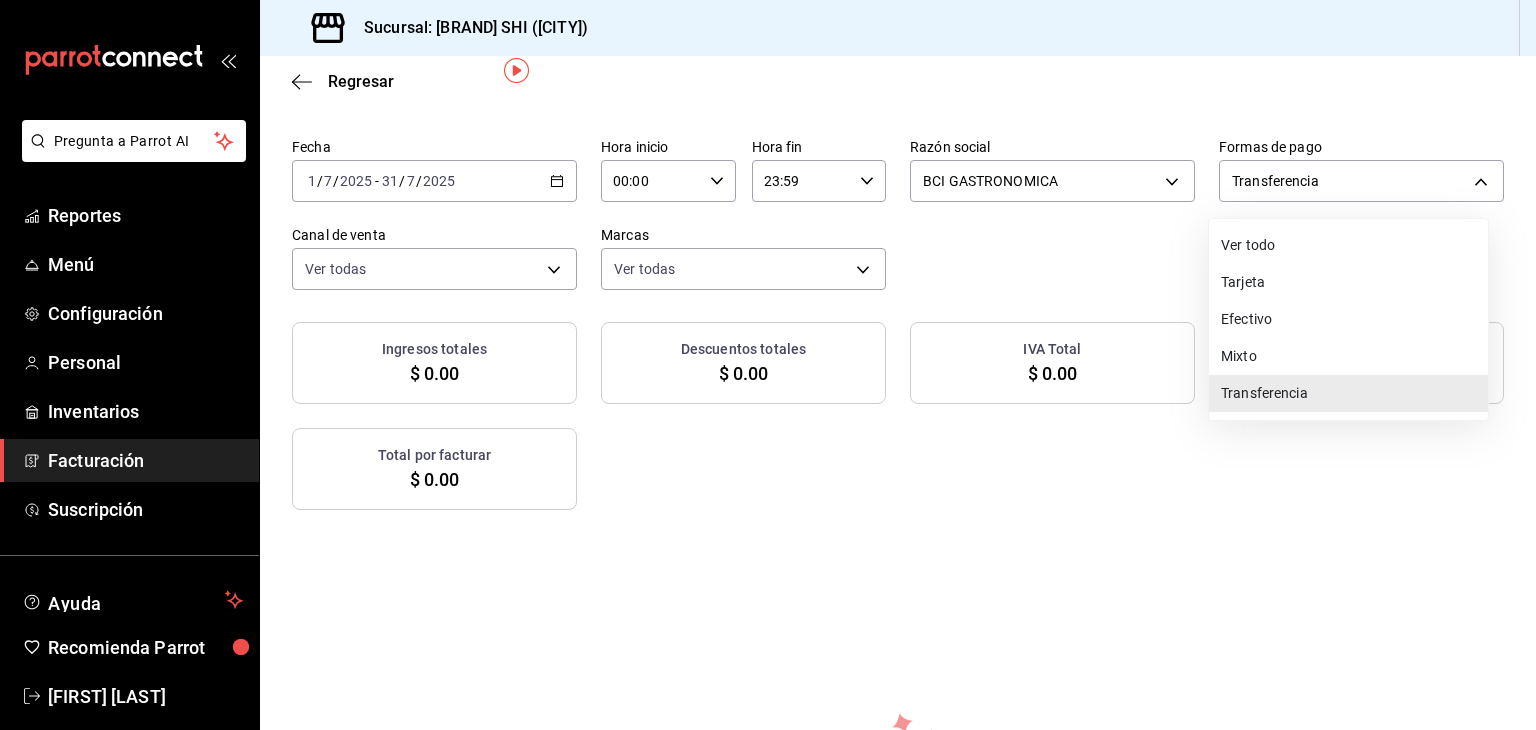 click on "Transferencia" at bounding box center (1348, 393) 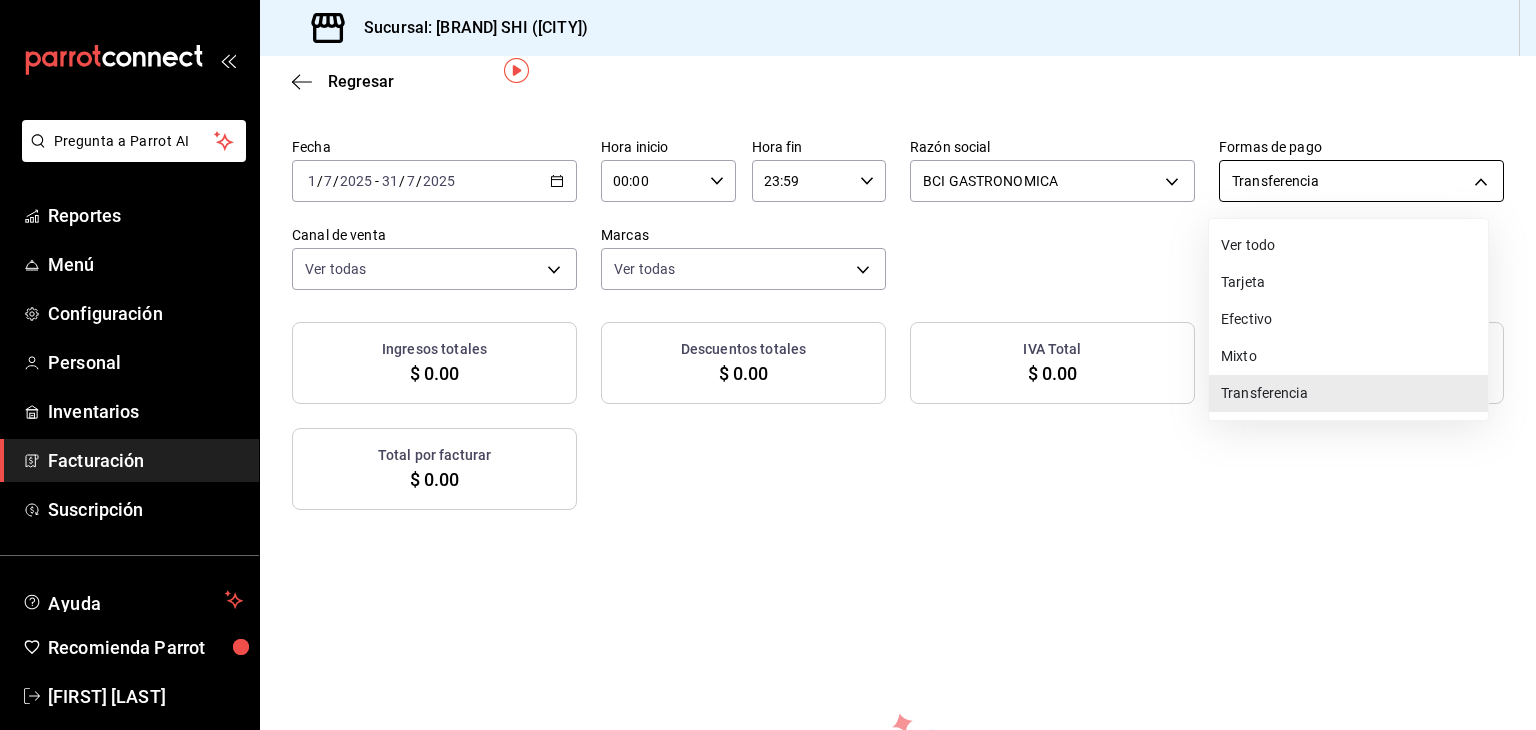 click on "Pregunta a Parrot AI Reportes   Menú   Configuración   Personal   Inventarios   Facturación   Suscripción   Ayuda Recomienda Parrot   [FIRST] [LAST]   Sugerir nueva función   Sucursal: Beef Capital SHI (Irapuato) Regresar Generar factura global Selecciona las ordenes que tus clientes no facturaron para emitir tu factural global. Fecha [DATE] [DATE] - [DATE] [DATE] Hora inicio 00:00 Hora inicio Hora fin 23:59 Hora fin Razón social BCI GASTRONOMICA [UUID] Formas de pago Transferencia TRANSFERENCE Canal de venta Ver todas PARROT,UBER_EATS,RAPPI,DIDI_FOOD,ONLINE Marcas Ver todas [UUID] Ingresos totales $ 0.00 Descuentos totales $ 0.00 IVA Total $ 0.00 Otros impuestos total $ 0.00 Total por facturar $ 0.00 No hay información que mostrar GANA 1 MES GRATIS EN TU SUSCRIPCIÓN AQUÍ Ver video tutorial Ir a video Pregunta a Parrot AI Reportes   Menú   Configuración   Personal   Inventarios   Facturación   Suscripción   Ayuda" at bounding box center (768, 365) 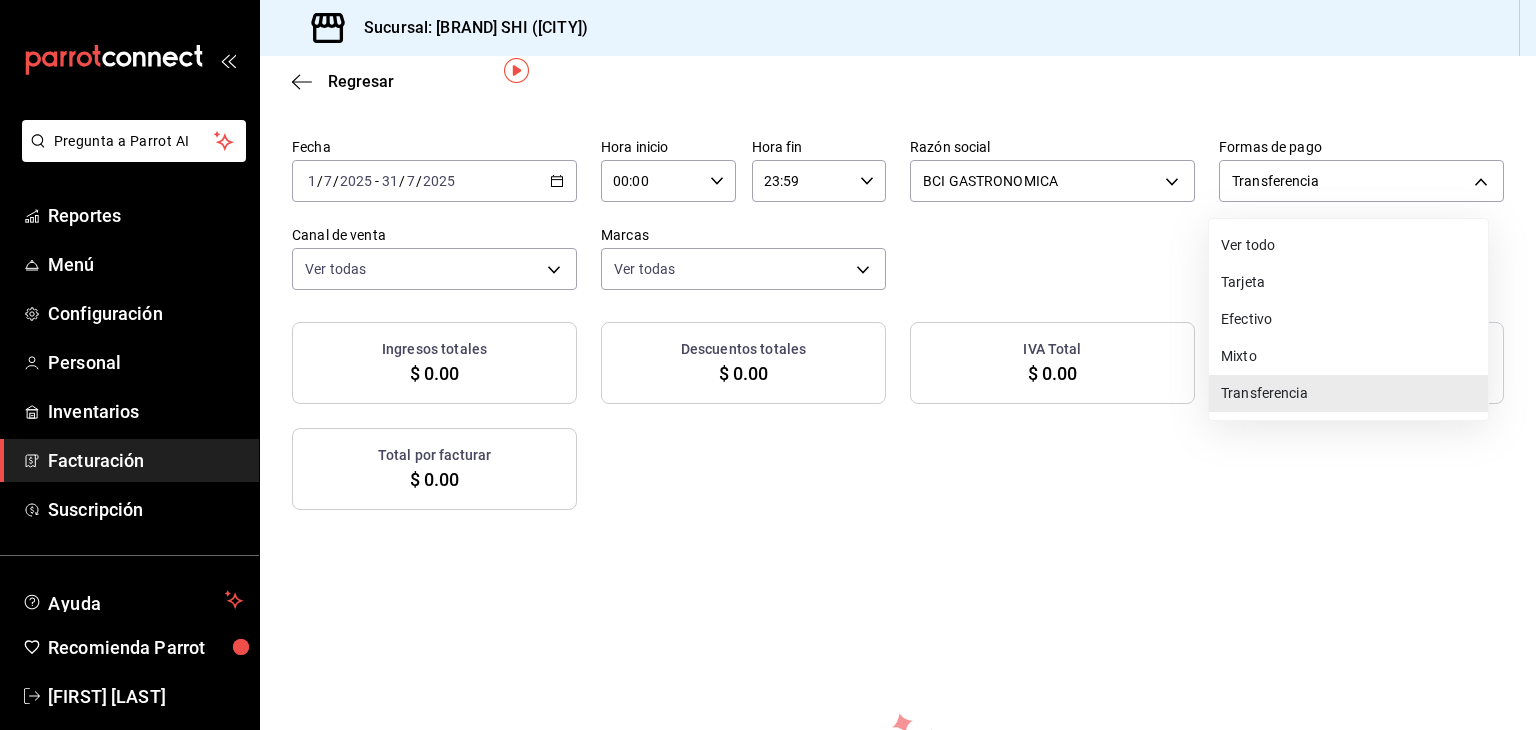 click on "Transferencia" at bounding box center (1348, 393) 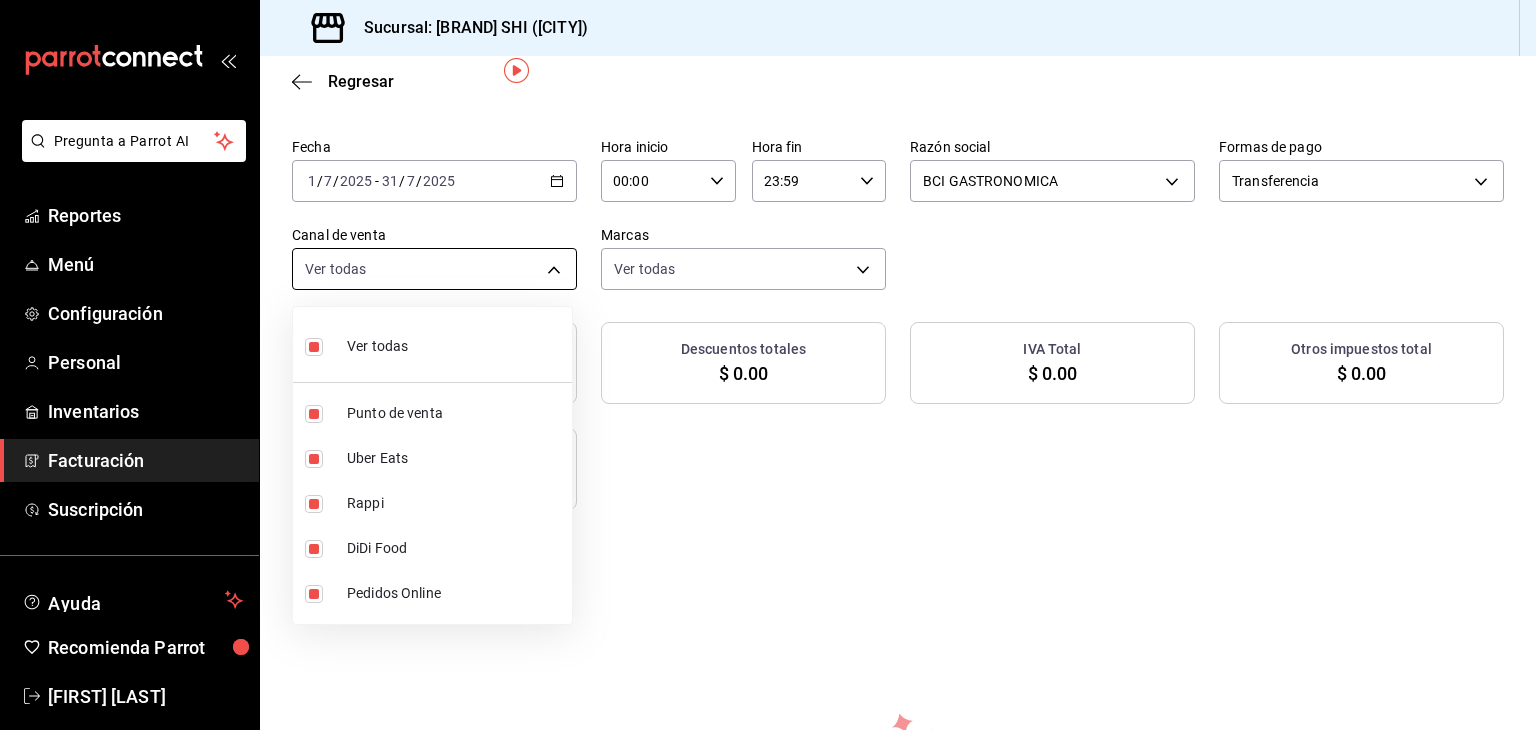 click on "Pregunta a Parrot AI Reportes   Menú   Configuración   Personal   Inventarios   Facturación   Suscripción   Ayuda Recomienda Parrot   [FIRST] [LAST]   Sugerir nueva función   Sucursal: Beef Capital SHI (Irapuato) Regresar Generar factura global Selecciona las ordenes que tus clientes no facturaron para emitir tu factural global. Fecha [DATE] [DATE] - [DATE] [DATE] Hora inicio 00:00 Hora inicio Hora fin 23:59 Hora fin Razón social BCI GASTRONOMICA [UUID] Formas de pago Transferencia TRANSFERENCE Canal de venta Ver todas PARROT,UBER_EATS,RAPPI,DIDI_FOOD,ONLINE Marcas Ver todas [UUID] Ingresos totales $ 0.00 Descuentos totales $ 0.00 IVA Total $ 0.00 Otros impuestos total $ 0.00 Total por facturar $ 0.00 No hay información que mostrar GANA 1 MES GRATIS EN TU SUSCRIPCIÓN AQUÍ Ver video tutorial Ir a video Pregunta a Parrot AI Reportes   Menú   Configuración   Personal   Inventarios   Facturación   Suscripción   Ayuda" at bounding box center (768, 365) 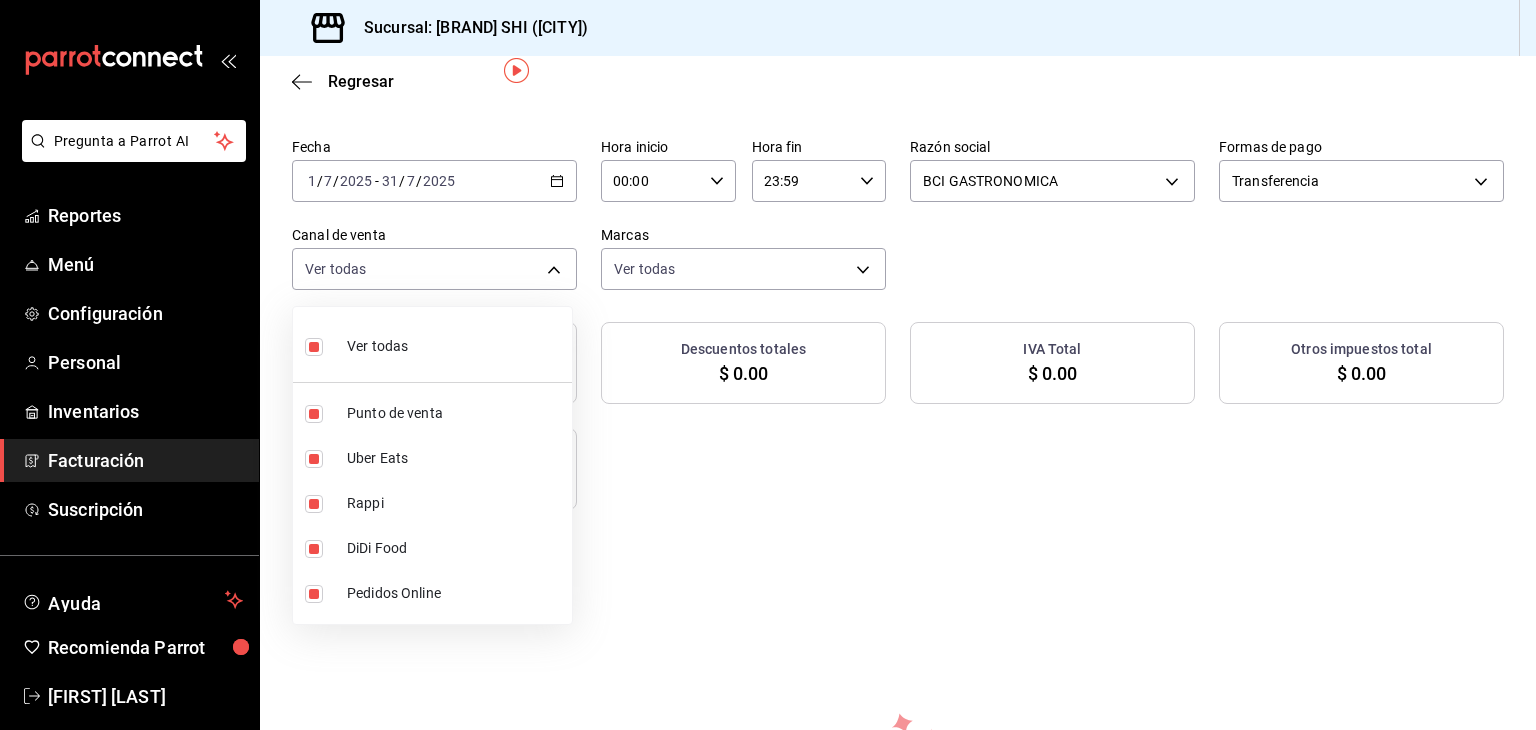 click at bounding box center (768, 365) 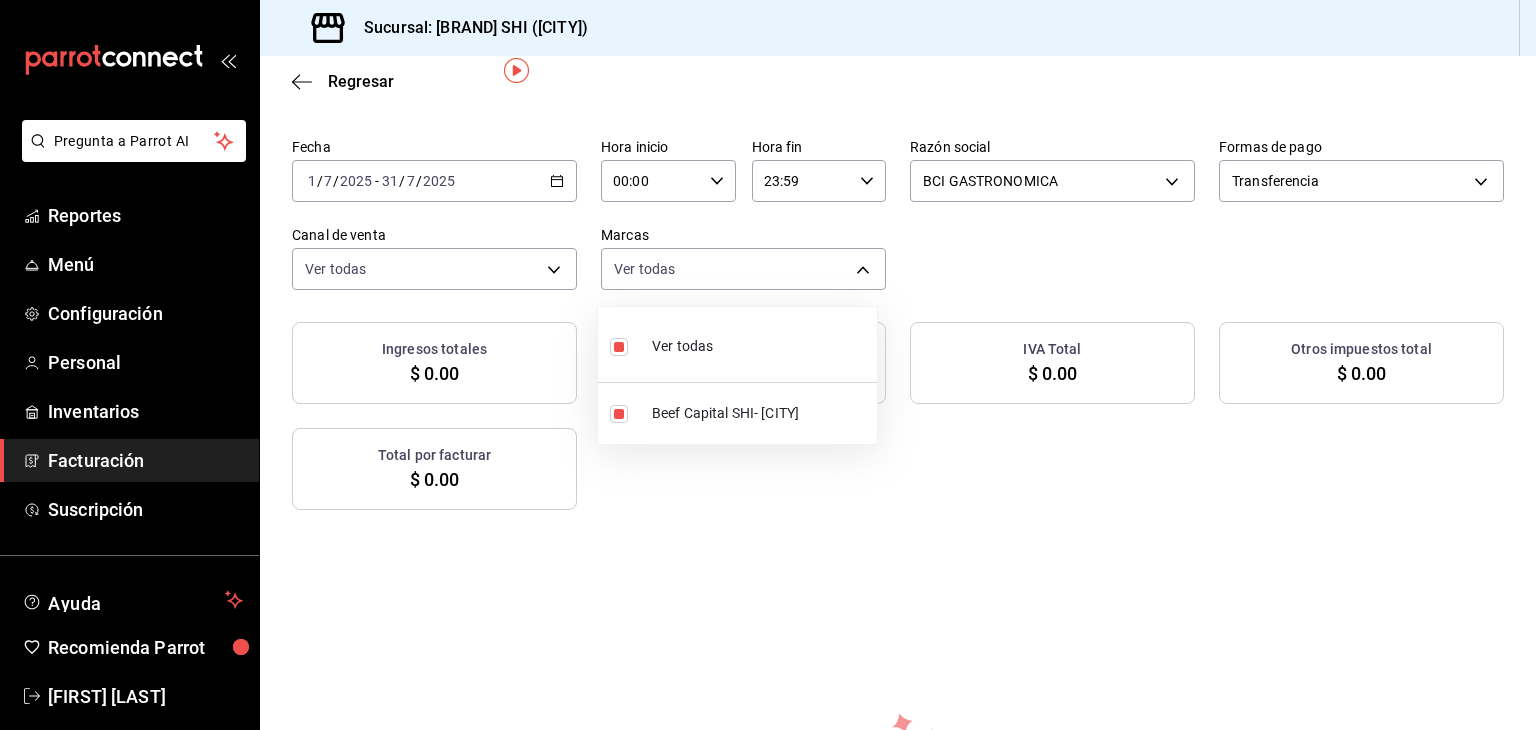 click on "Pregunta a Parrot AI Reportes   Menú   Configuración   Personal   Inventarios   Facturación   Suscripción   Ayuda Recomienda Parrot   [FIRST] [LAST]   Sugerir nueva función   Sucursal: Beef Capital SHI (Irapuato) Regresar Generar factura global Selecciona las ordenes que tus clientes no facturaron para emitir tu factural global. Fecha [DATE] [DATE] - [DATE] [DATE] Hora inicio 00:00 Hora inicio Hora fin 23:59 Hora fin Razón social BCI GASTRONOMICA [UUID] Formas de pago Transferencia TRANSFERENCE Canal de venta Ver todas PARROT,UBER_EATS,RAPPI,DIDI_FOOD,ONLINE Marcas Ver todas [UUID] Ingresos totales $ 0.00 Descuentos totales $ 0.00 IVA Total $ 0.00 Otros impuestos total $ 0.00 Total por facturar $ 0.00 No hay información que mostrar GANA 1 MES GRATIS EN TU SUSCRIPCIÓN AQUÍ Ver video tutorial Ir a video Pregunta a Parrot AI Reportes   Menú   Configuración   Personal   Inventarios   Facturación   Suscripción   Ayuda" at bounding box center [768, 365] 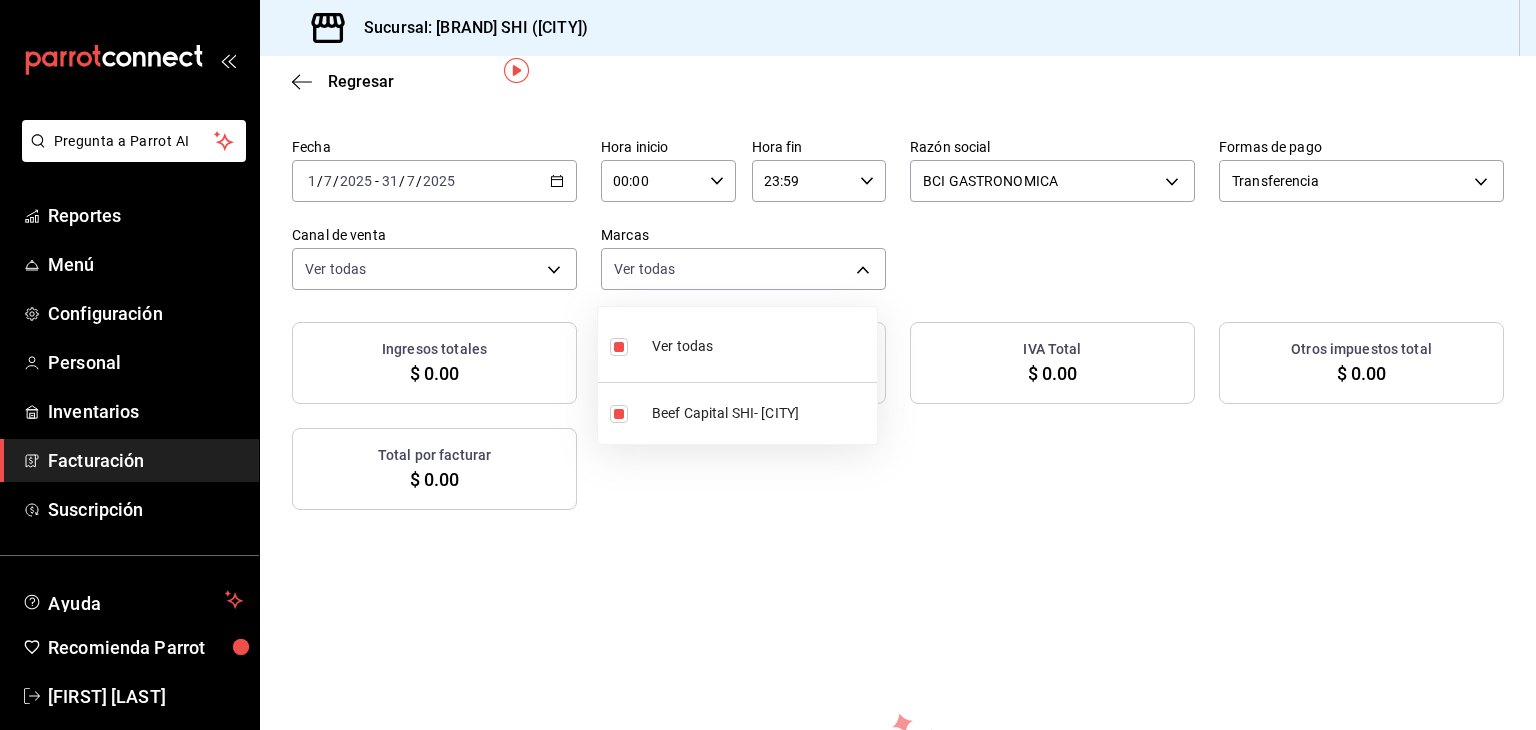 click at bounding box center [768, 365] 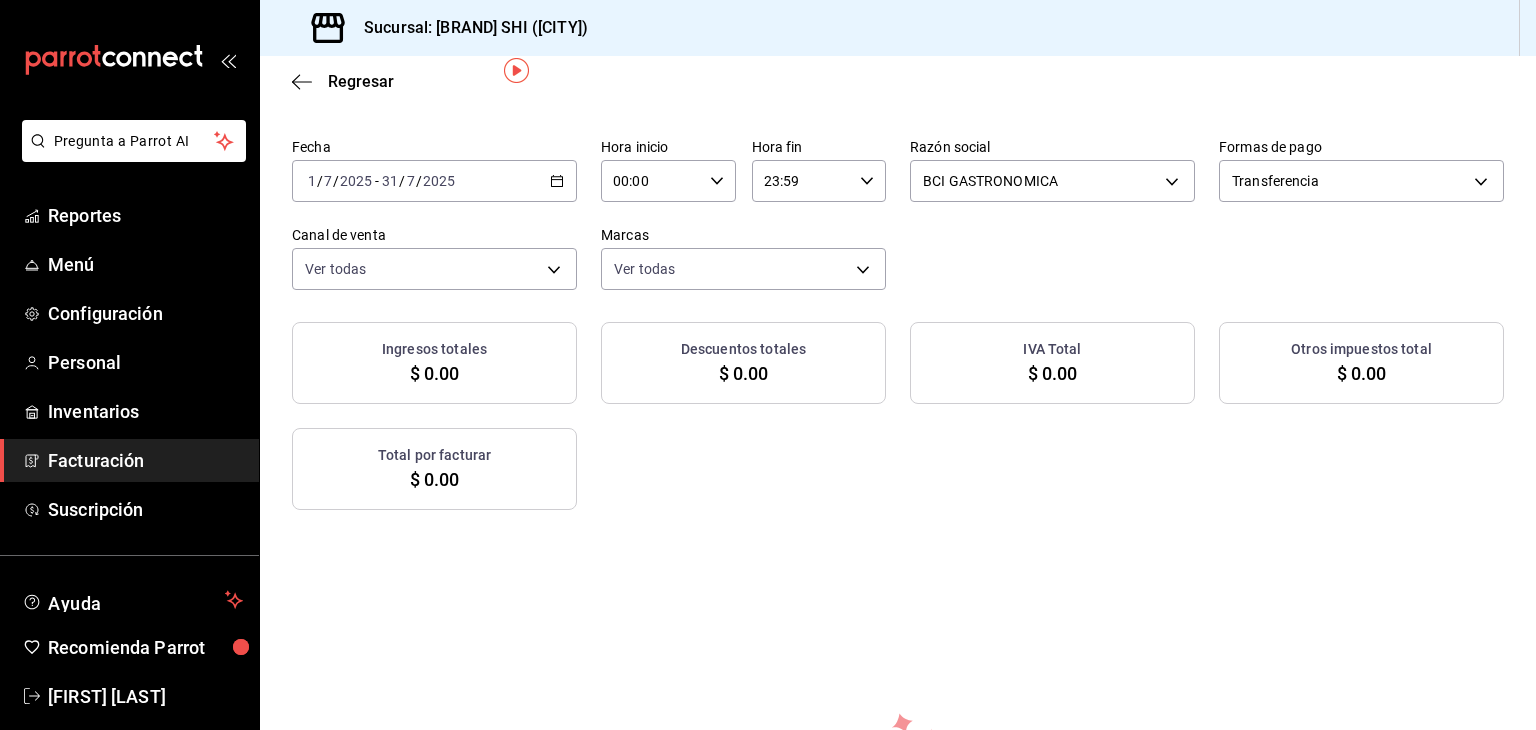 click on "Canal de venta" at bounding box center [434, 235] 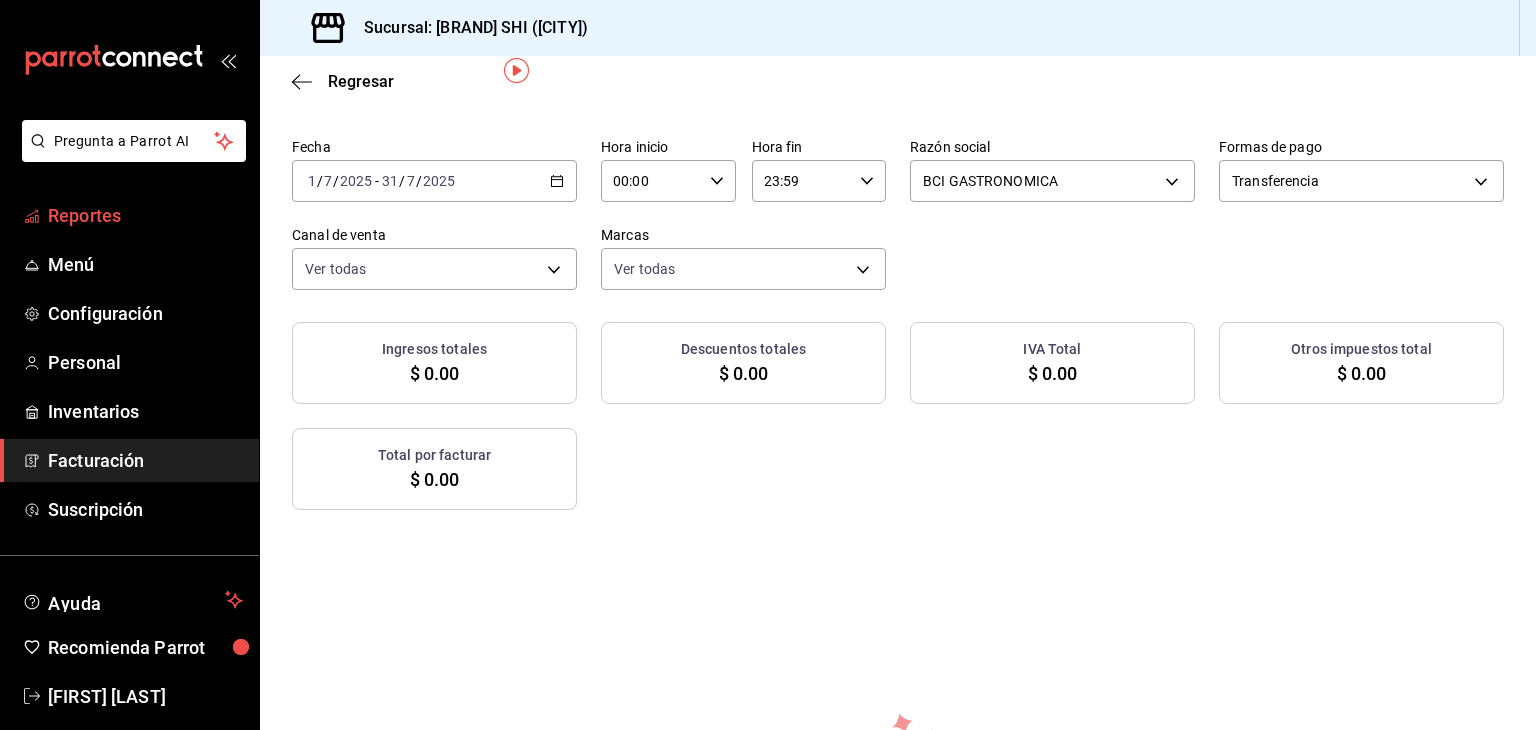 click on "Reportes" at bounding box center (145, 215) 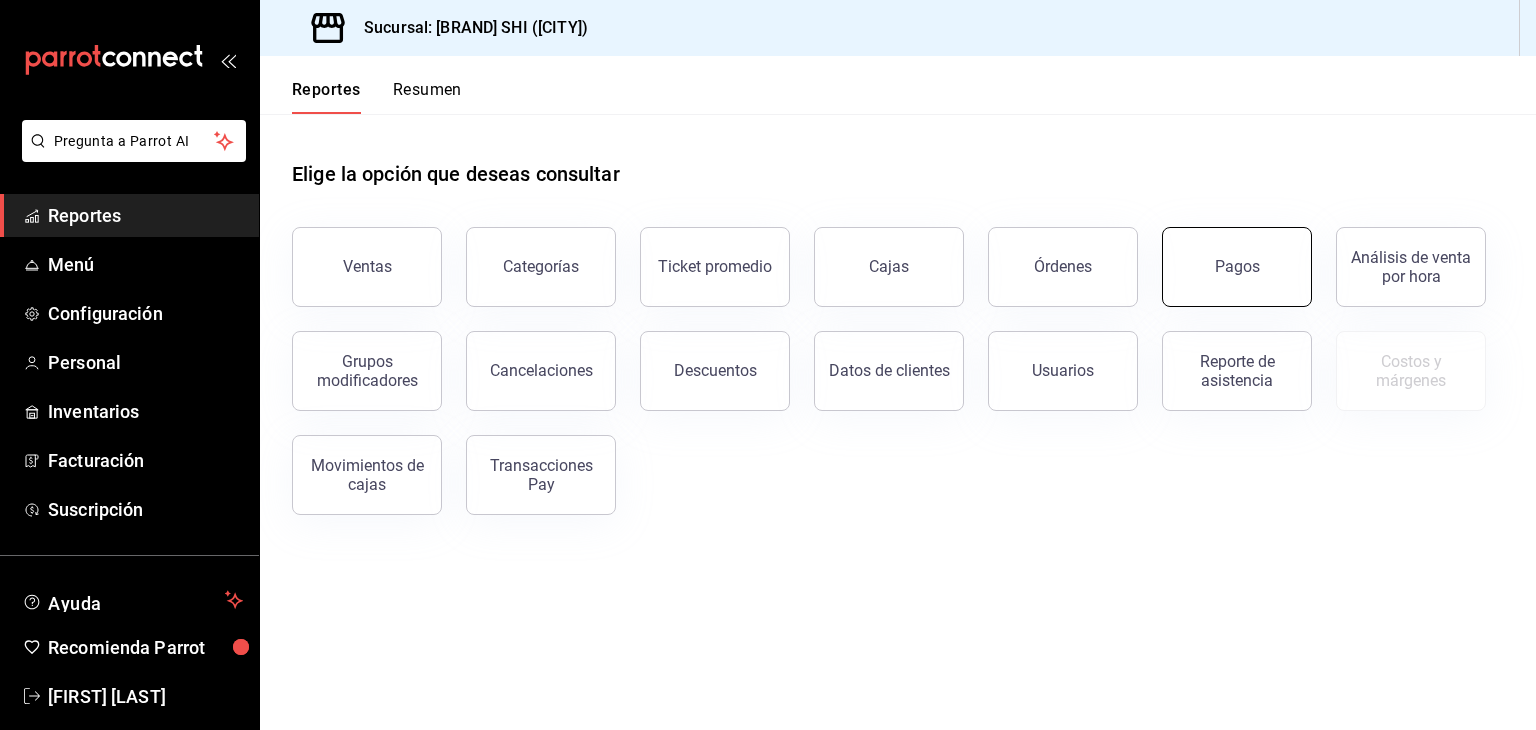 click on "Pagos" at bounding box center (1237, 267) 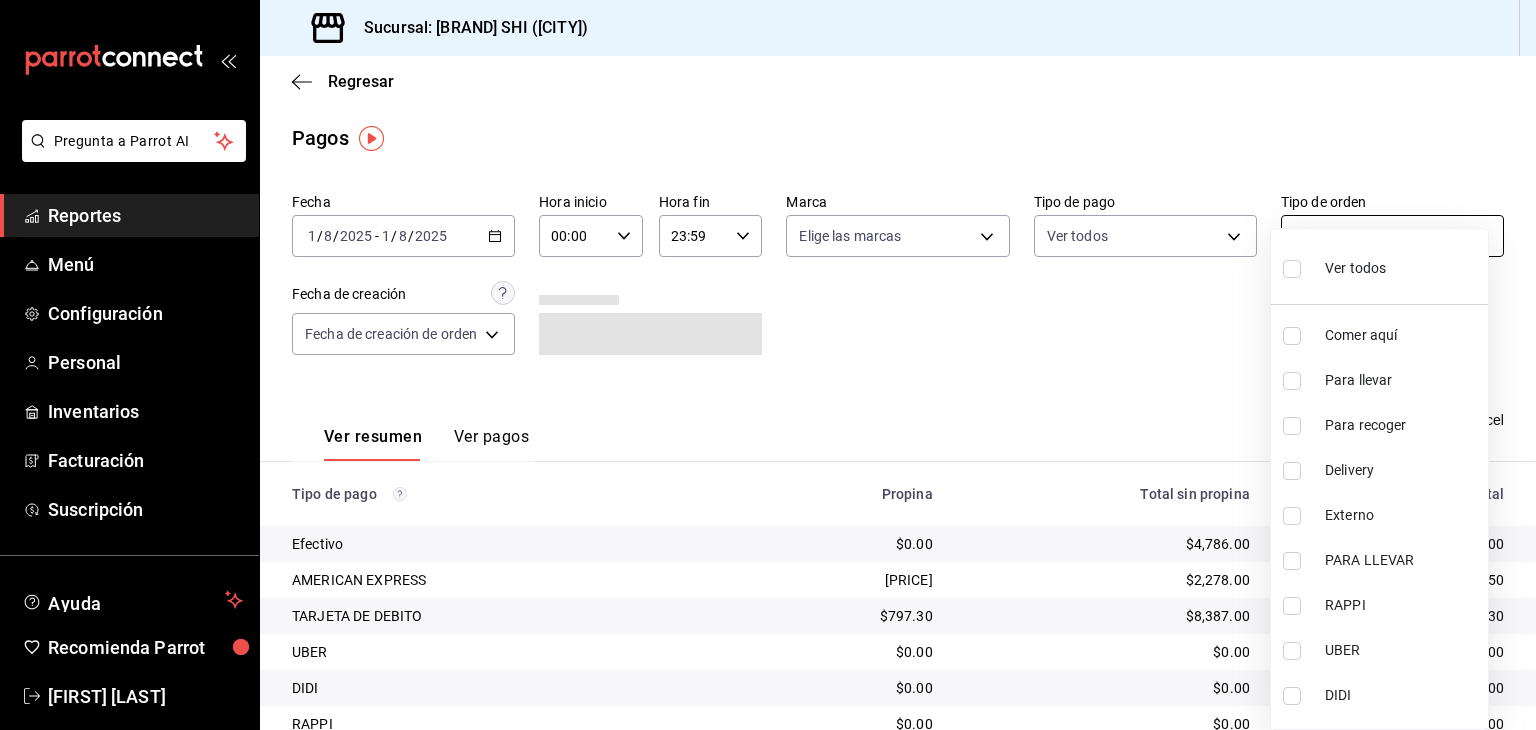 click on "Pregunta a Parrot AI Reportes   Menú   Configuración   Personal   Inventarios   Facturación   Suscripción   Ayuda Recomienda Parrot   [NAME]   Sugerir nueva función   Sucursal: Beef Capital SHI (Irapuato) Regresar Pagos Fecha [DATE] [DATE] - [DATE] [DATE] Hora inicio 00:00 Hora inicio Hora fin 23:59 Hora fin Marca Elige las marcas Tipo de pago Ver todos Tipo de orden Ver todos Fecha de creación   Fecha de creación de orden ORDER Ver resumen Ver pagos Exportar a Excel Tipo de pago   Propina Total sin propina Total Efectivo $0.00 $4,786.00 $4,786.00 AMERICAN EXPRESS $379.50 $2,278.00 $2,657.50 TARJETA DE DEBITO $797.30 $8,387.00 $9,184.30 UBER $0.00 $0.00 $0.00 DIDI $0.00 $0.00 $0.00 RAPPI $0.00 $0.00 $0.00 TERMINAL UNO CREDITO $1,449.20 $13,596.00 $15,045.20 TERMINAL UNO AMEX $0.00 $0.00 $0.00 TERMINAL UNO DEBITO $0.00 $0.00 $0.00 CXC $0.00 $0.00 $0.00 TRANSFERENCIA $0.00 $0.00 $0.00 Pay $0.00 $0.00 $0.00 Total $2,626.00 $29,047.00 $31,673.00 Ver video tutorial Ir a video" at bounding box center (768, 365) 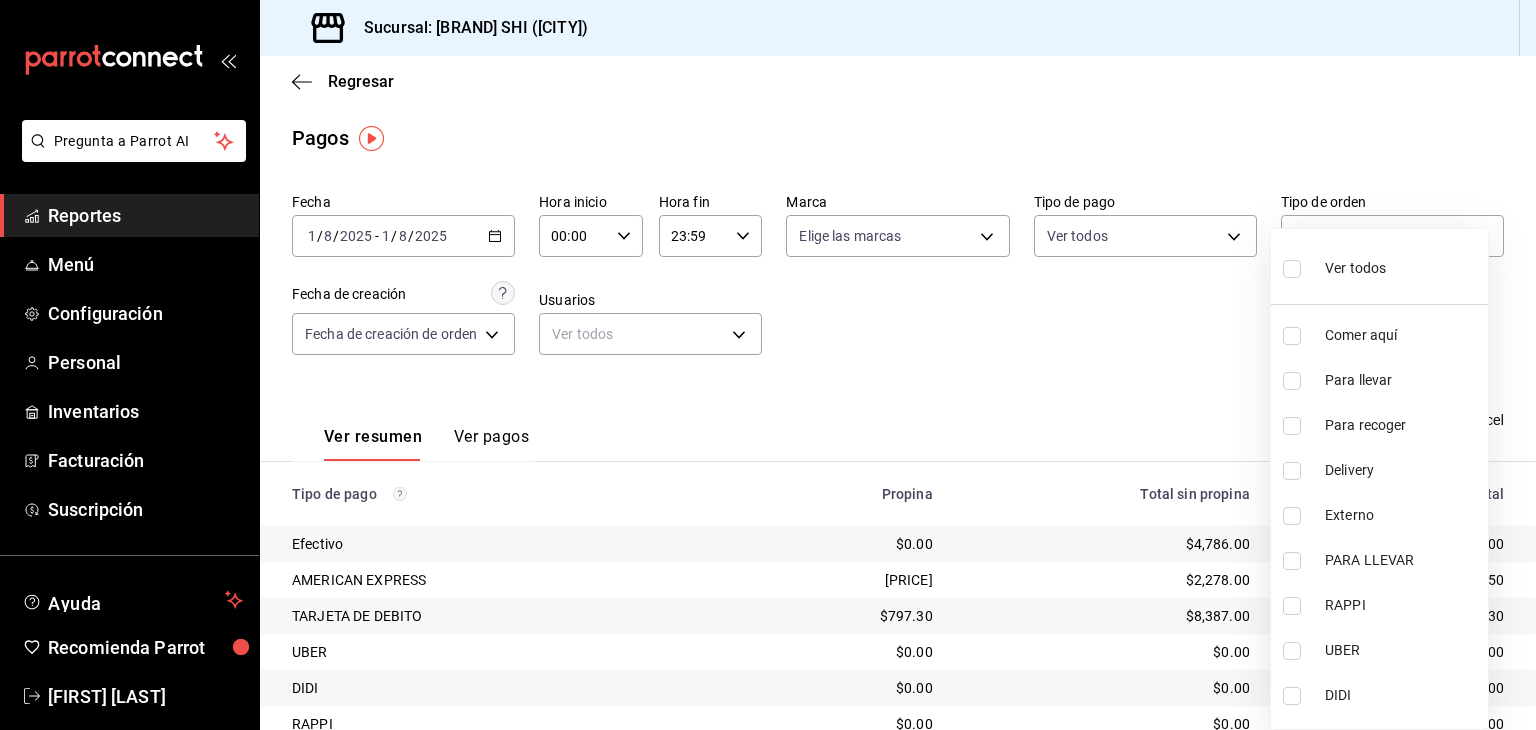 click at bounding box center [768, 365] 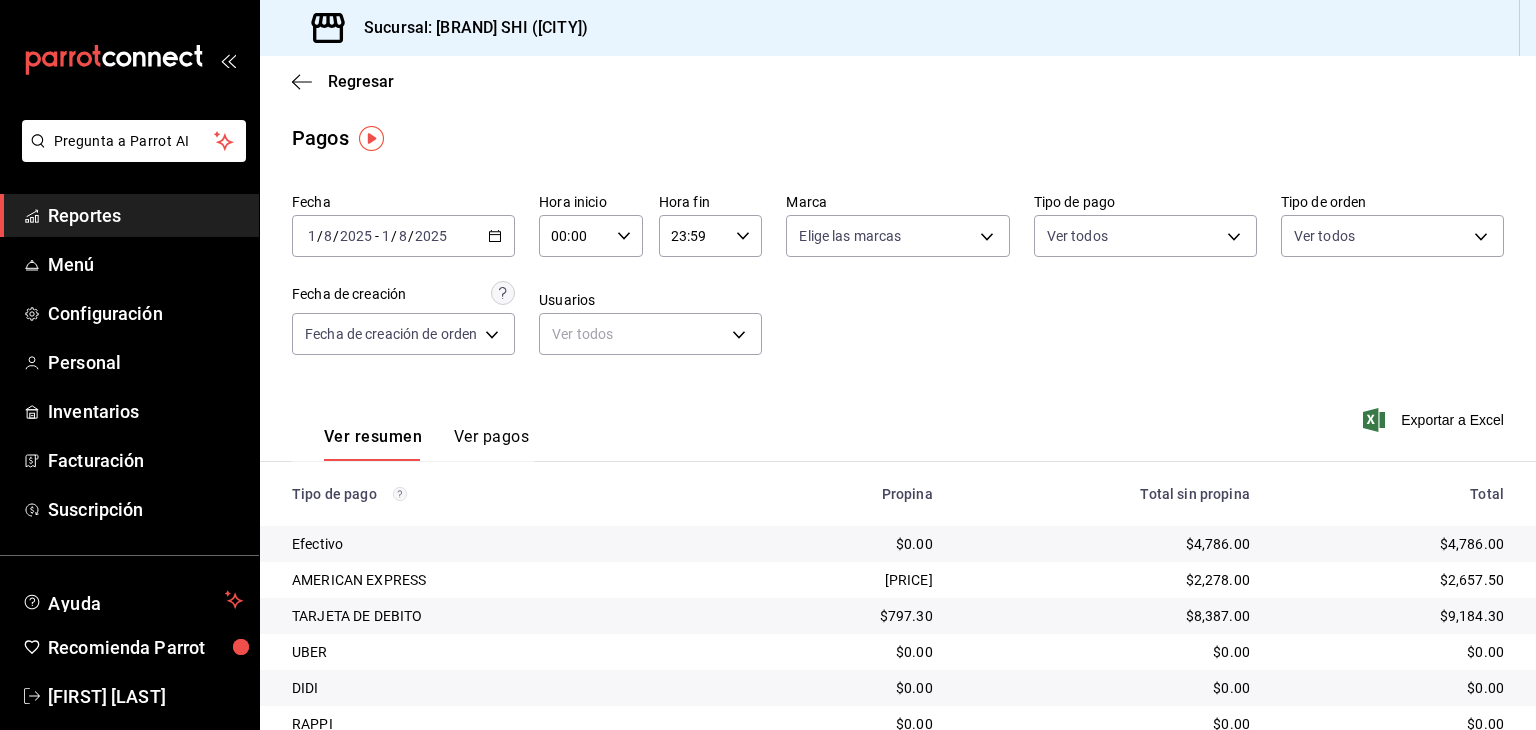 click 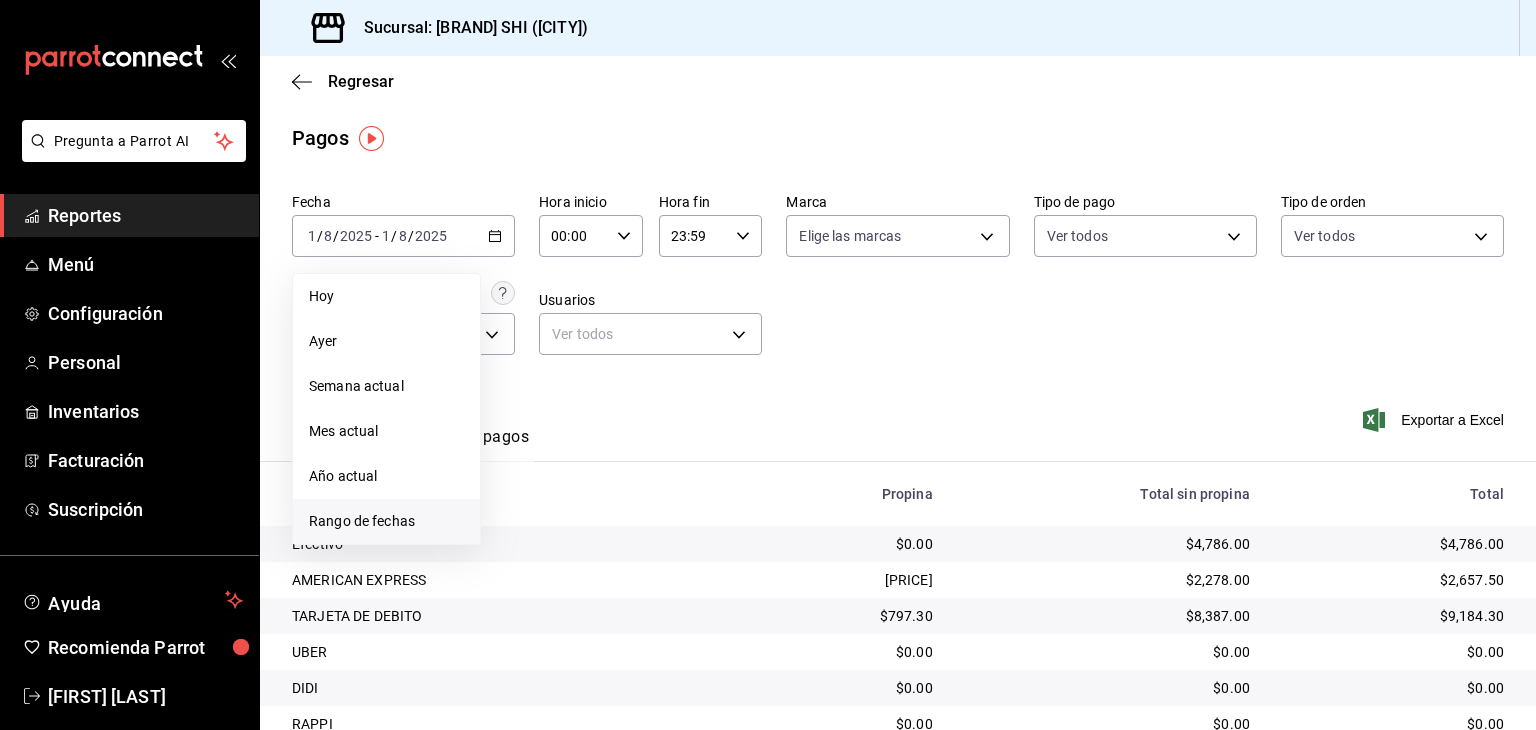 click on "Rango de fechas" at bounding box center [386, 521] 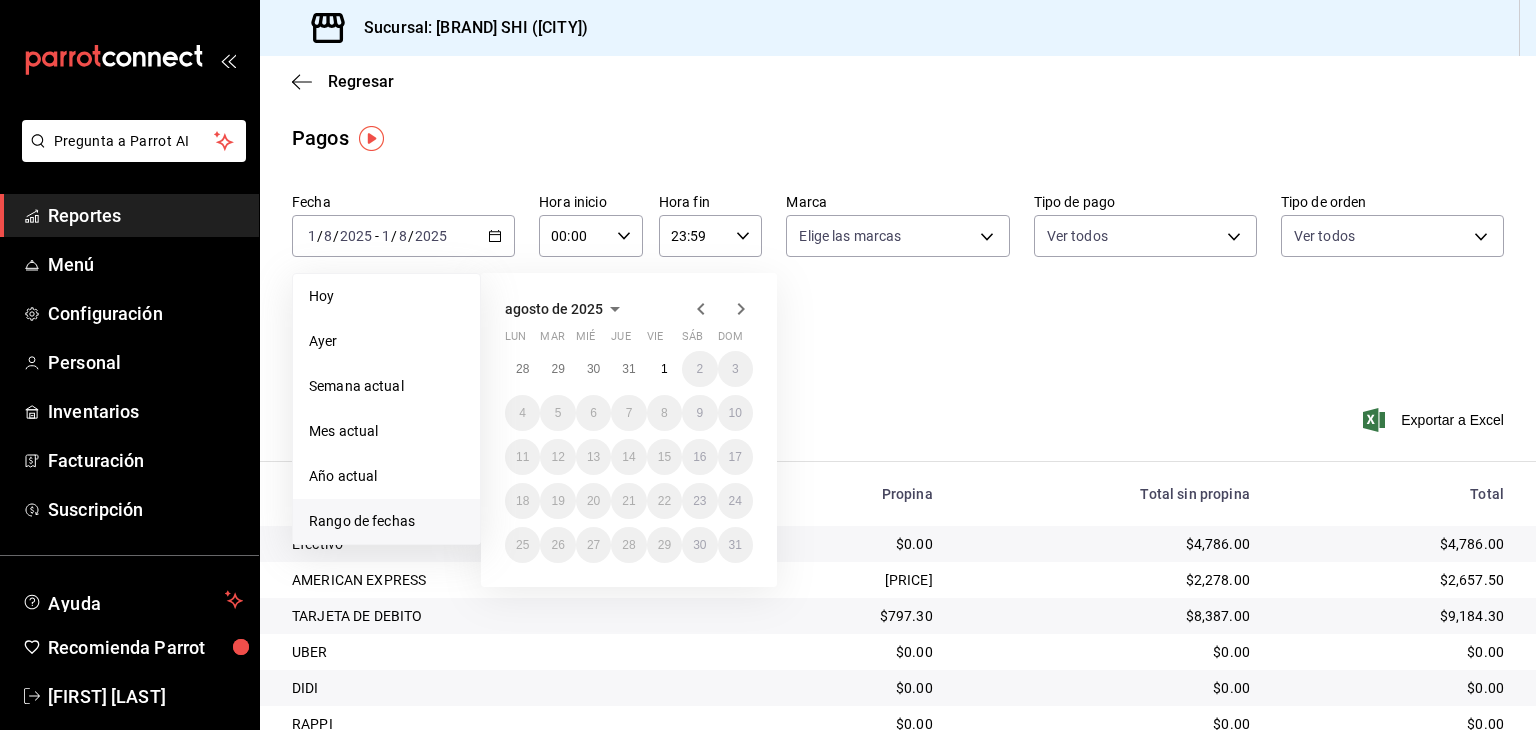 click 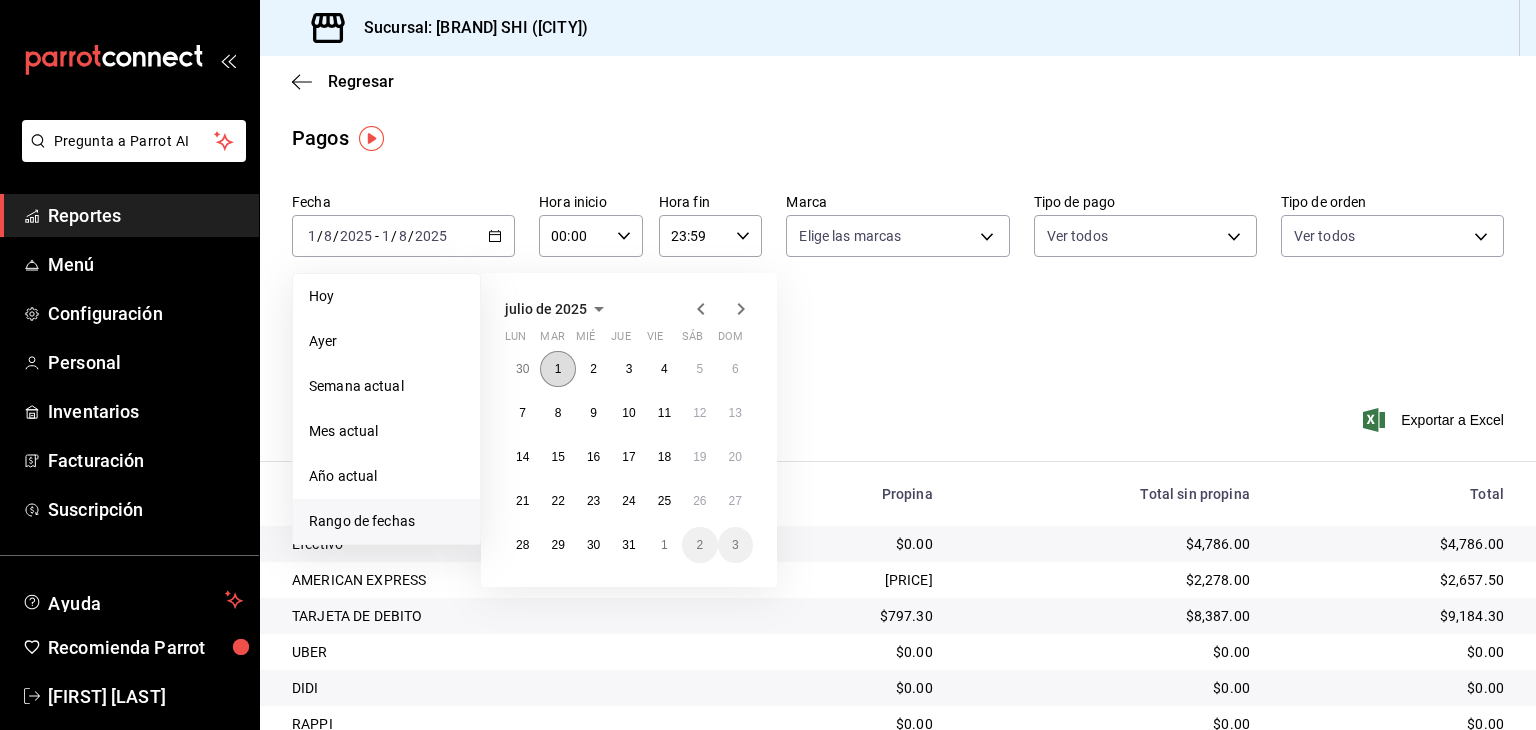 click on "1" at bounding box center [557, 369] 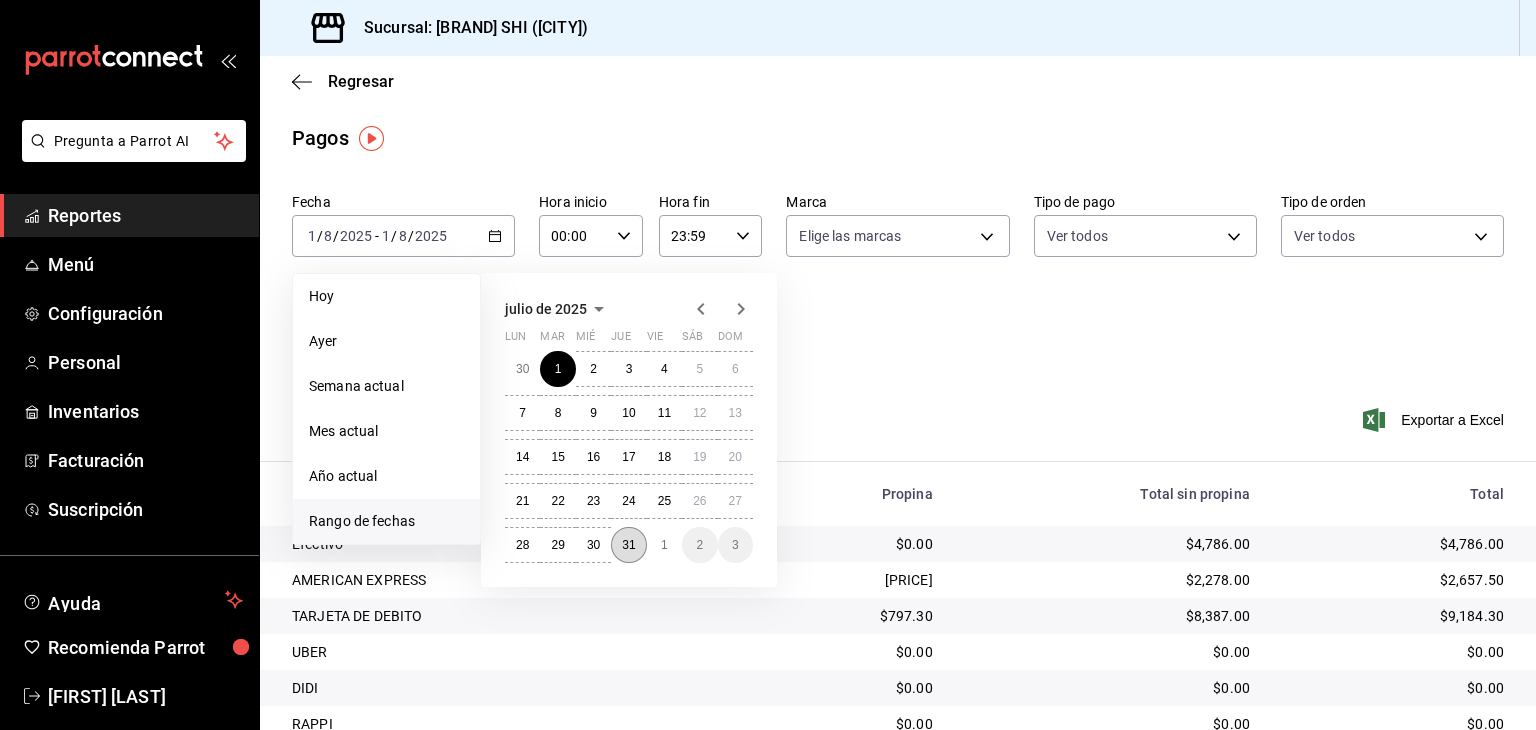 click on "31" at bounding box center (628, 545) 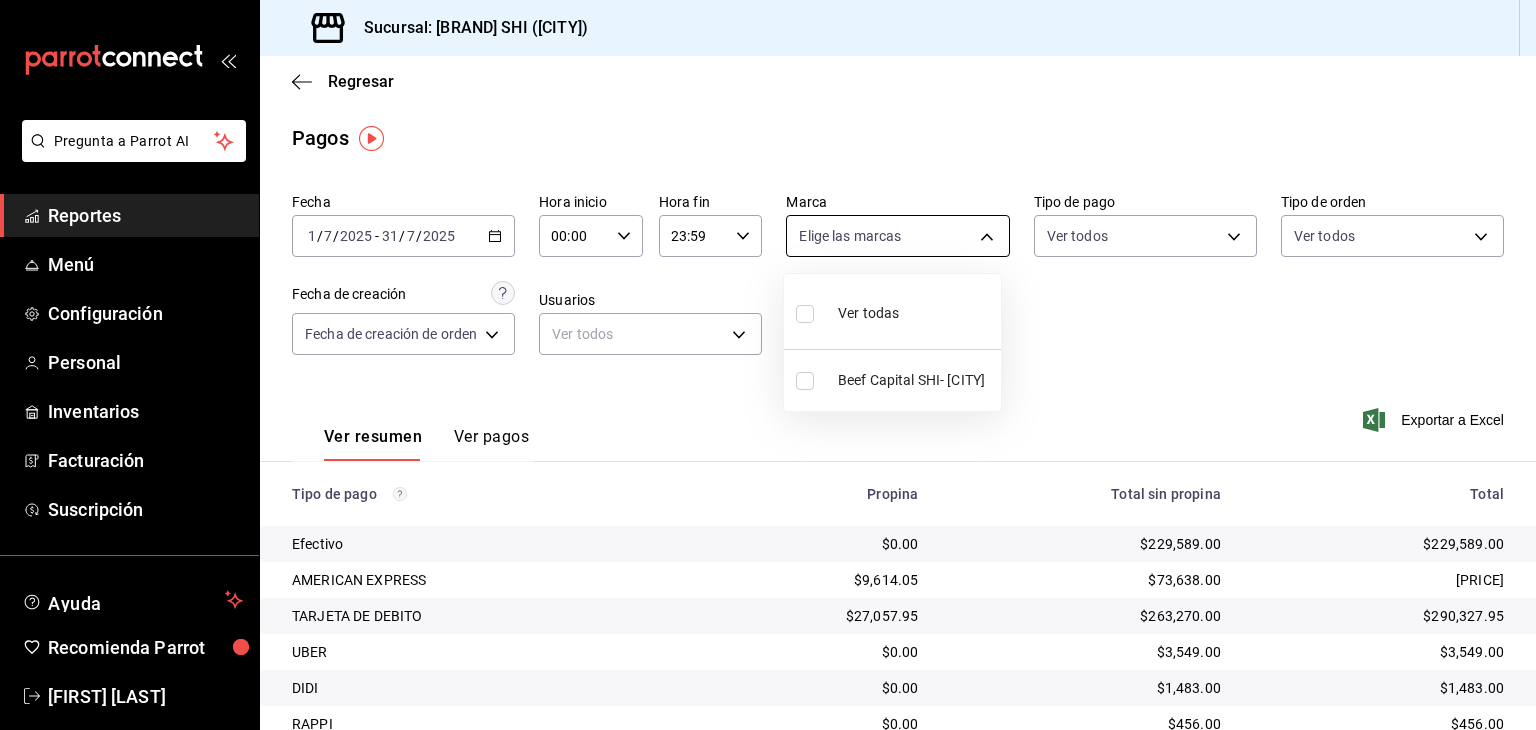 click on "Pregunta a Parrot AI Reportes   Menú   Configuración   Personal   Inventarios   Facturación   Suscripción   Ayuda Recomienda Parrot   [NAME]   Sugerir nueva función   Sucursal: Beef Capital SHI (Irapuato) Regresar Pagos Fecha [DATE] [DATE] - [DATE] [DATE] Hora inicio 00:00 Hora inicio Hora fin 23:59 Hora fin Marca Elige las marcas Tipo de pago Ver todos Tipo de orden Ver todos Fecha de creación   Fecha de creación de orden ORDER Usuarios Ver todos null Ver resumen Ver pagos Exportar a Excel Tipo de pago   Propina Total sin propina Total Efectivo $0.00 $229,589.00 $229,589.00 AMERICAN EXPRESS $9,614.05 $73,638.00 $83,252.05 TARJETA DE DEBITO $27,057.95 $263,270.00 $290,327.95 UBER $0.00 $3,549.00 $3,549.00 DIDI $0.00 $1,483.00 $1,483.00 RAPPI $0.00 $456.00 $456.00 TERMINAL UNO CREDITO $36,485.46 $324,109.20 $360,594.66 TERMINAL UNO AMEX $0.00 $0.00 $0.00 TERMINAL UNO DEBITO $686.20 $3,431.00 $4,117.20 CXC $0.00 $0.00 $0.00 TRANSFERENCIA $465.00 $5,035.00 $5,500.00 Pay" at bounding box center [768, 365] 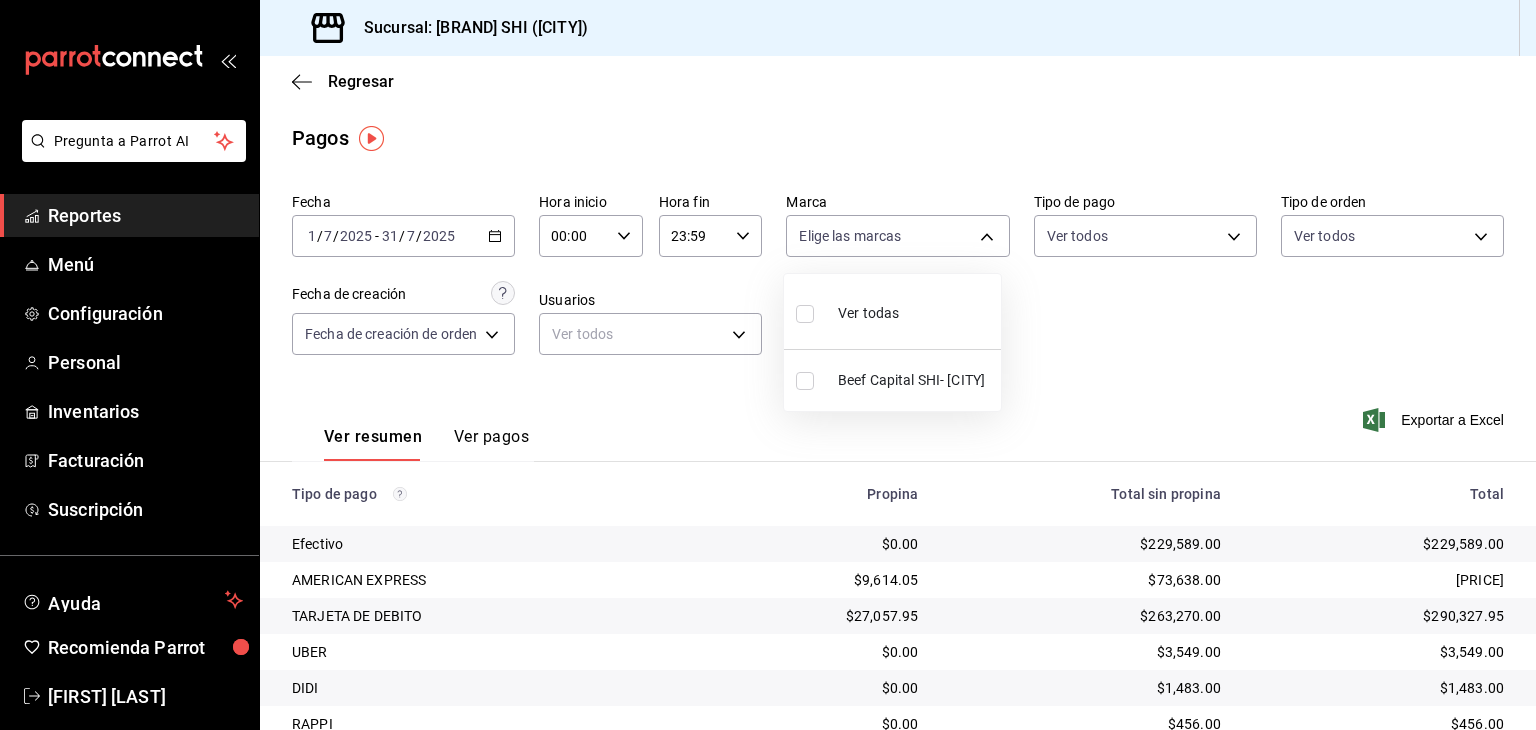 click on "Ver todas" at bounding box center [868, 313] 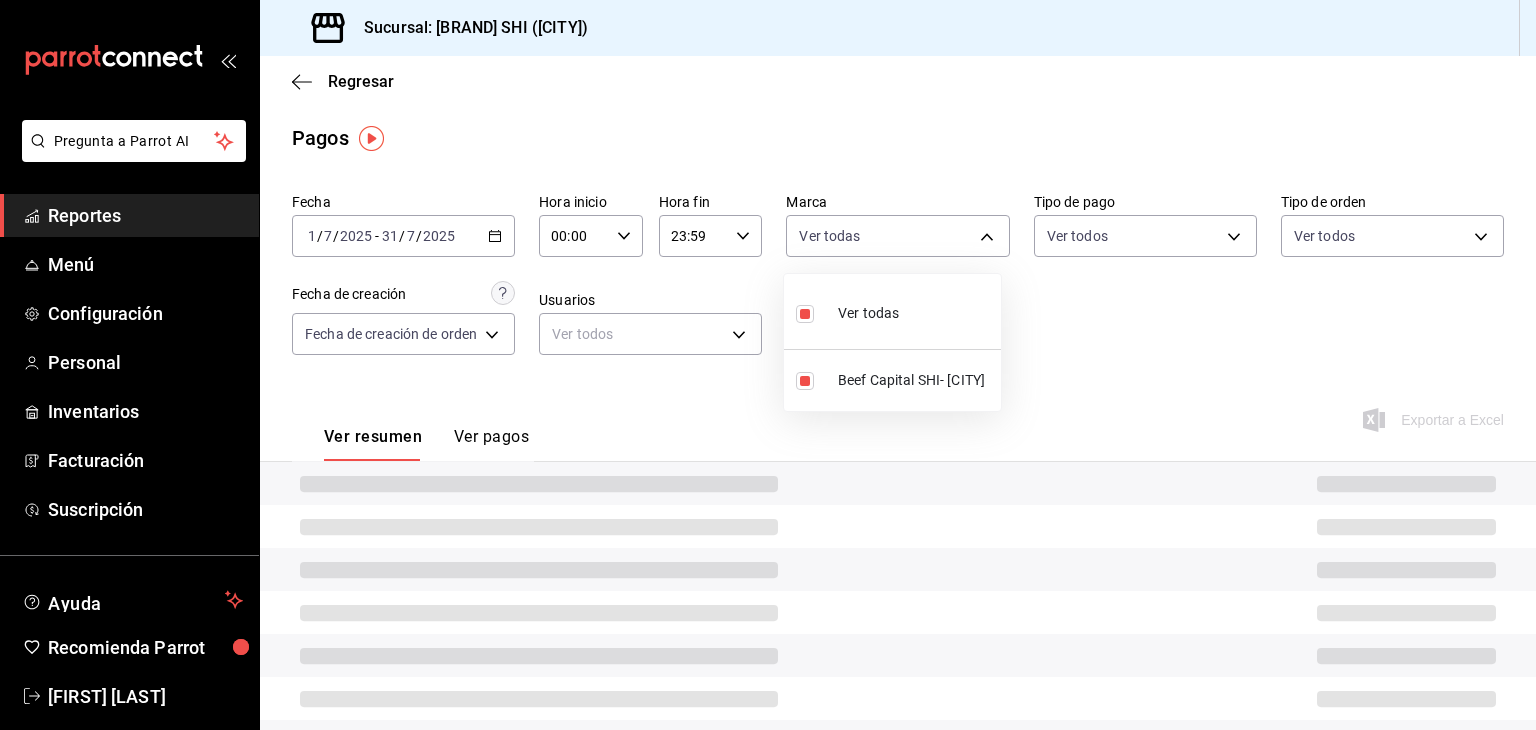 click at bounding box center [768, 365] 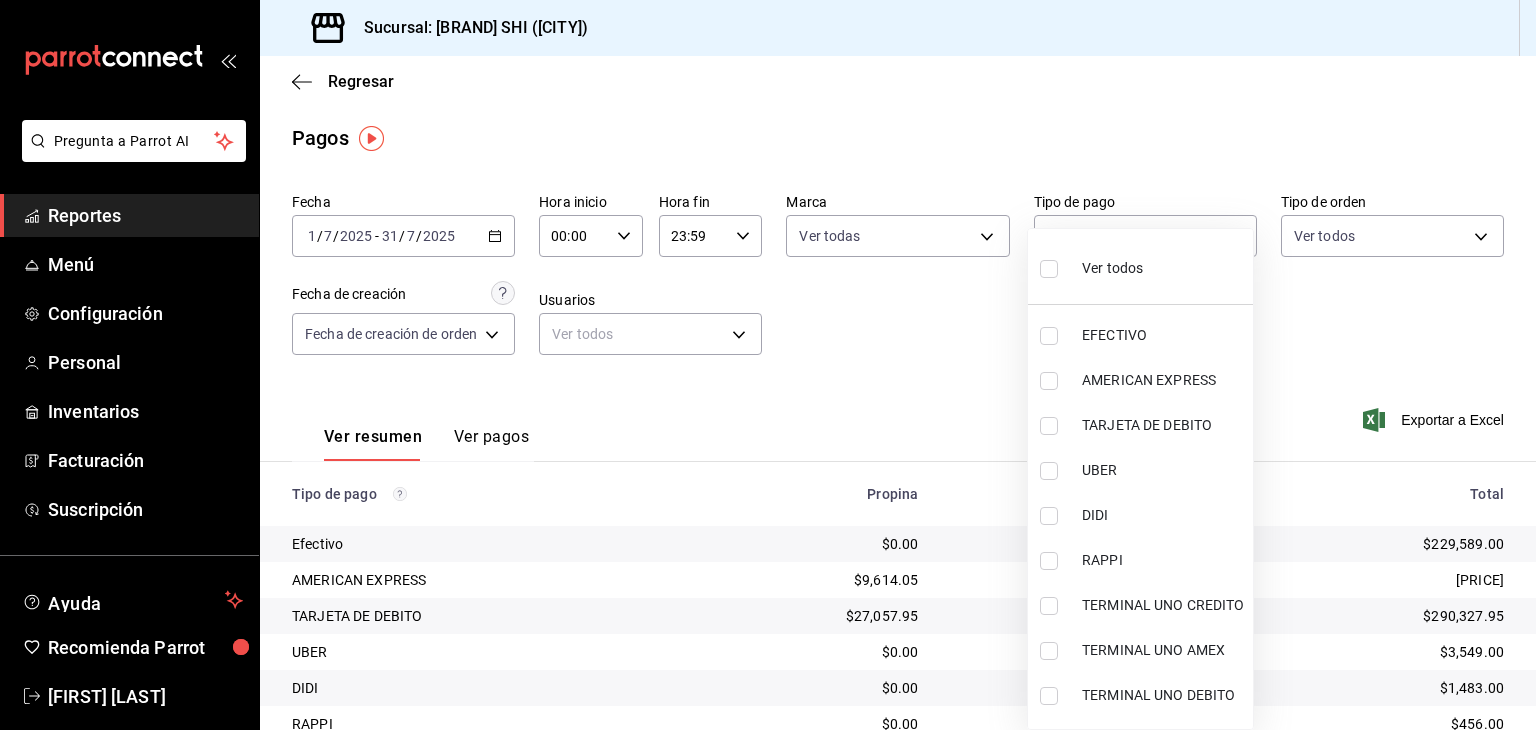 click on "Pregunta a Parrot AI Reportes   Menú   Configuración   Personal   Inventarios   Facturación   Suscripción   Ayuda Recomienda Parrot   [NAME]   Sugerir nueva función   Sucursal: Beef Capital SHI (Irapuato) Regresar Pagos Fecha [DATE] [DATE] - [DATE] [DATE] Hora inicio 00:00 Hora inicio Hora fin 23:59 Hora fin Marca Ver todas [UUID] Tipo de pago Ver todos Tipo de orden Ver todos Fecha de creación   Fecha de creación de orden ORDER Ver resumen Ver pagos Exportar a Excel Tipo de pago   Propina Total sin propina Total Efectivo $0.00 $229,589.00 $229,589.00 AMERICAN EXPRESS $9,614.05 $73,638.00 $83,252.05 TARJETA DE DEBITO $27,057.95 $263,270.00 $290,327.95 UBER $0.00 $3,549.00 $3,549.00 DIDI $0.00 $1,483.00 $1,483.00 RAPPI $0.00 $456.00 $456.00 TERMINAL UNO CREDITO $36,485.46 $324,109.20 $360,594.66 TERMINAL UNO AMEX $0.00 $0.00 $0.00 TERMINAL UNO DEBITO $686.20 $3,431.00 $4,117.20 CXC $0.00 $0.00 $0.00 TRANSFERENCIA Pay" at bounding box center [768, 365] 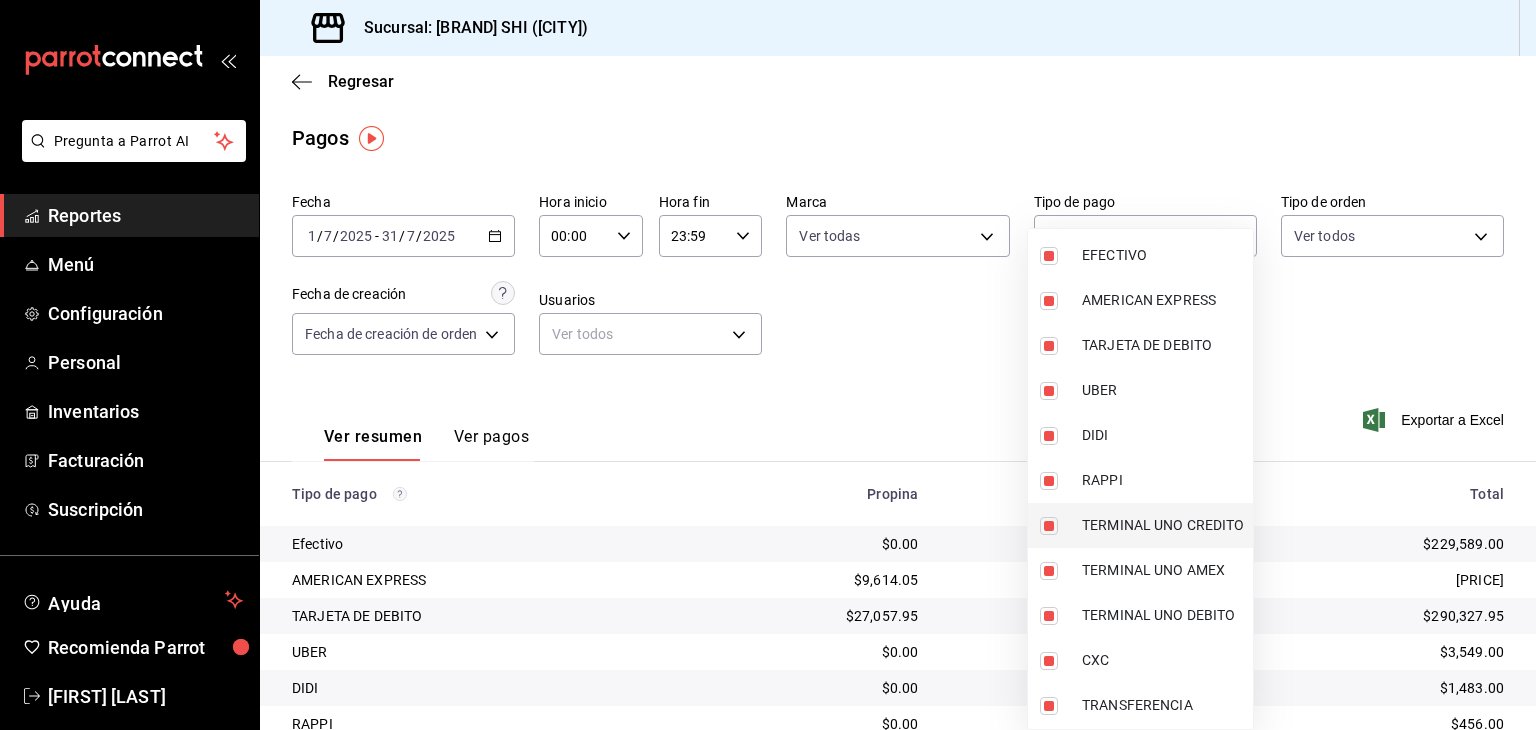 scroll, scrollTop: 124, scrollLeft: 0, axis: vertical 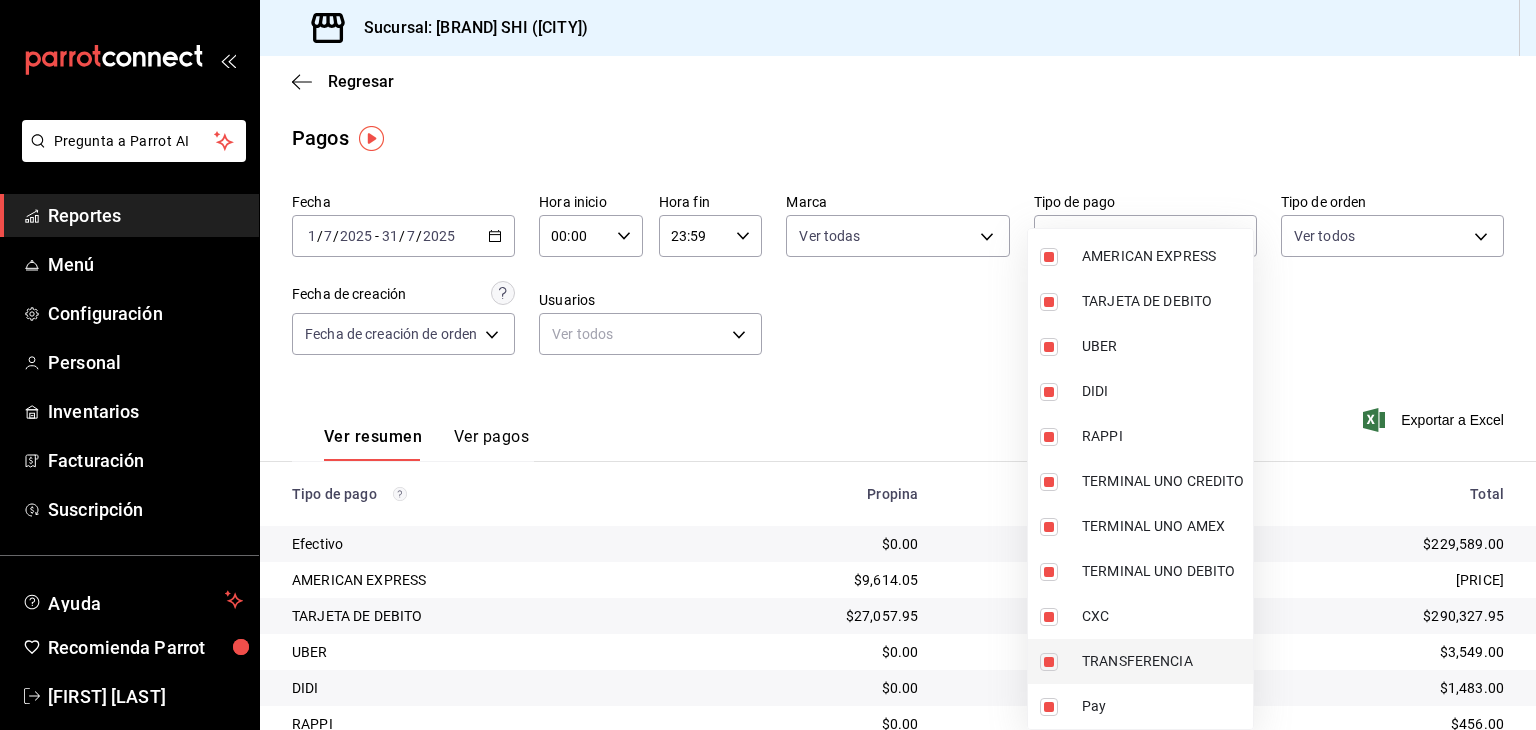 click at bounding box center [1049, 662] 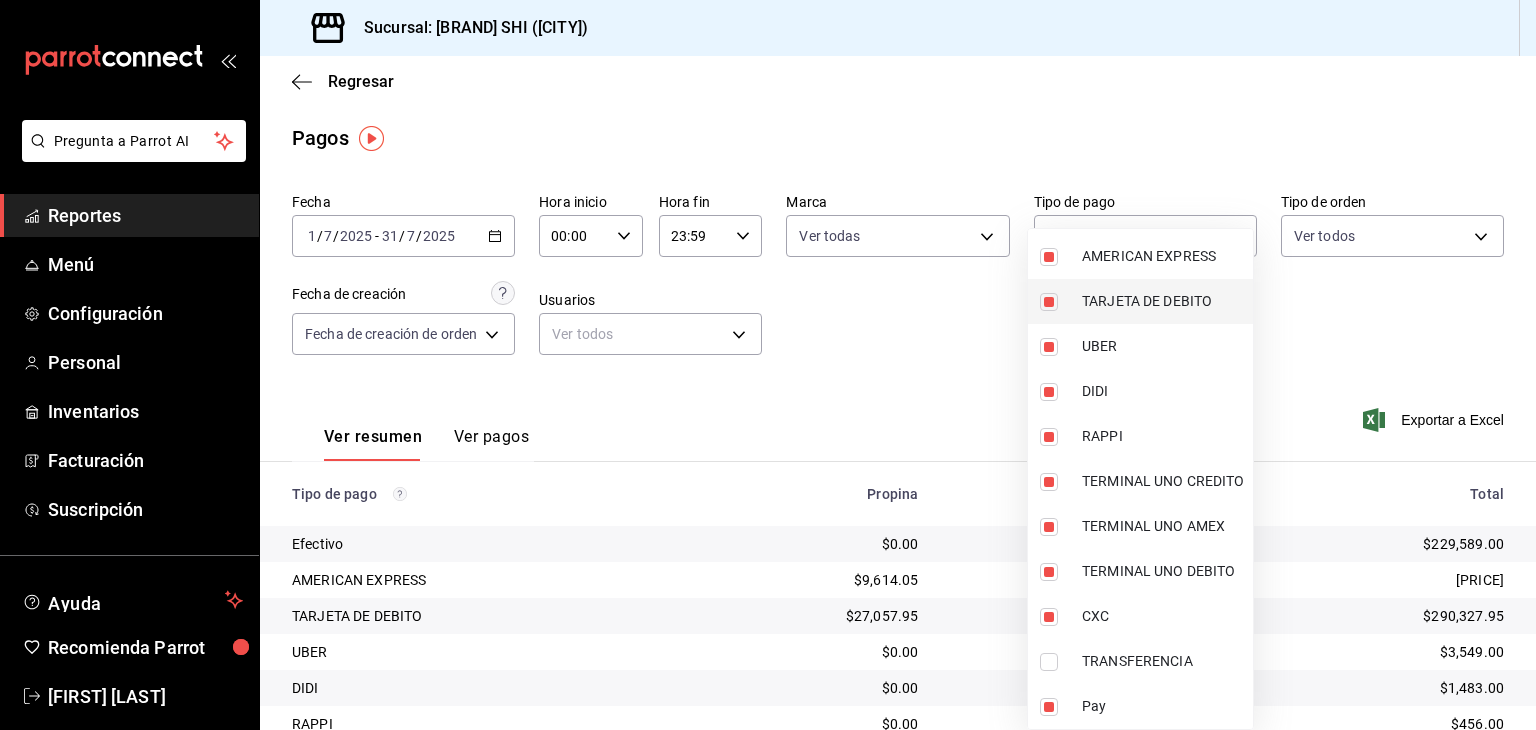 scroll, scrollTop: 0, scrollLeft: 0, axis: both 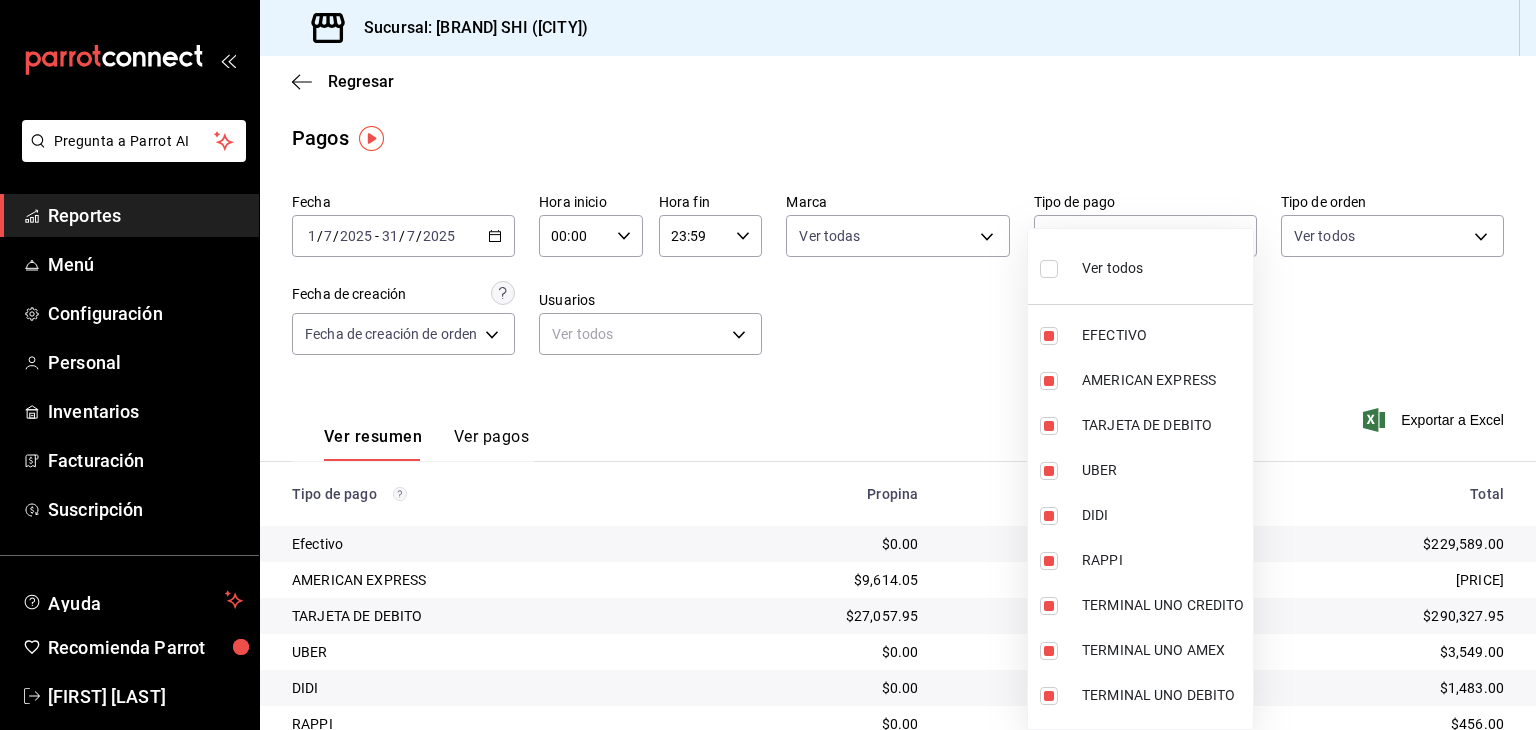 click at bounding box center [1049, 269] 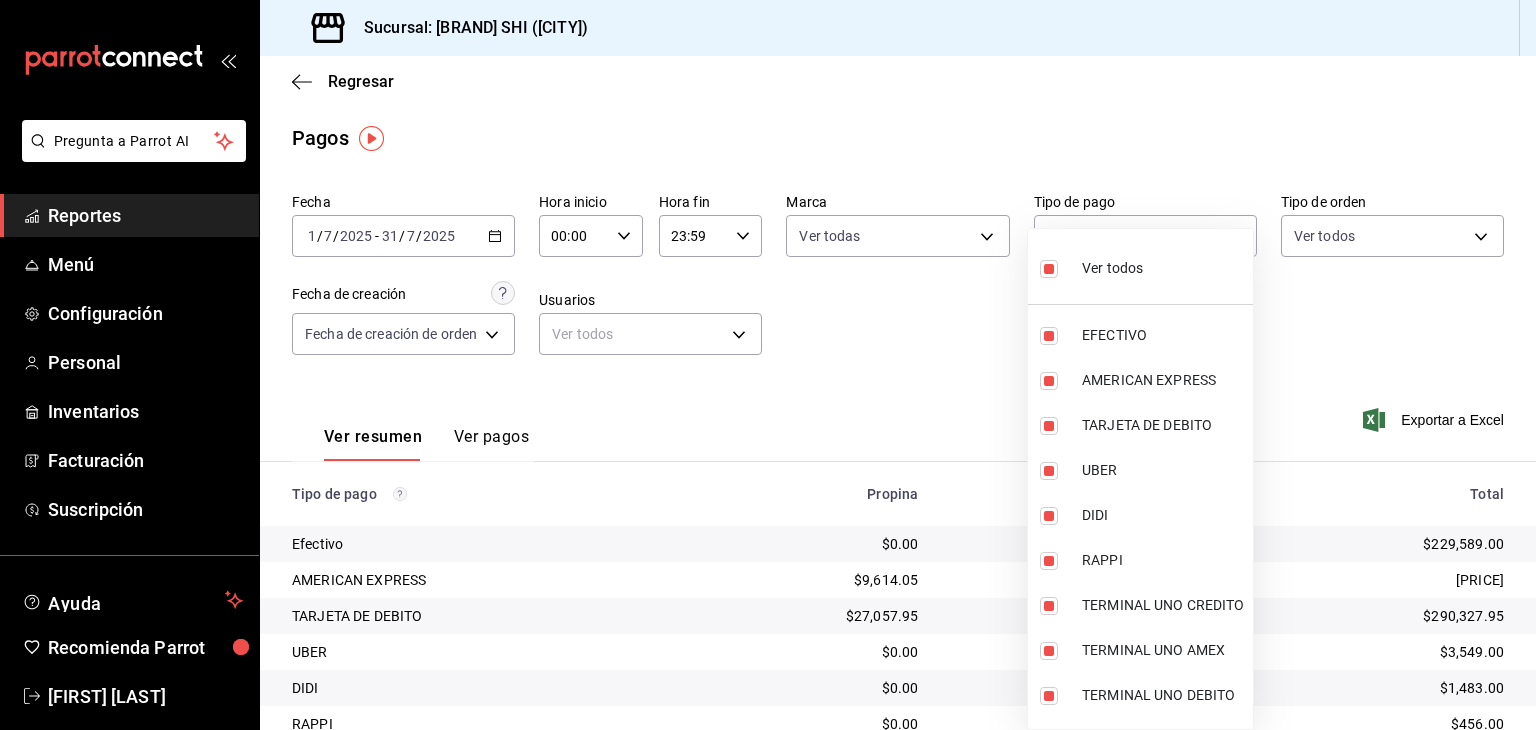 click at bounding box center [1049, 269] 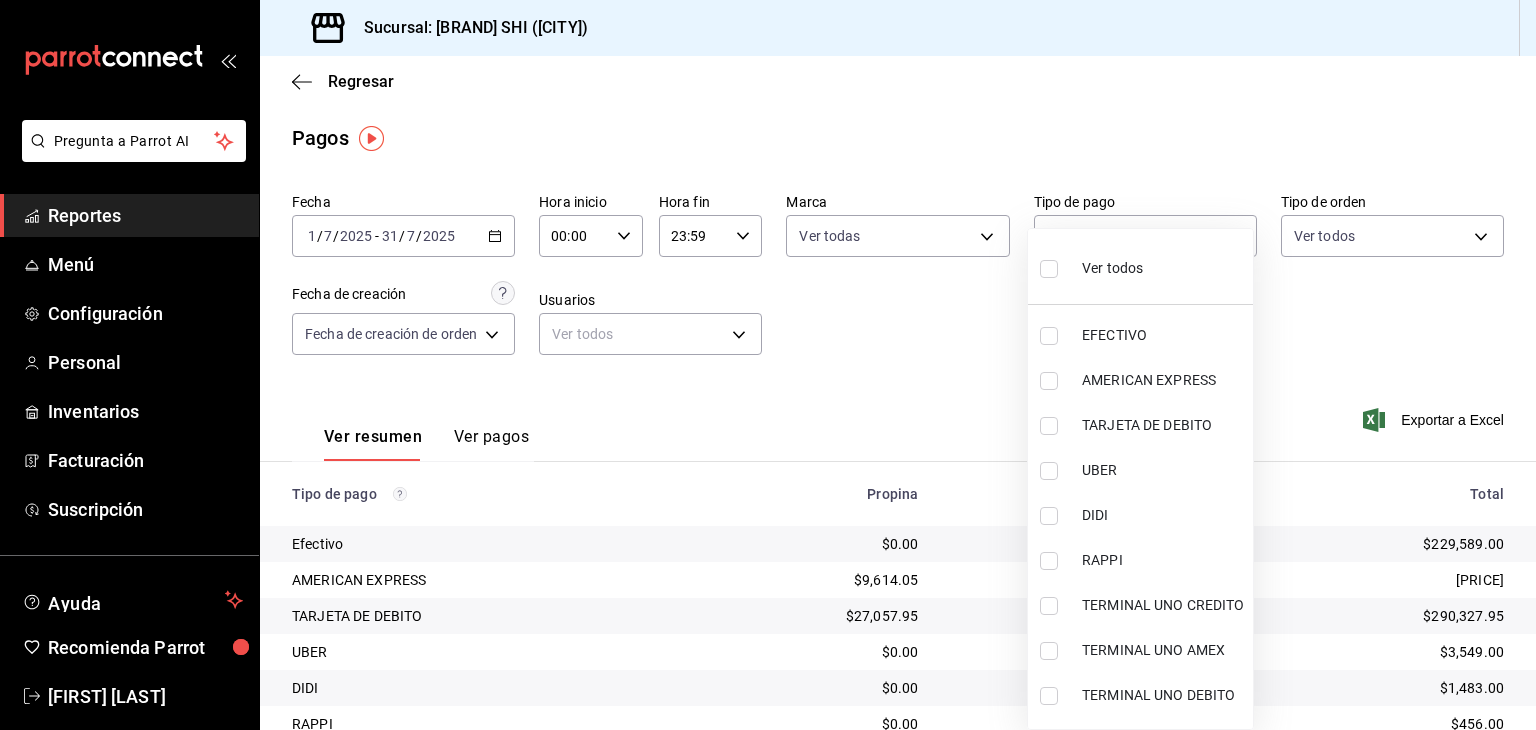 scroll, scrollTop: 124, scrollLeft: 0, axis: vertical 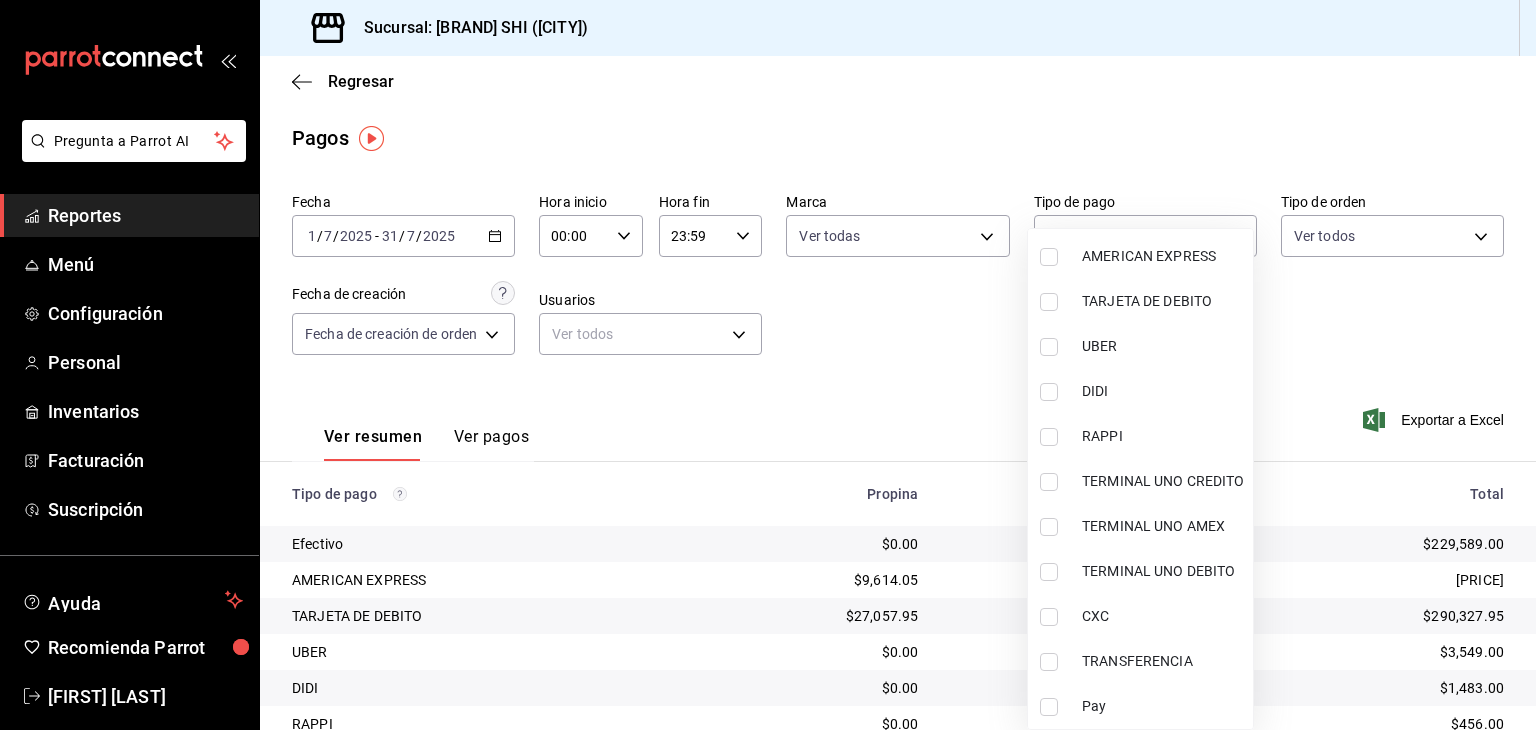 click at bounding box center (1049, 662) 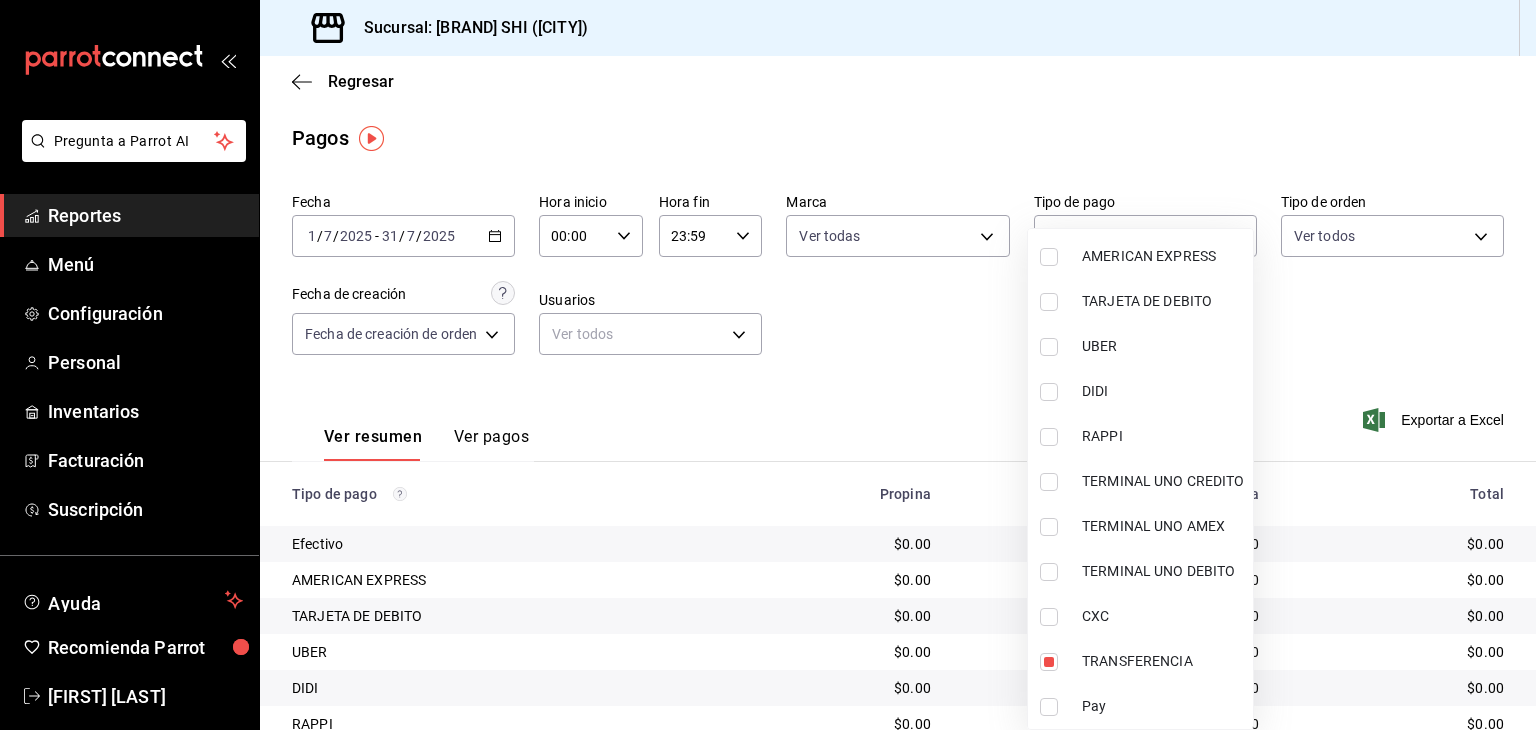 click at bounding box center [768, 365] 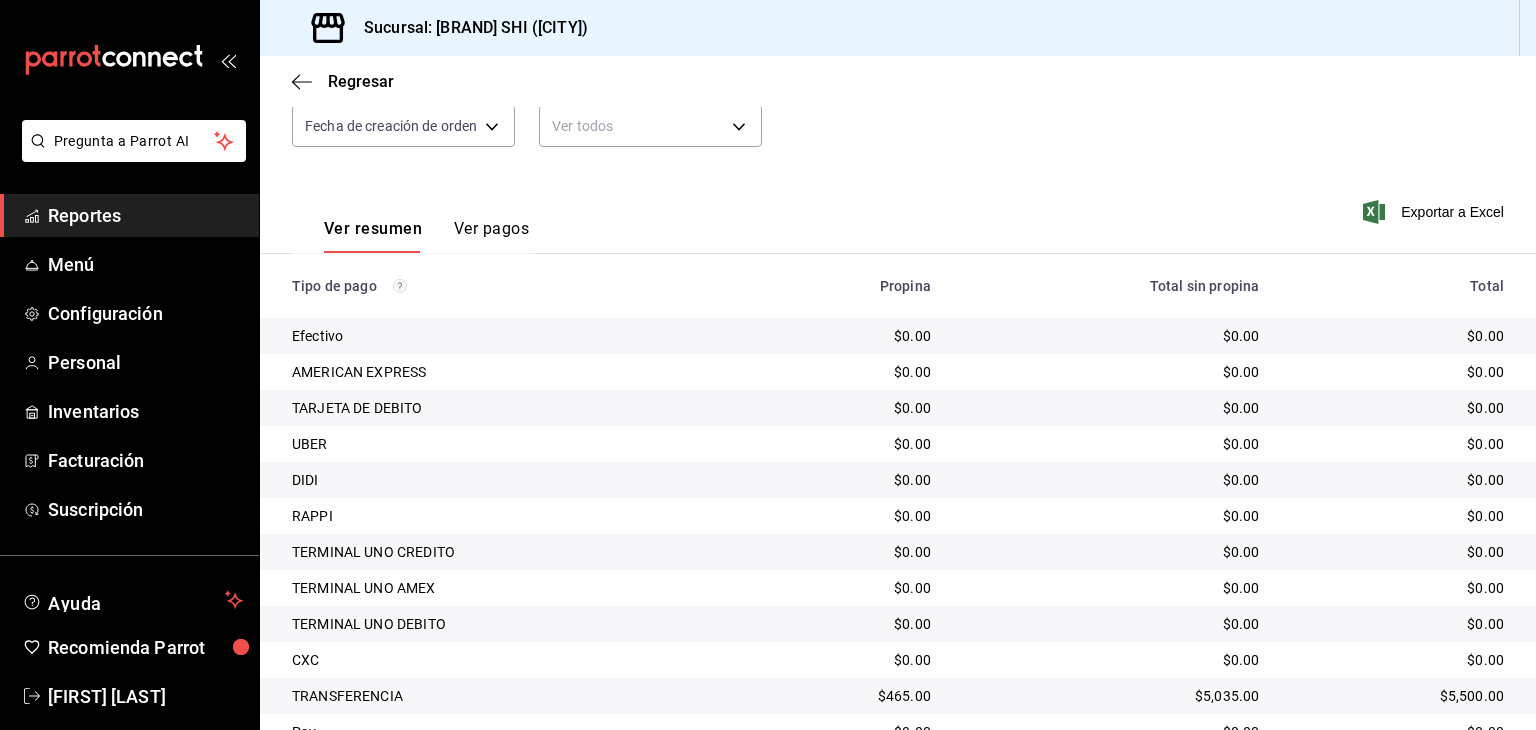 scroll, scrollTop: 130, scrollLeft: 0, axis: vertical 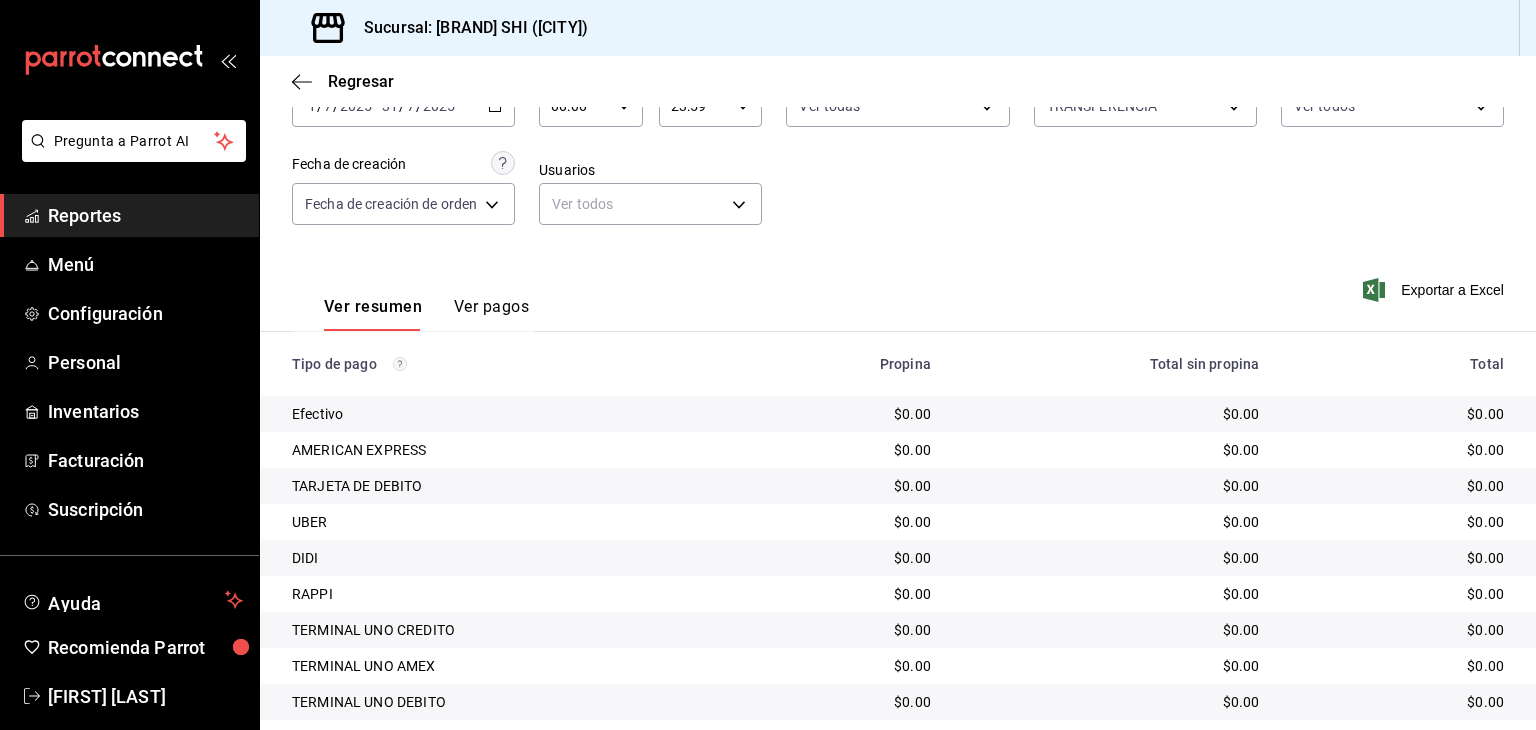 click on "Ver pagos" at bounding box center (491, 314) 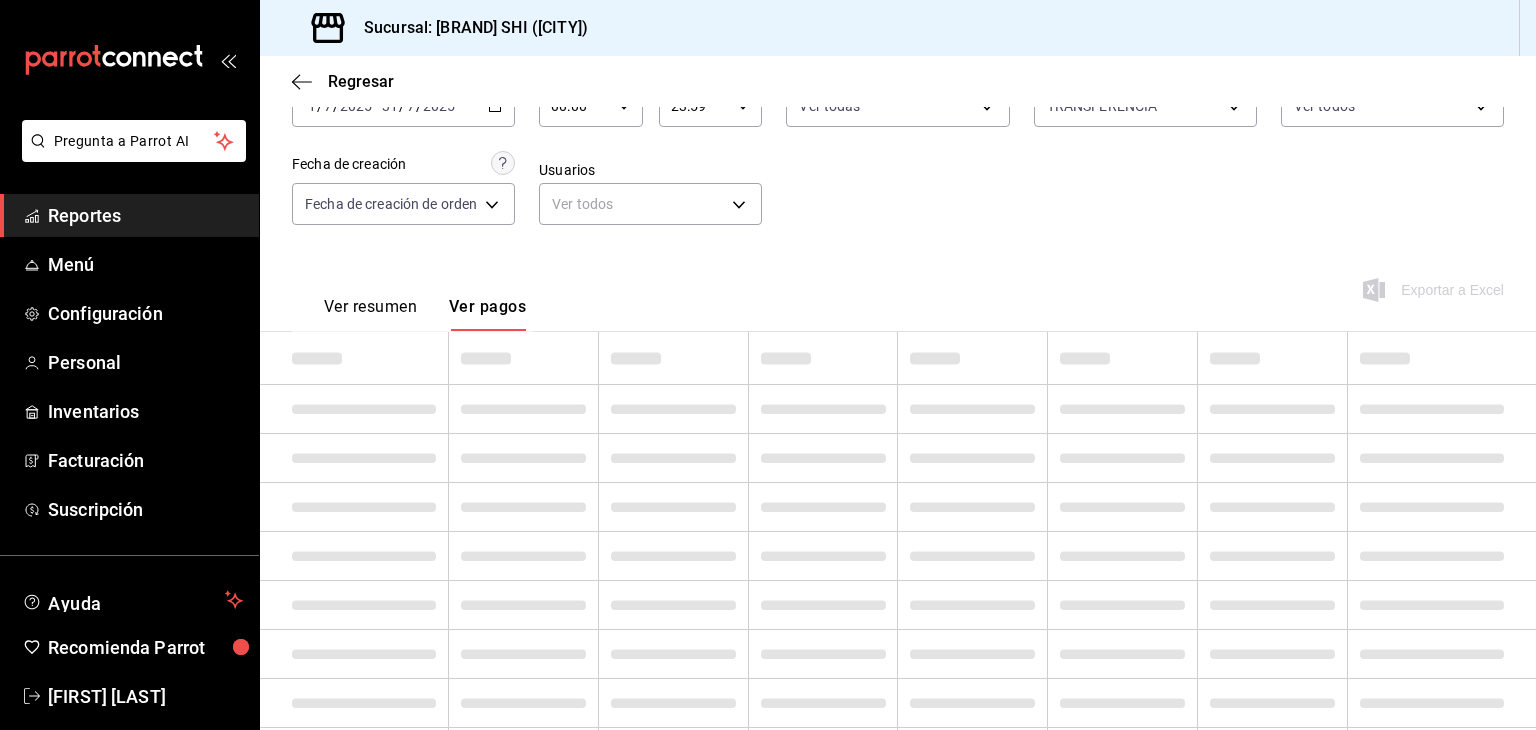 scroll, scrollTop: 0, scrollLeft: 0, axis: both 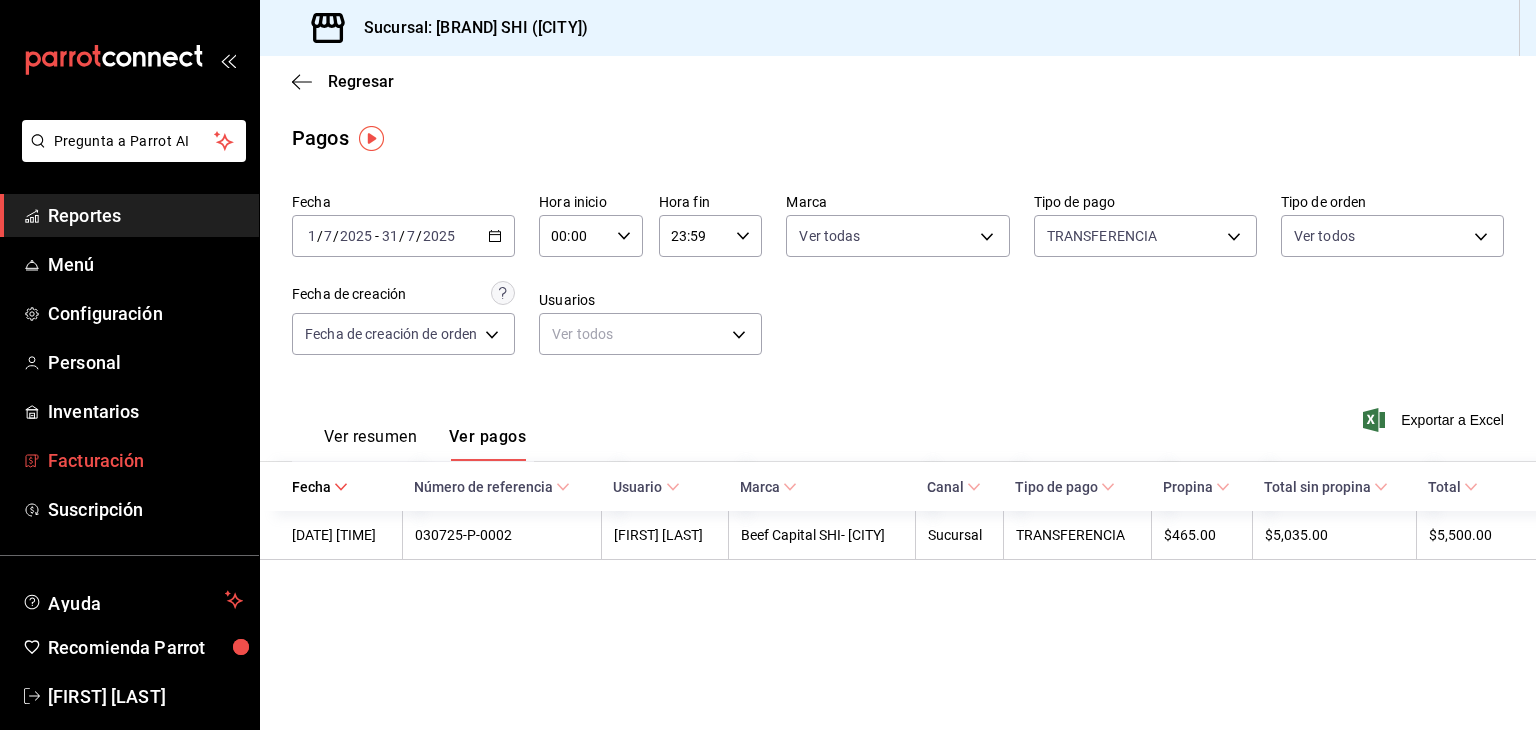 click on "Facturación" at bounding box center [145, 460] 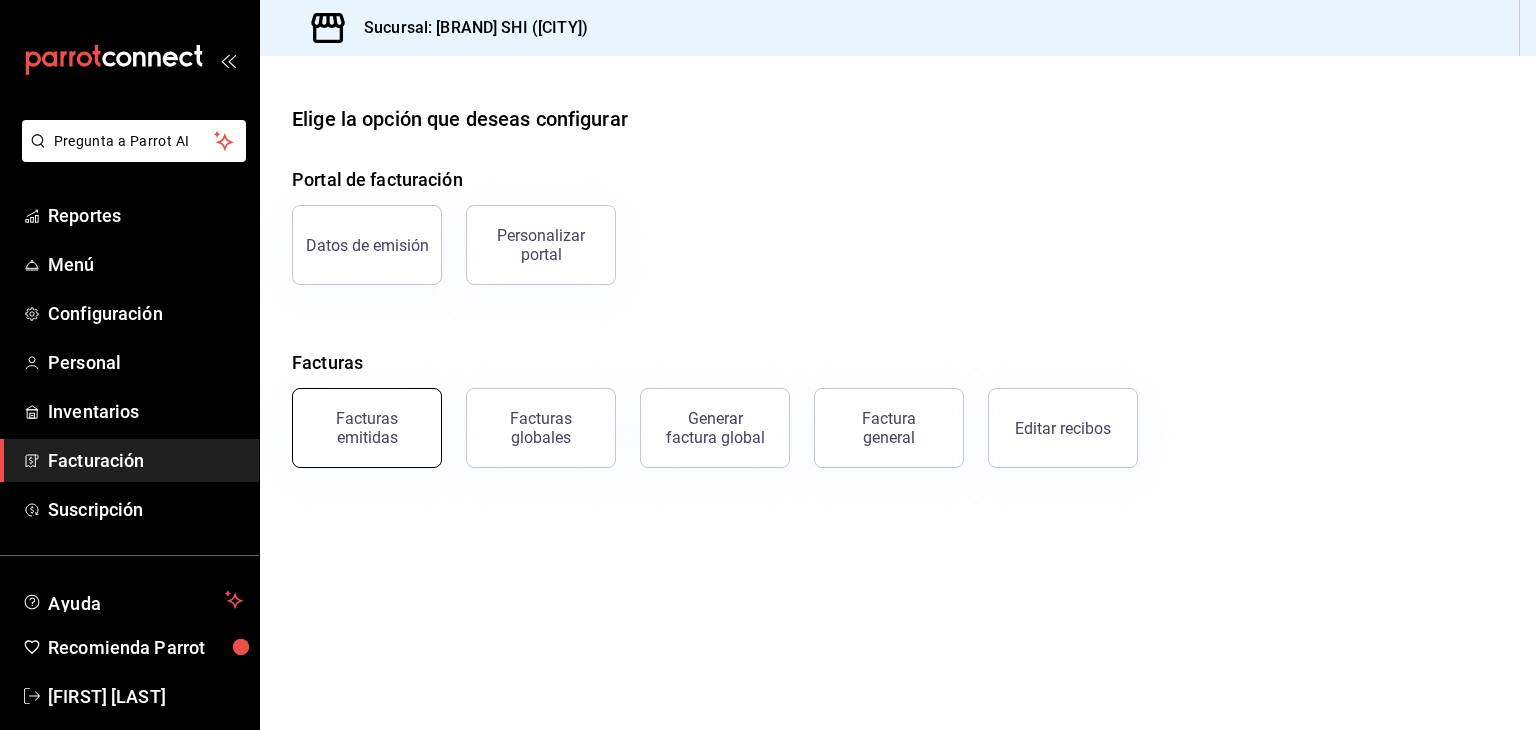 click on "Facturas emitidas" at bounding box center (367, 428) 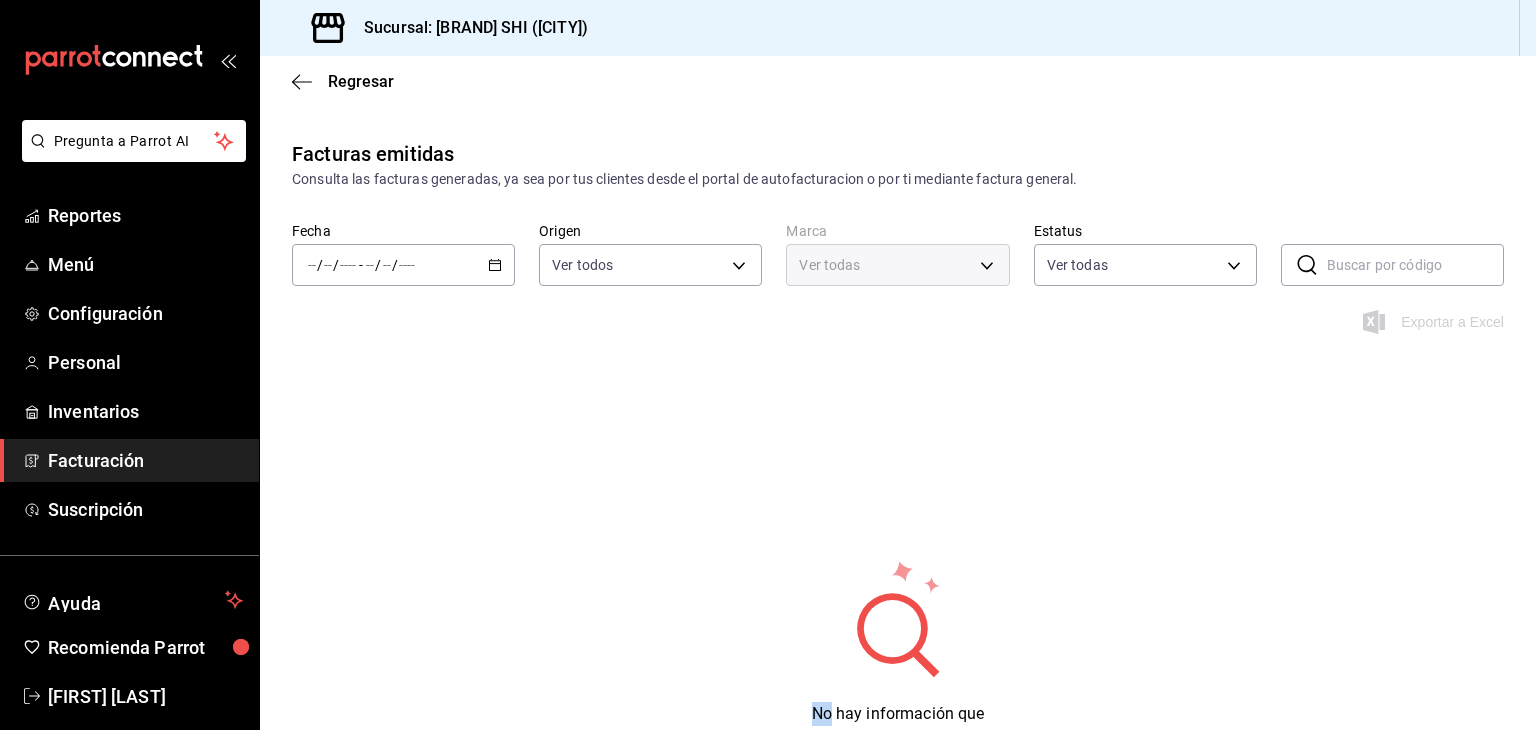 click 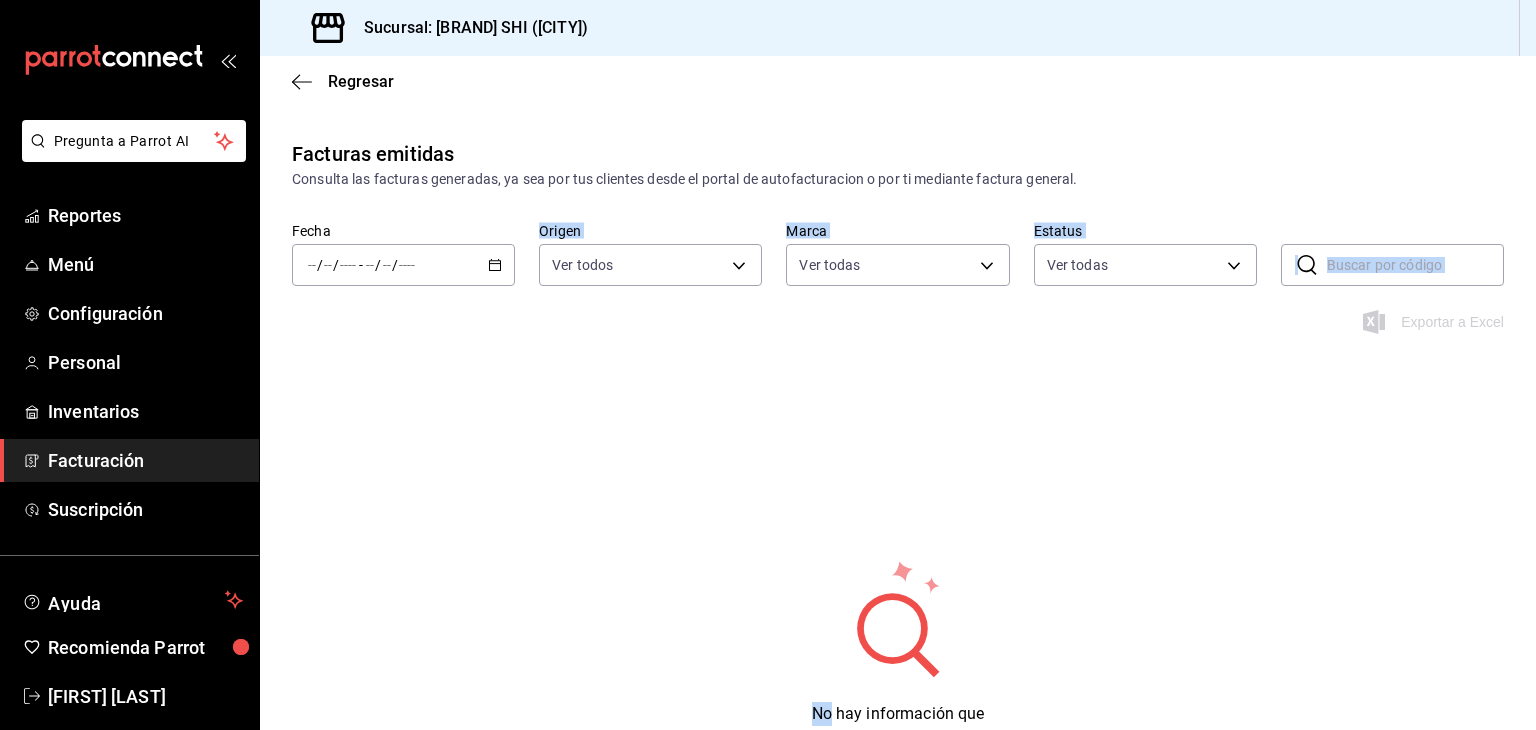 click 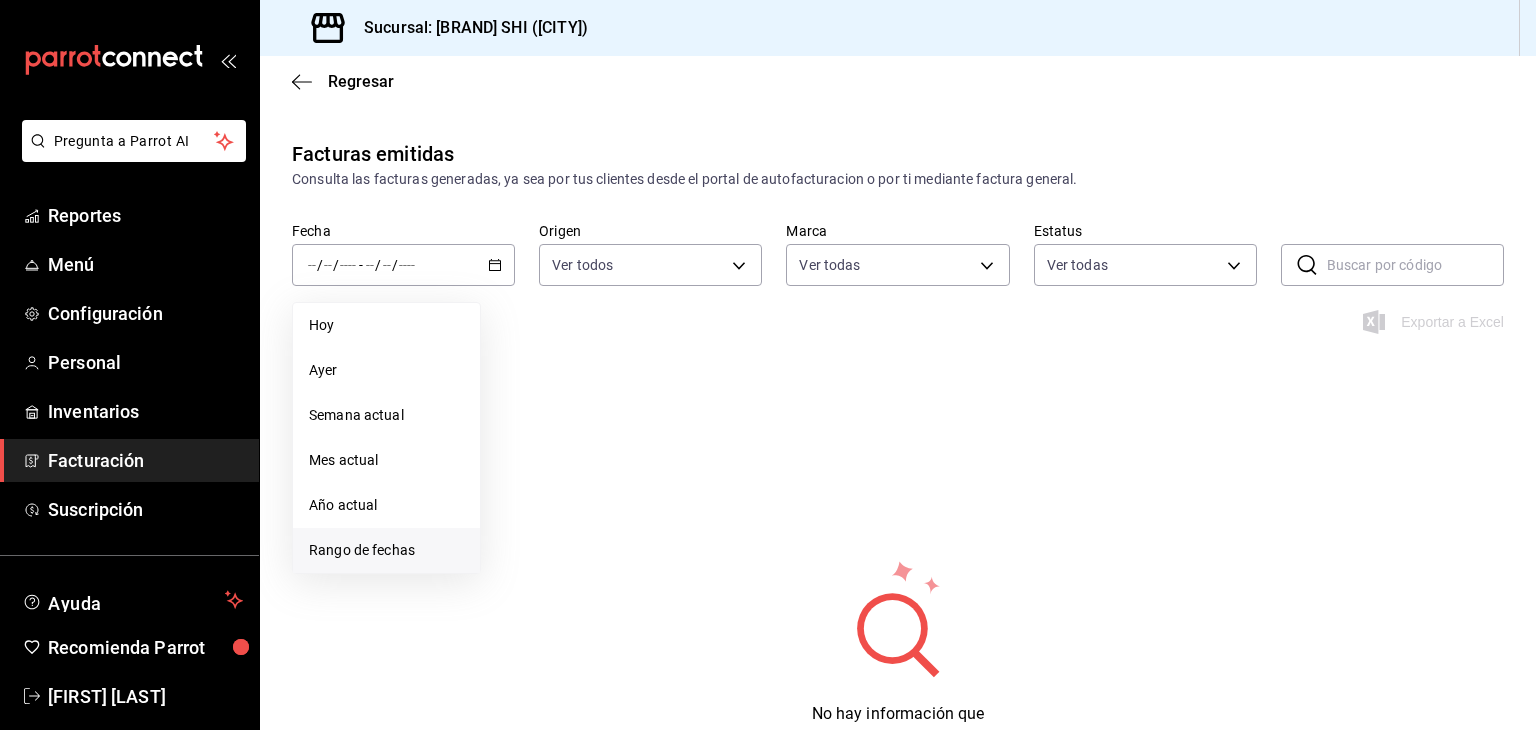 click on "Rango de fechas" at bounding box center (386, 550) 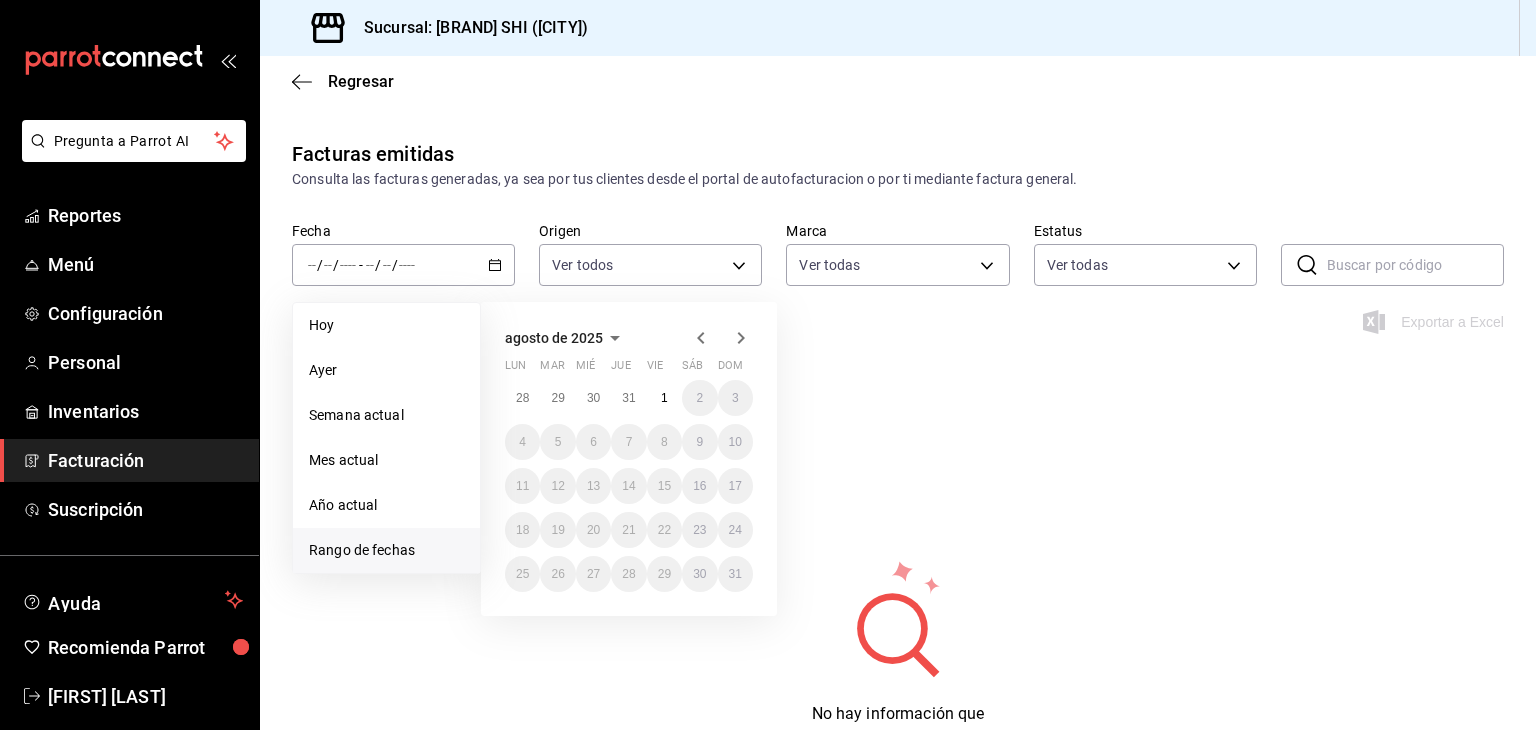 click on "Rango de fechas" at bounding box center [386, 550] 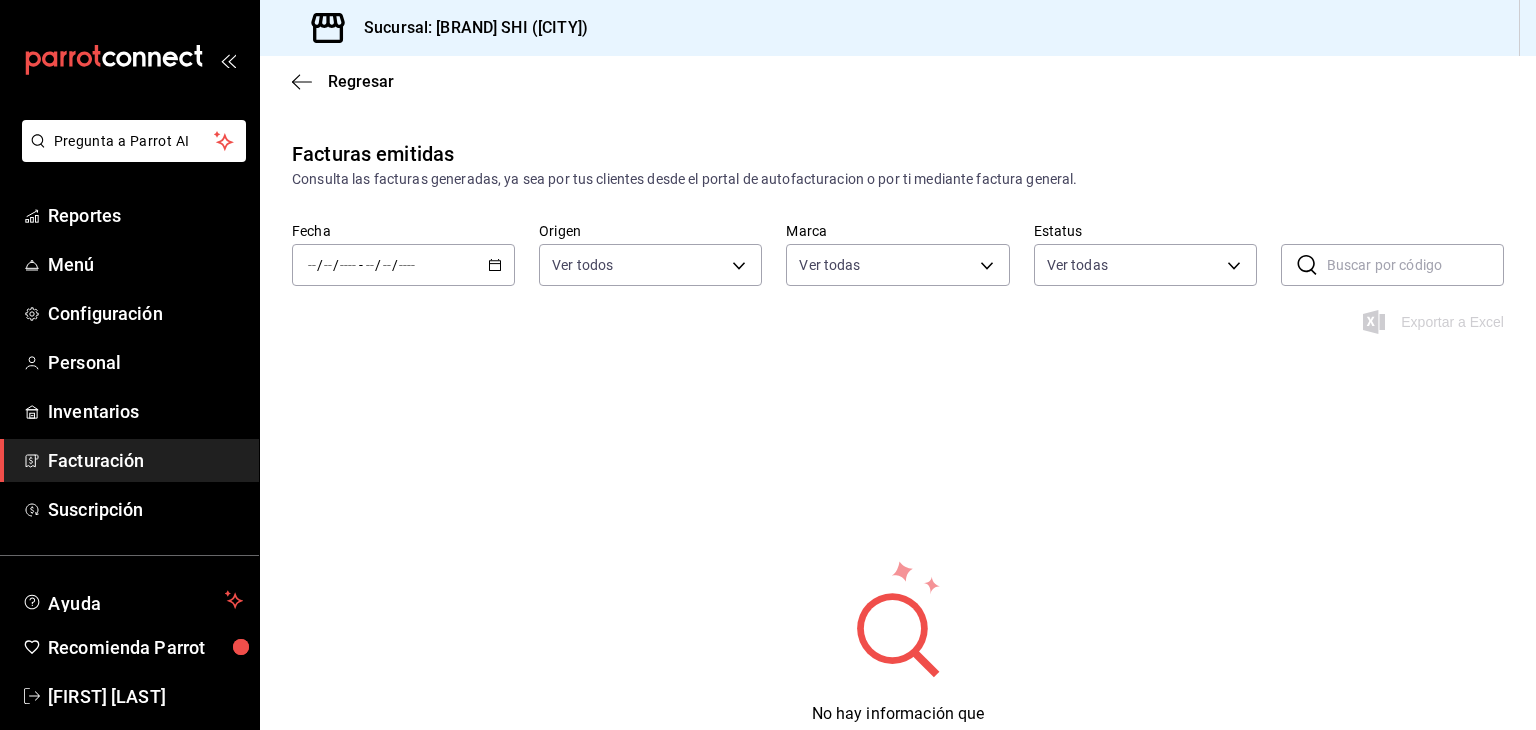 click 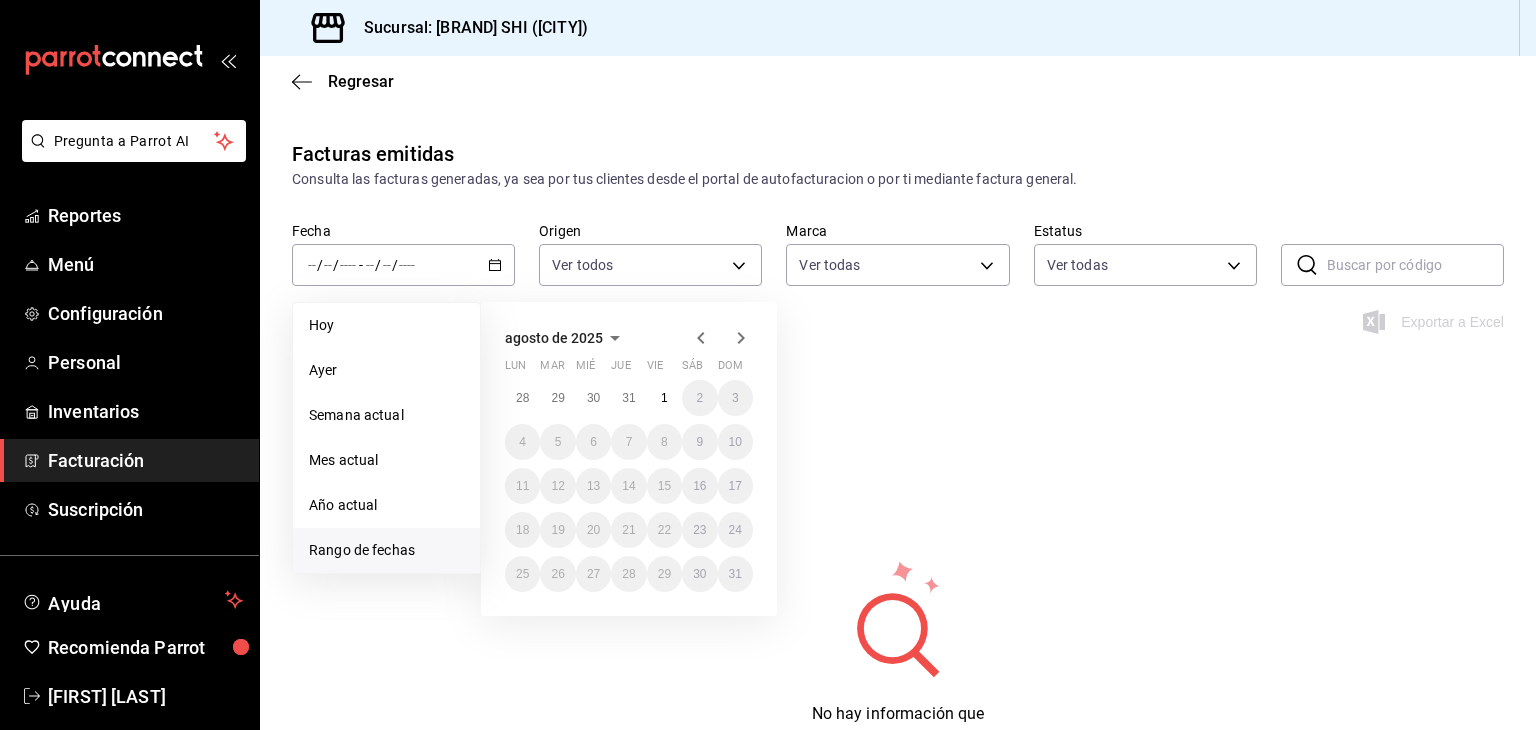 click 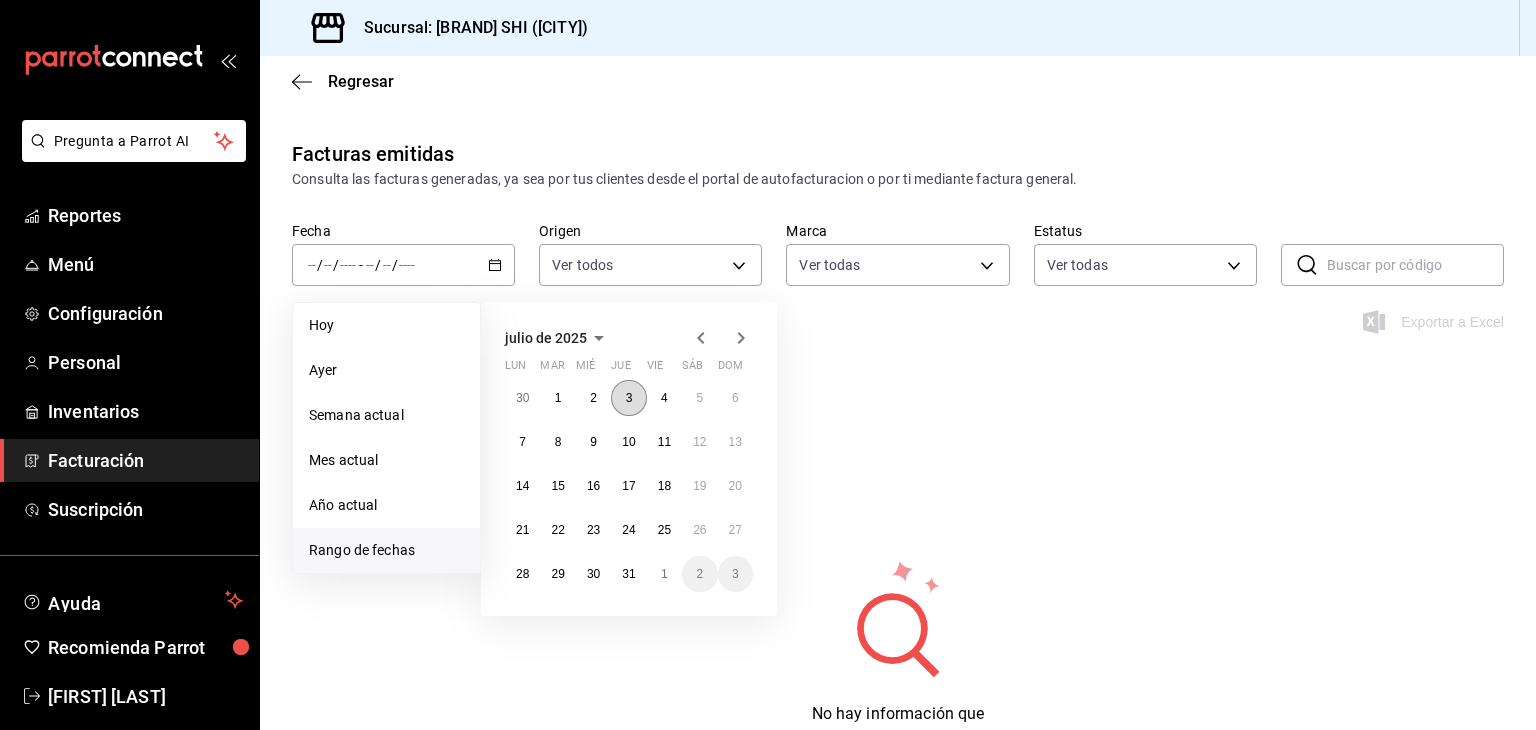 click on "3" at bounding box center (629, 398) 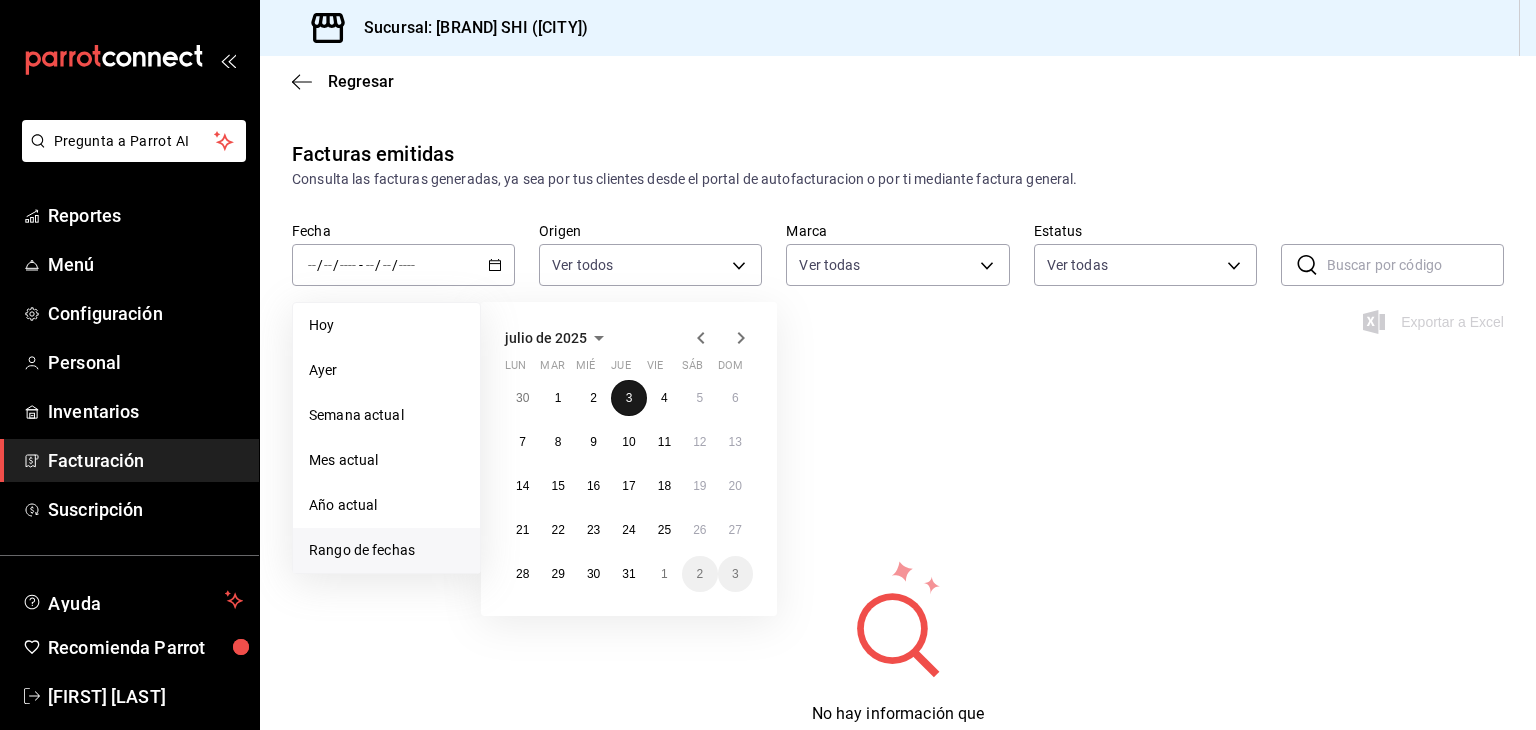 click on "3" at bounding box center [629, 398] 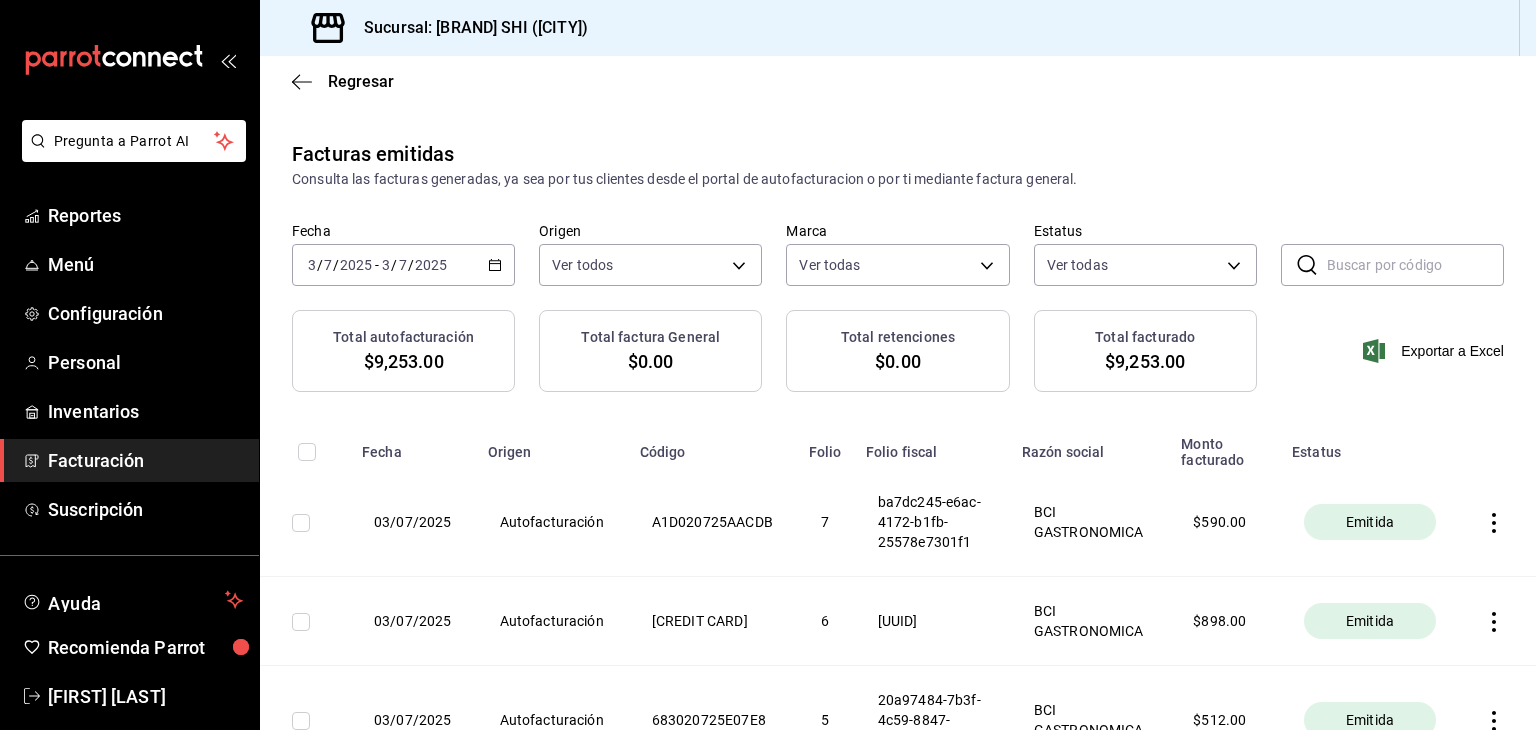 click on "[DATE] [DATE] - [DATE] [DATE]" at bounding box center [403, 265] 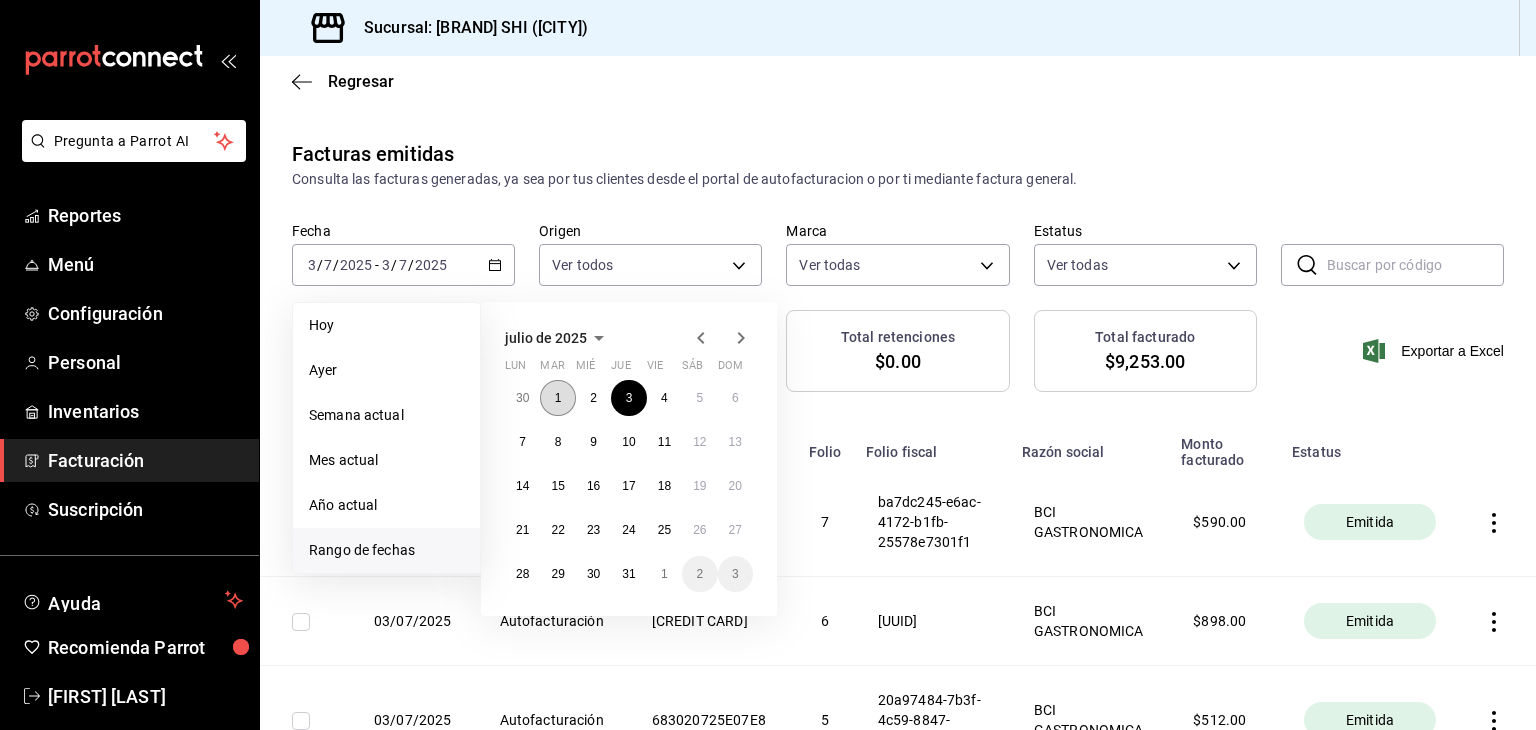click on "1" at bounding box center [557, 398] 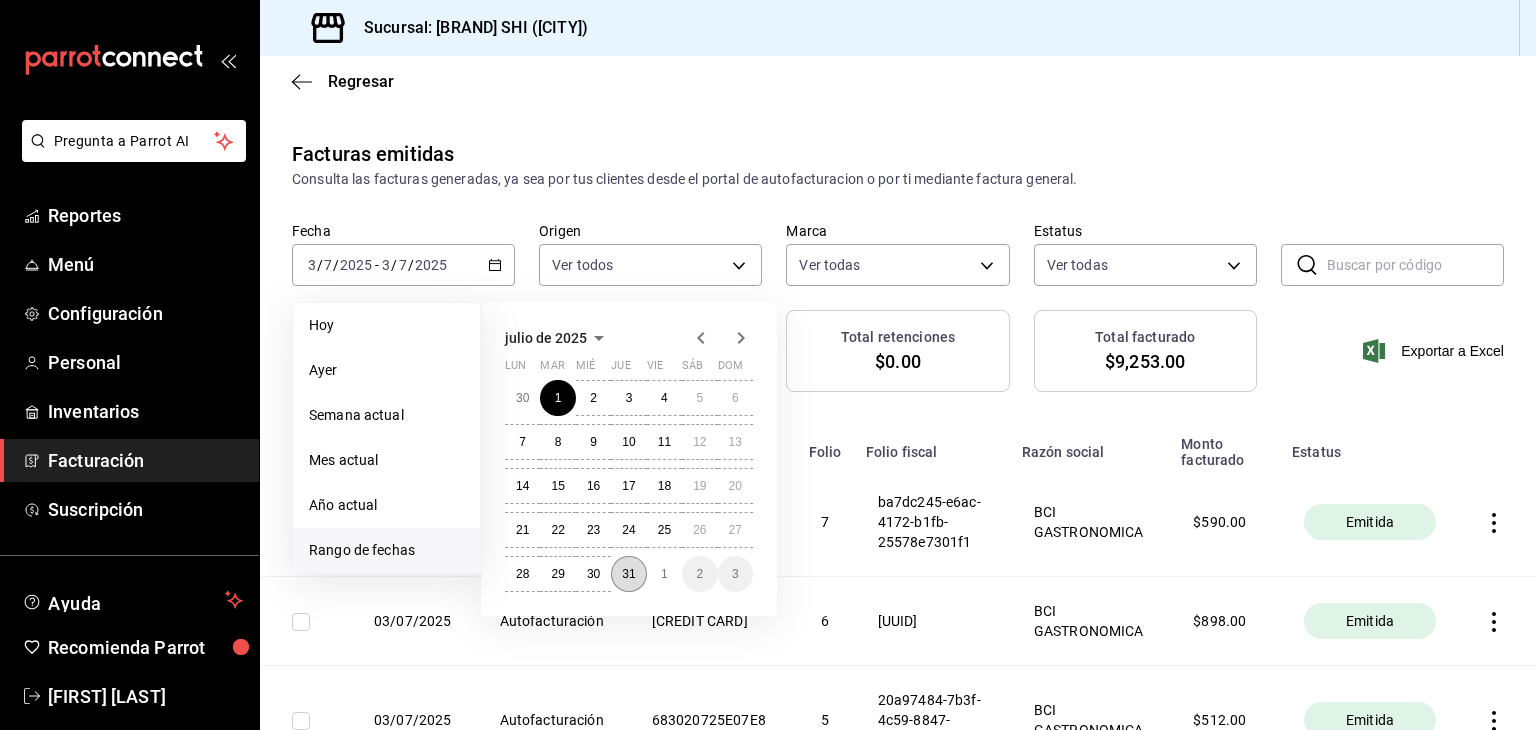 click on "31" at bounding box center [628, 574] 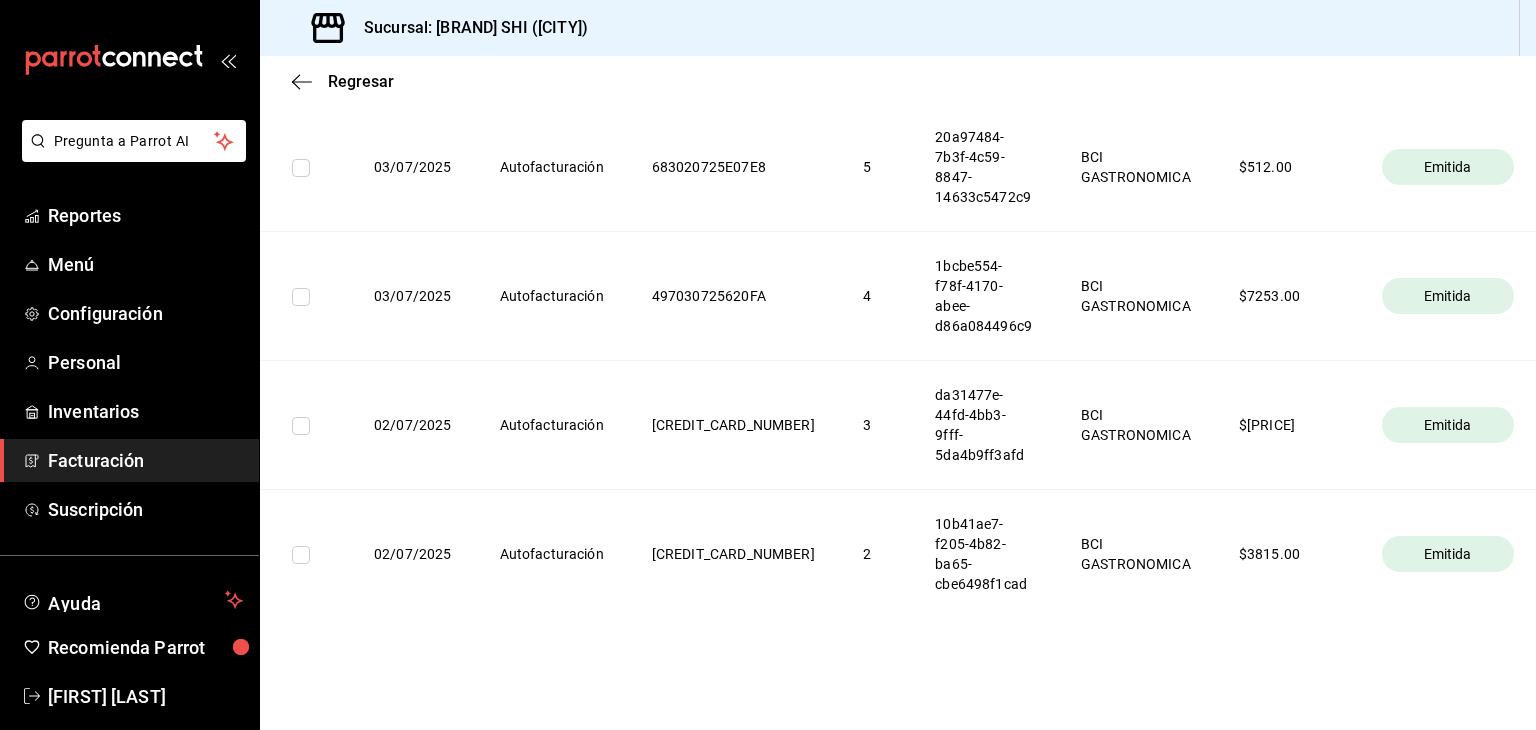 scroll, scrollTop: 12866, scrollLeft: 0, axis: vertical 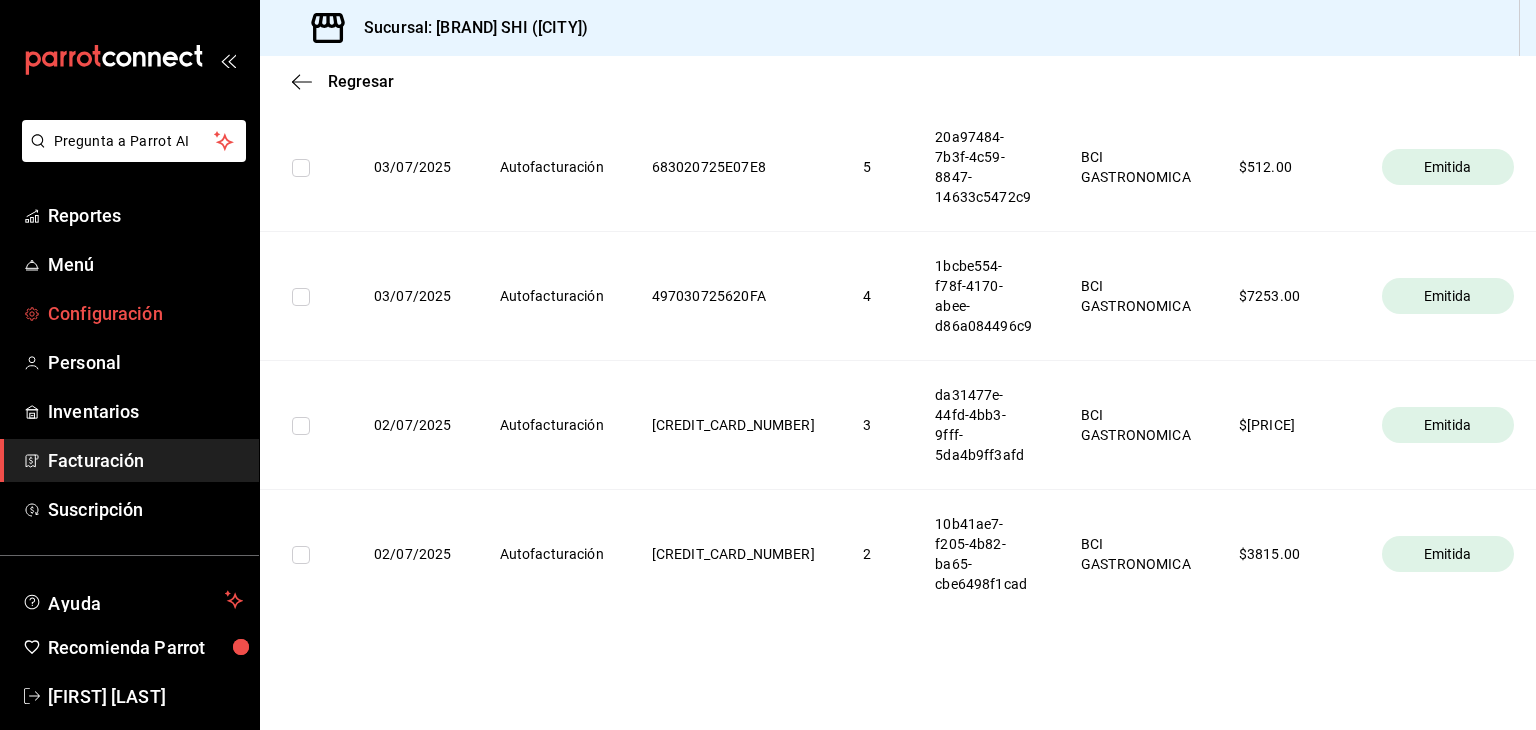 click on "Configuración" at bounding box center [145, 313] 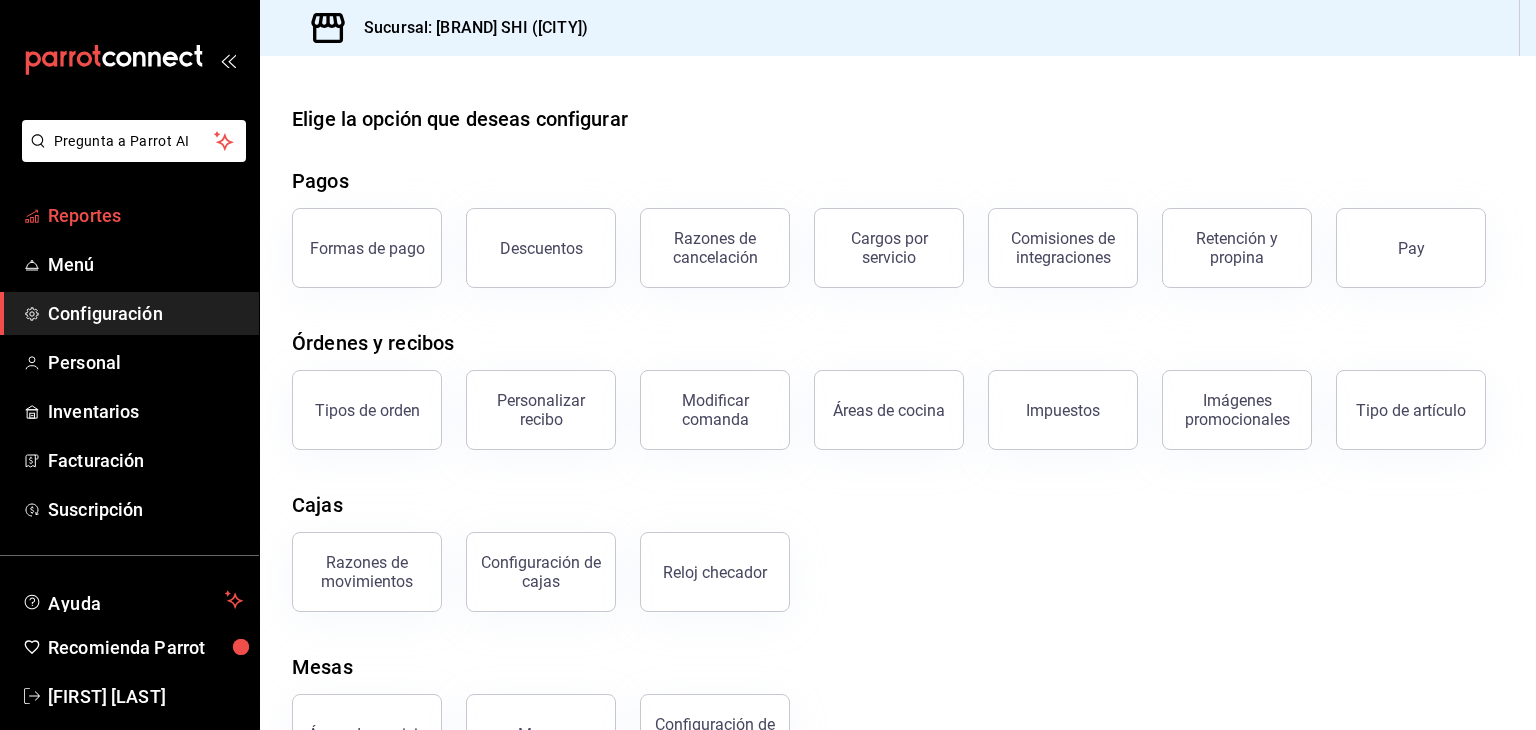 click on "Reportes" at bounding box center (145, 215) 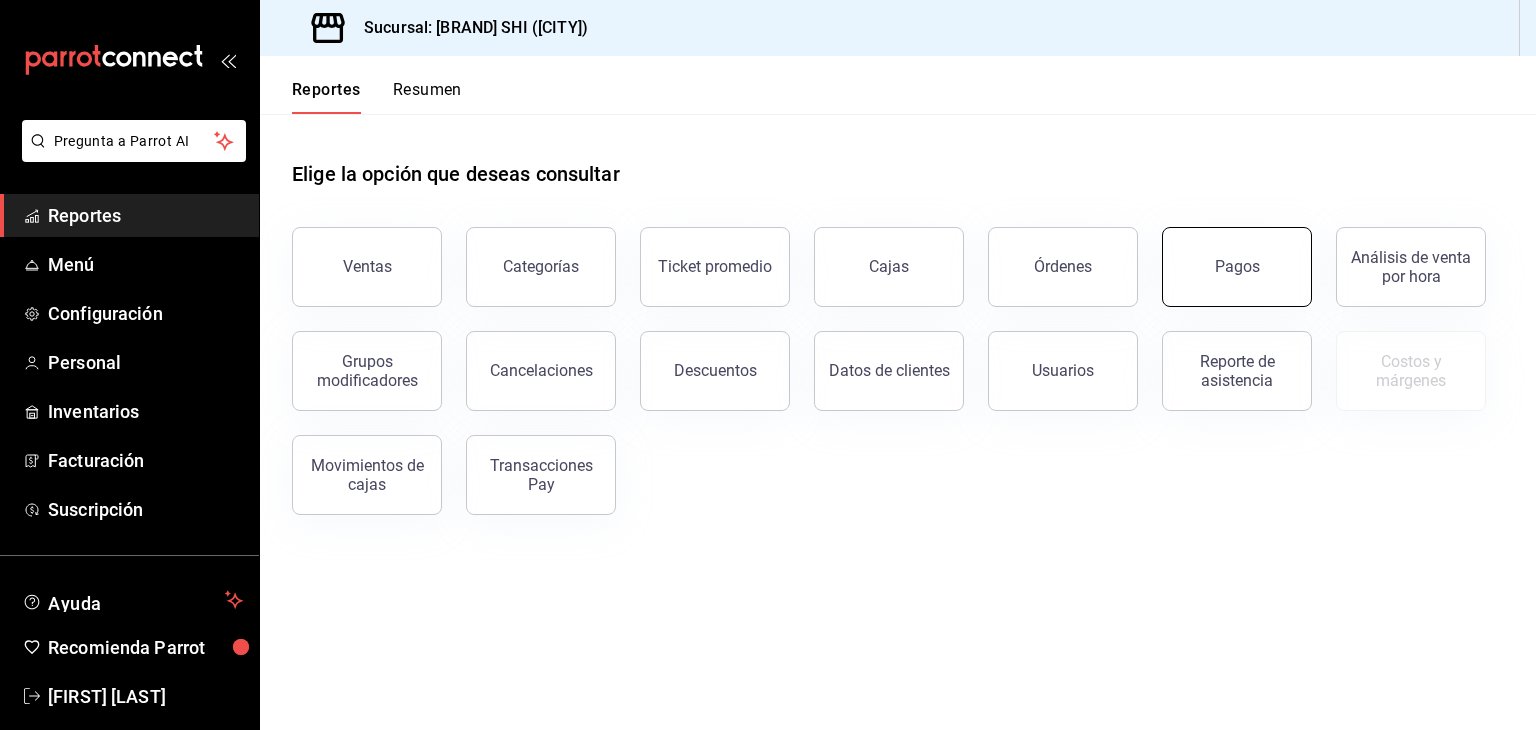 click on "Pagos" at bounding box center [1237, 267] 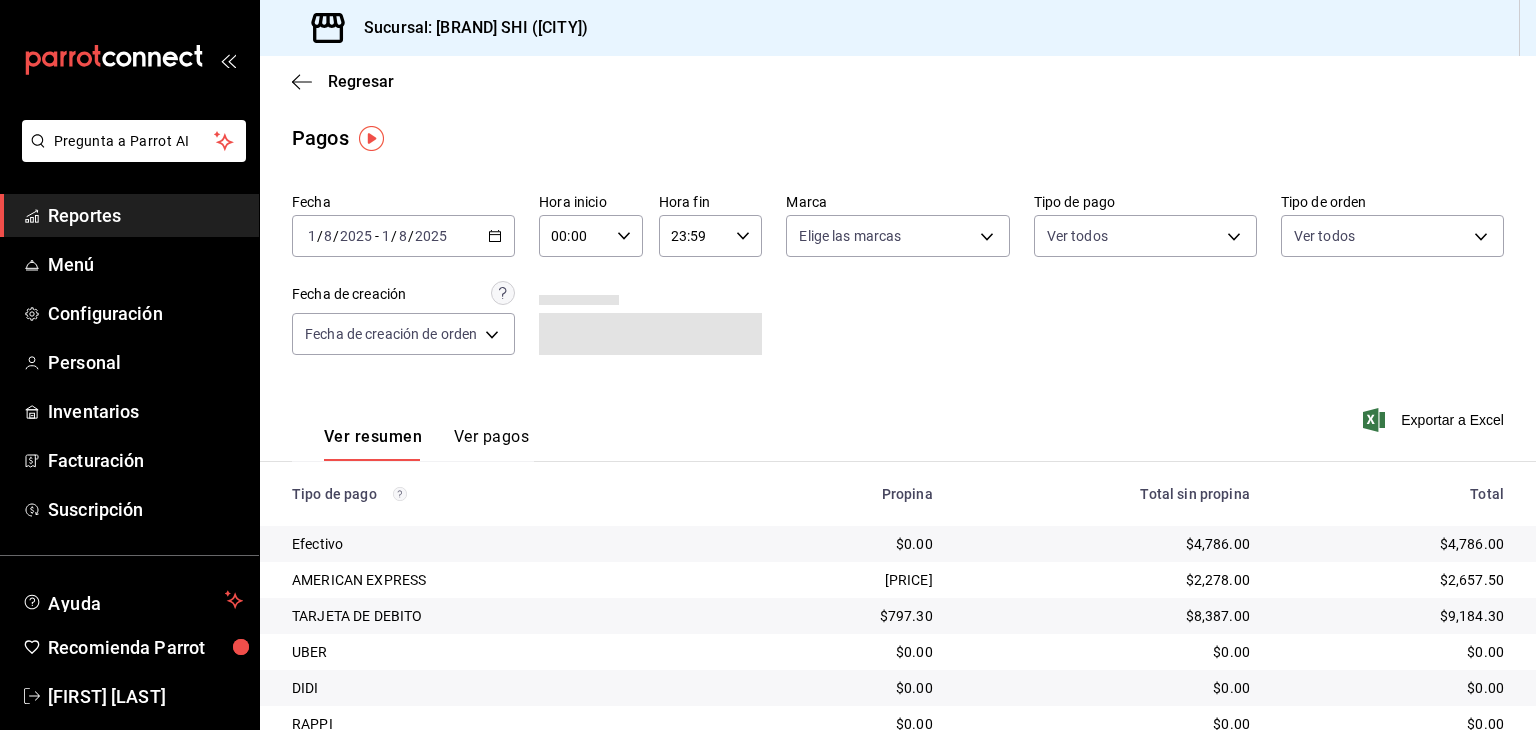 click on "2025-08-01 1 / 8 / 2025 - 2025-08-01 1 / 8 / 2025" at bounding box center [403, 236] 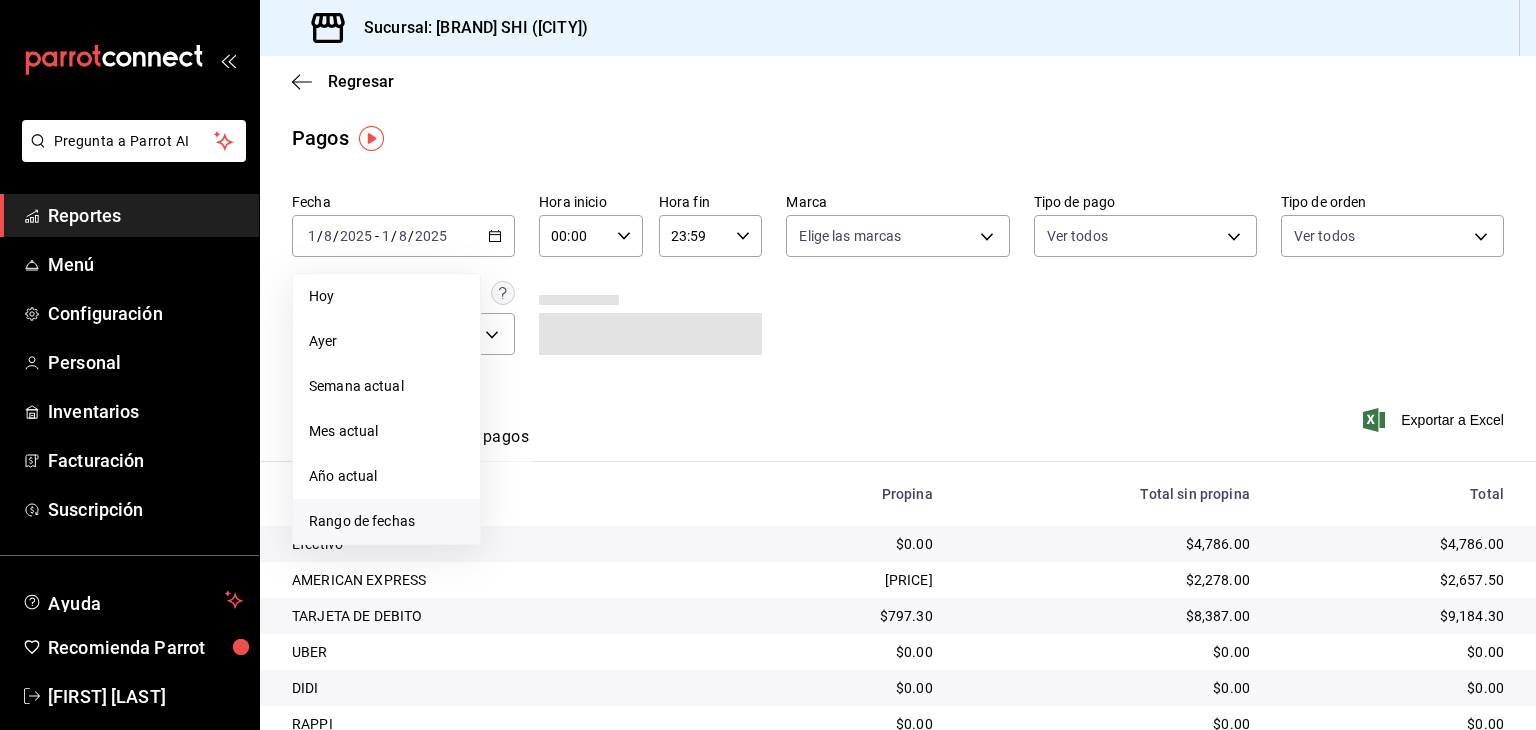 click on "Rango de fechas" at bounding box center (386, 521) 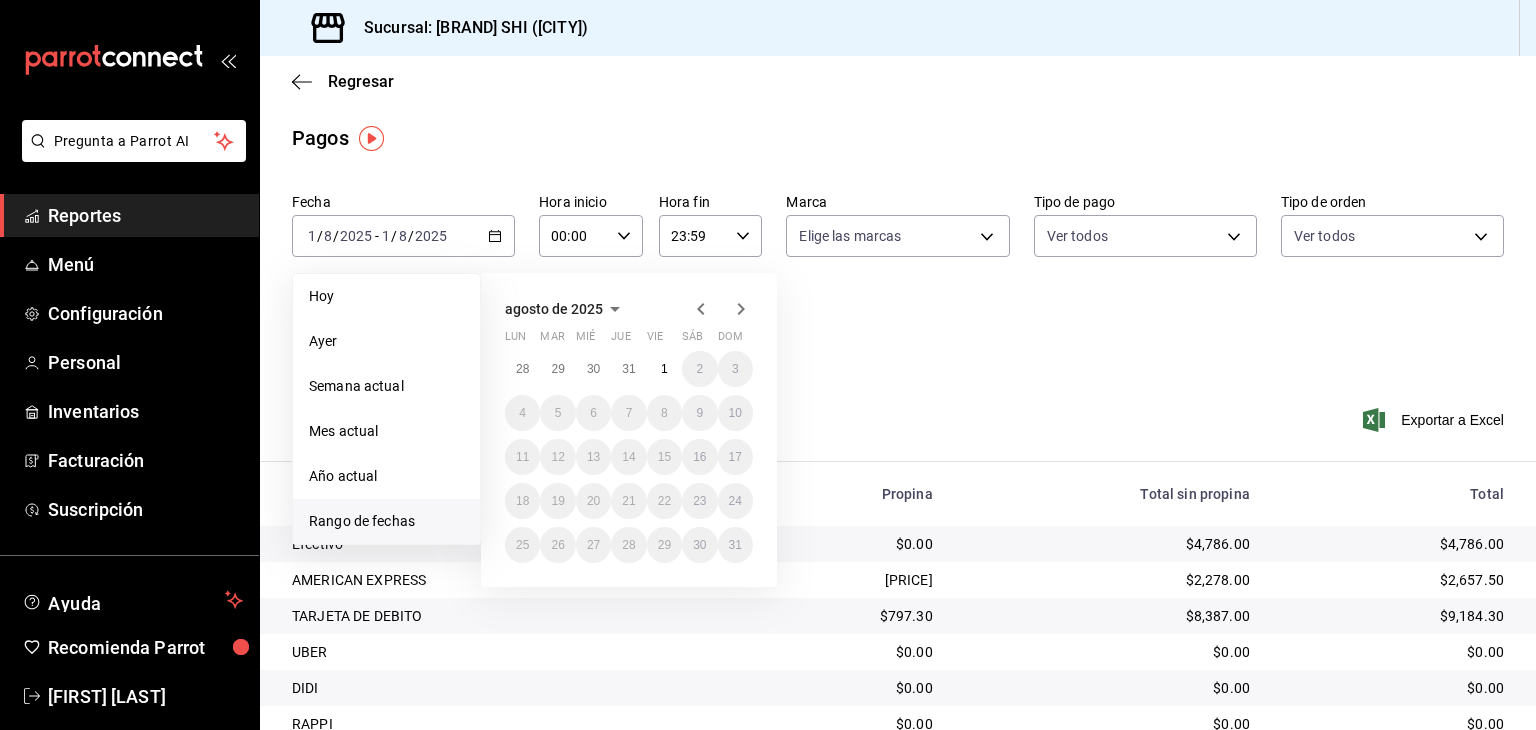 click 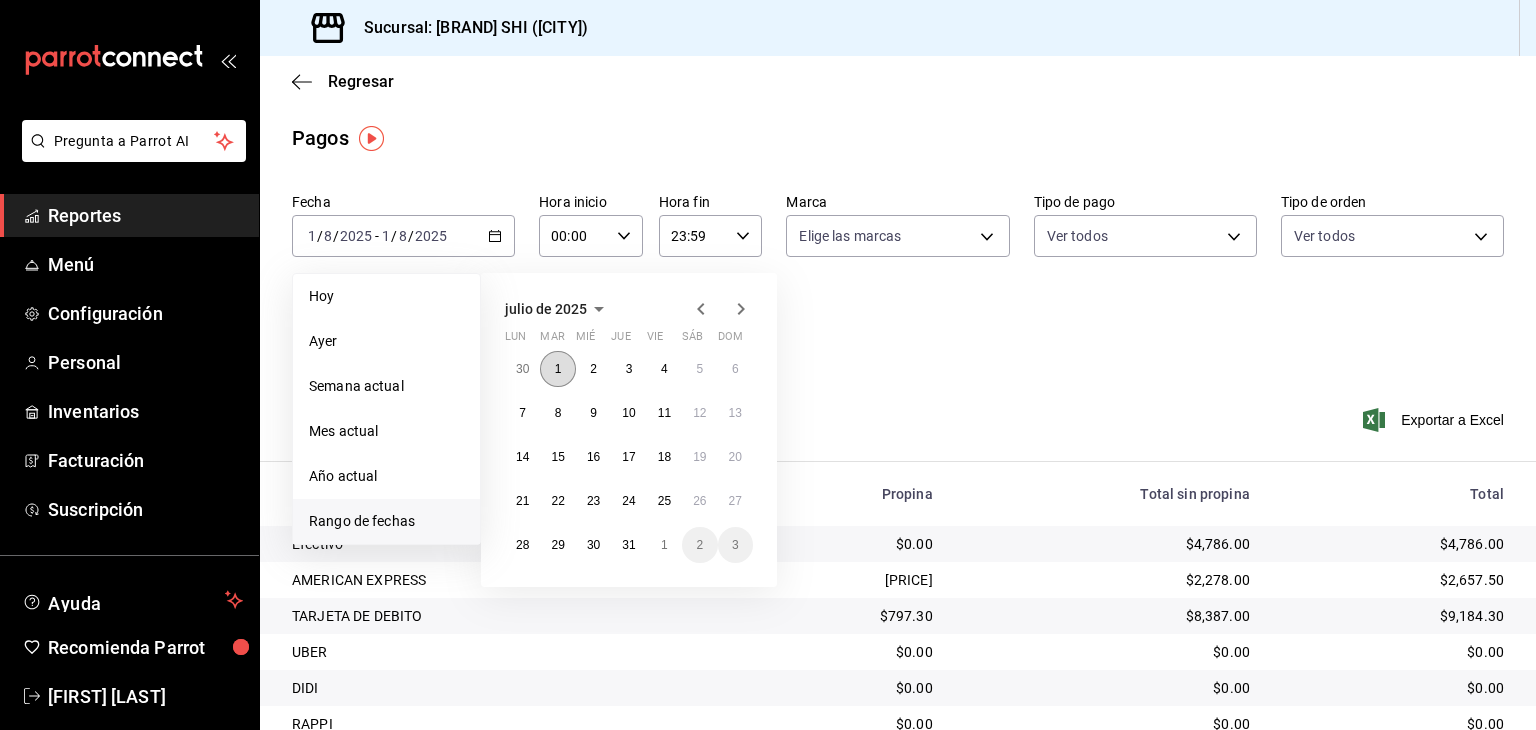 click on "1" at bounding box center [558, 369] 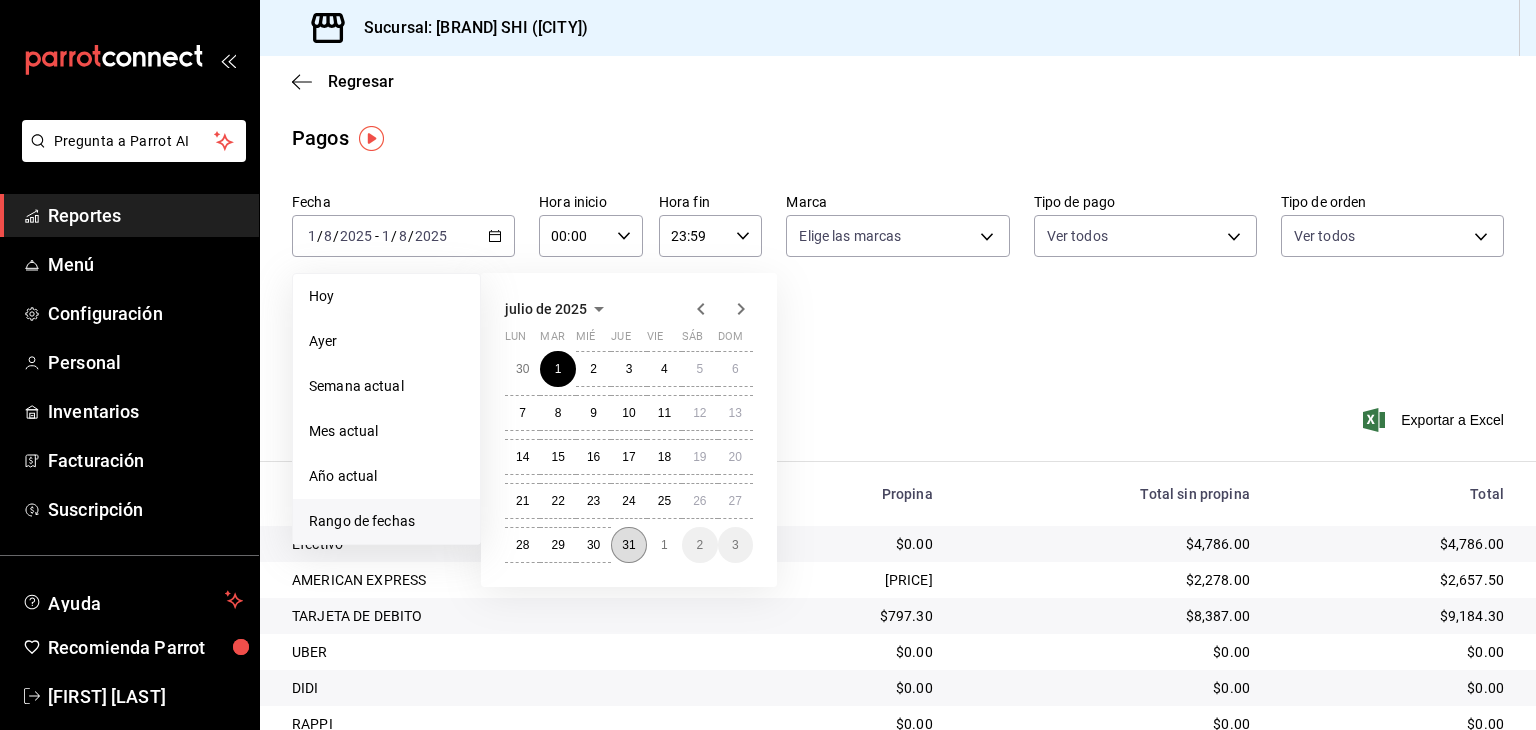 click on "31" at bounding box center [628, 545] 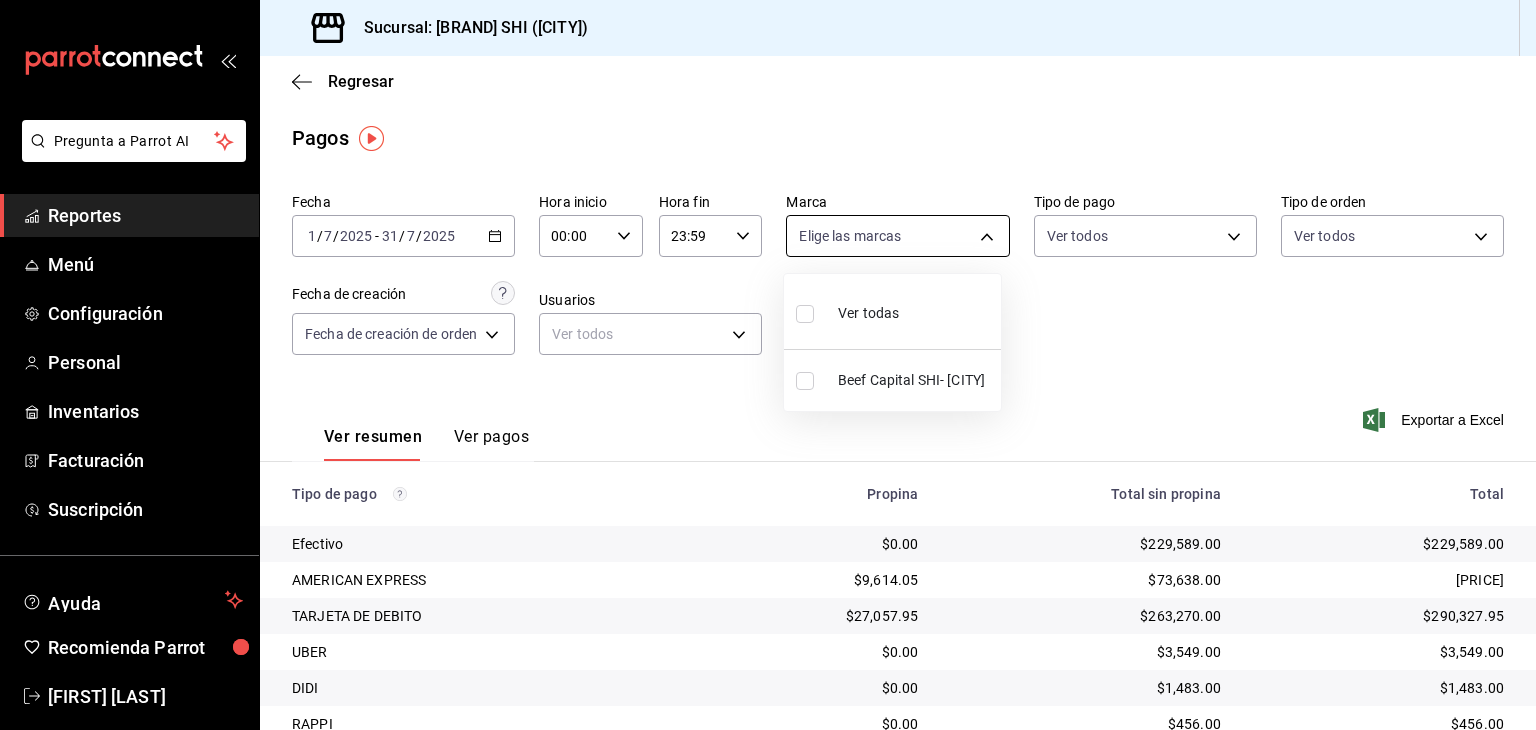 click on "Pregunta a Parrot AI Reportes   Menú   Configuración   Personal   Inventarios   Facturación   Suscripción   Ayuda Recomienda Parrot   [NAME]   Sugerir nueva función   Sucursal: Beef Capital SHI (Irapuato) Regresar Pagos Fecha [DATE] [DATE] - [DATE] [DATE] Hora inicio 00:00 Hora inicio Hora fin 23:59 Hora fin Marca Elige las marcas Tipo de pago Ver todos Tipo de orden Ver todos Fecha de creación   Fecha de creación de orden ORDER Usuarios Ver todos null Ver resumen Ver pagos Exportar a Excel Tipo de pago   Propina Total sin propina Total Efectivo $0.00 $229,589.00 $229,589.00 AMERICAN EXPRESS $9,614.05 $73,638.00 $83,252.05 TARJETA DE DEBITO $27,057.95 $263,270.00 $290,327.95 UBER $0.00 $3,549.00 $3,549.00 DIDI $0.00 $1,483.00 $1,483.00 RAPPI $0.00 $456.00 $456.00 TERMINAL UNO CREDITO $36,485.46 $324,109.20 $360,594.66 TERMINAL UNO AMEX $0.00 $0.00 $0.00 TERMINAL UNO DEBITO $686.20 $3,431.00 $4,117.20 CXC $0.00 $0.00 $0.00 TRANSFERENCIA $465.00 $5,035.00 $5,500.00 Pay" at bounding box center (768, 365) 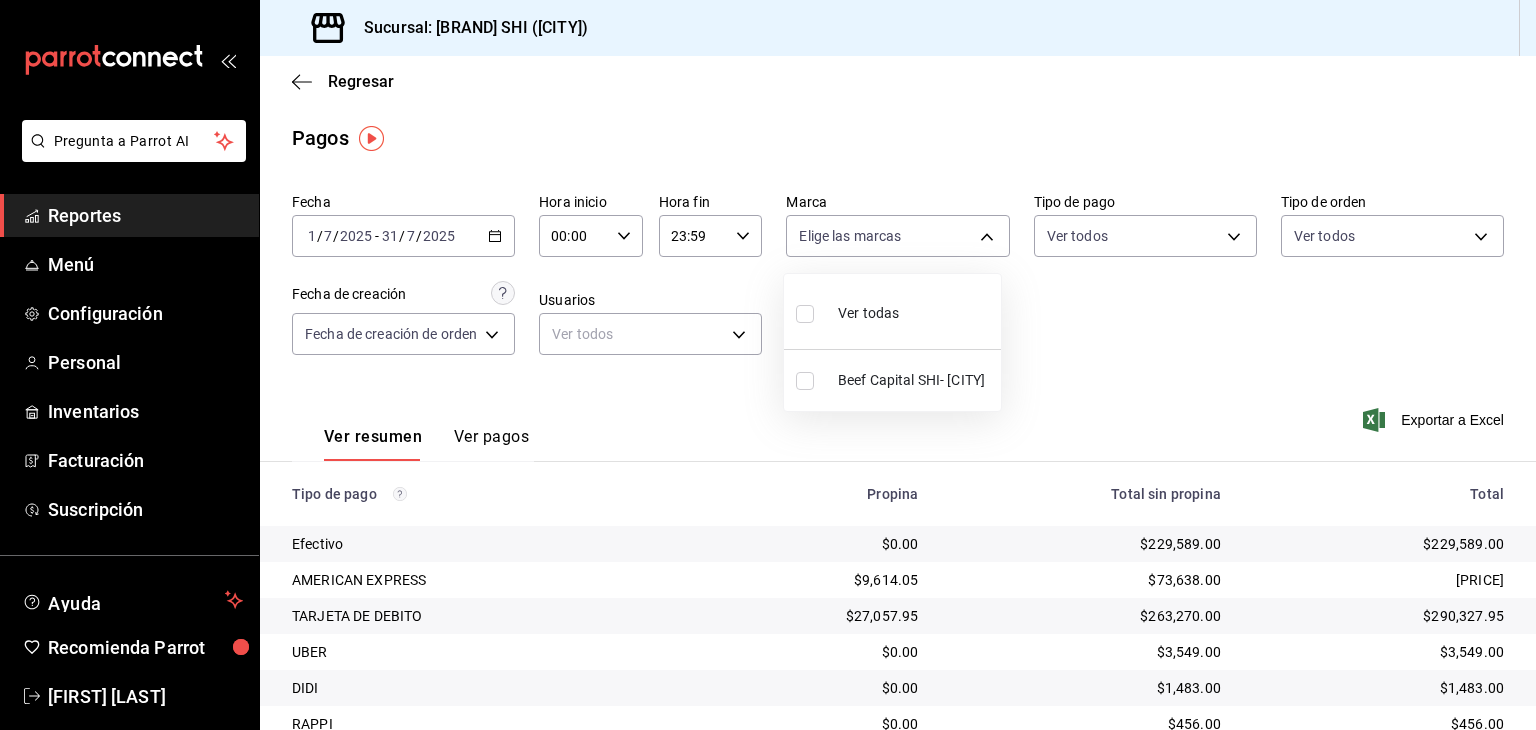click at bounding box center (805, 314) 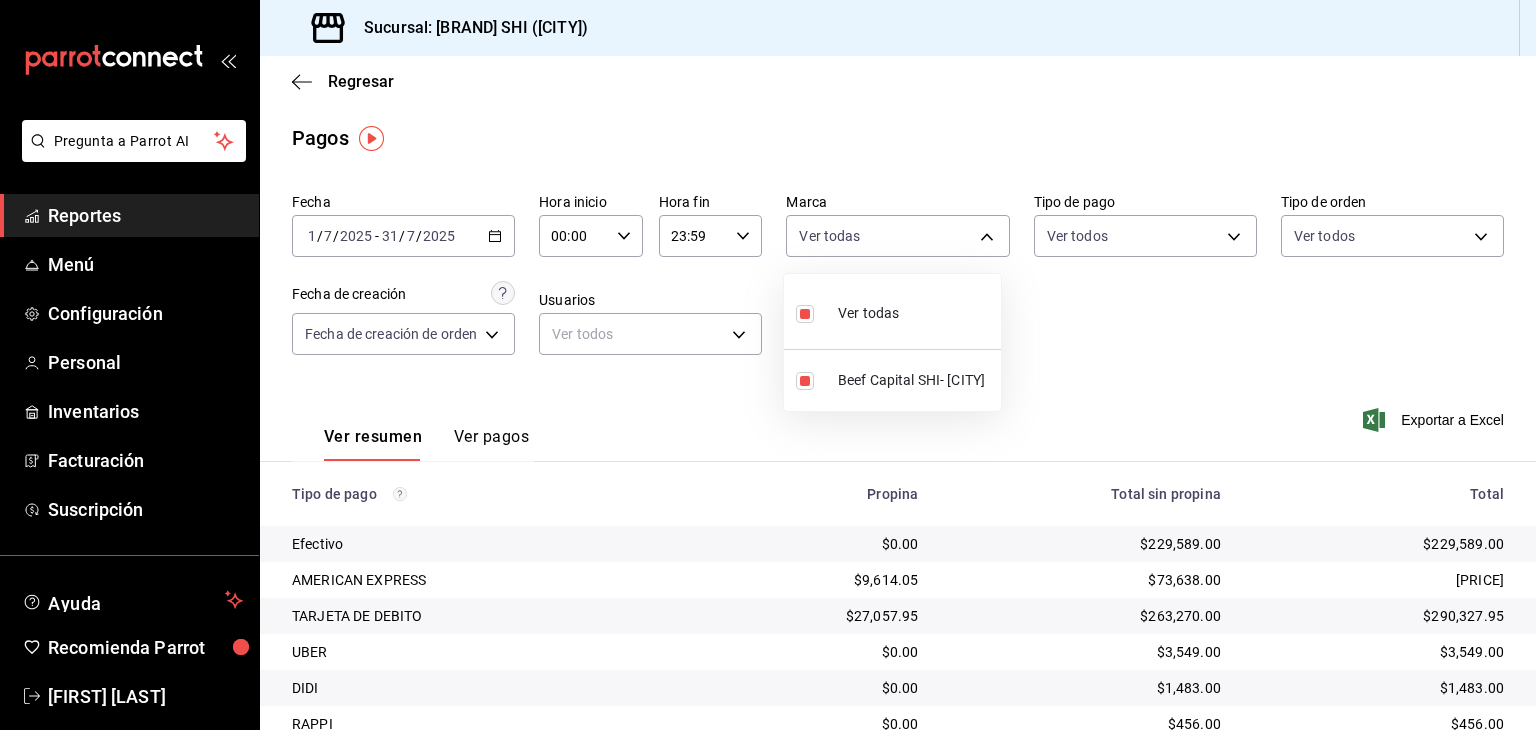 click at bounding box center [768, 365] 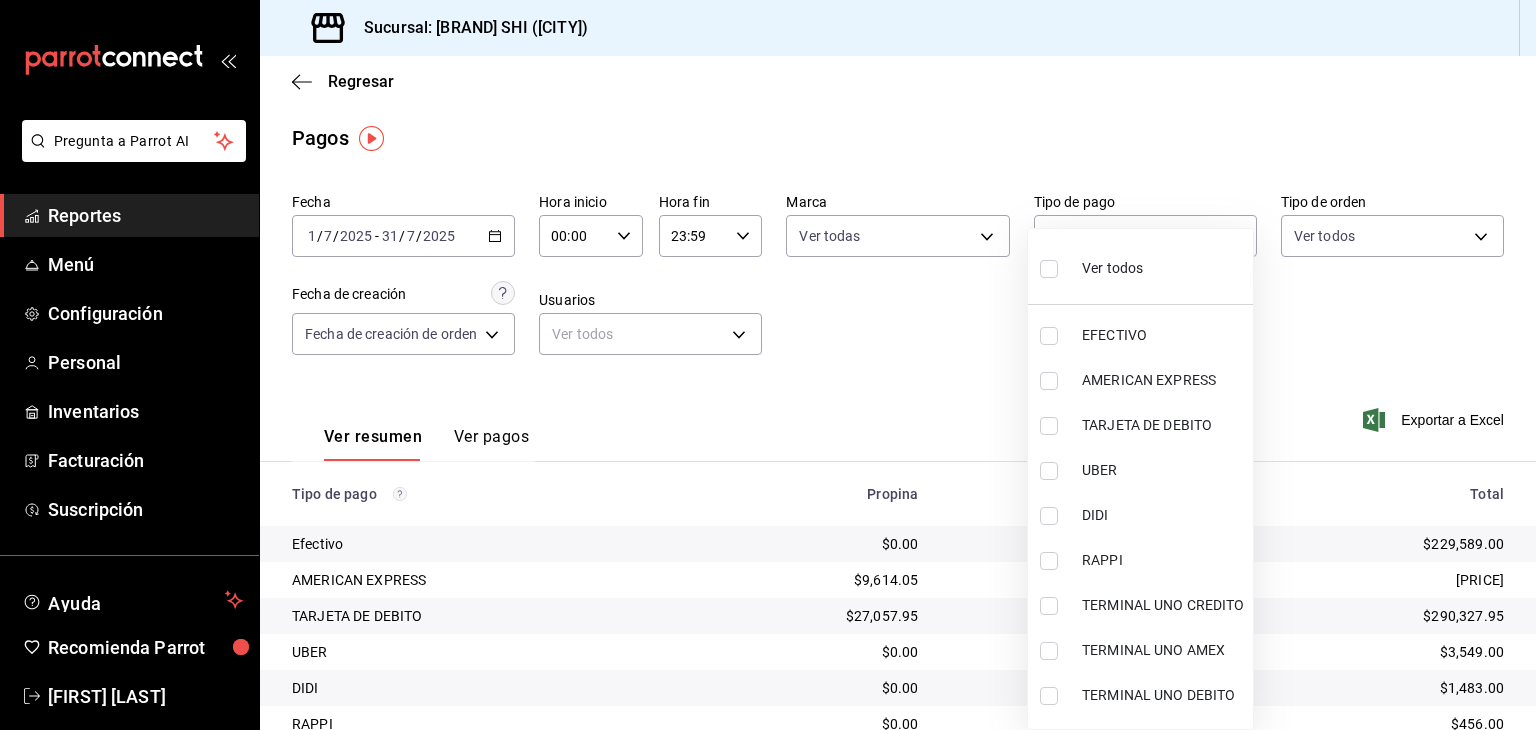 click on "Pregunta a Parrot AI Reportes   Menú   Configuración   Personal   Inventarios   Facturación   Suscripción   Ayuda Recomienda Parrot   [NAME]   Sugerir nueva función   Sucursal: Beef Capital SHI (Irapuato) Regresar Pagos Fecha [DATE] [DATE] - [DATE] [DATE] Hora inicio 00:00 Hora inicio Hora fin 23:59 Hora fin Marca Ver todas [UUID] Tipo de pago Ver todos Tipo de orden Ver todos Fecha de creación   Fecha de creación de orden ORDER Ver resumen Ver pagos Exportar a Excel Tipo de pago   Propina Total sin propina Total Efectivo $0.00 $229,589.00 $229,589.00 AMERICAN EXPRESS $9,614.05 $73,638.00 $83,252.05 TARJETA DE DEBITO $27,057.95 $263,270.00 $290,327.95 UBER $0.00 $3,549.00 $3,549.00 DIDI $0.00 $1,483.00 $1,483.00 RAPPI $0.00 $456.00 $456.00 TERMINAL UNO CREDITO $36,485.46 $324,109.20 $360,594.66 TERMINAL UNO AMEX $0.00 $0.00 $0.00 TERMINAL UNO DEBITO $686.20 $3,431.00 $4,117.20 CXC $0.00 $0.00 $0.00 TRANSFERENCIA Pay" at bounding box center (768, 365) 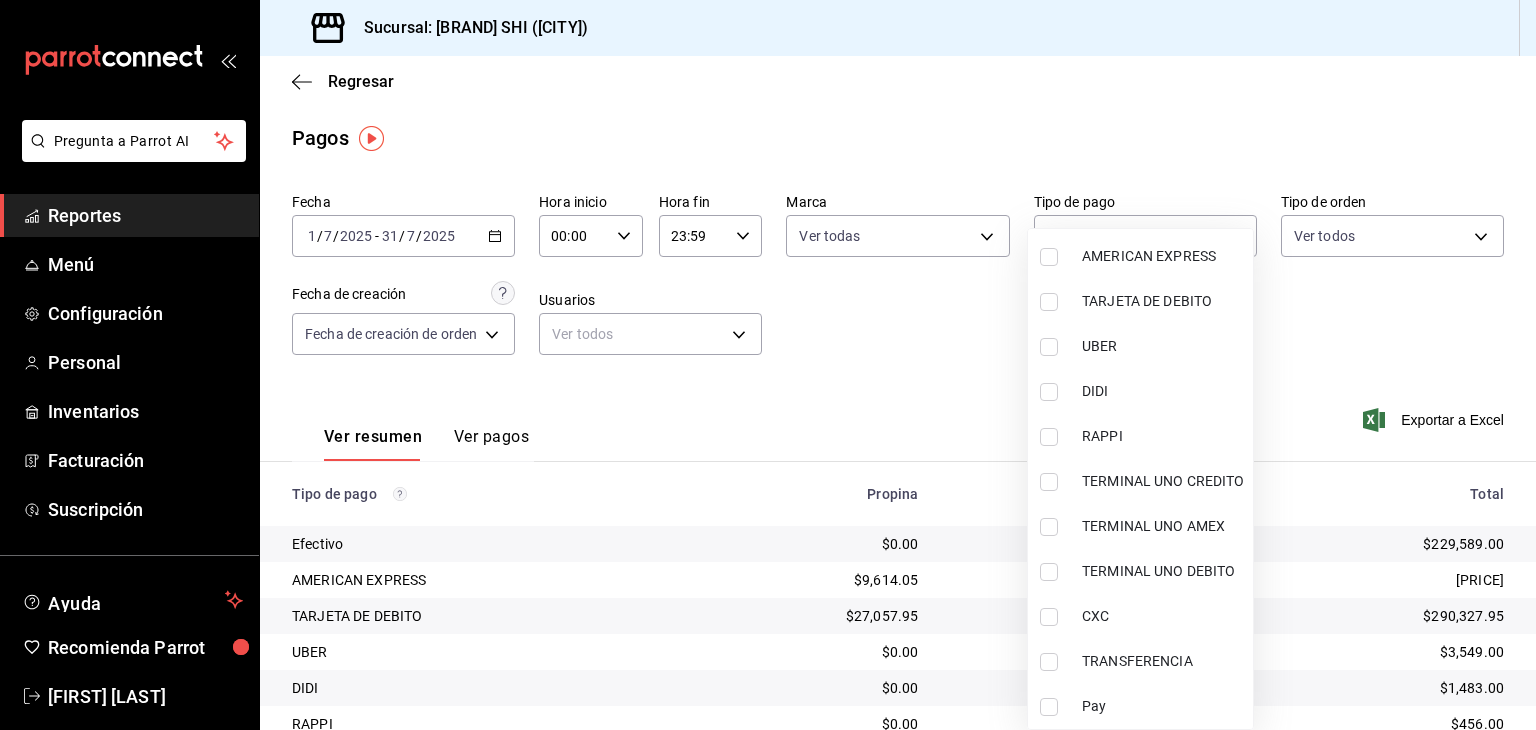 click on "TRANSFERENCIA" at bounding box center [1163, 661] 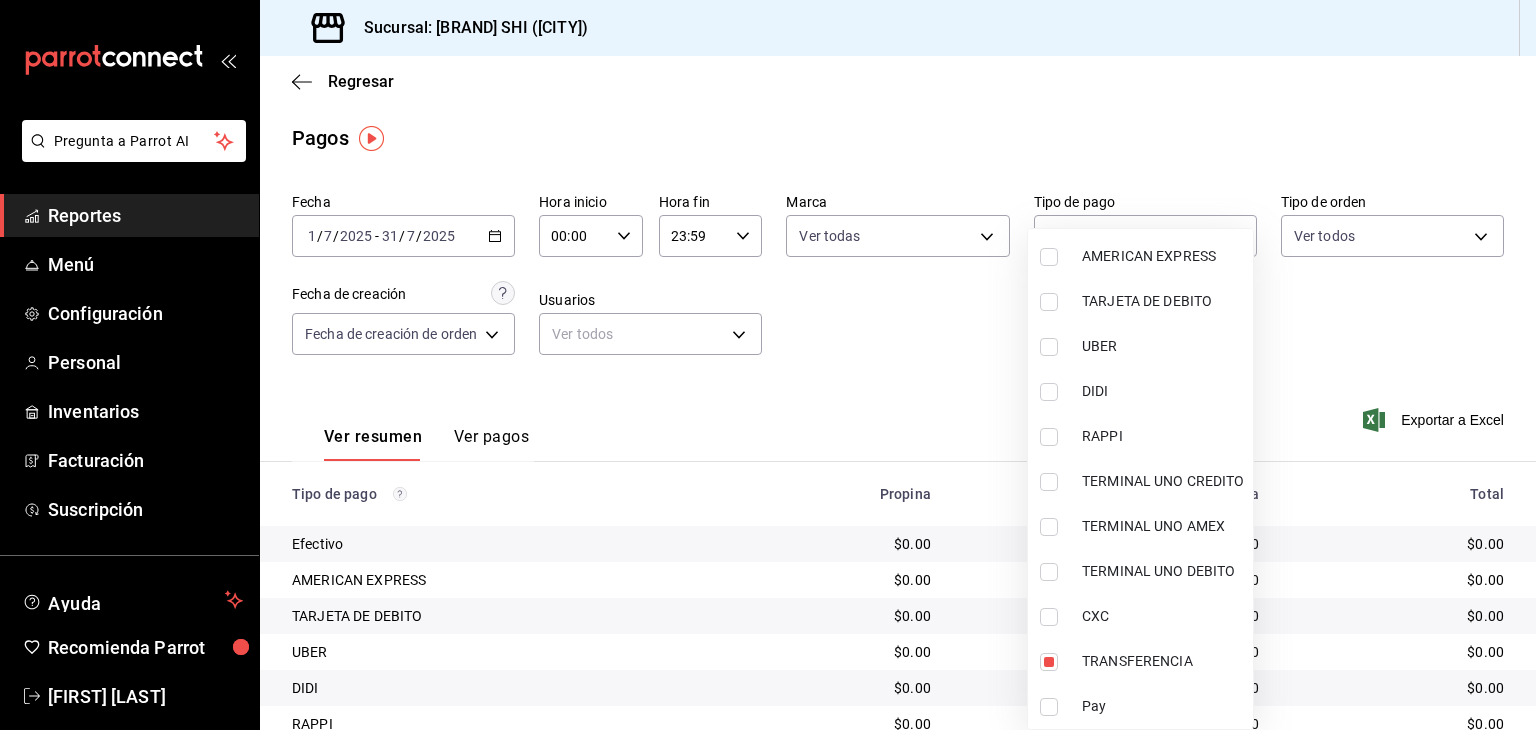 click at bounding box center (768, 365) 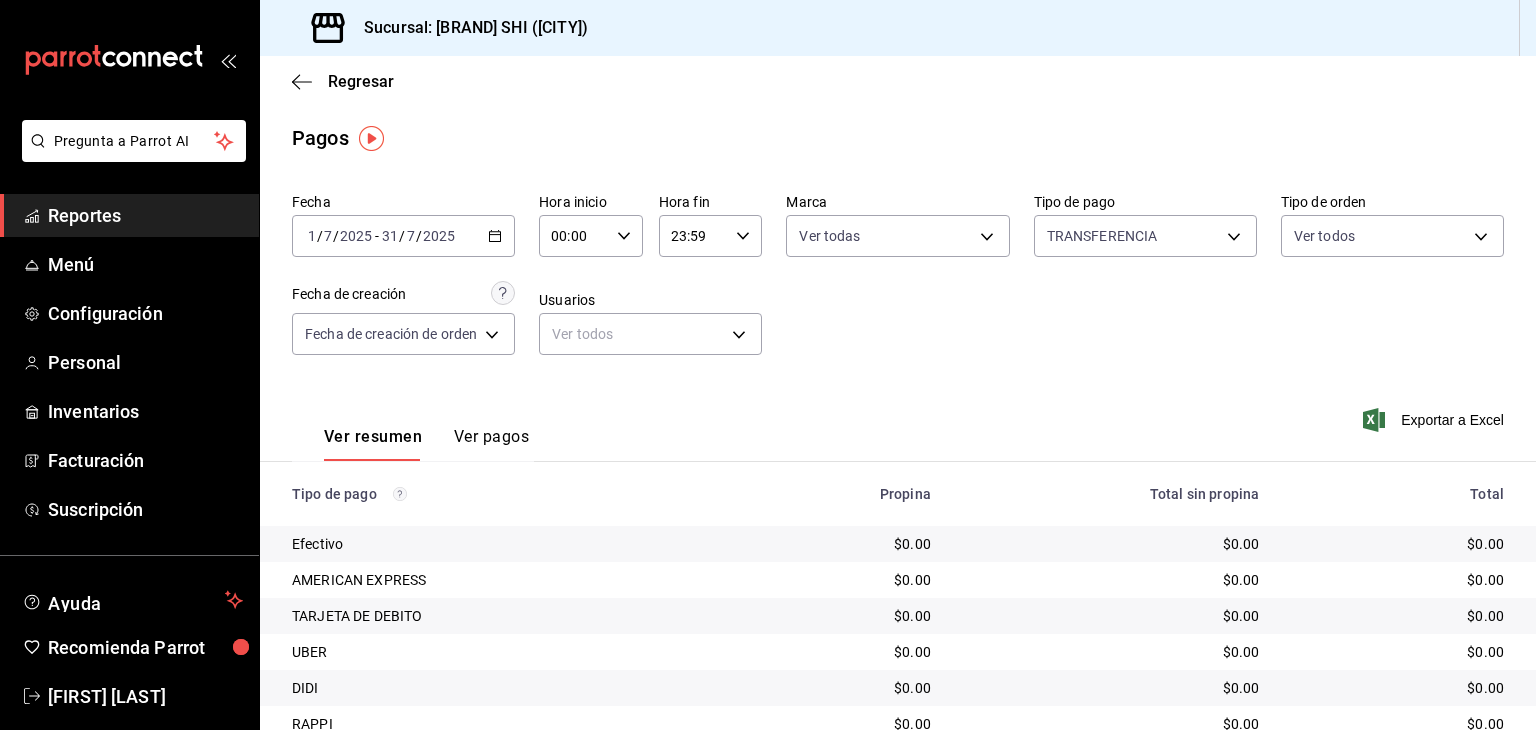 click at bounding box center (768, 365) 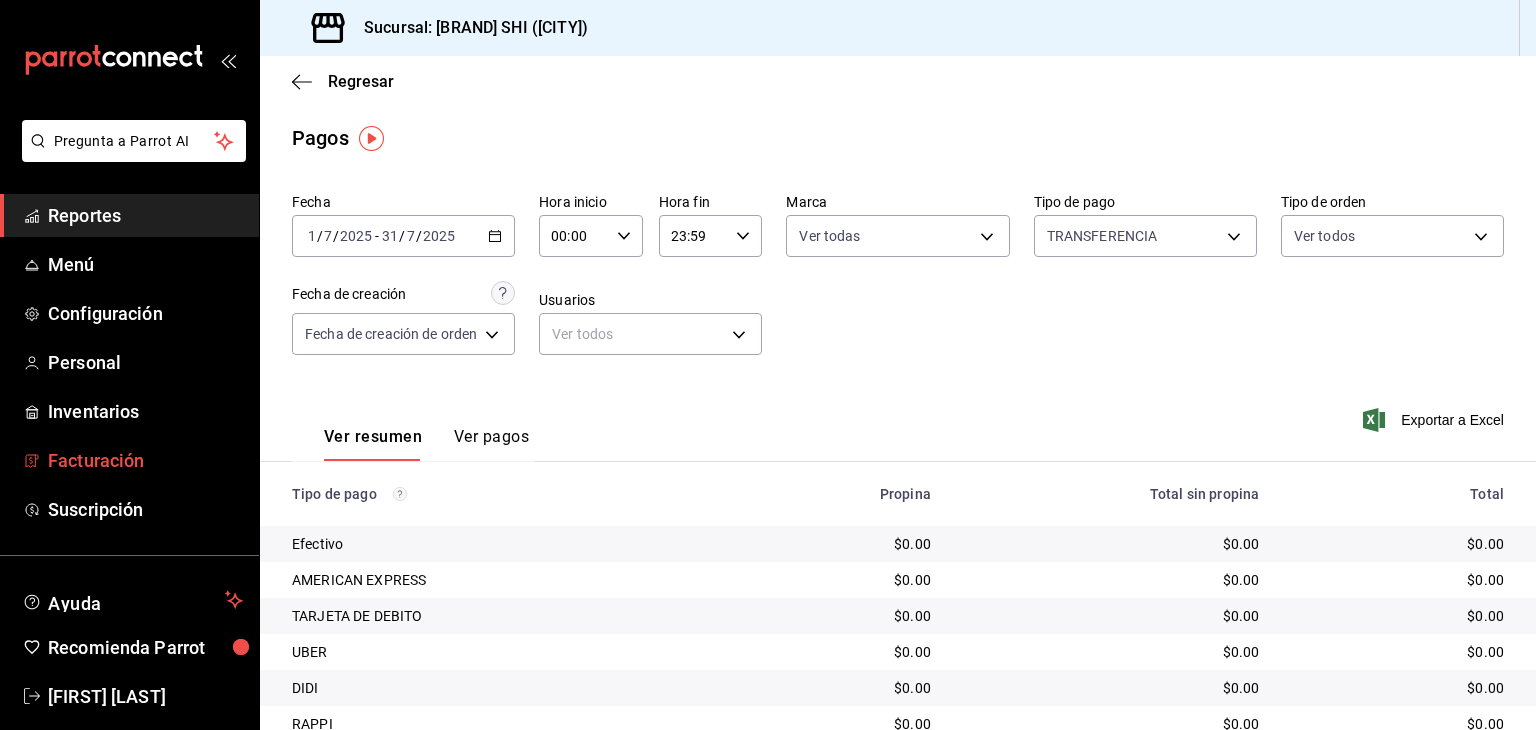 click on "Facturación" at bounding box center [145, 460] 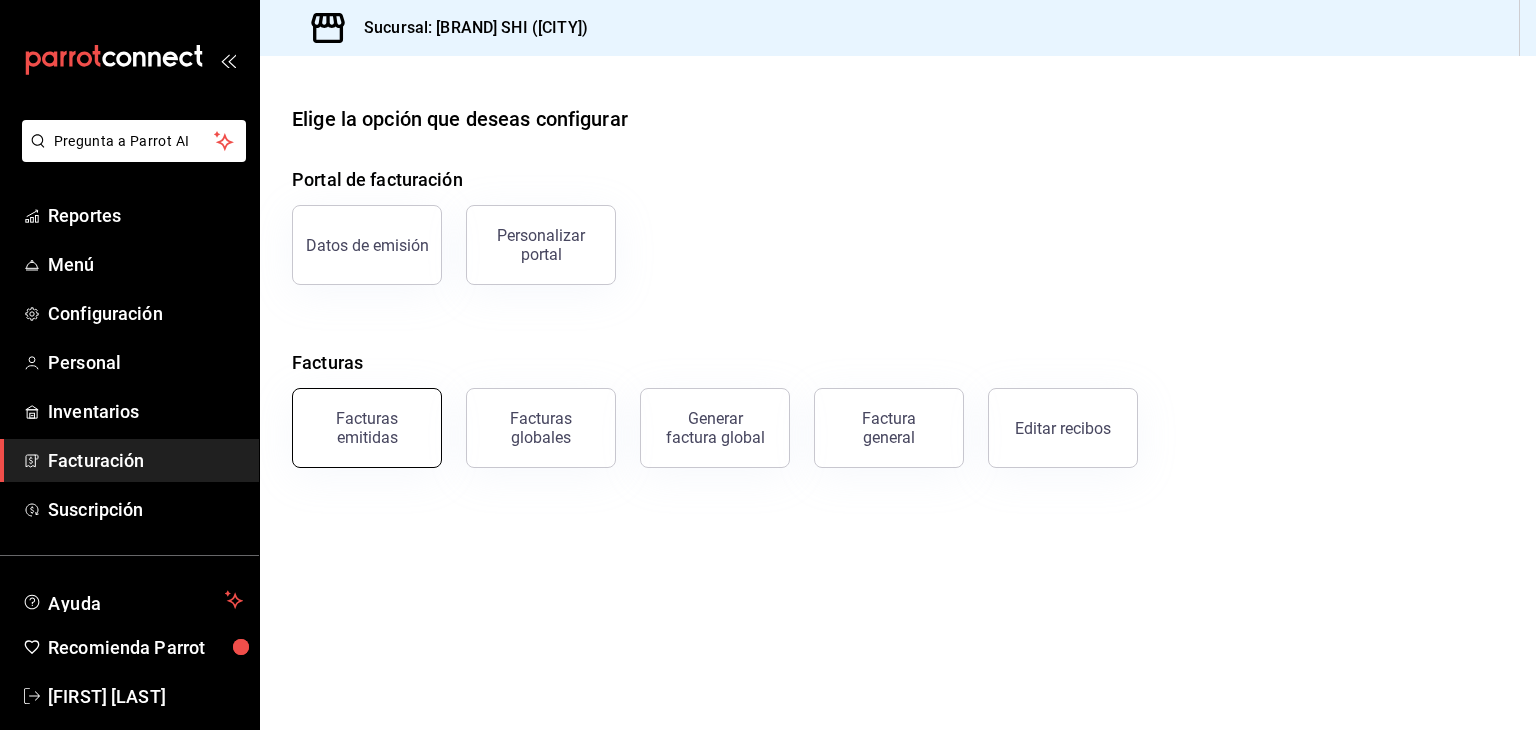 click on "Facturas emitidas" at bounding box center (367, 428) 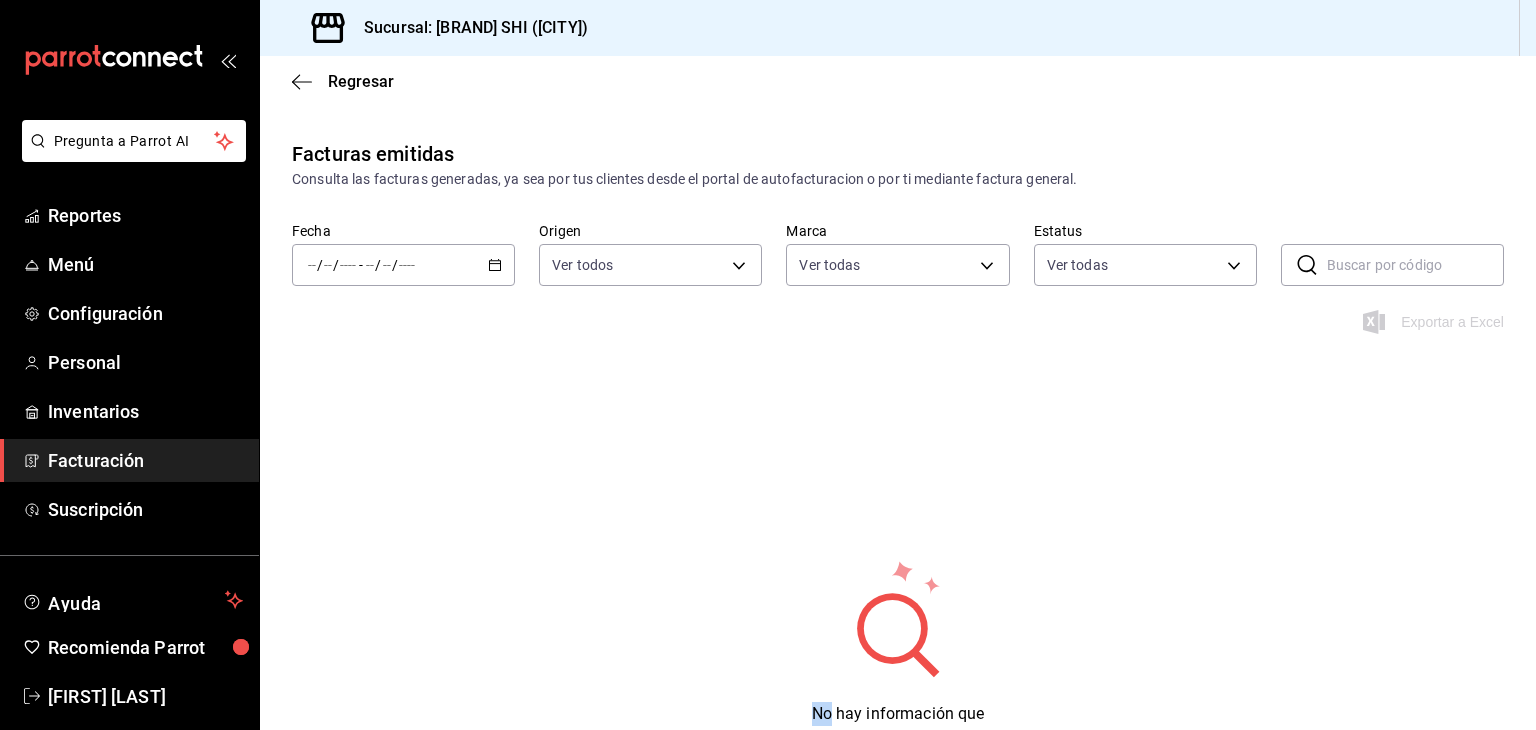click 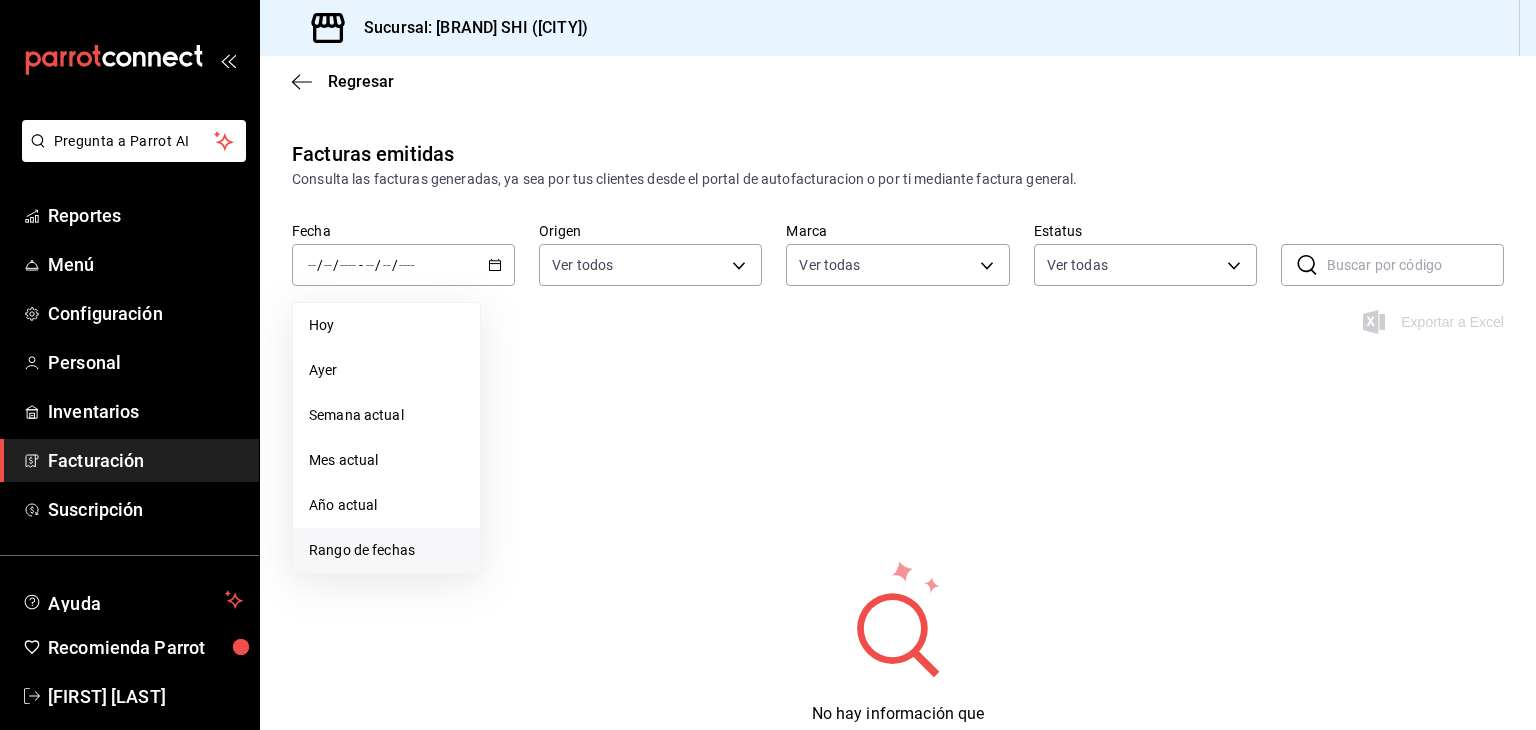 click on "Rango de fechas" at bounding box center [386, 550] 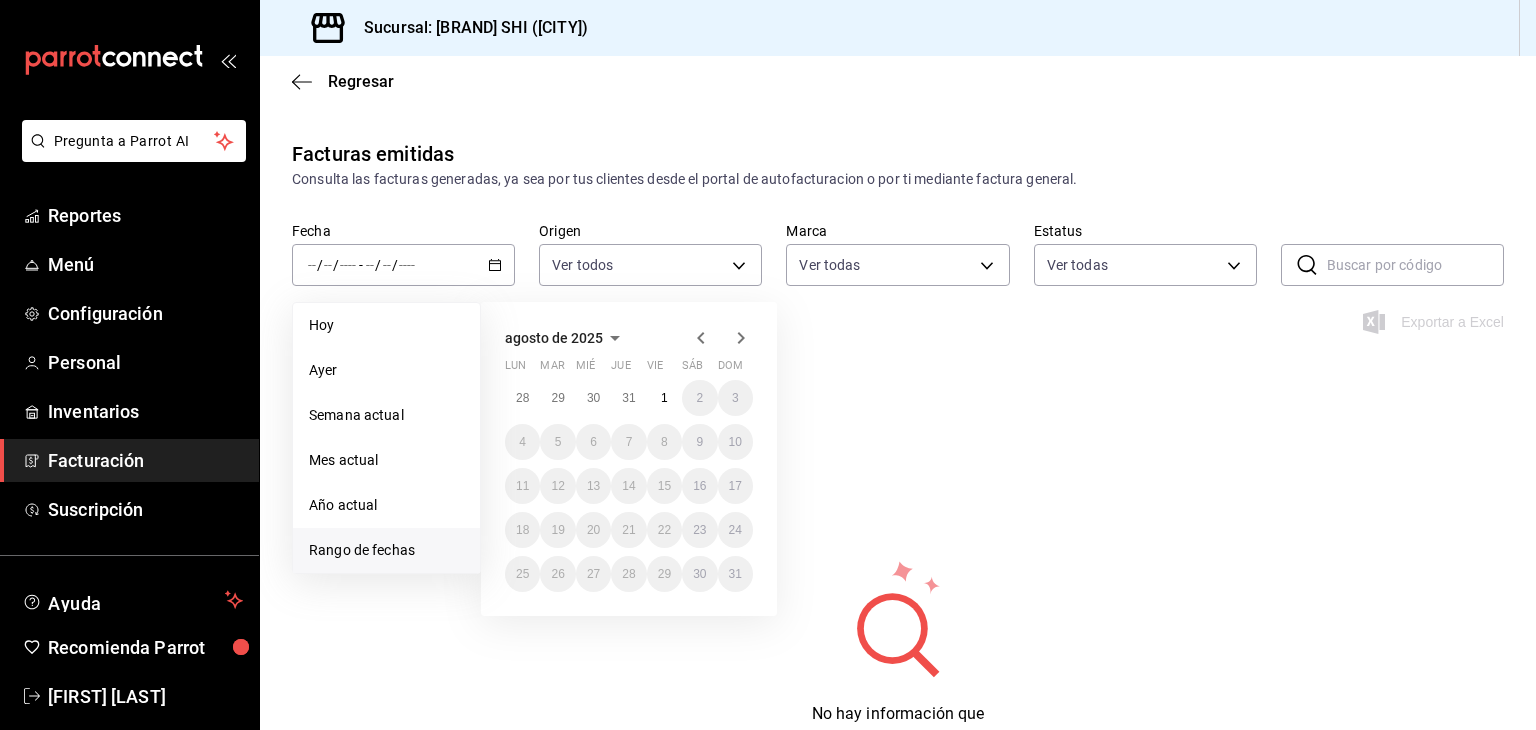 click 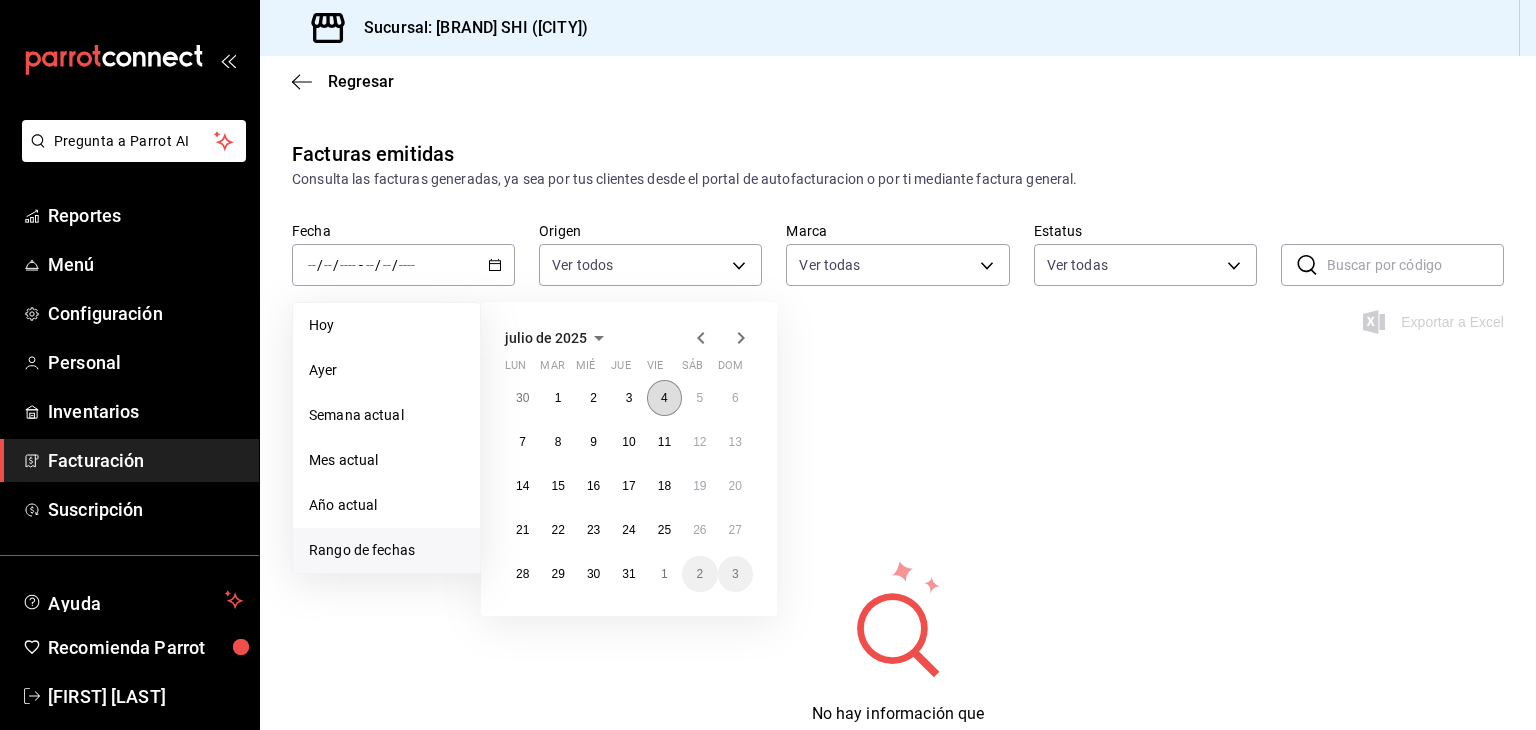 click on "4" at bounding box center [664, 398] 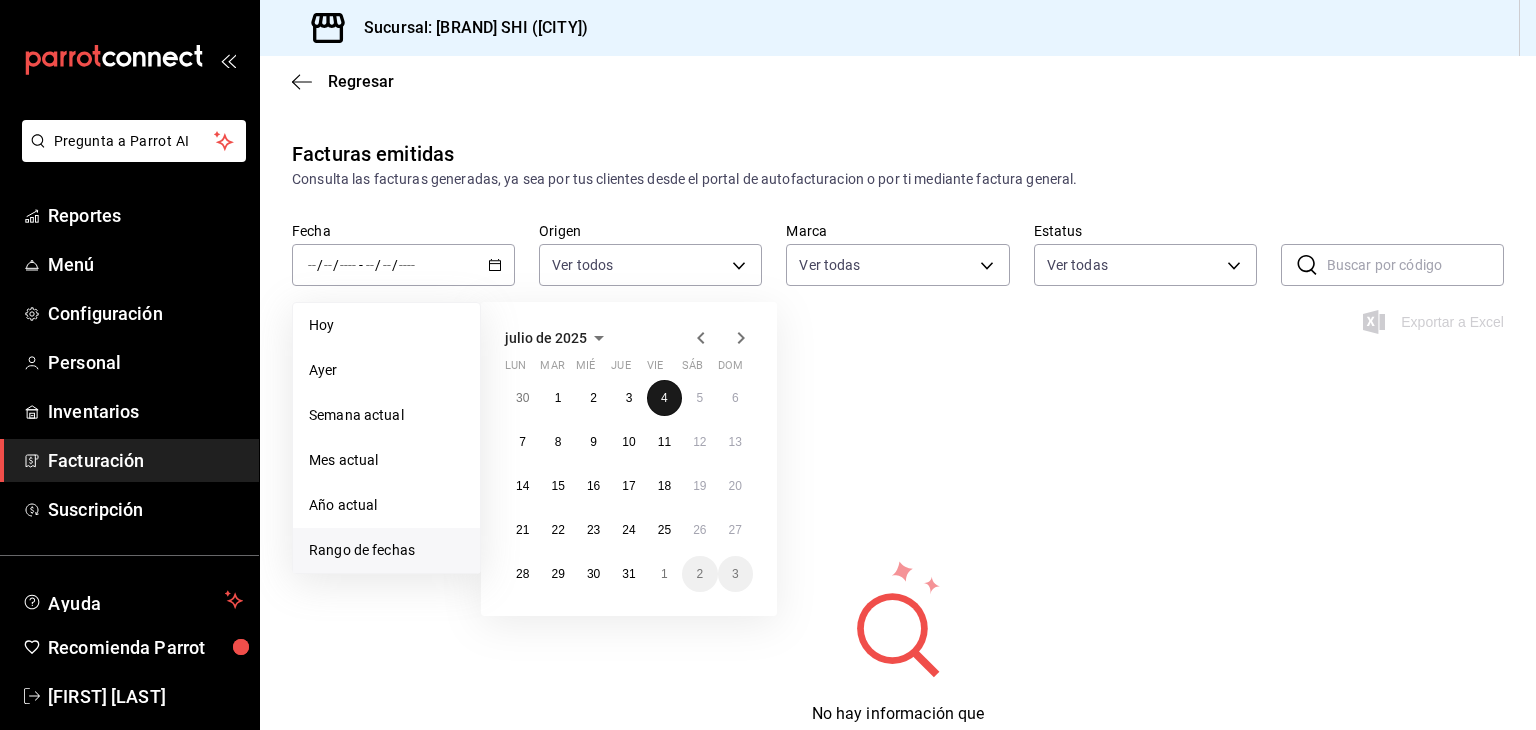 click on "4" at bounding box center (664, 398) 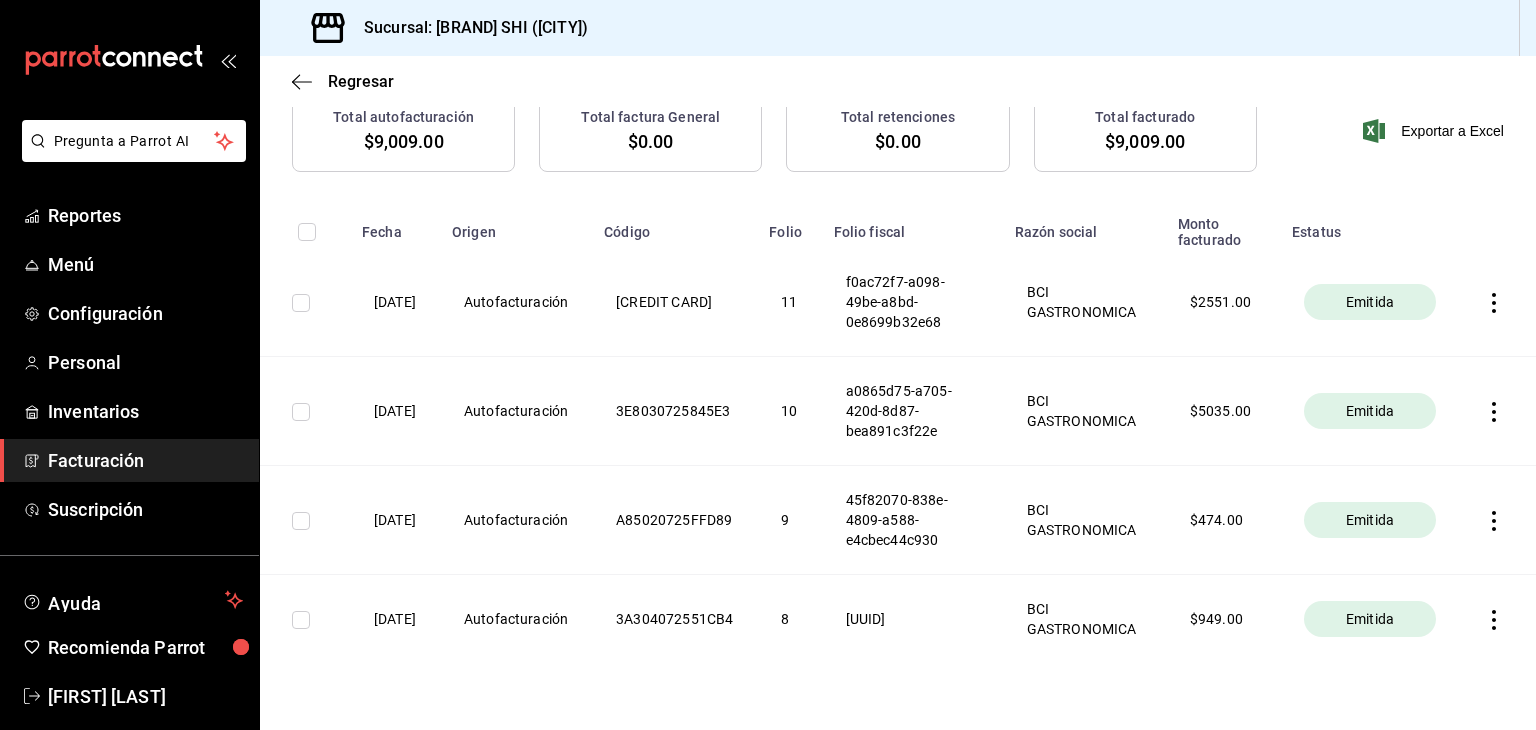 scroll, scrollTop: 326, scrollLeft: 0, axis: vertical 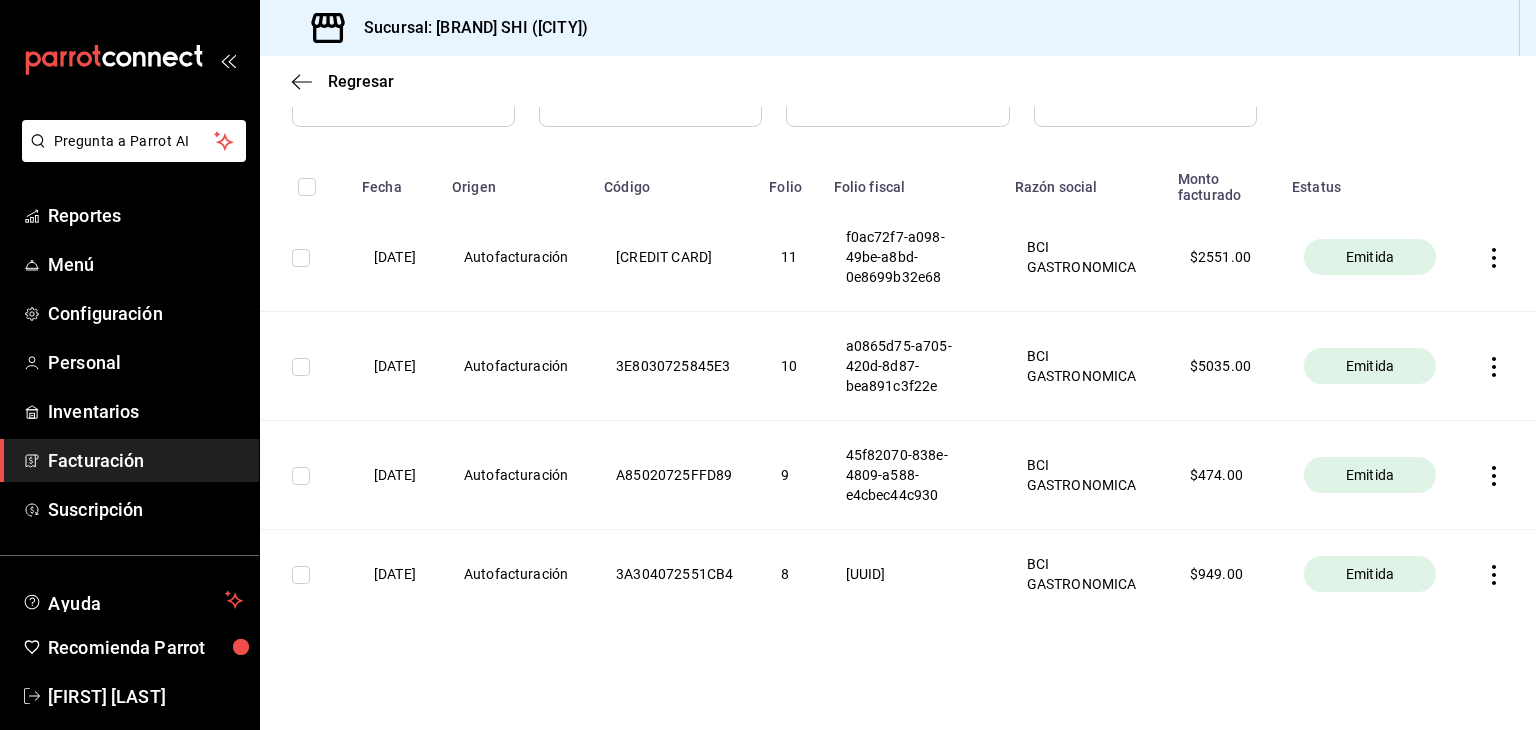 click at bounding box center (1498, 366) 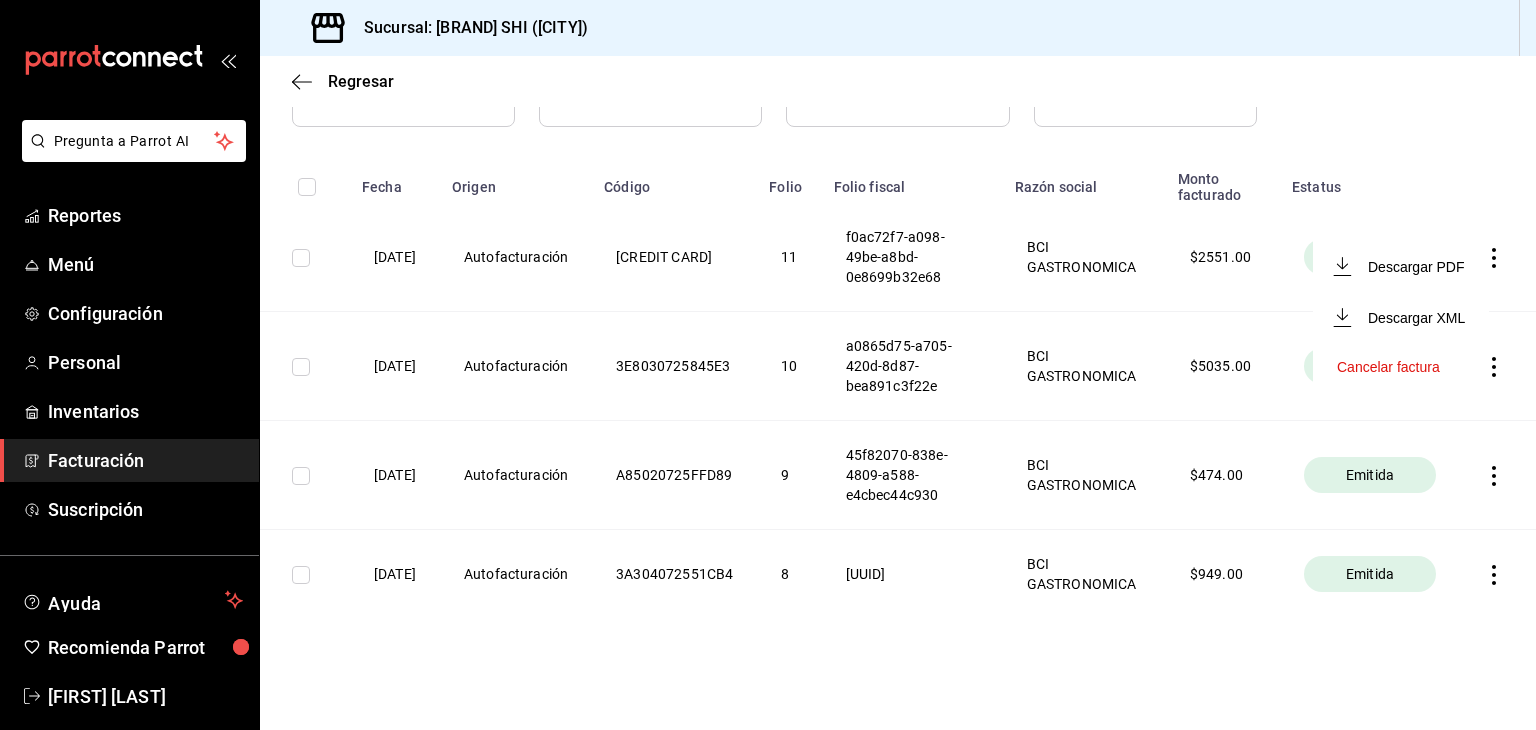 click on "Descargar XML" at bounding box center (1401, 317) 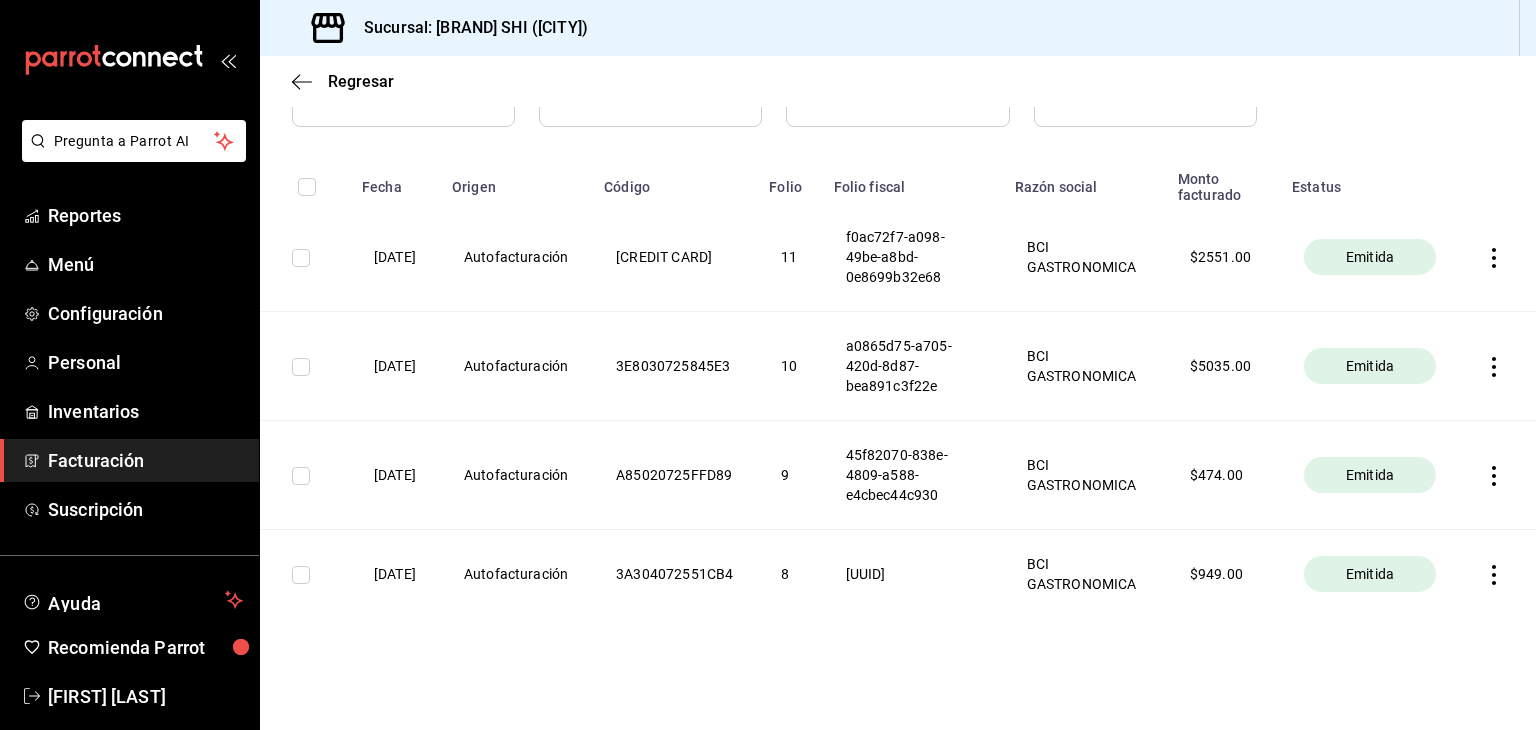 click 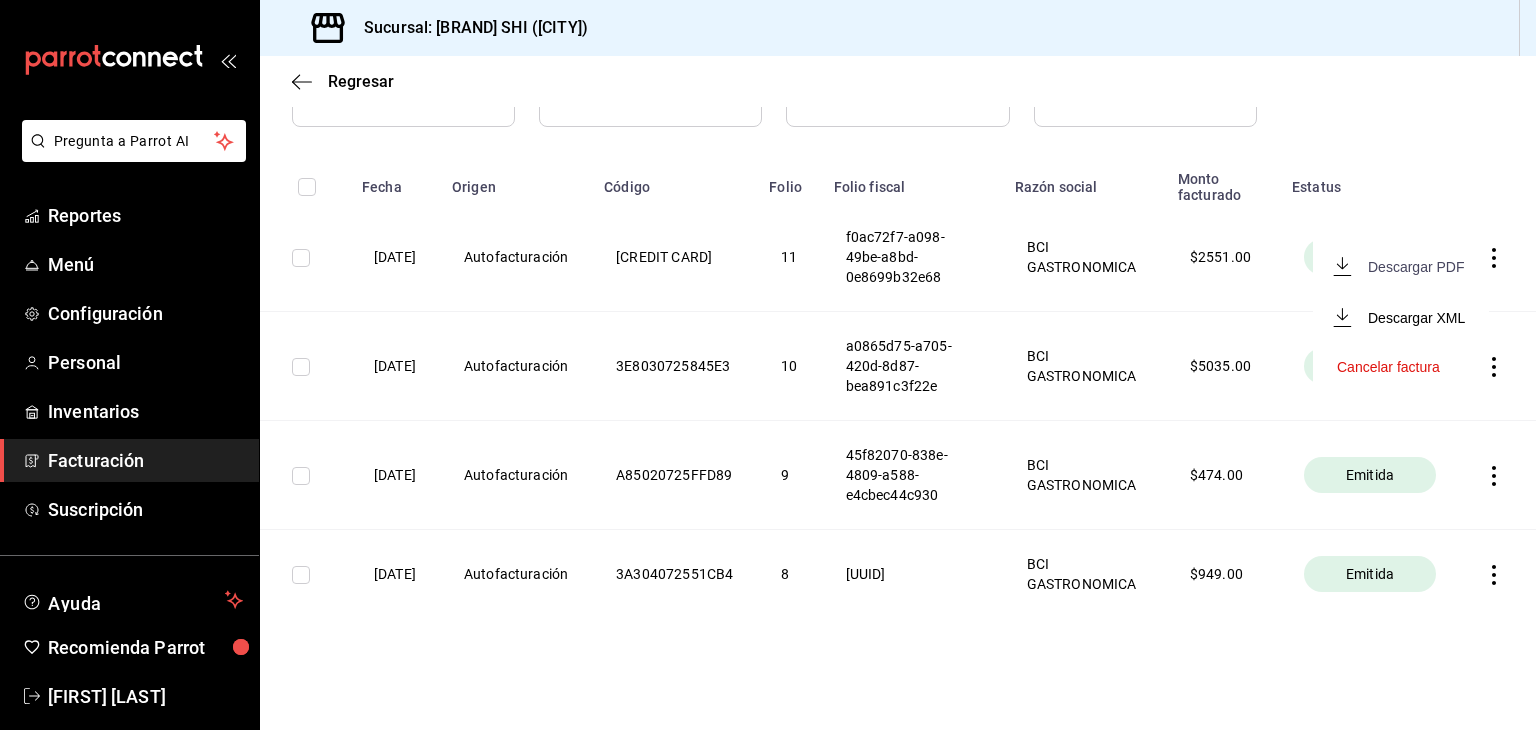 click on "Descargar PDF" at bounding box center [1416, 267] 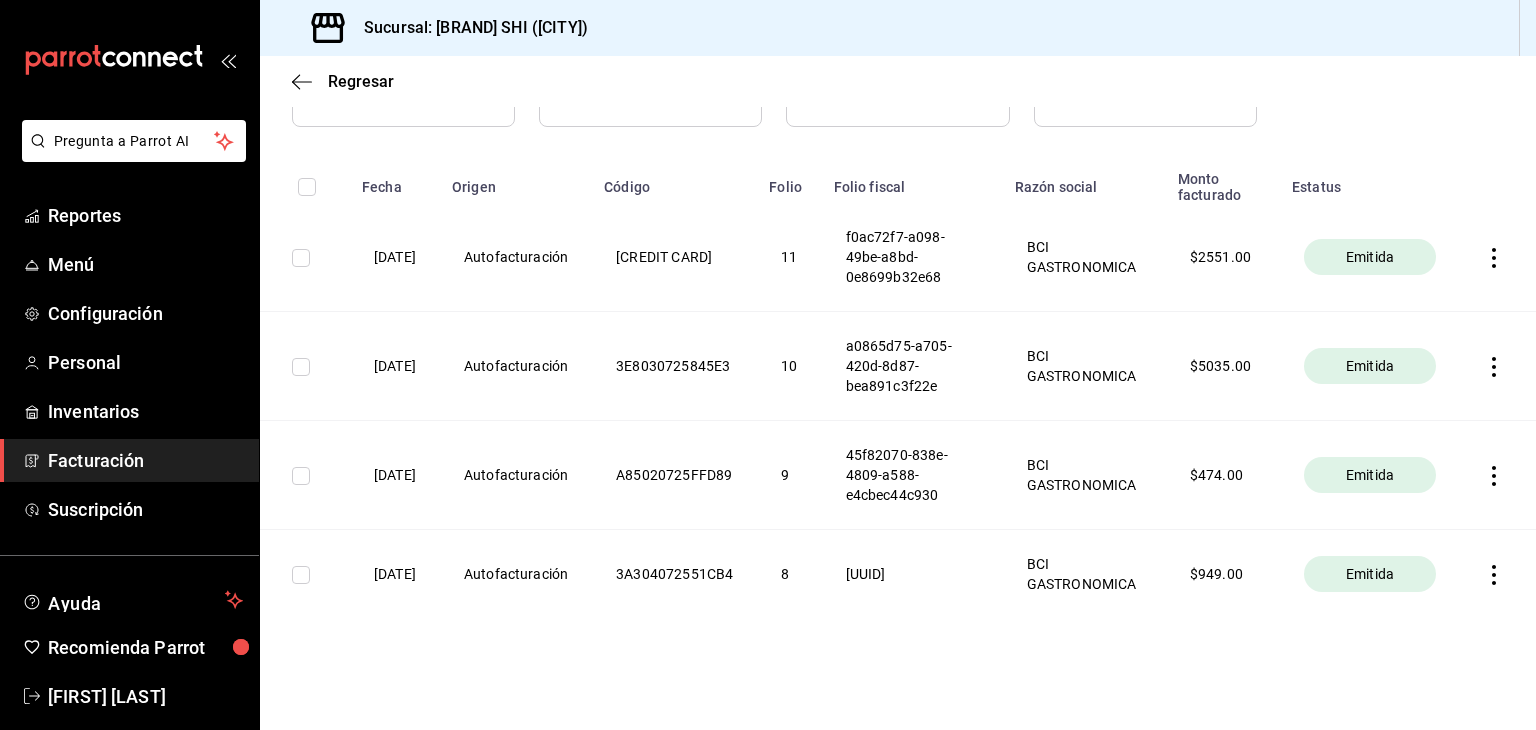 scroll, scrollTop: 0, scrollLeft: 0, axis: both 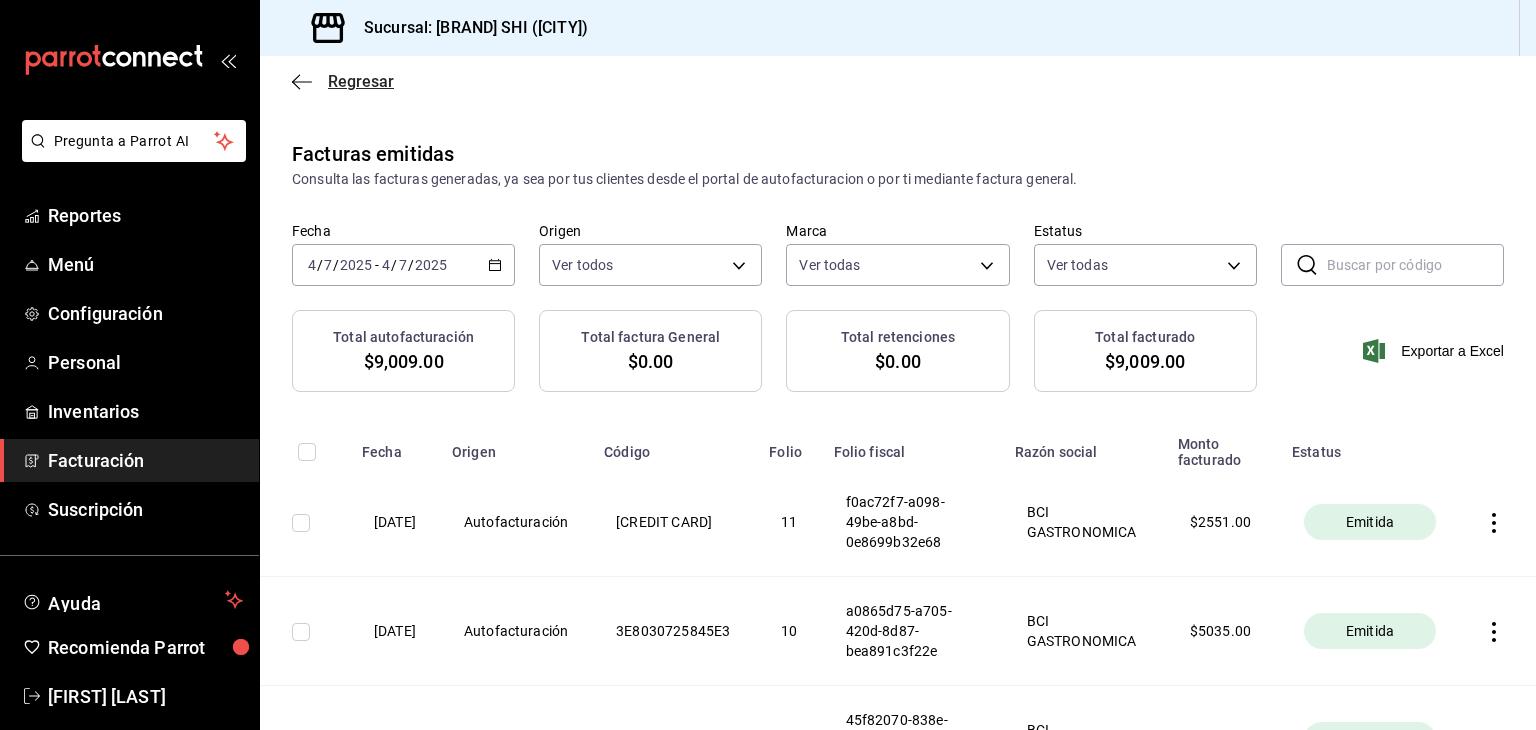 click 